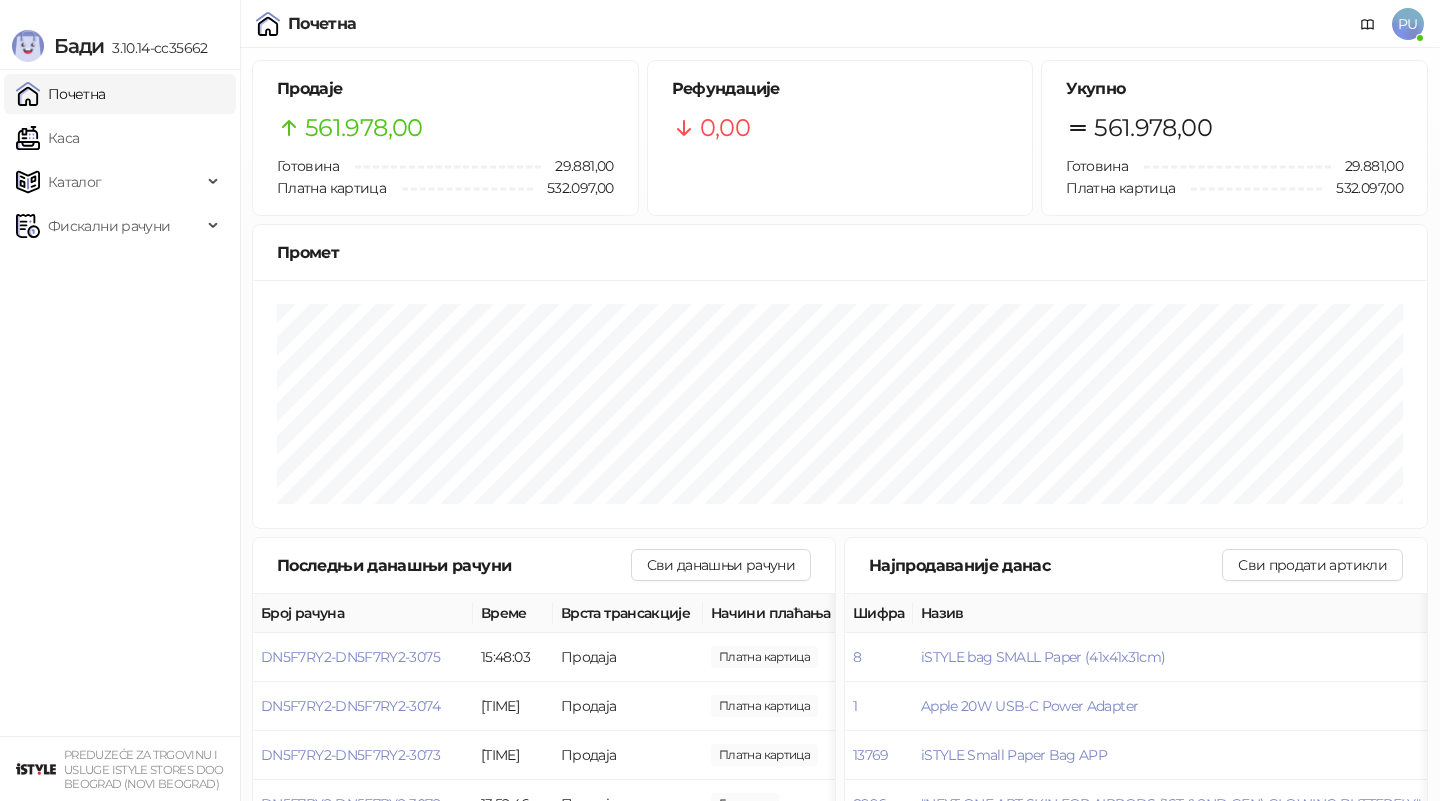 scroll, scrollTop: 0, scrollLeft: 0, axis: both 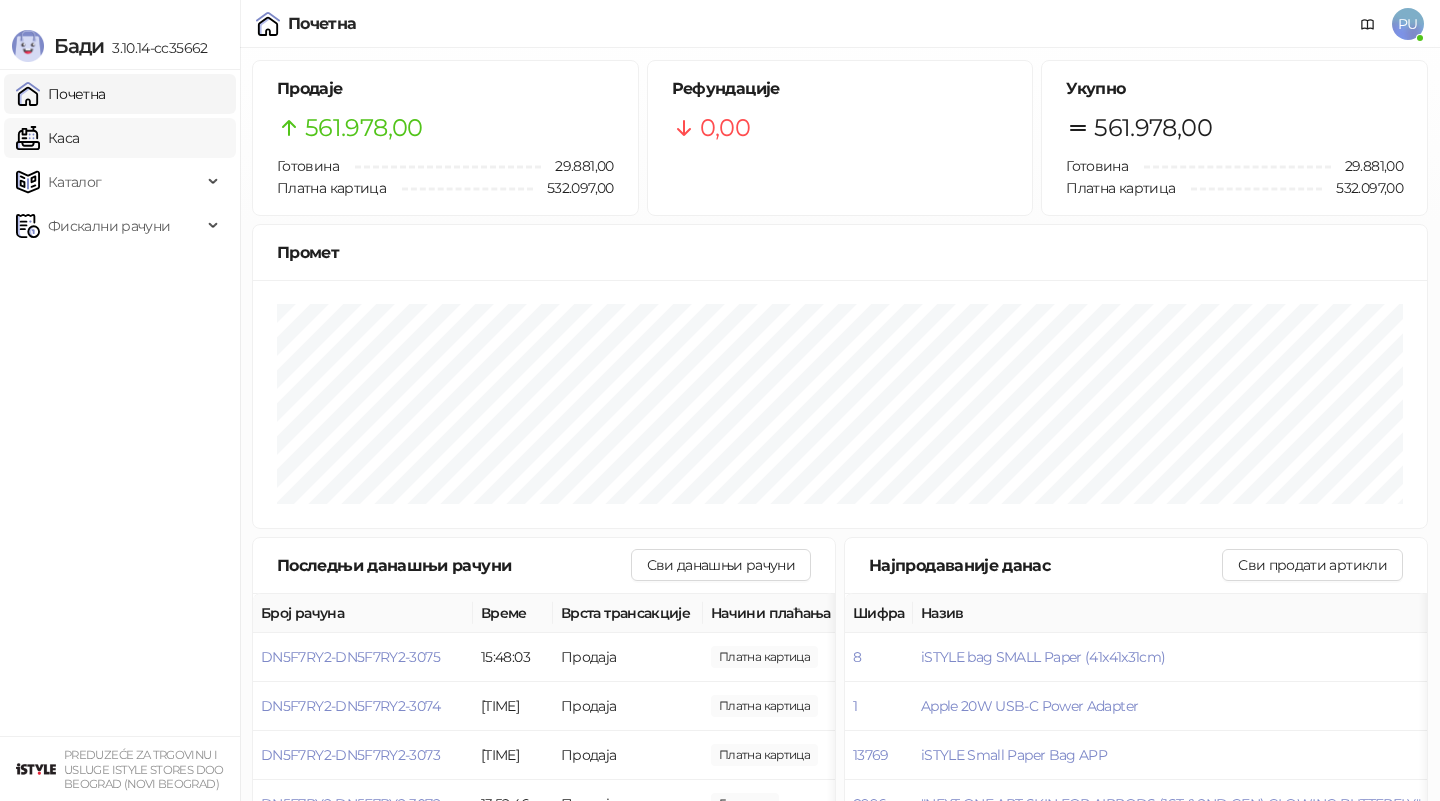 click on "Каса" at bounding box center (47, 138) 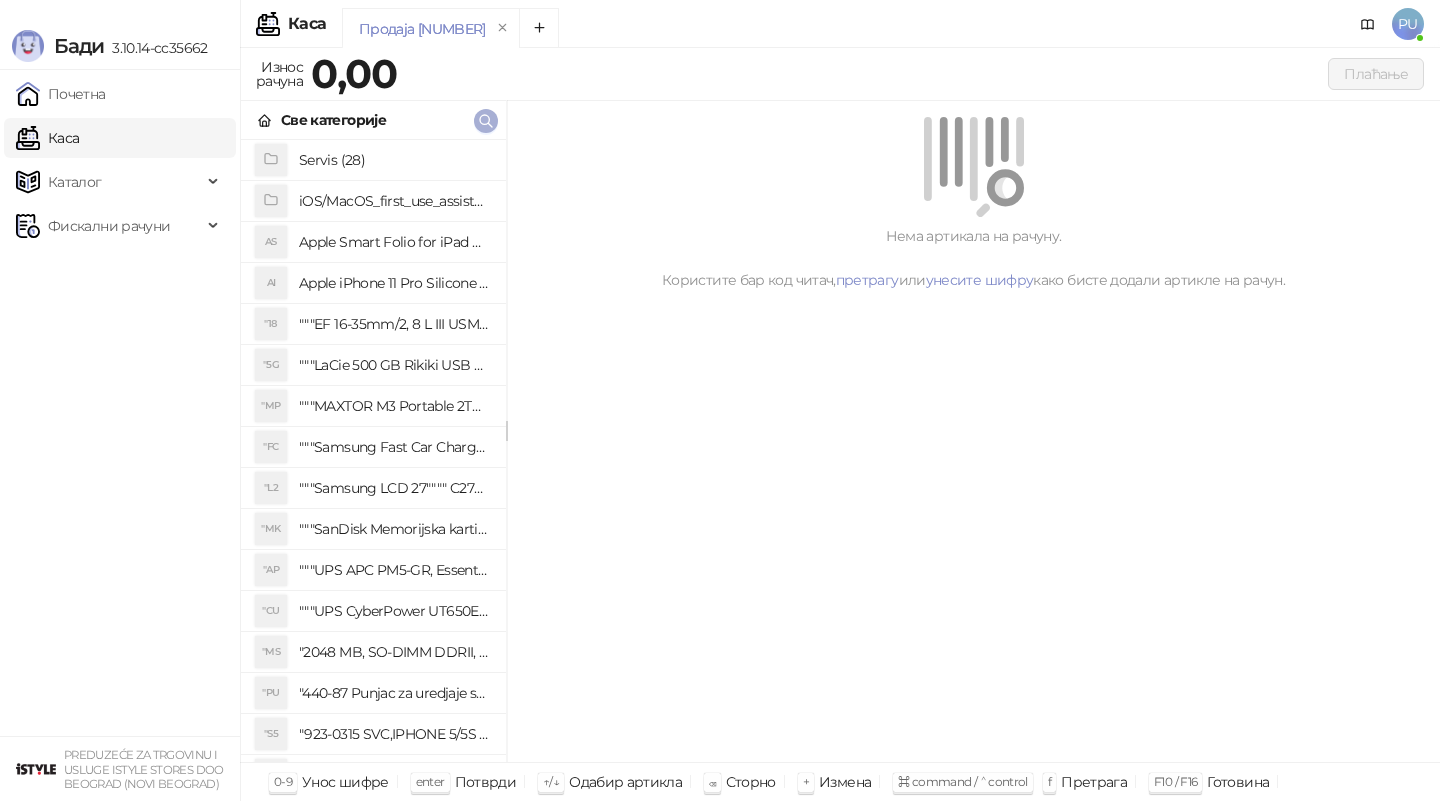 click 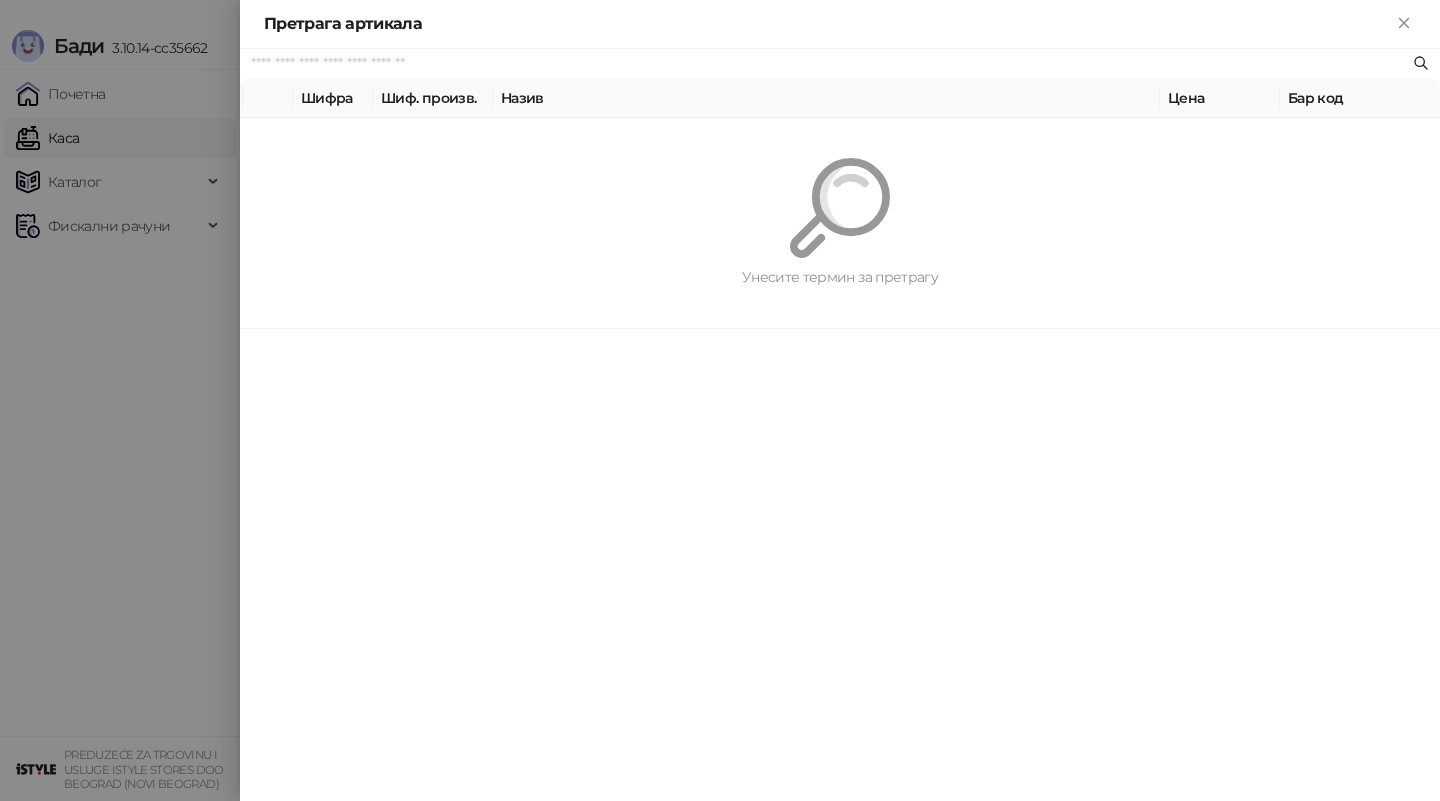 paste on "*********" 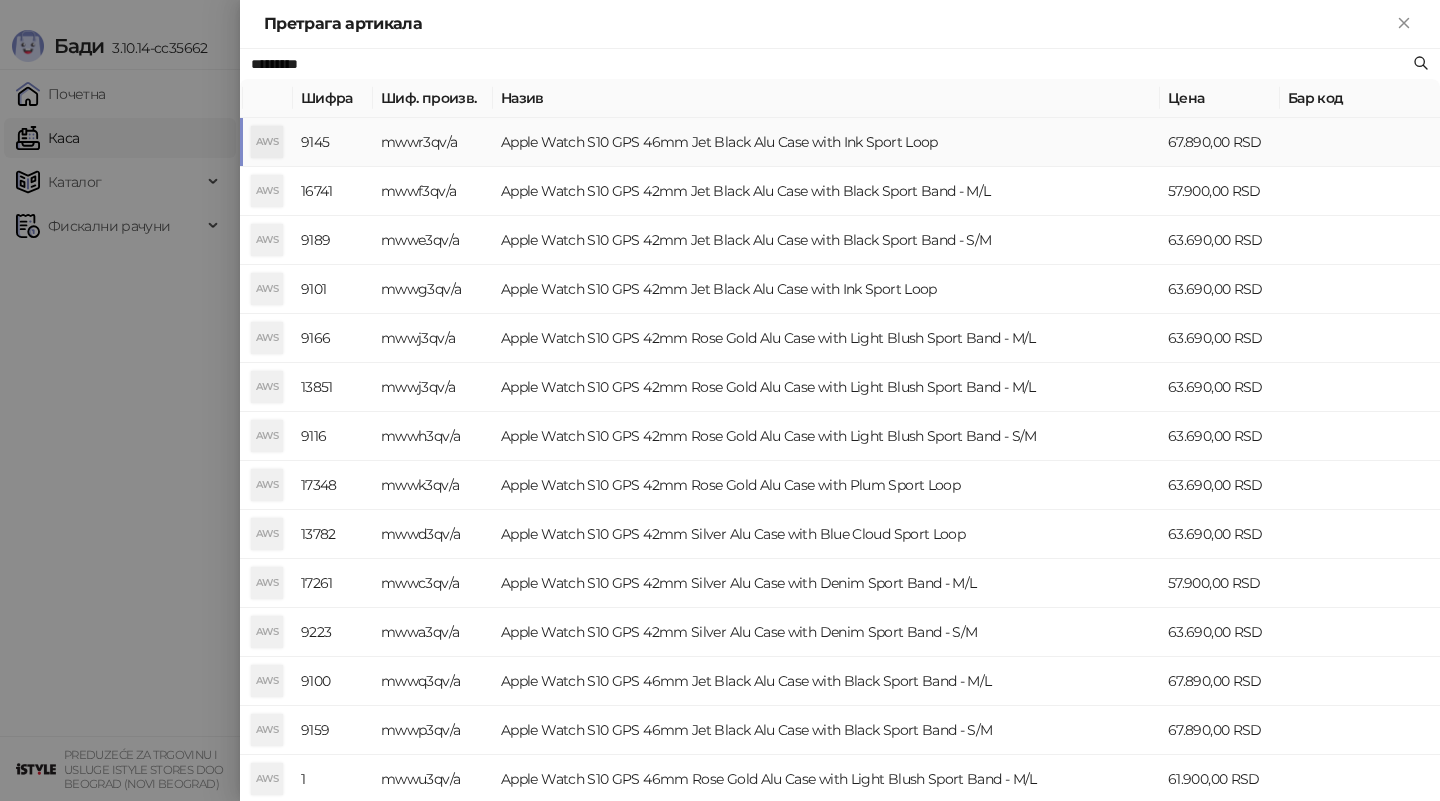 click on "Apple Watch S10 GPS 46mm Jet Black Alu Case with Ink Sport Loop" at bounding box center [826, 142] 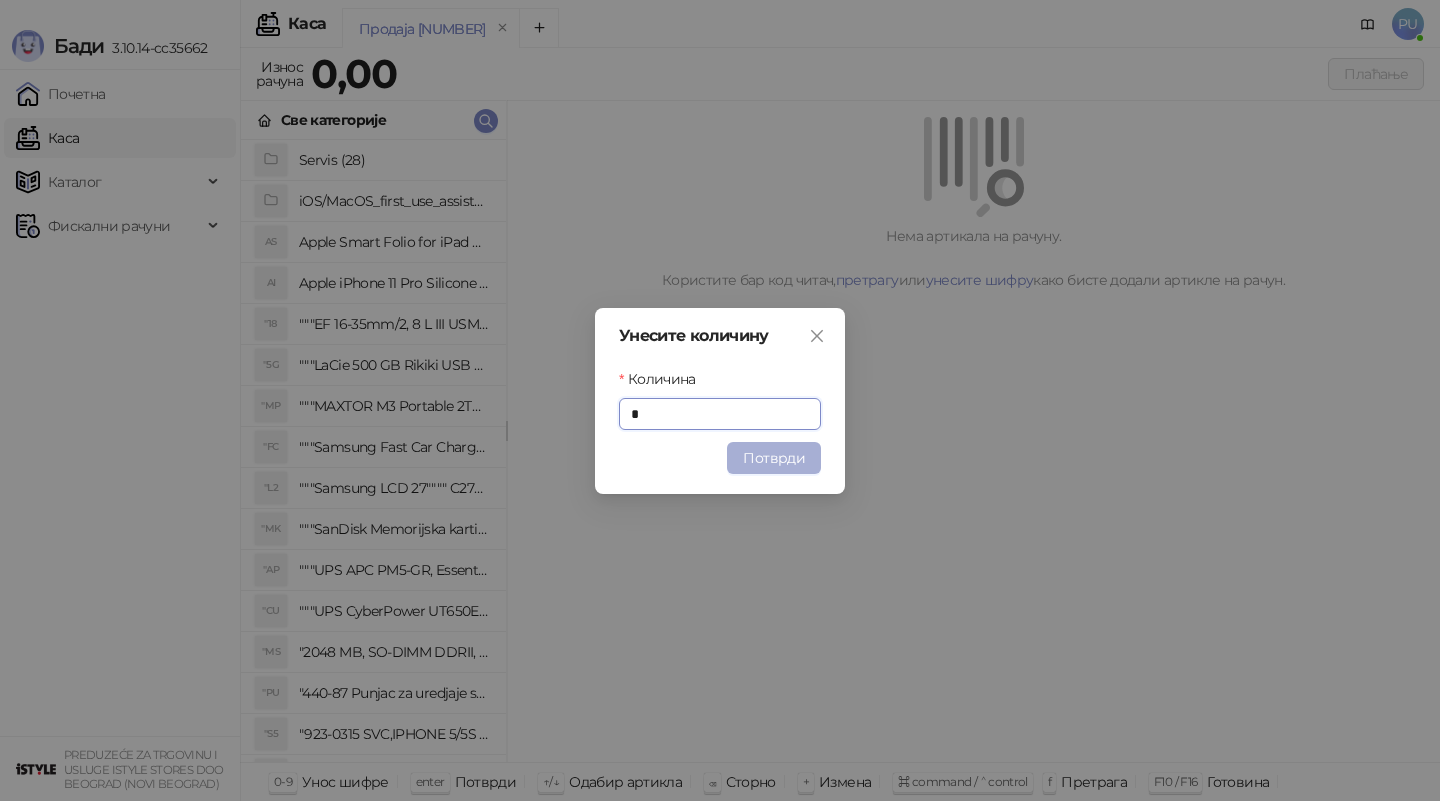 click on "Потврди" at bounding box center [774, 458] 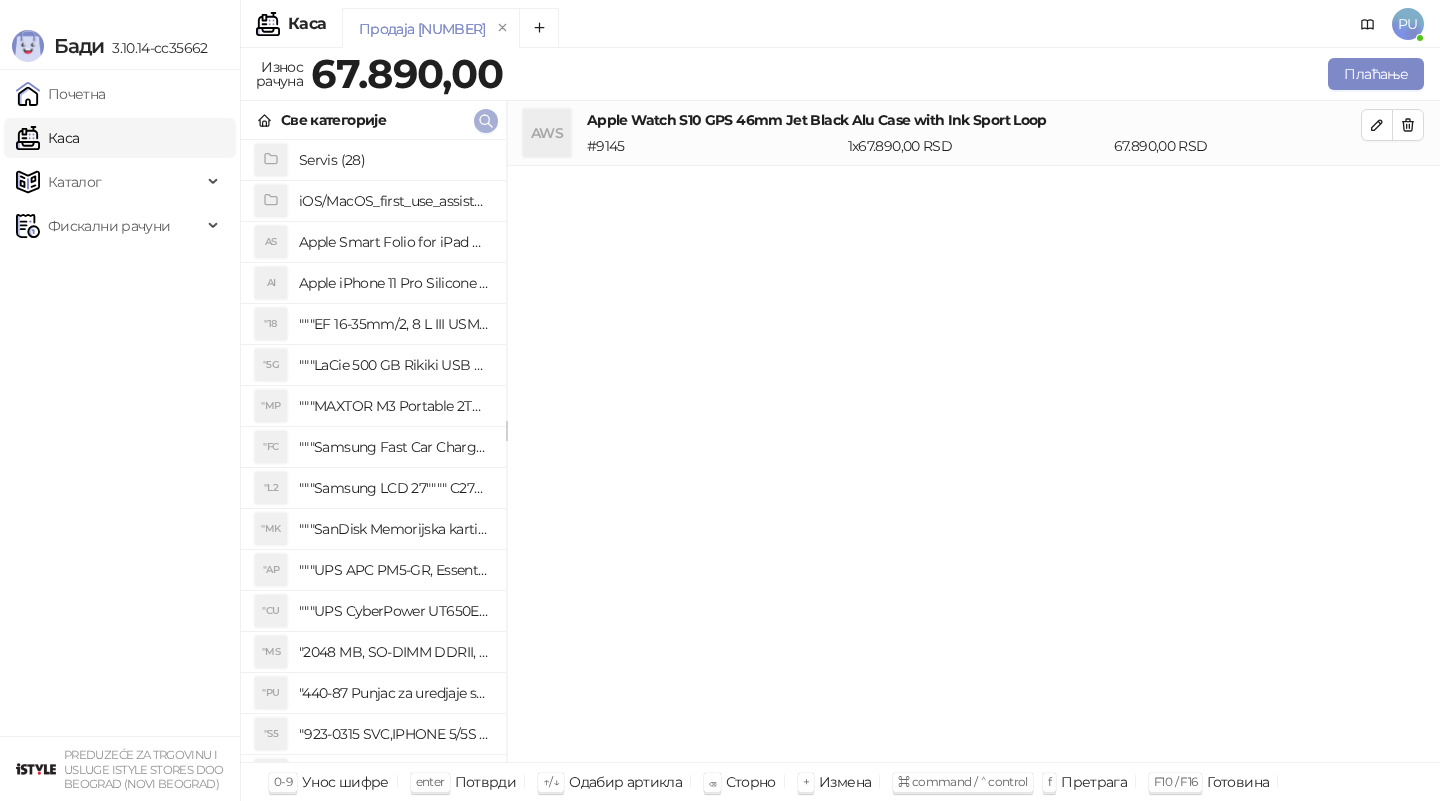 click 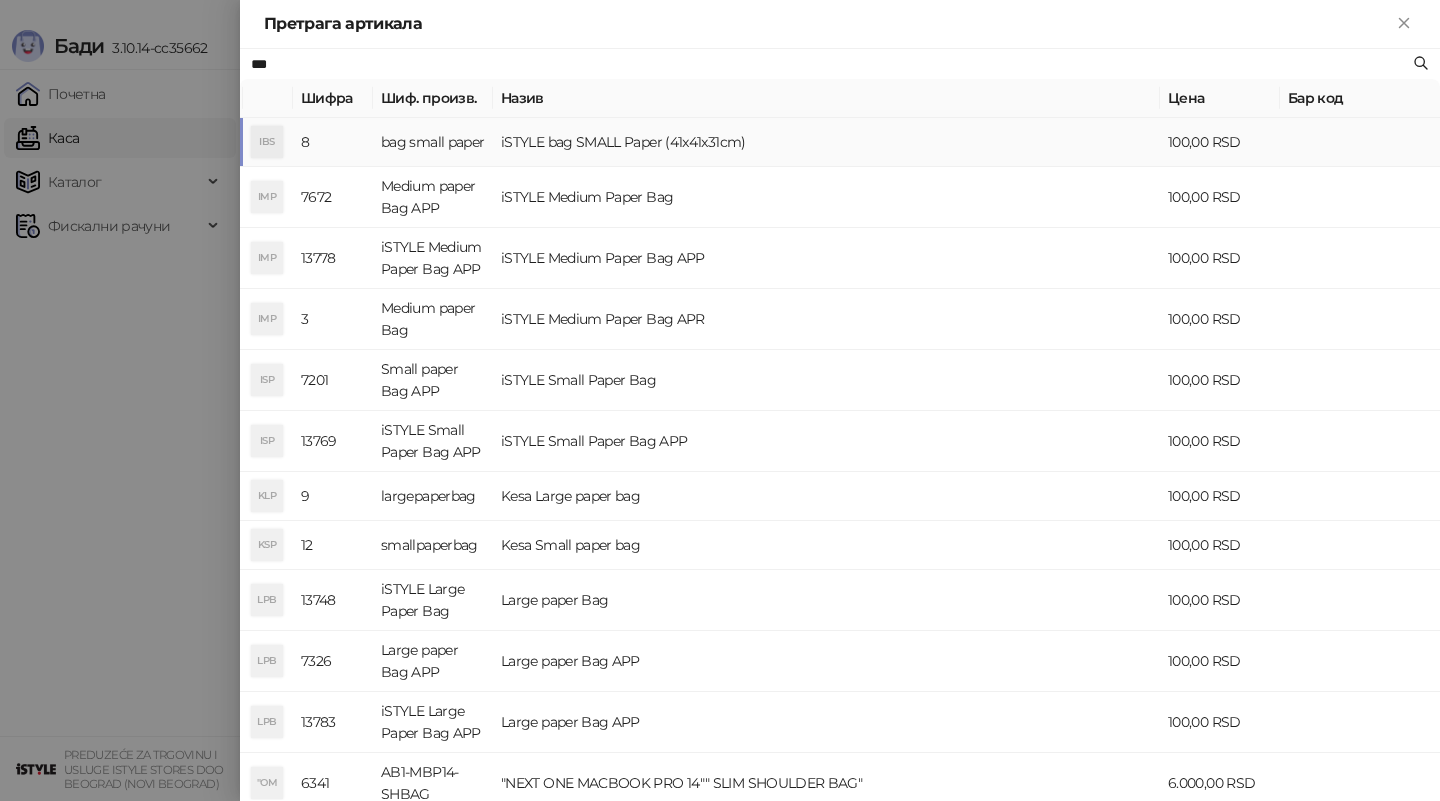 type on "***" 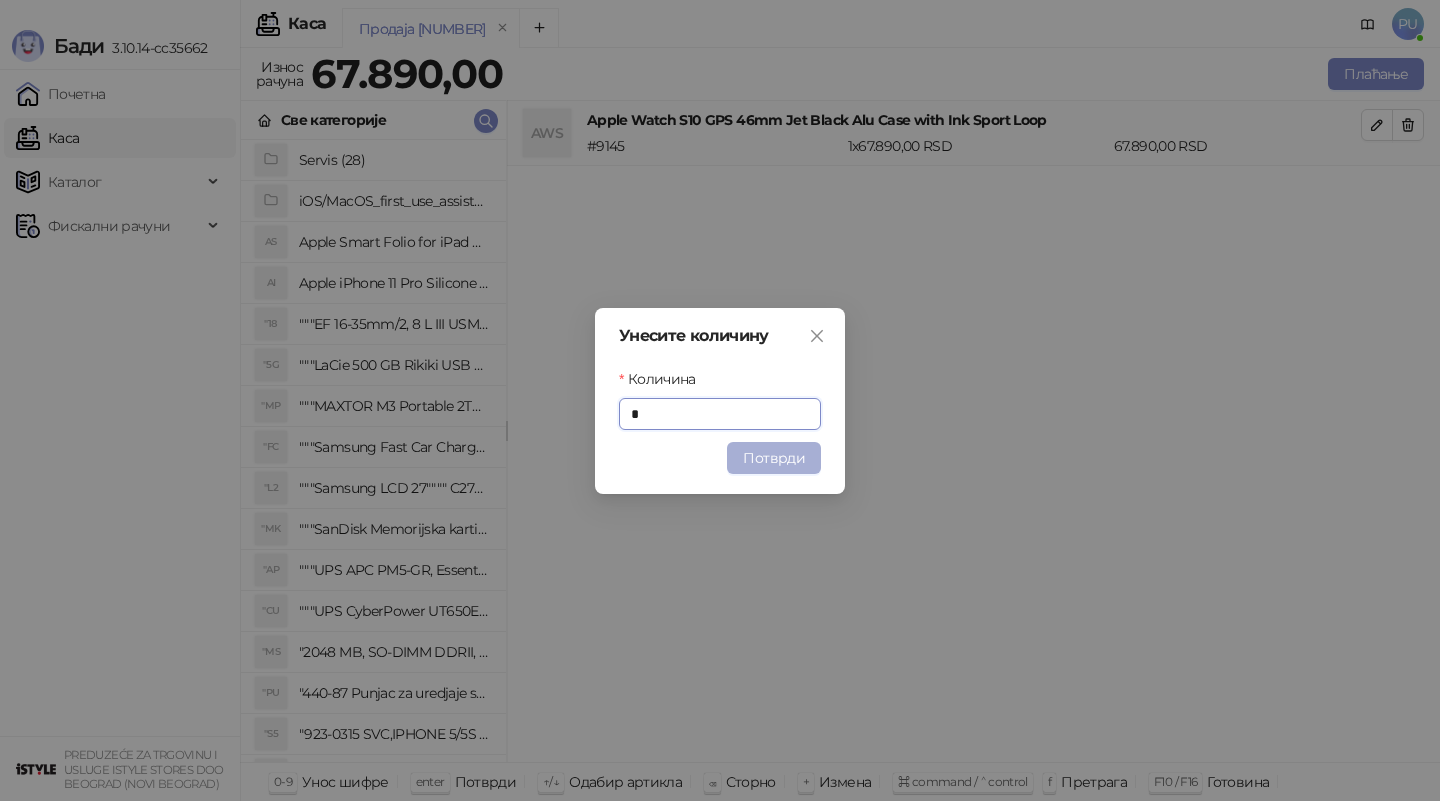 click on "Потврди" at bounding box center (774, 458) 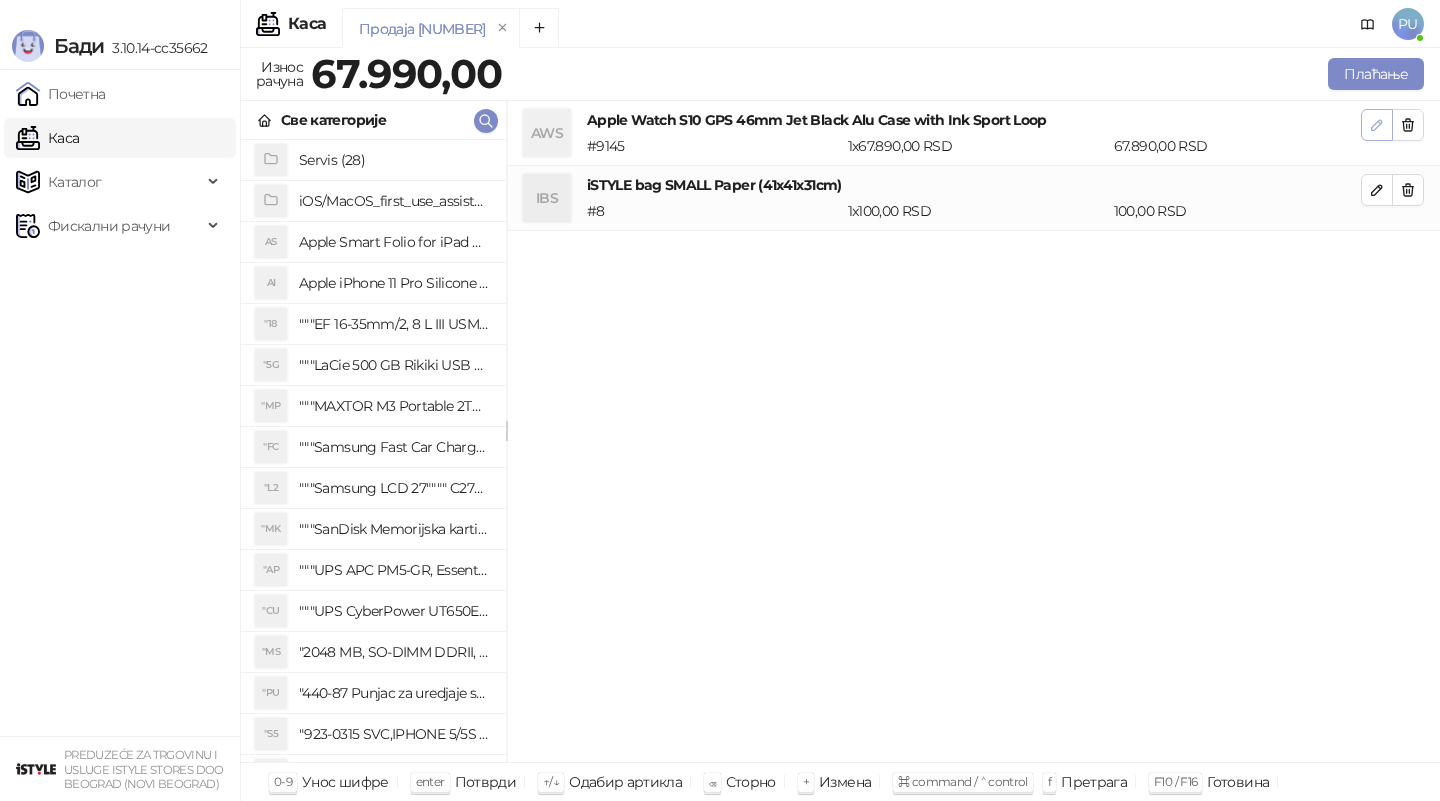 click at bounding box center (1377, 125) 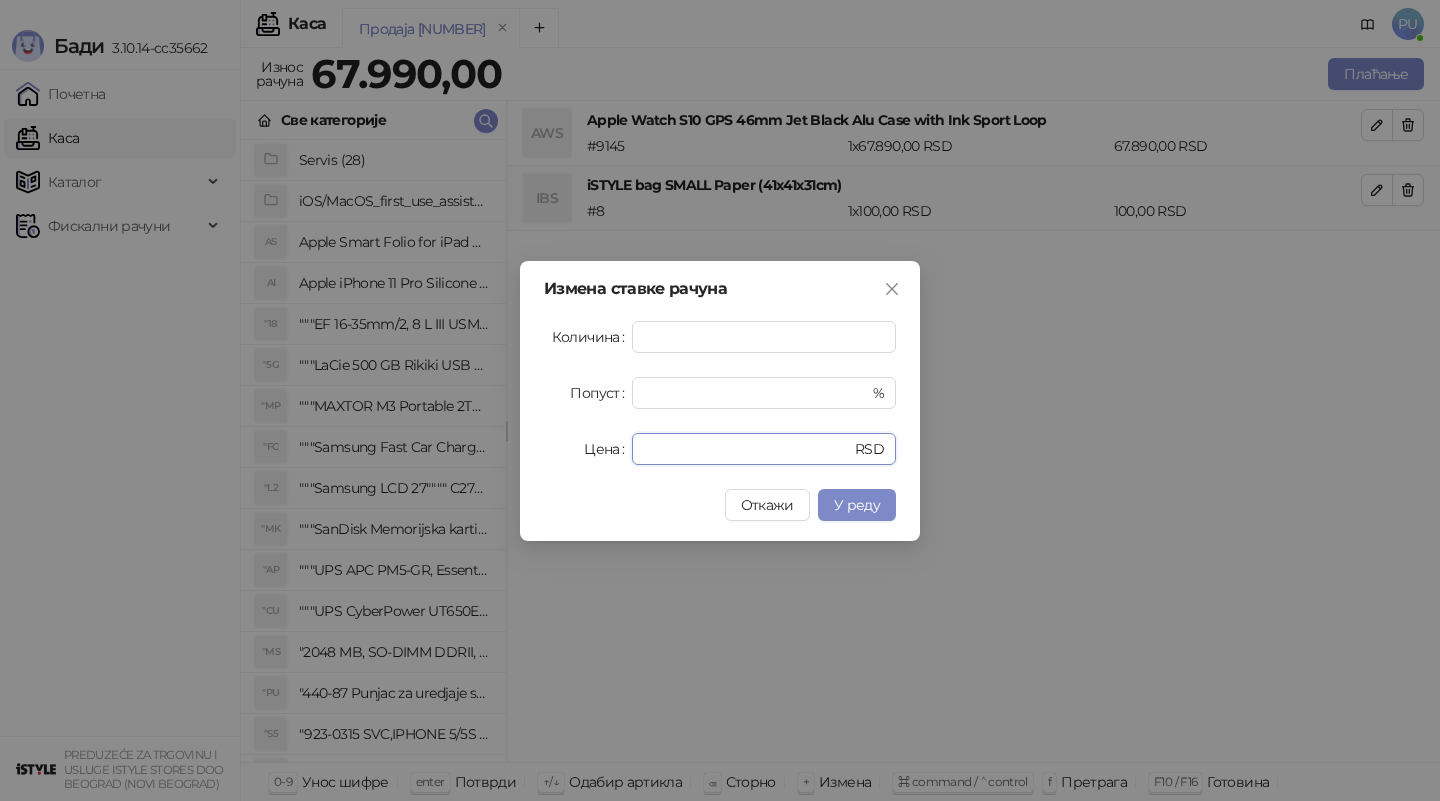 drag, startPoint x: 727, startPoint y: 452, endPoint x: 514, endPoint y: 451, distance: 213.00235 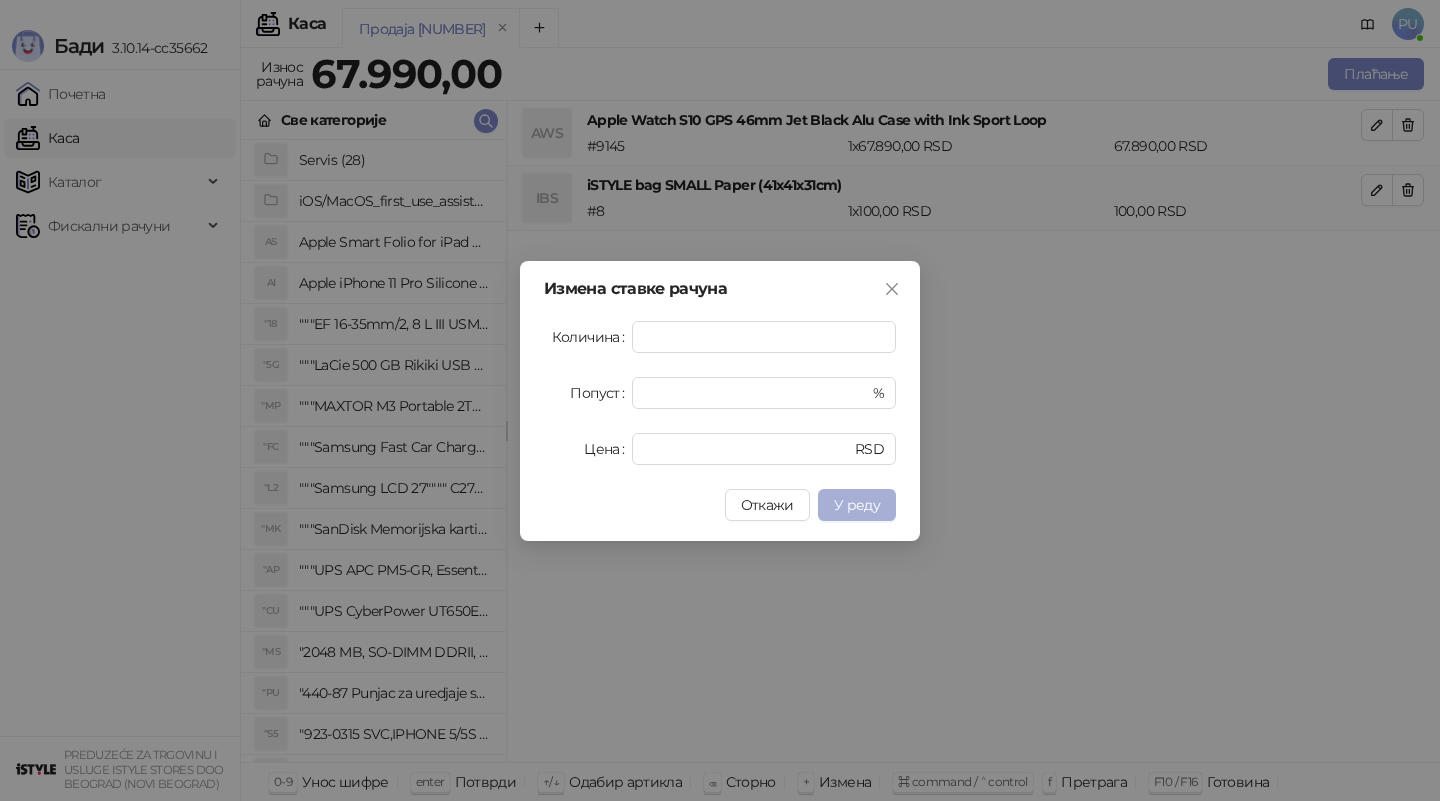 type on "*****" 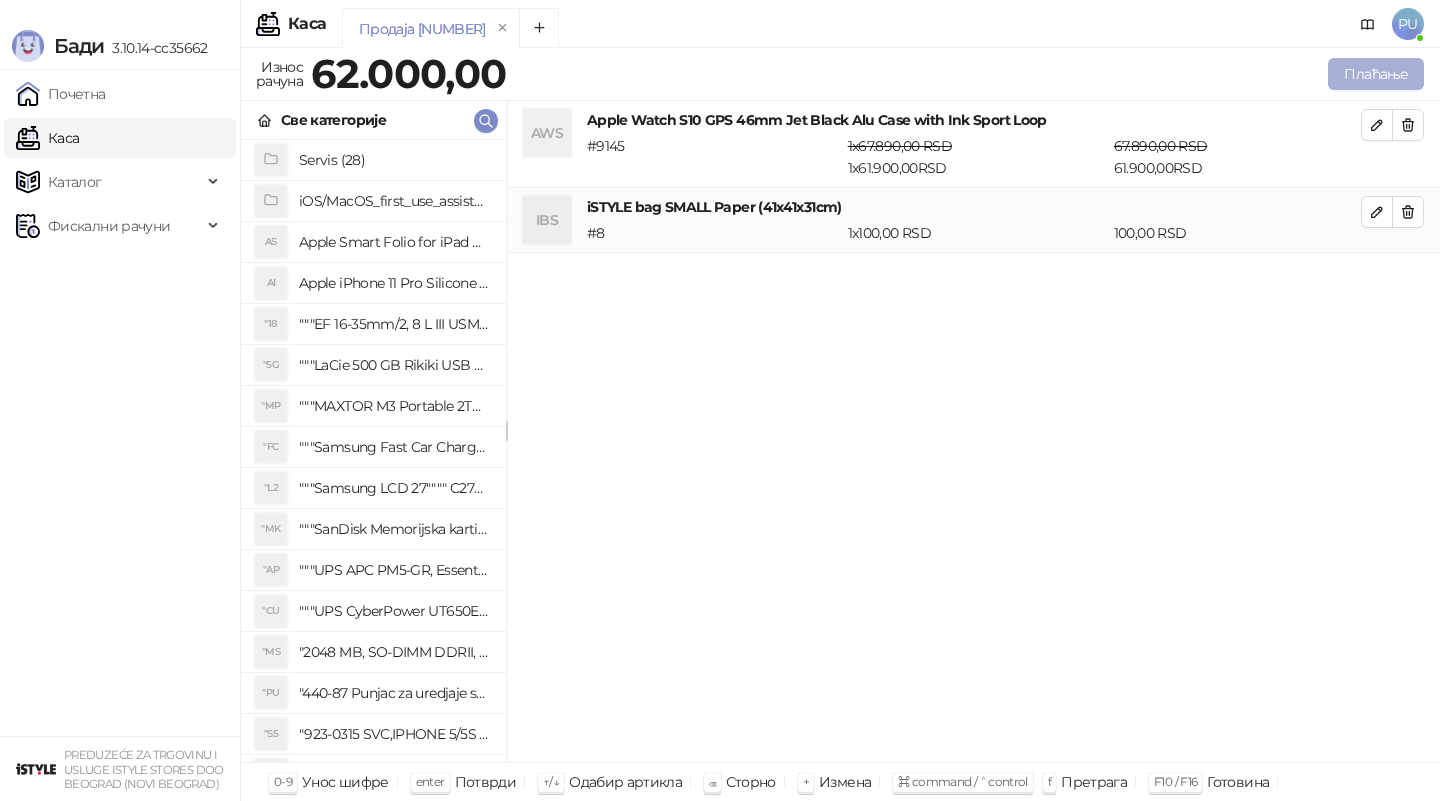 click on "Плаћање" at bounding box center (1376, 74) 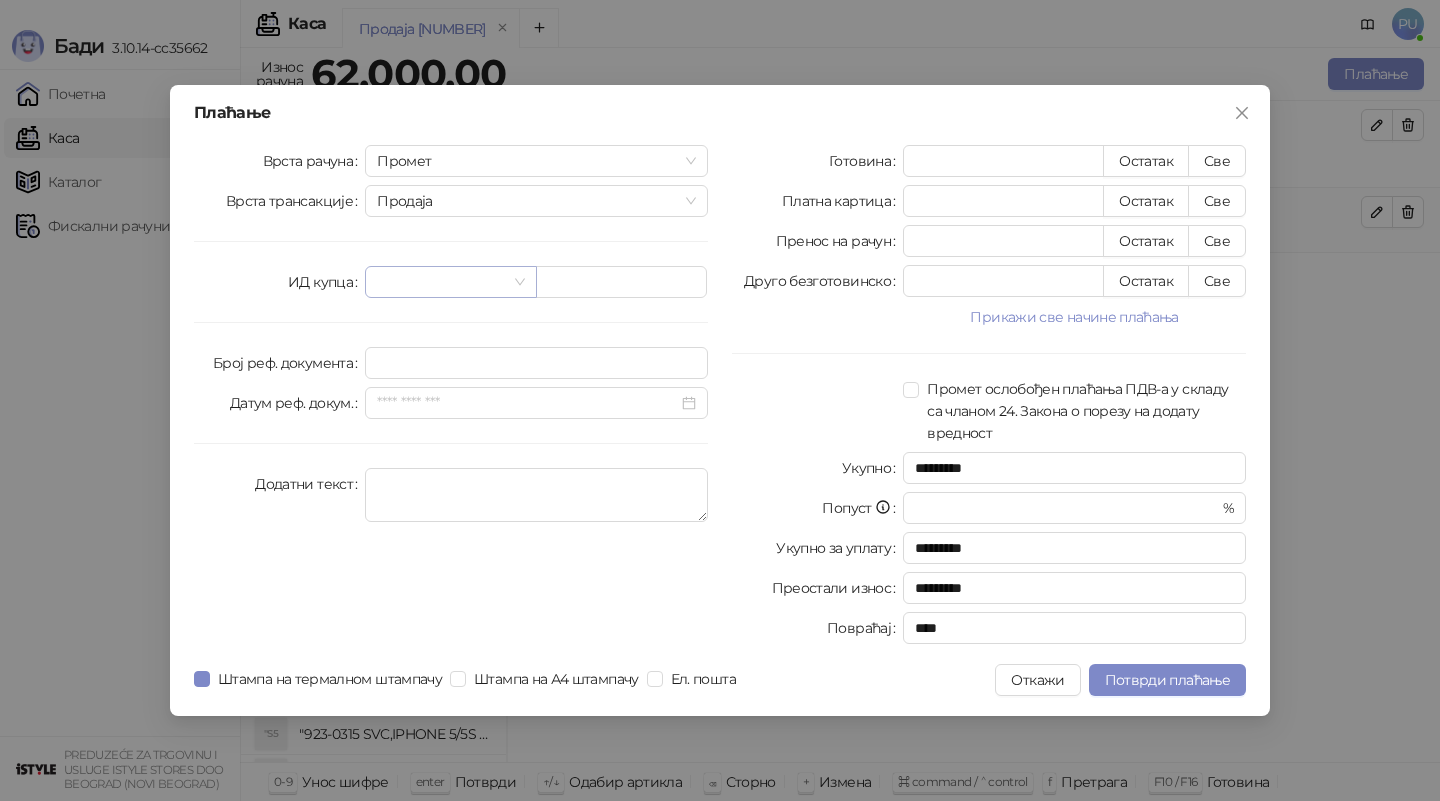 click at bounding box center [441, 282] 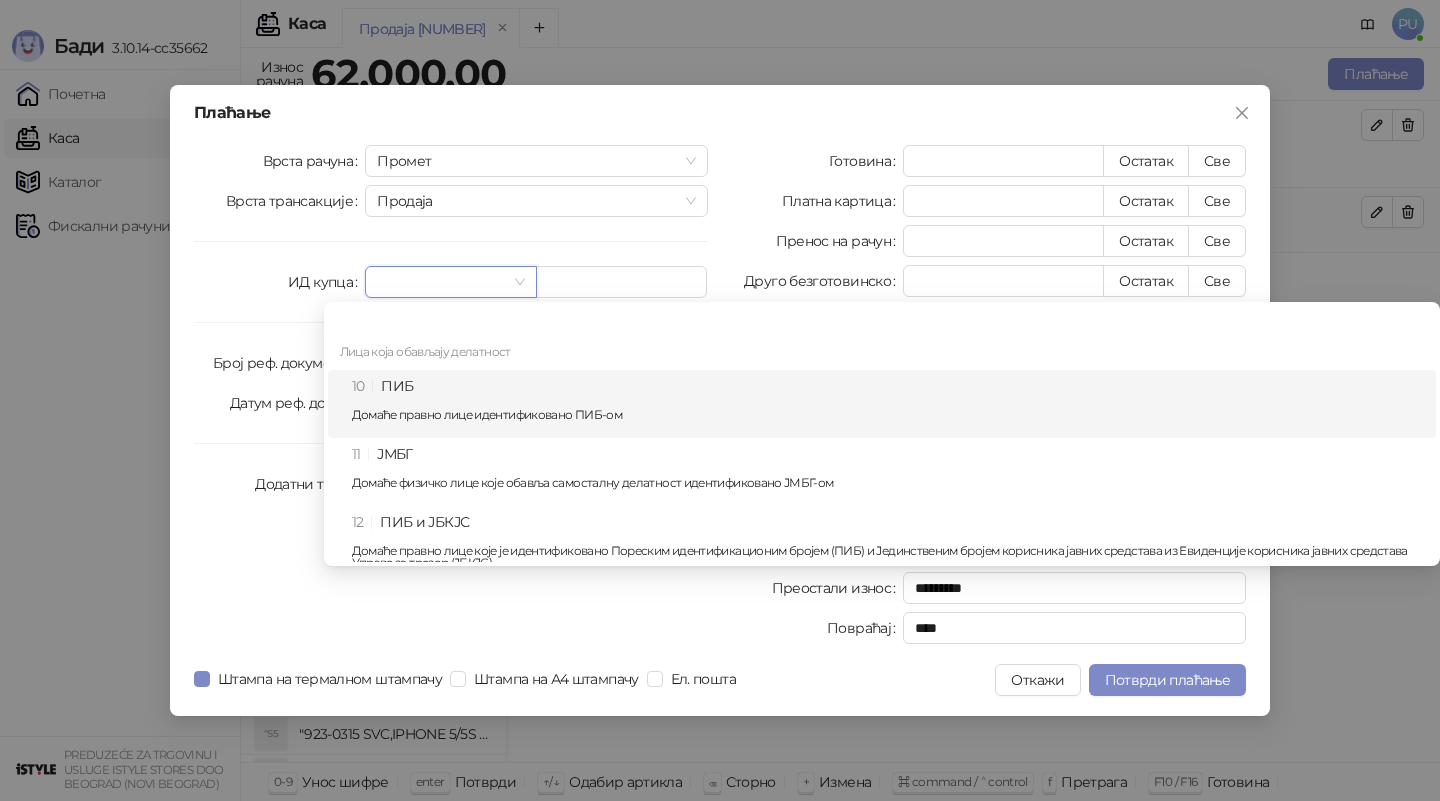 click on "10 ПИБ Домаће правно лице идентификовано ПИБ-ом" at bounding box center (888, 404) 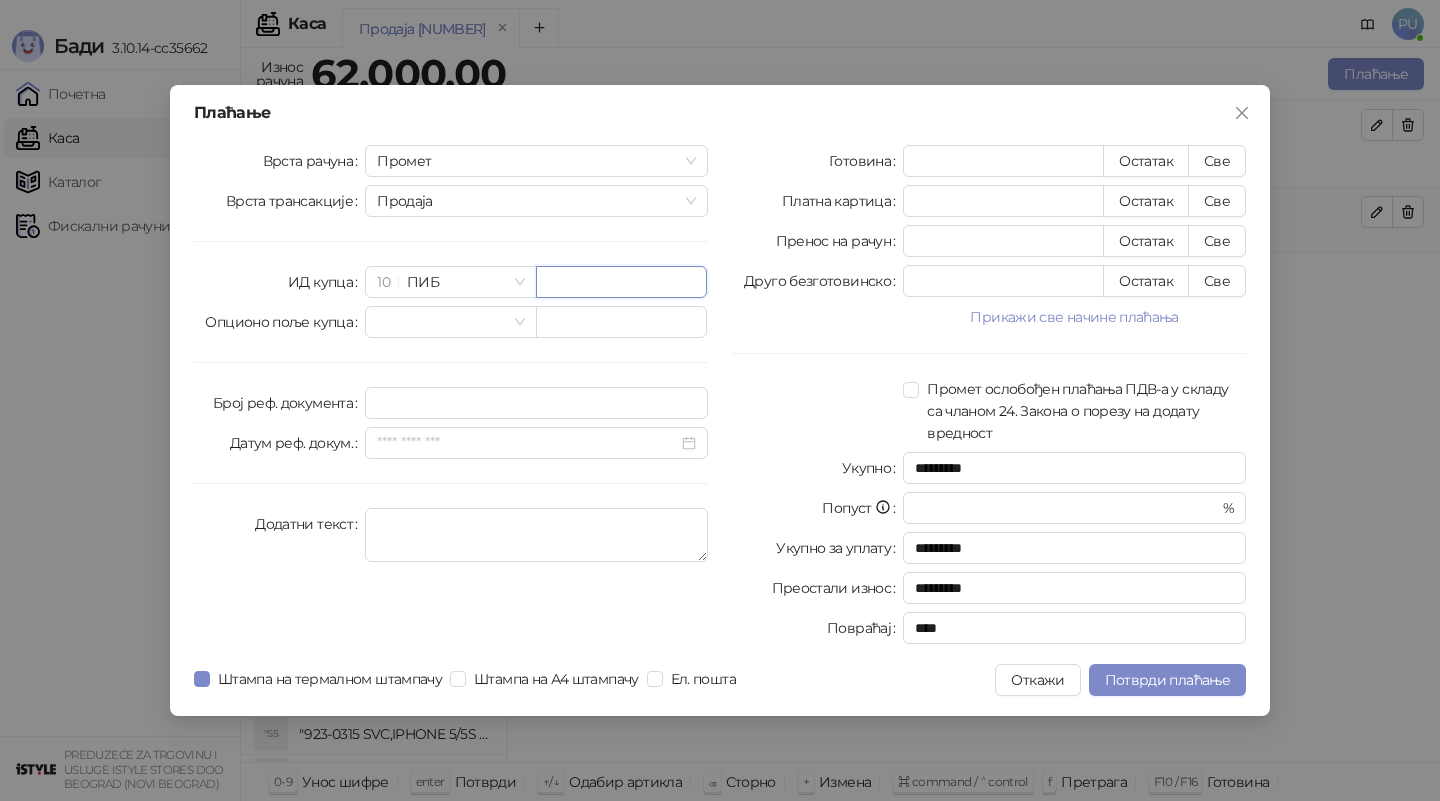paste on "*********" 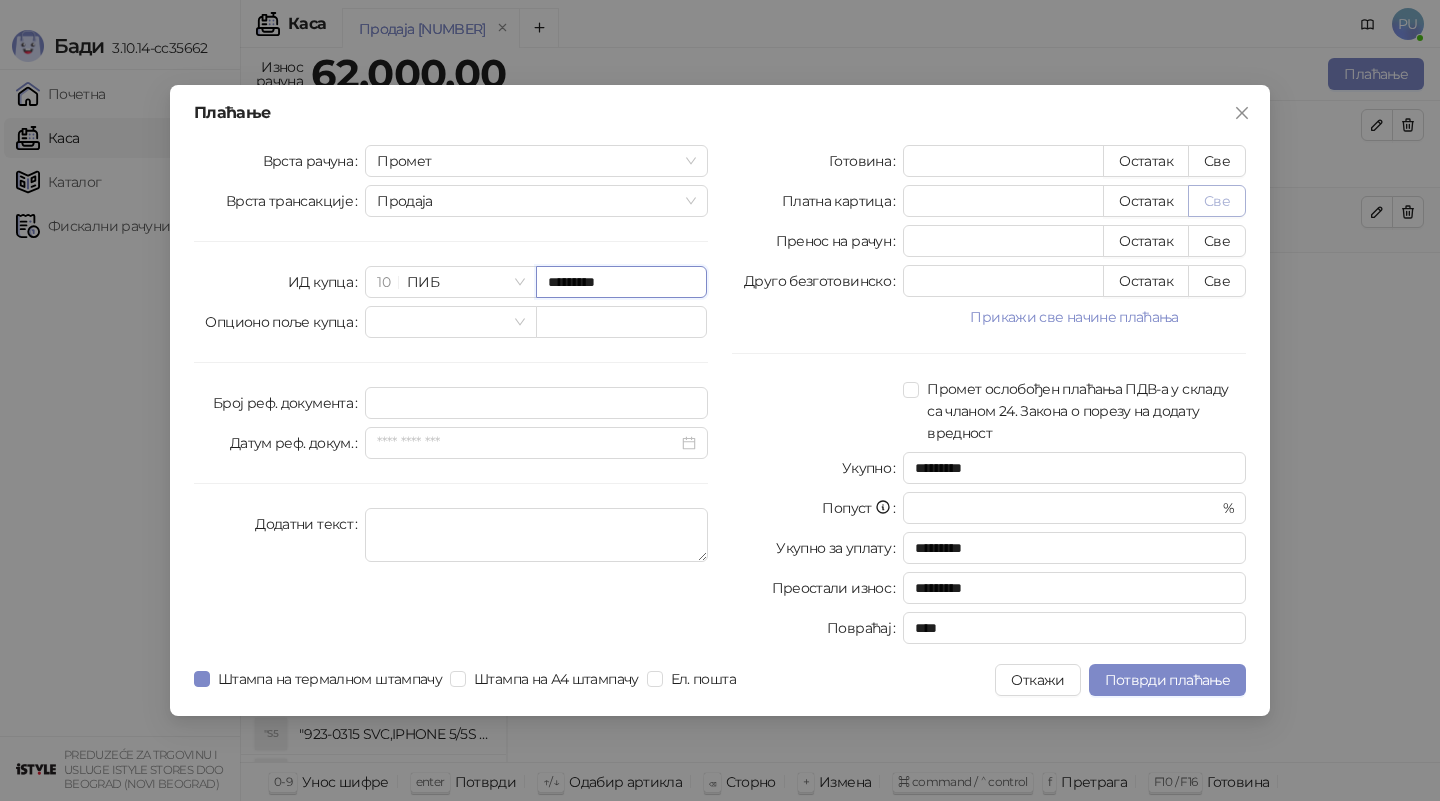 type on "*********" 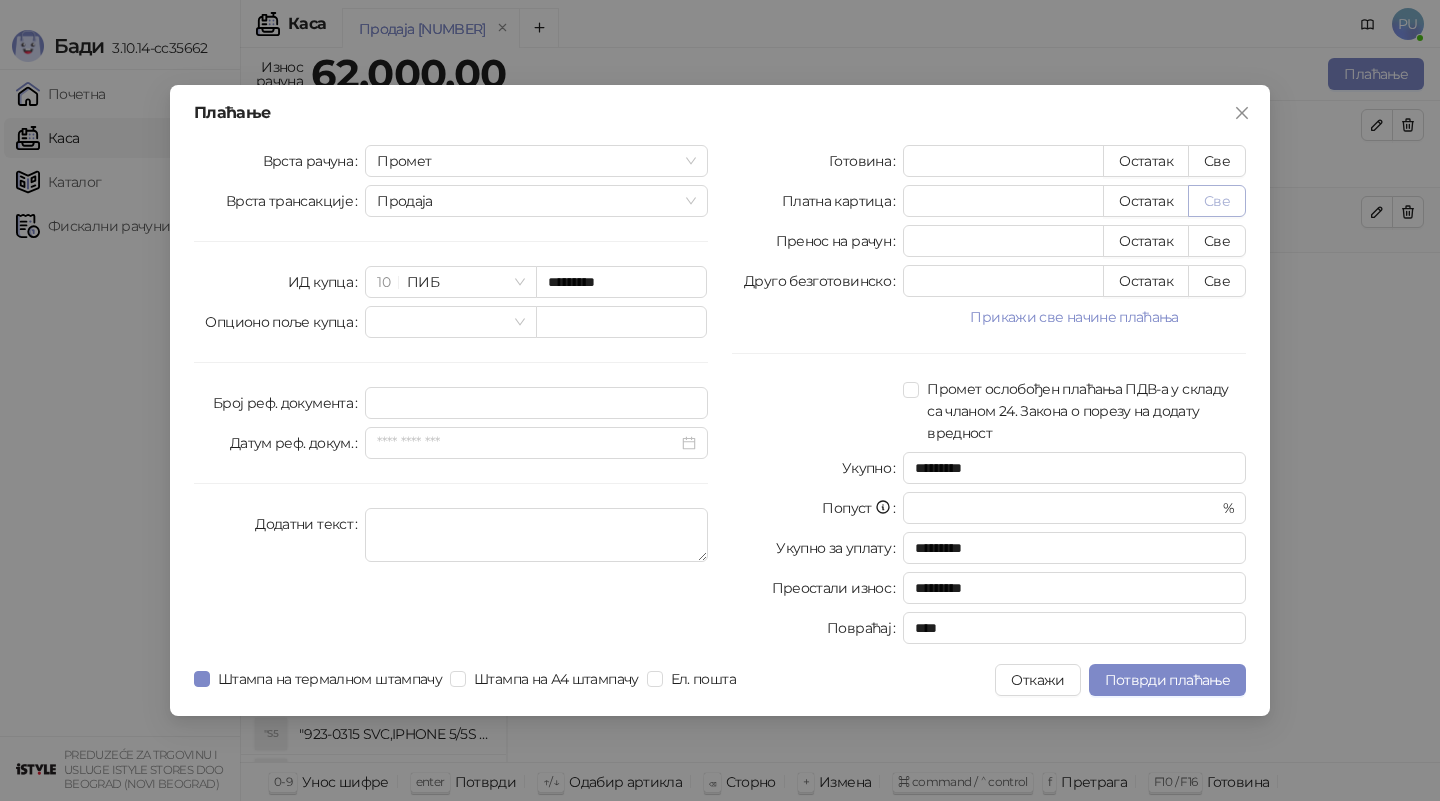 click on "Све" at bounding box center (1217, 201) 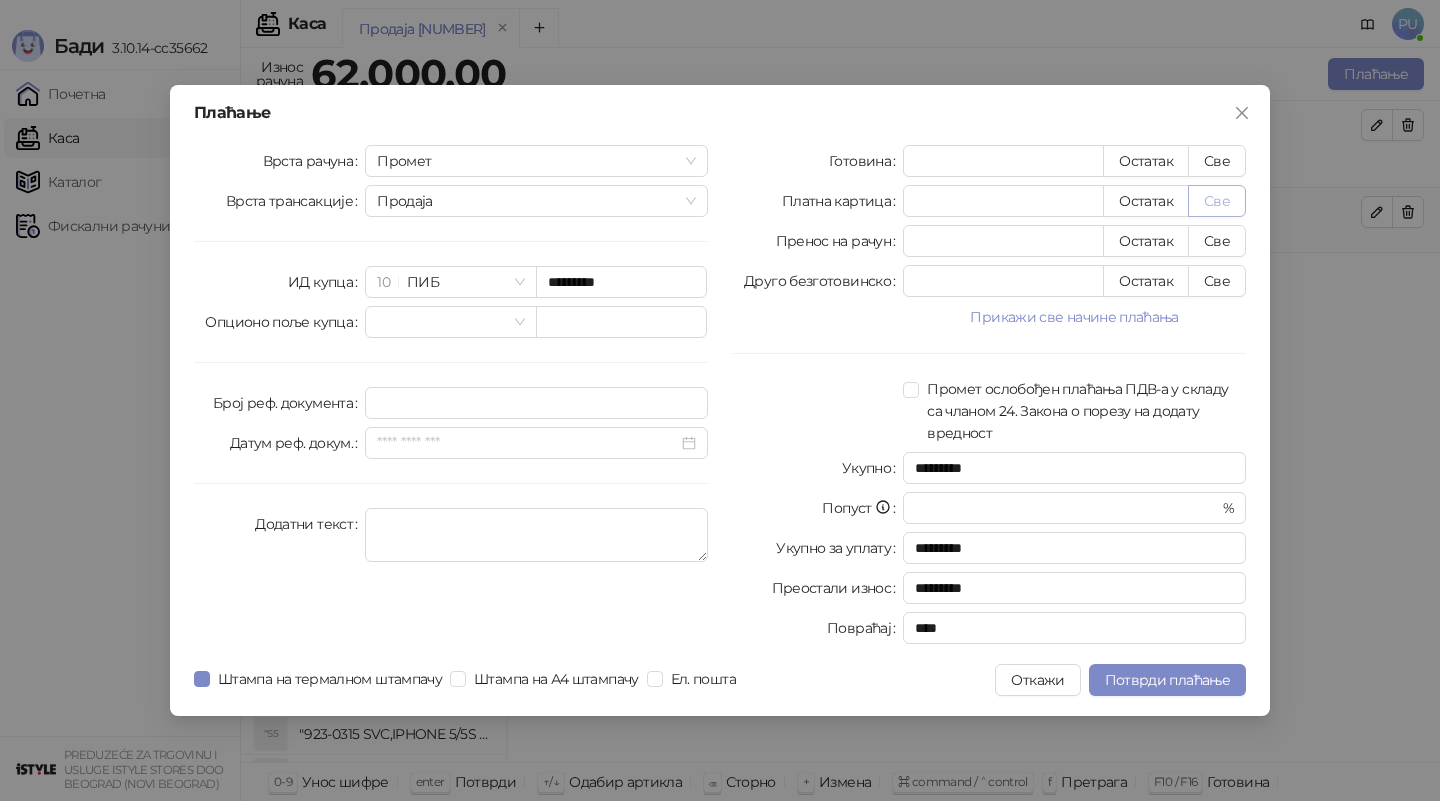 type on "*****" 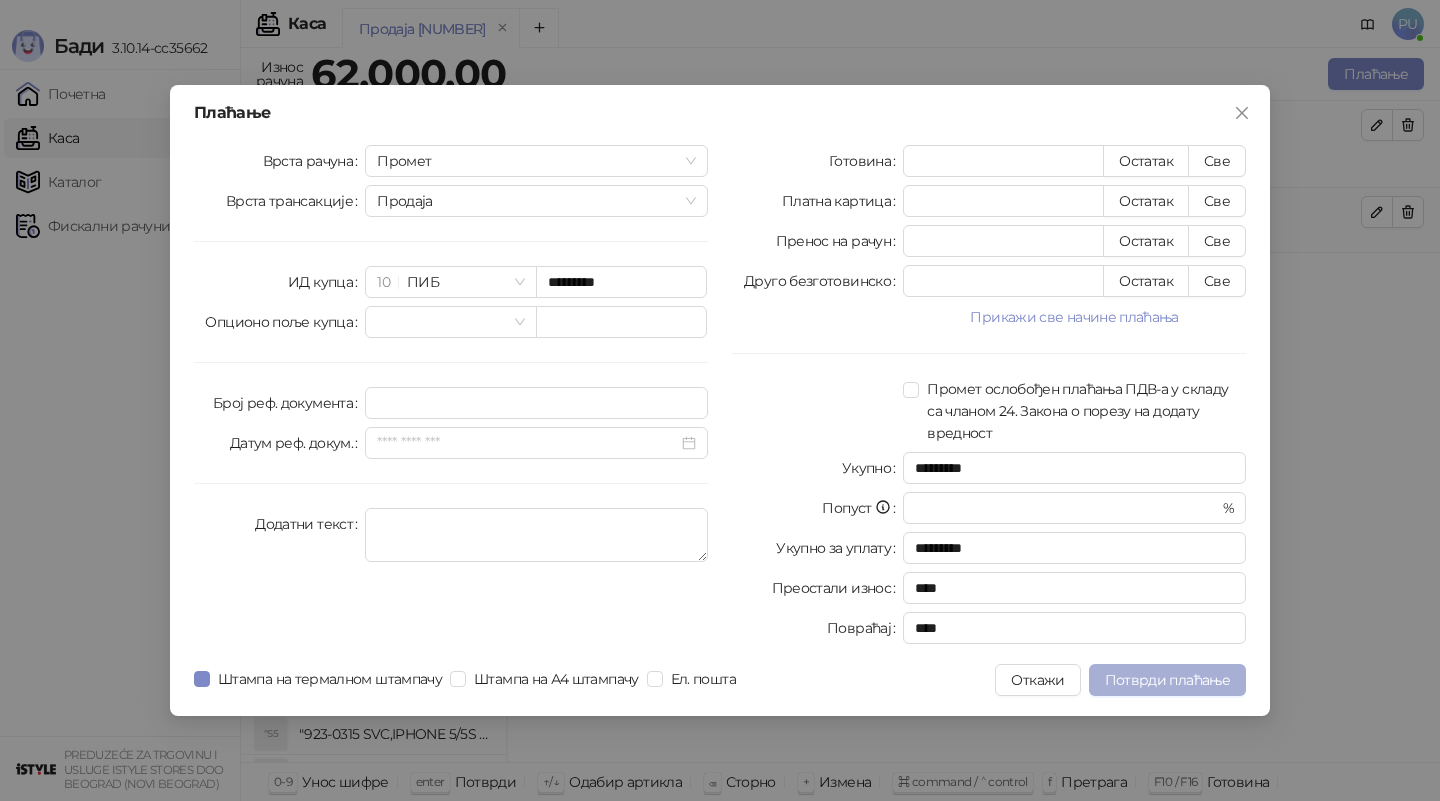 click on "Потврди плаћање" at bounding box center (1167, 680) 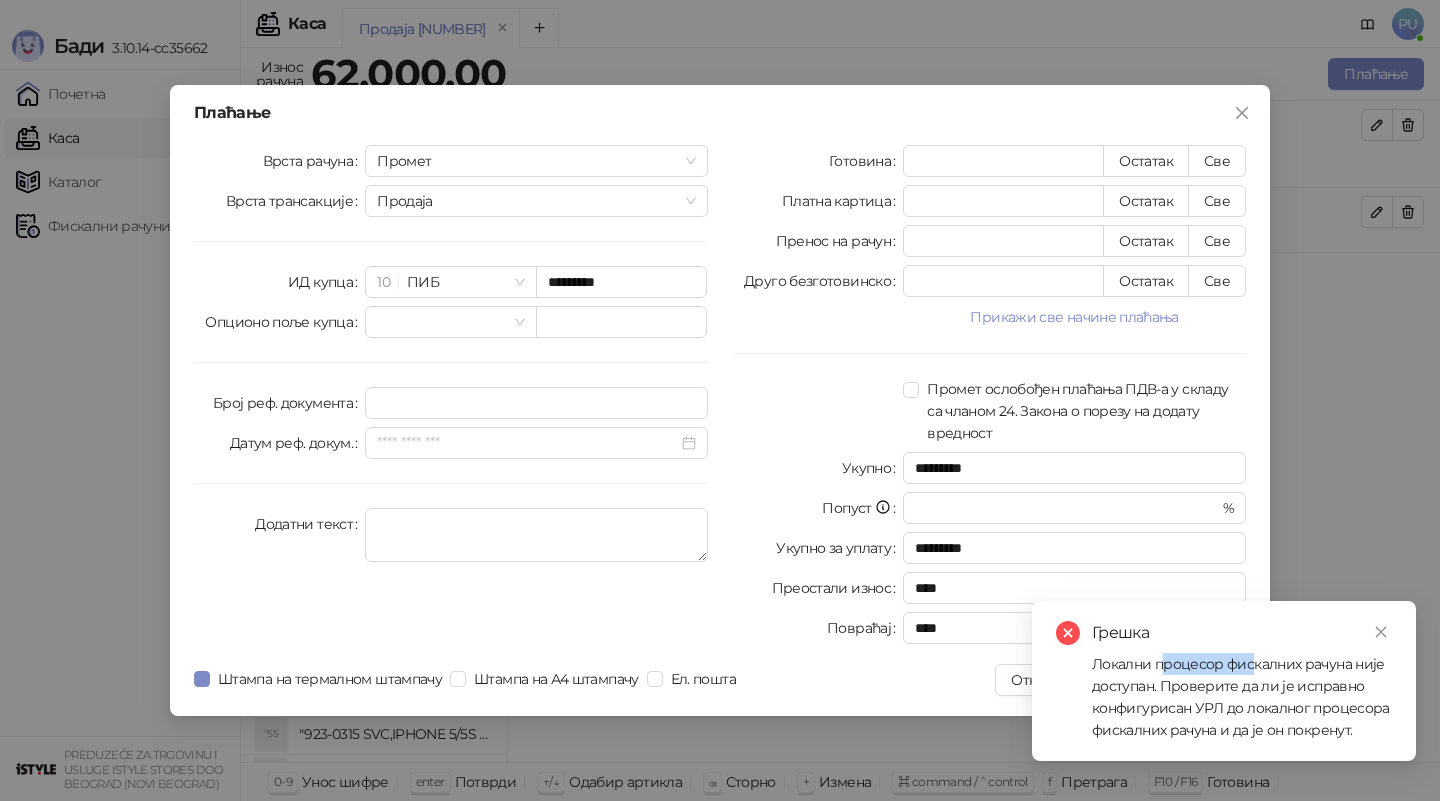 drag, startPoint x: 1162, startPoint y: 659, endPoint x: 1258, endPoint y: 662, distance: 96.04687 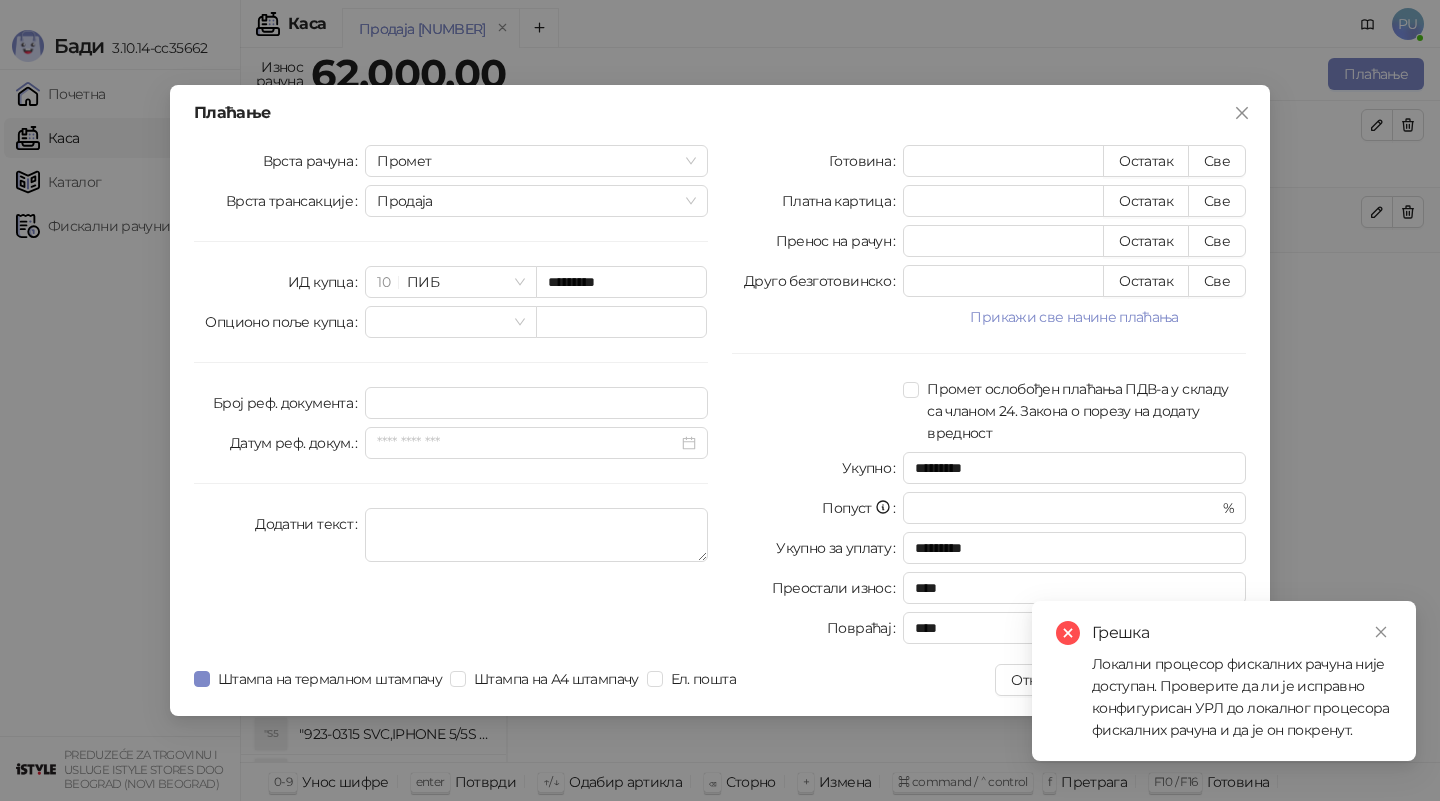 click on "Локални процесор фискалних рачуна није доступан. Проверите да ли је исправно конфигурисан УРЛ до локалног процесора фискалних рачуна и да је он покренут." at bounding box center [1242, 697] 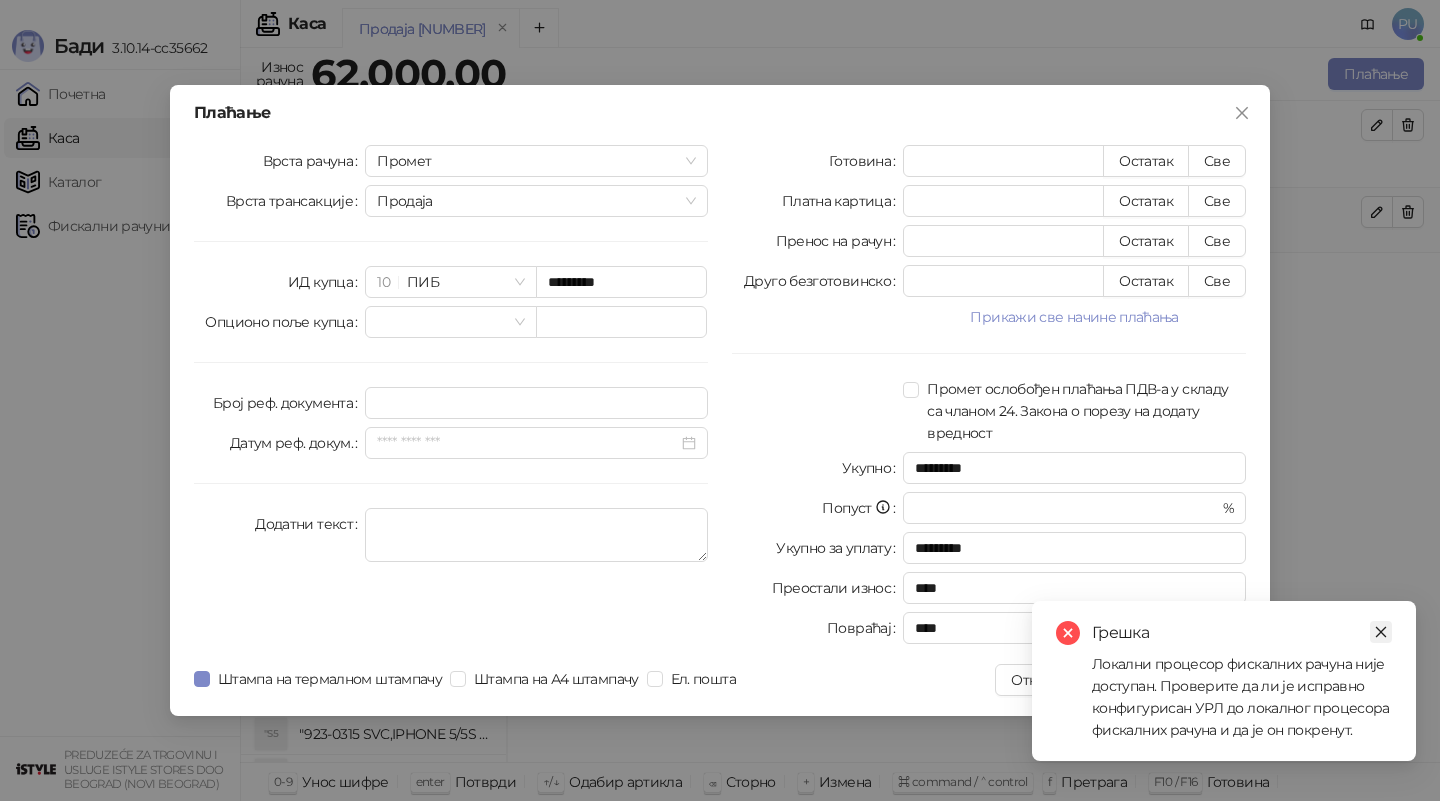 click 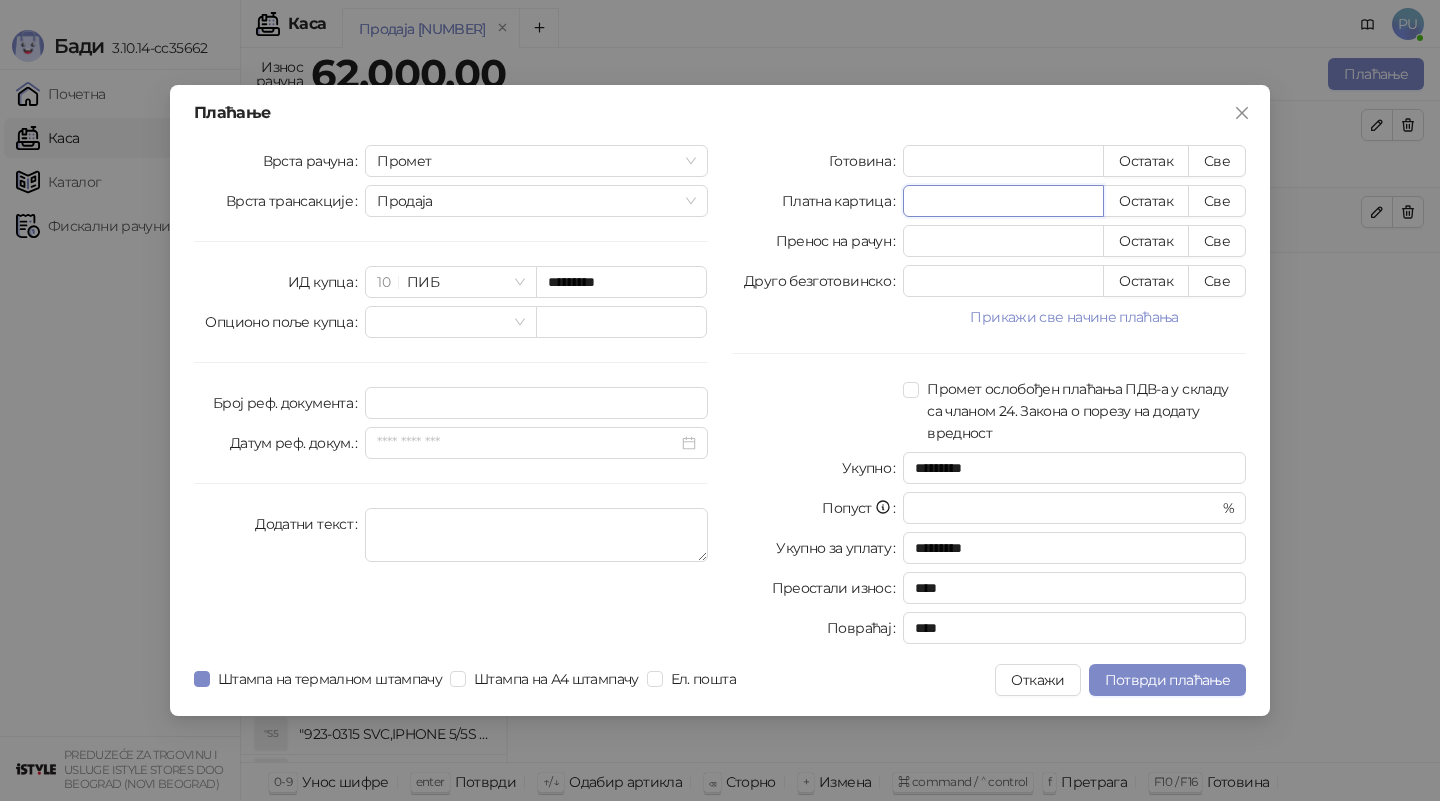 click on "*****" at bounding box center [1003, 201] 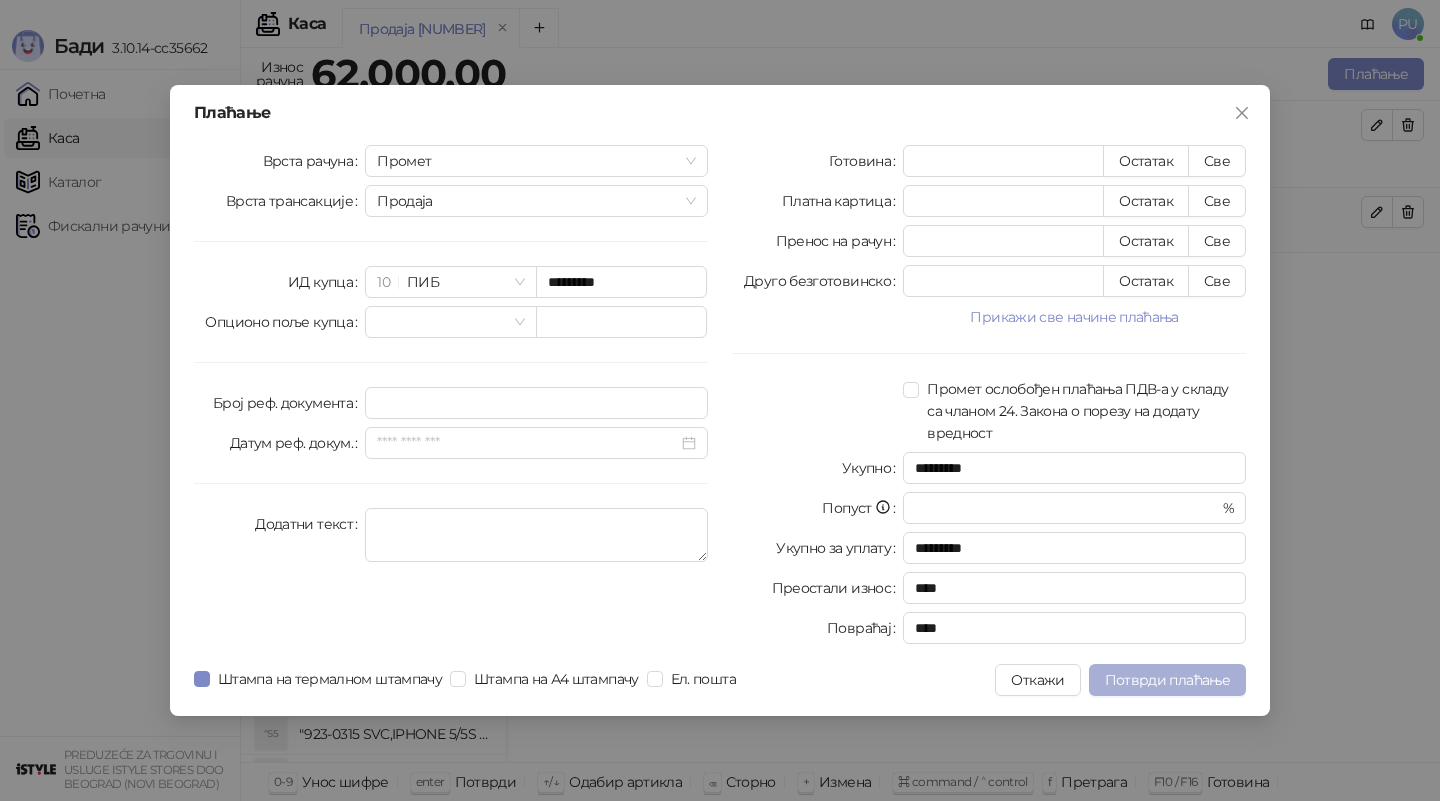 click on "Потврди плаћање" at bounding box center (1167, 680) 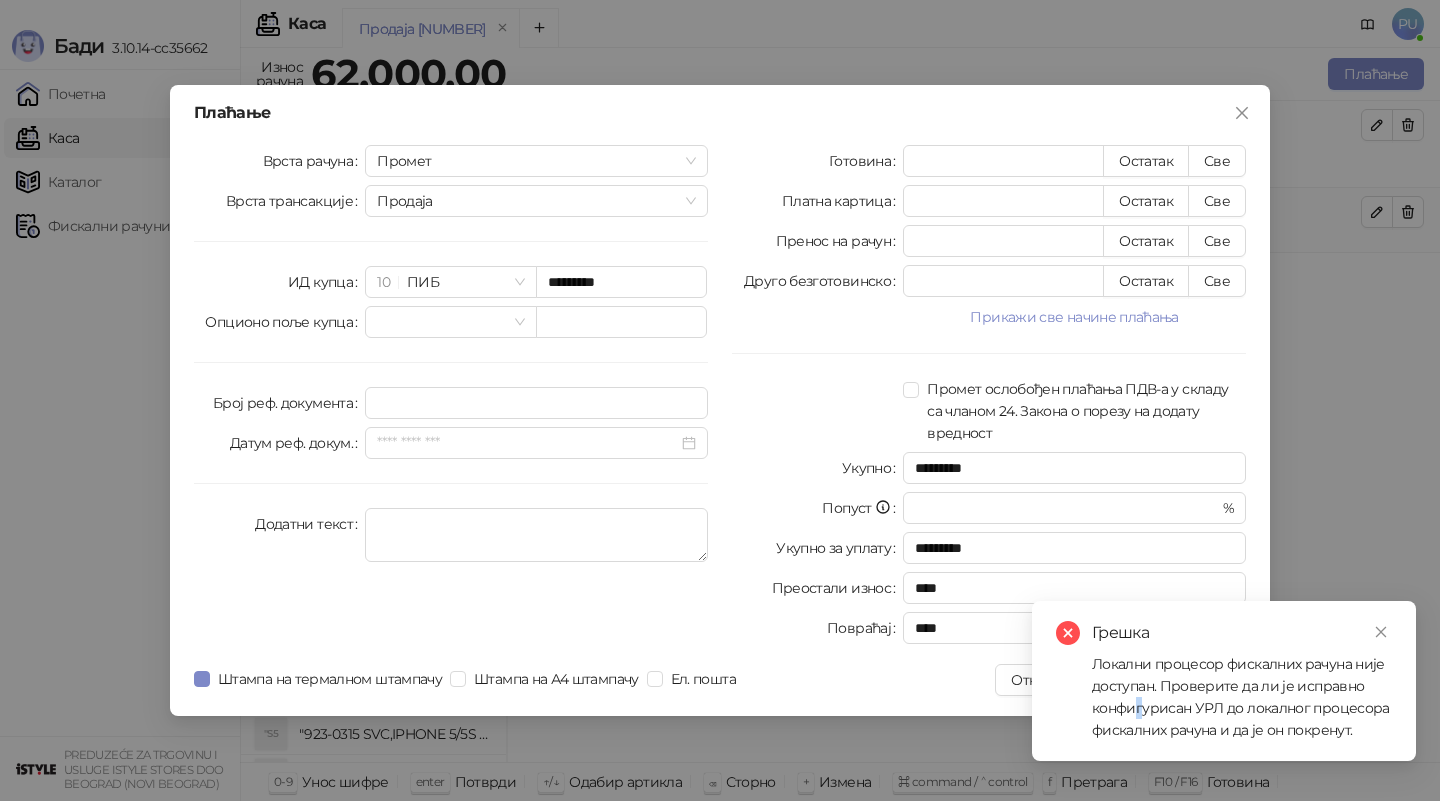 drag, startPoint x: 1137, startPoint y: 704, endPoint x: 1188, endPoint y: 704, distance: 51 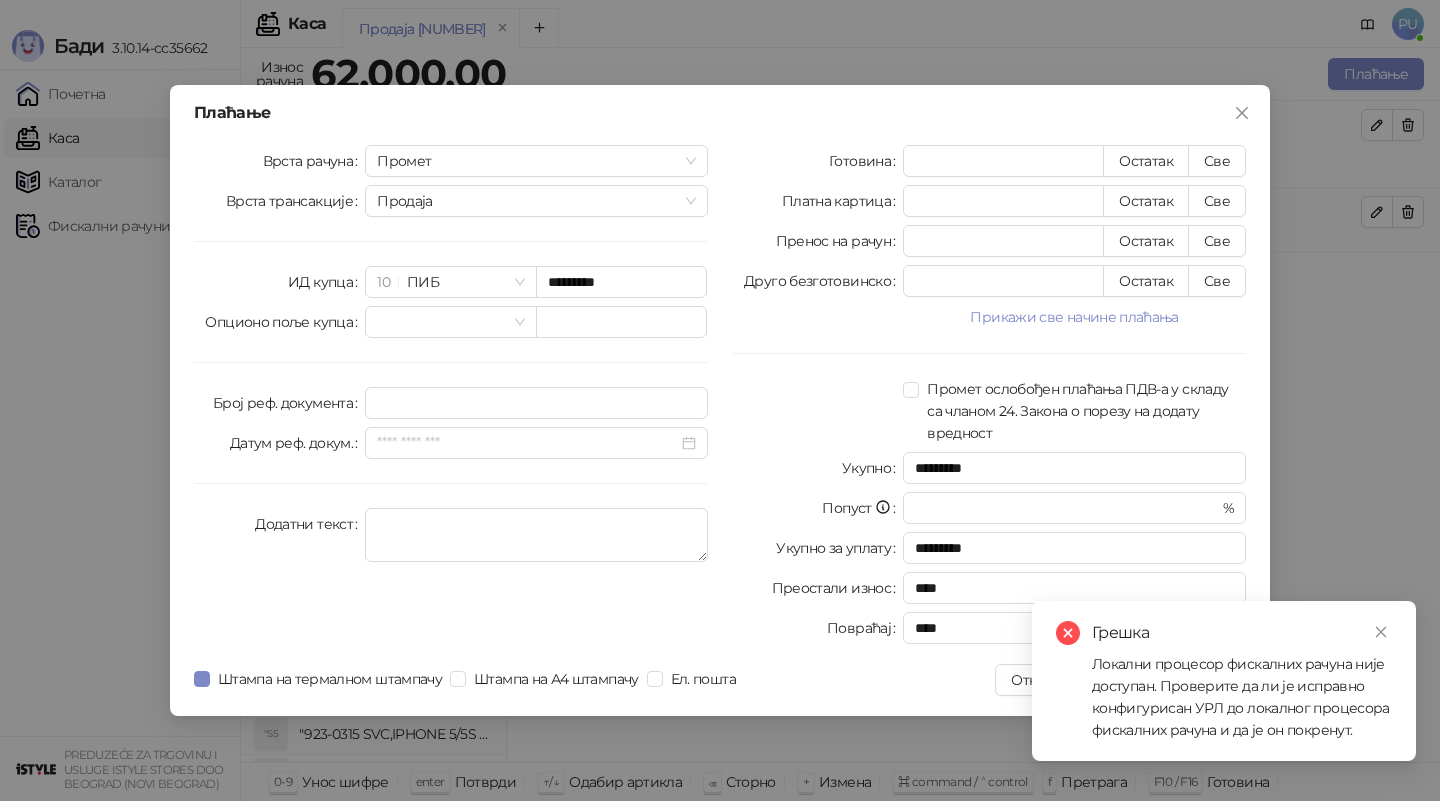click on "Локални процесор фискалних рачуна није доступан. Проверите да ли је исправно конфигурисан УРЛ до локалног процесора фискалних рачуна и да је он покренут." at bounding box center [1242, 697] 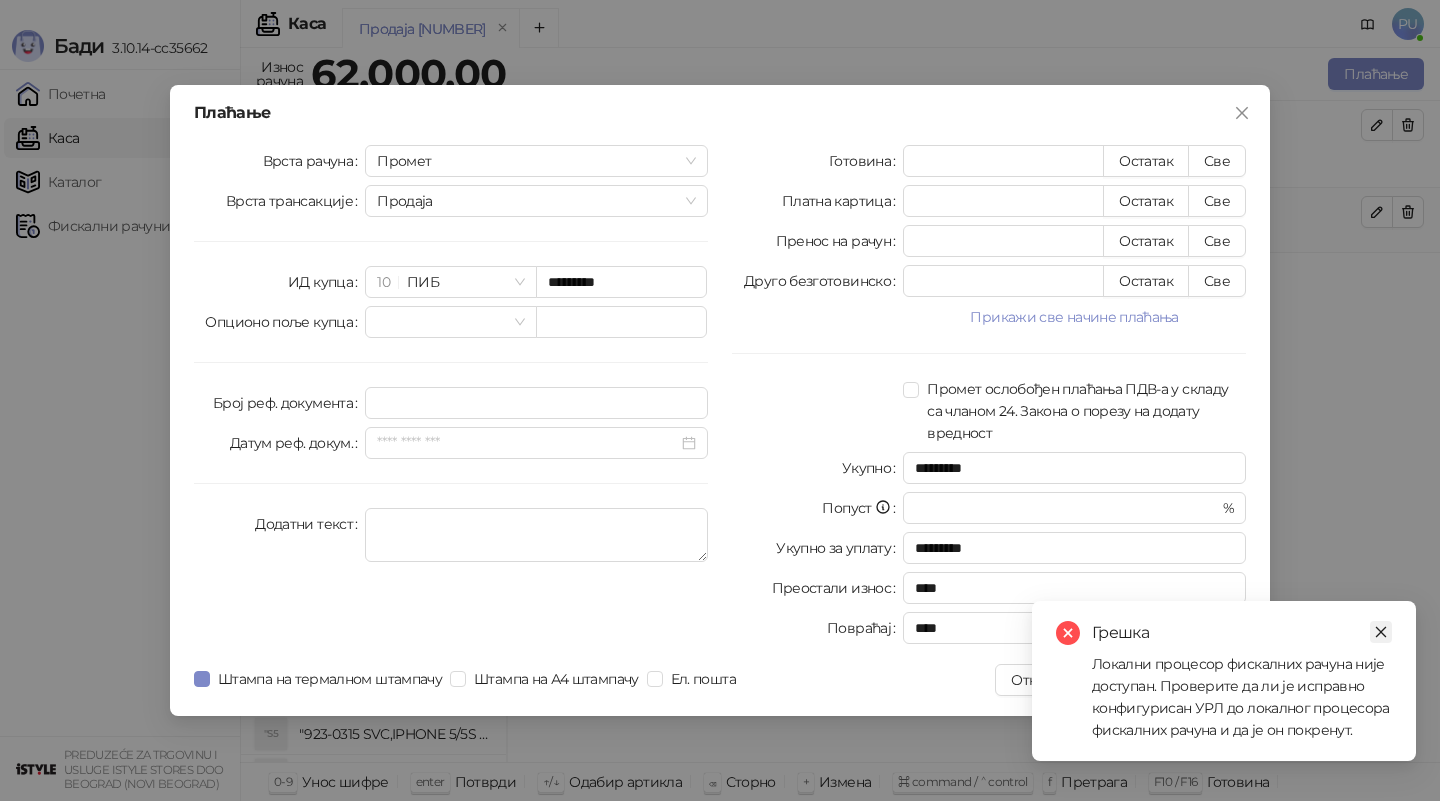 click 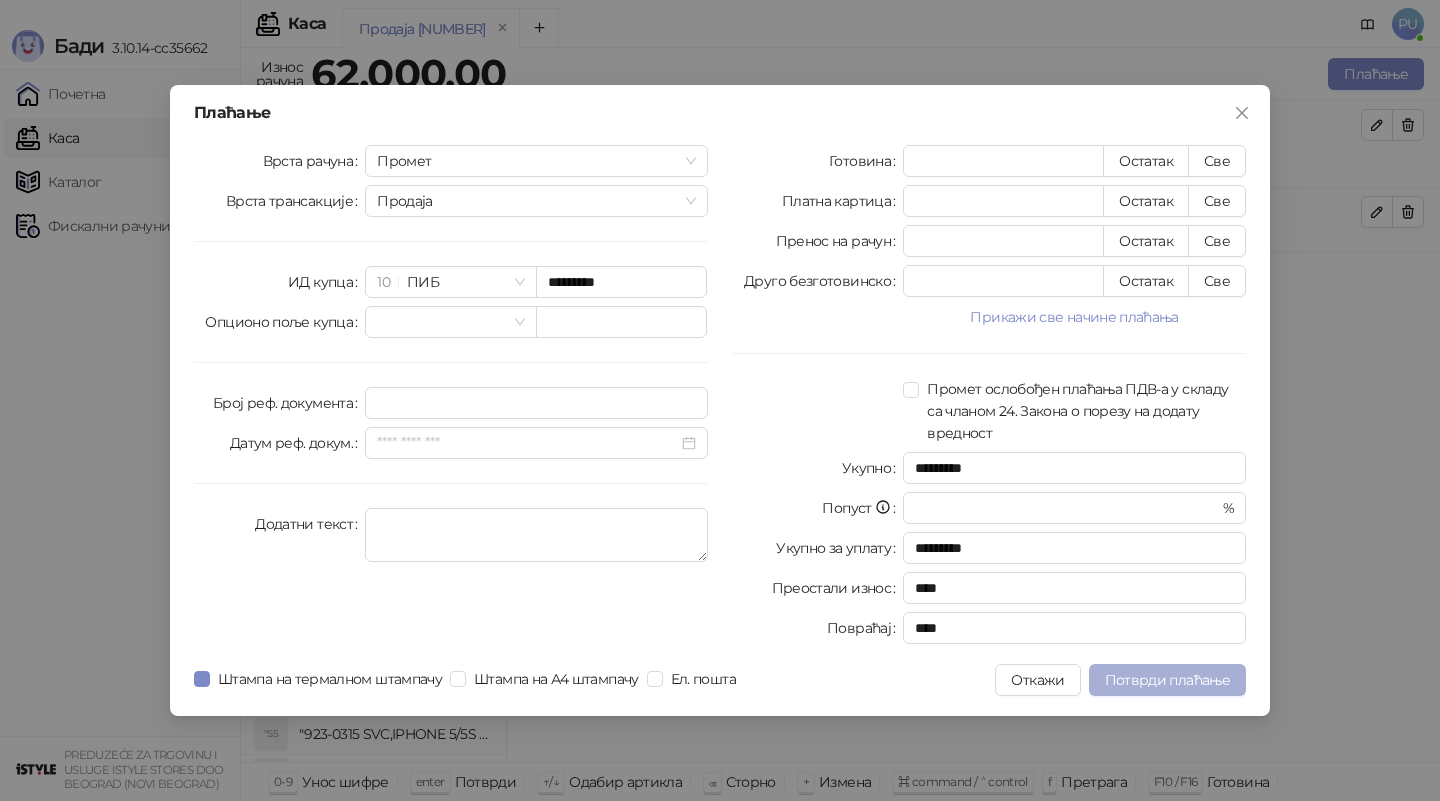 click on "Потврди плаћање" at bounding box center [1167, 680] 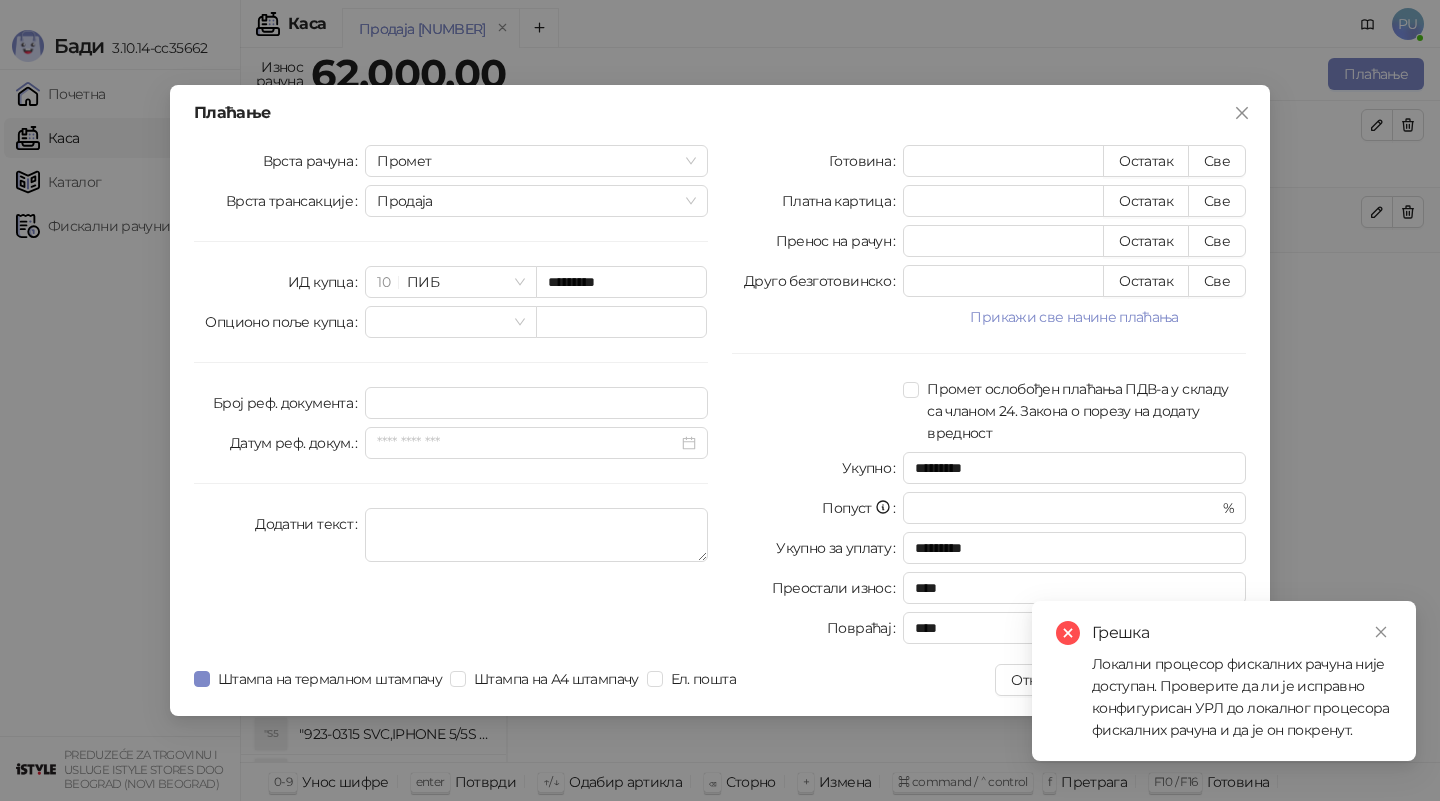 click on "Локални процесор фискалних рачуна није доступан. Проверите да ли је исправно конфигурисан УРЛ до локалног процесора фискалних рачуна и да је он покренут." at bounding box center [1242, 697] 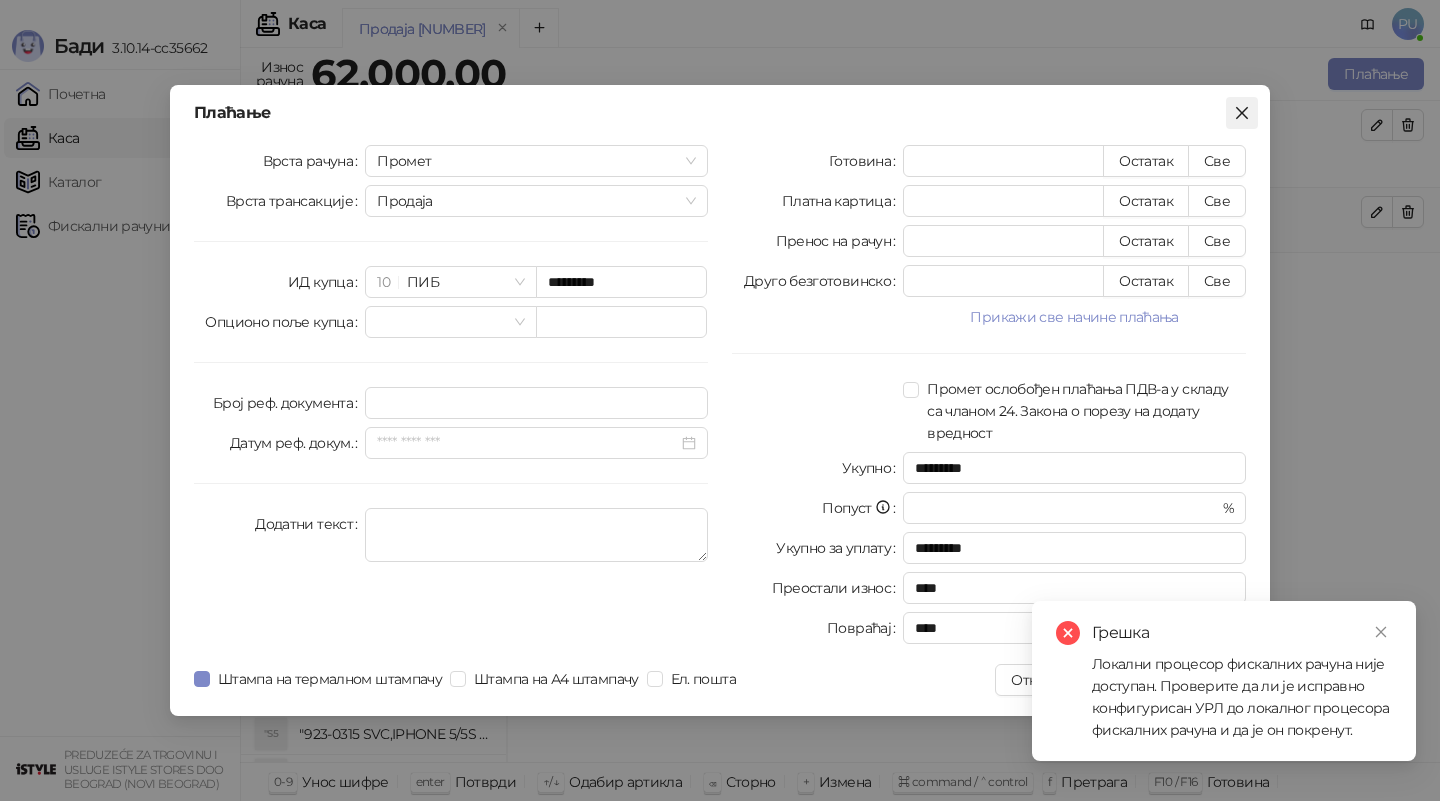 click at bounding box center [1242, 113] 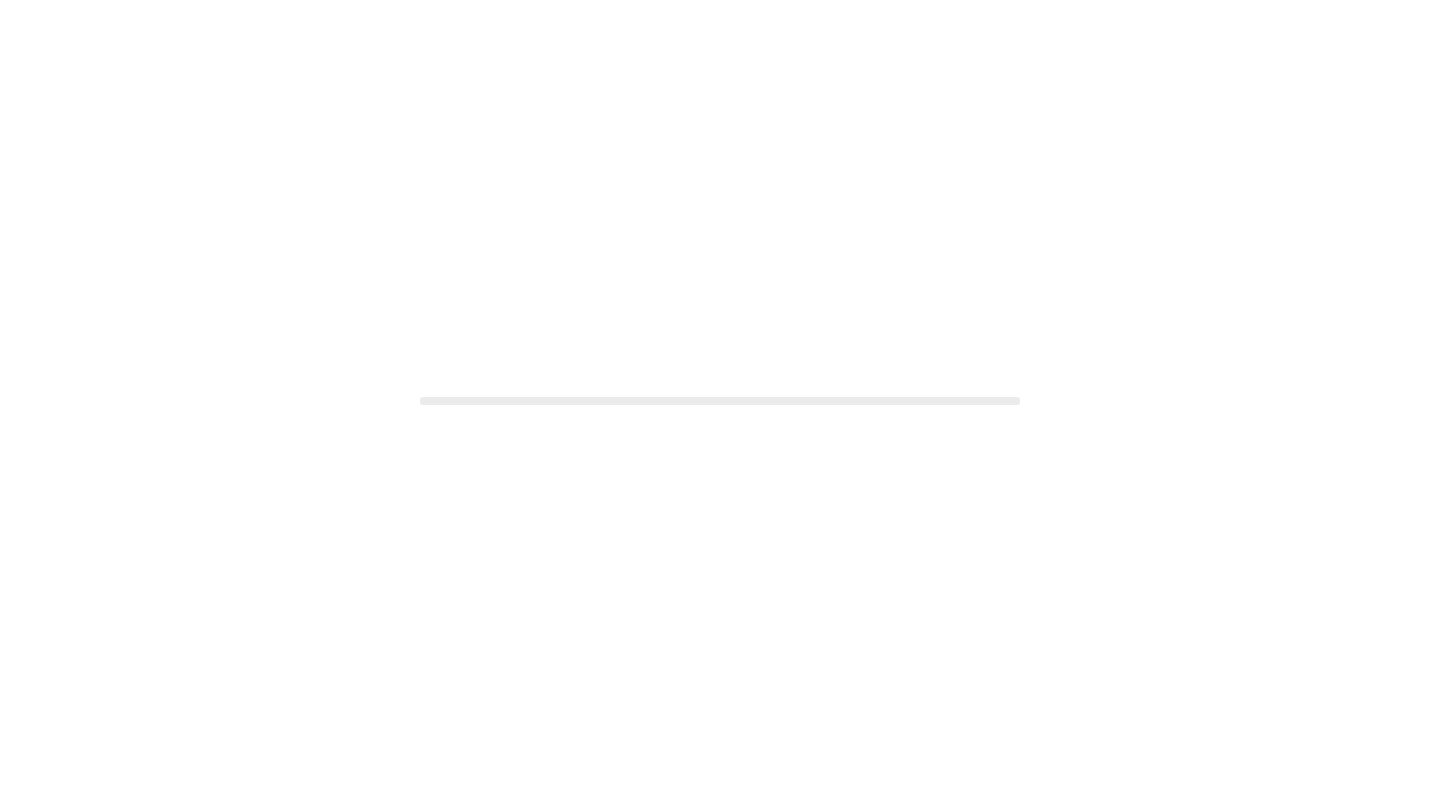scroll, scrollTop: 0, scrollLeft: 0, axis: both 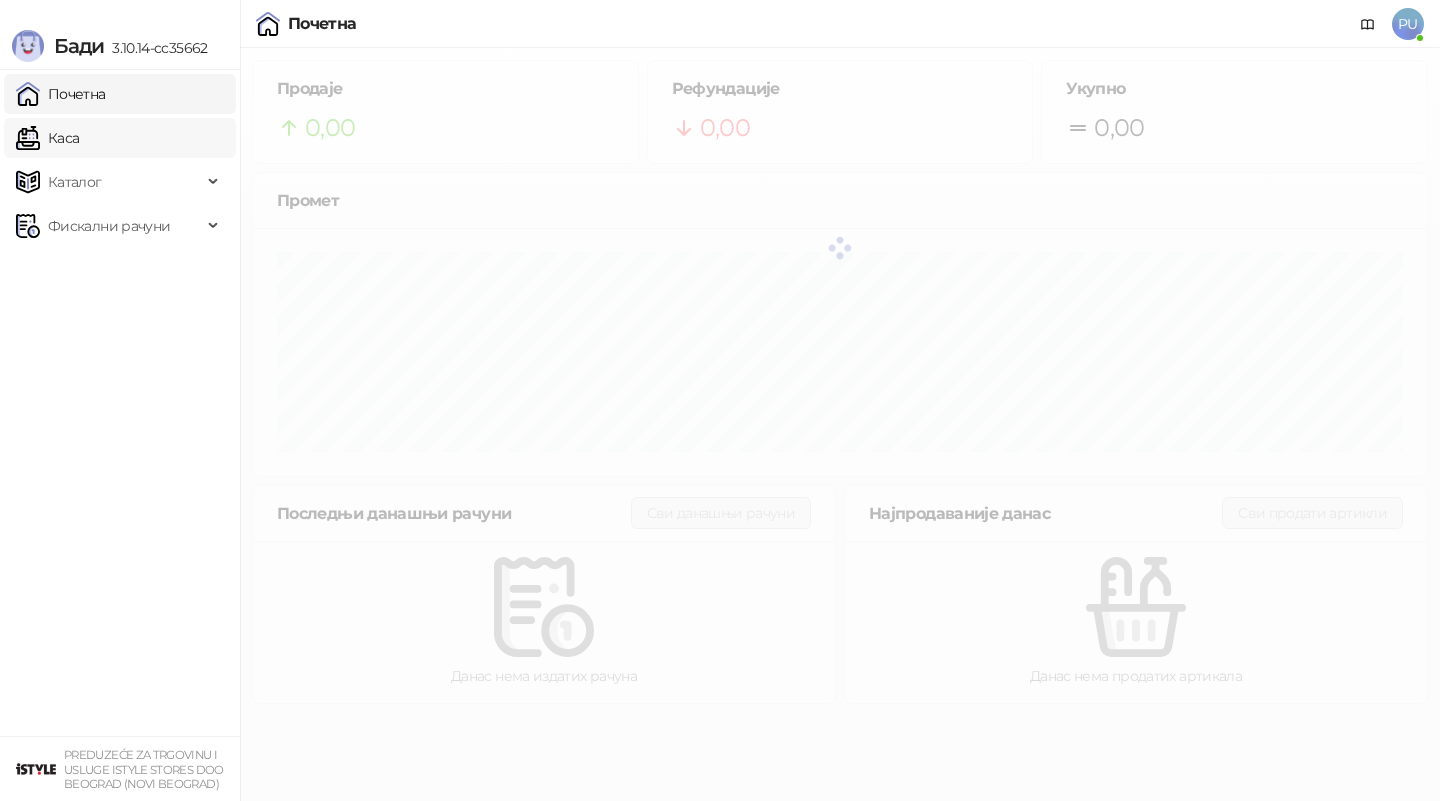 click on "Каса" at bounding box center [47, 138] 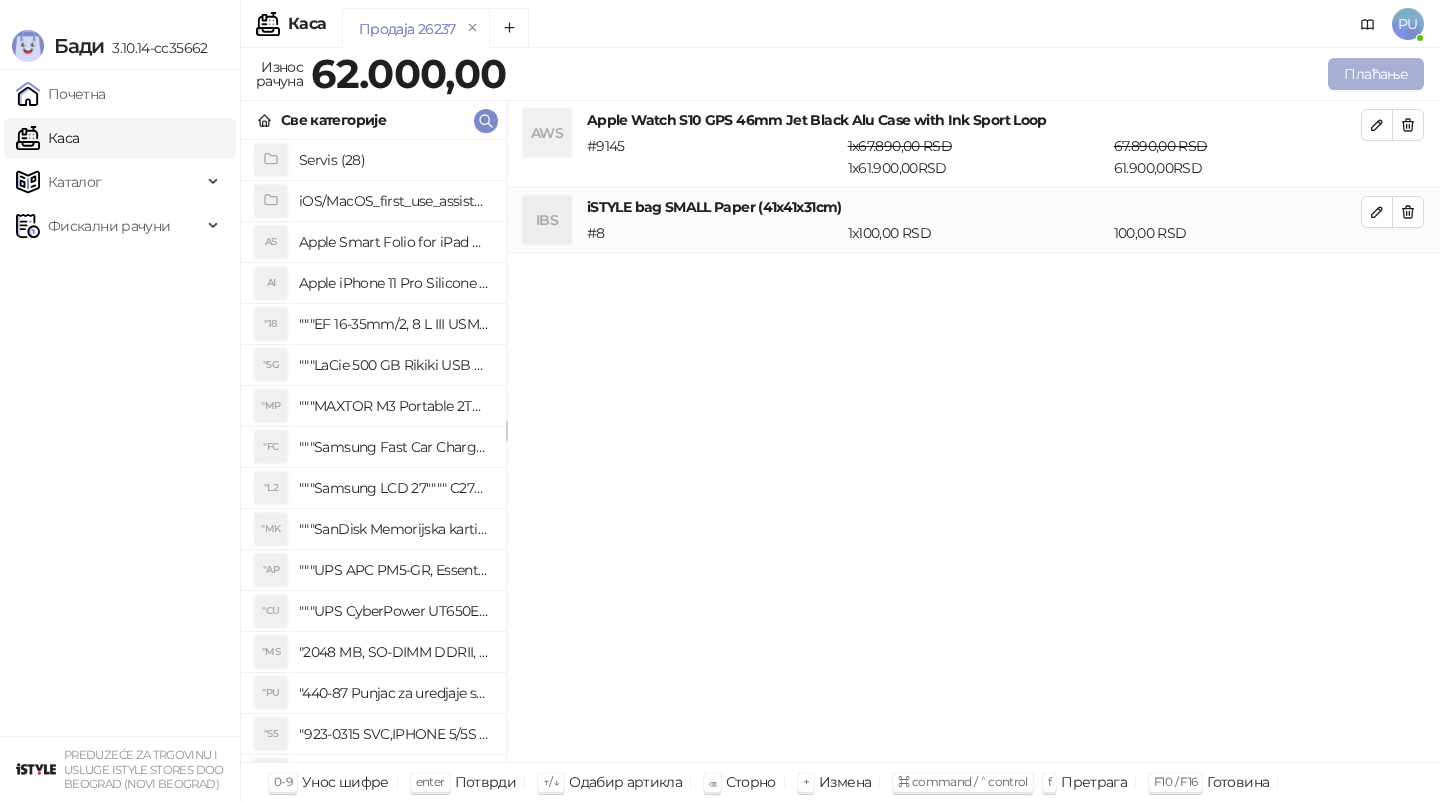 click on "Плаћање" at bounding box center [1376, 74] 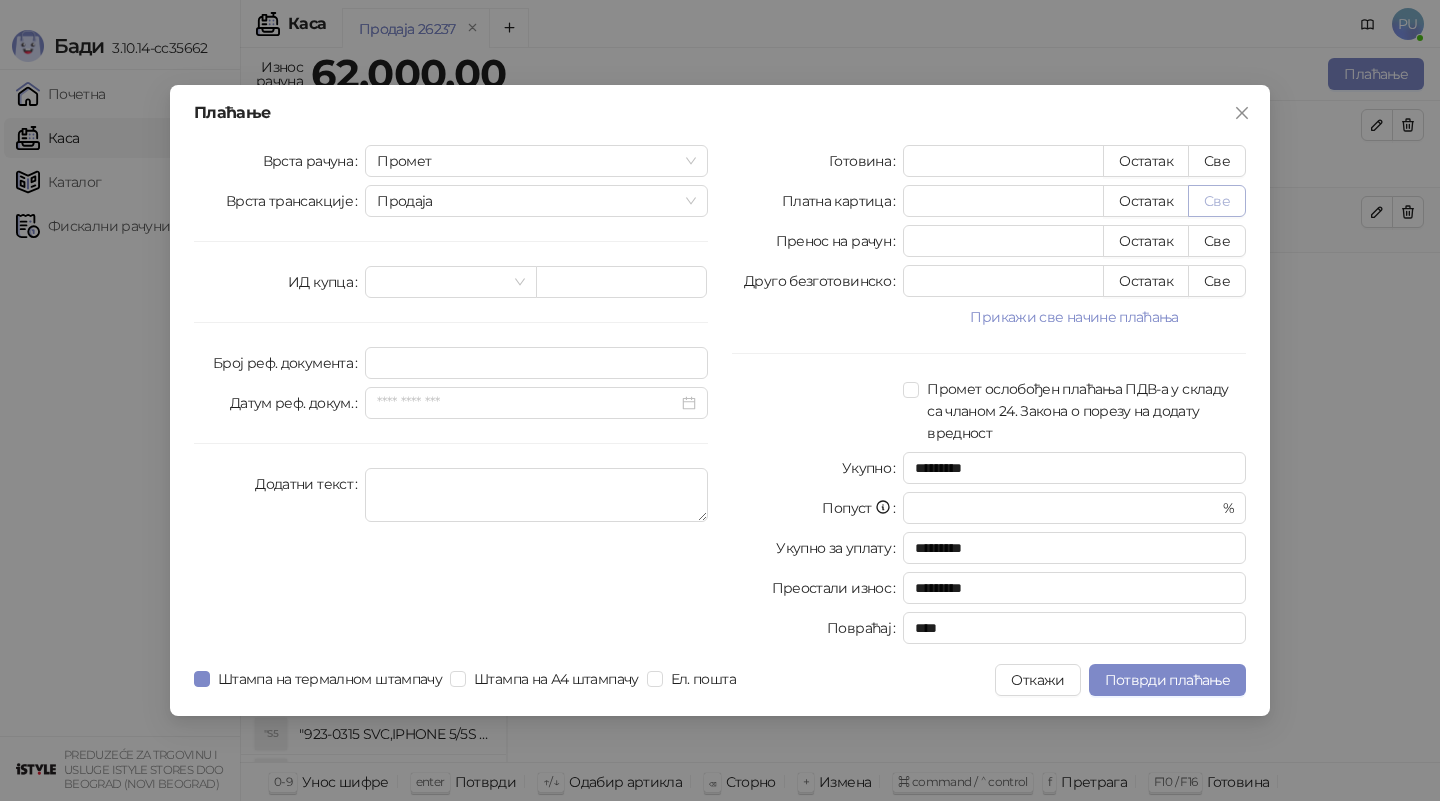 click on "Све" at bounding box center [1217, 201] 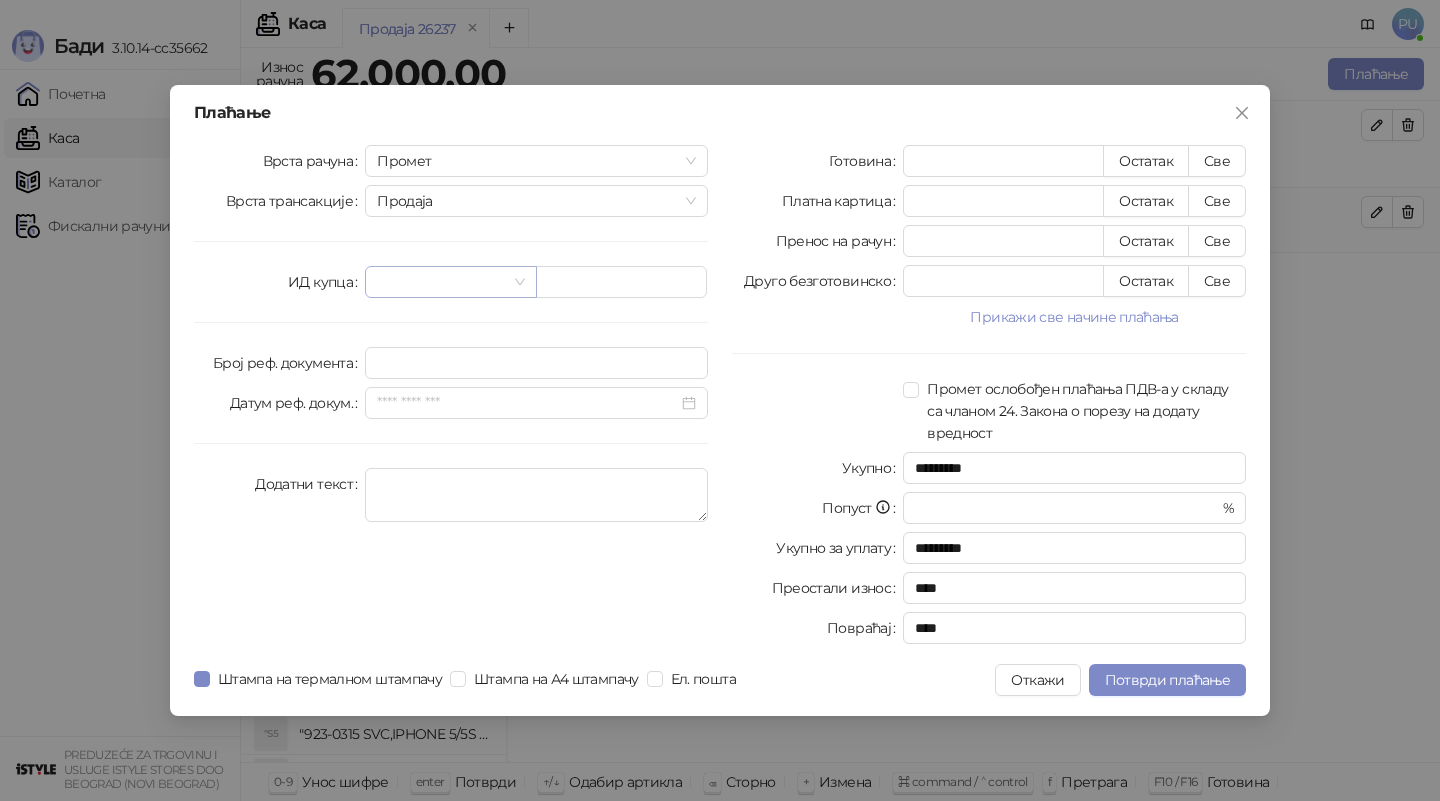 click at bounding box center [441, 282] 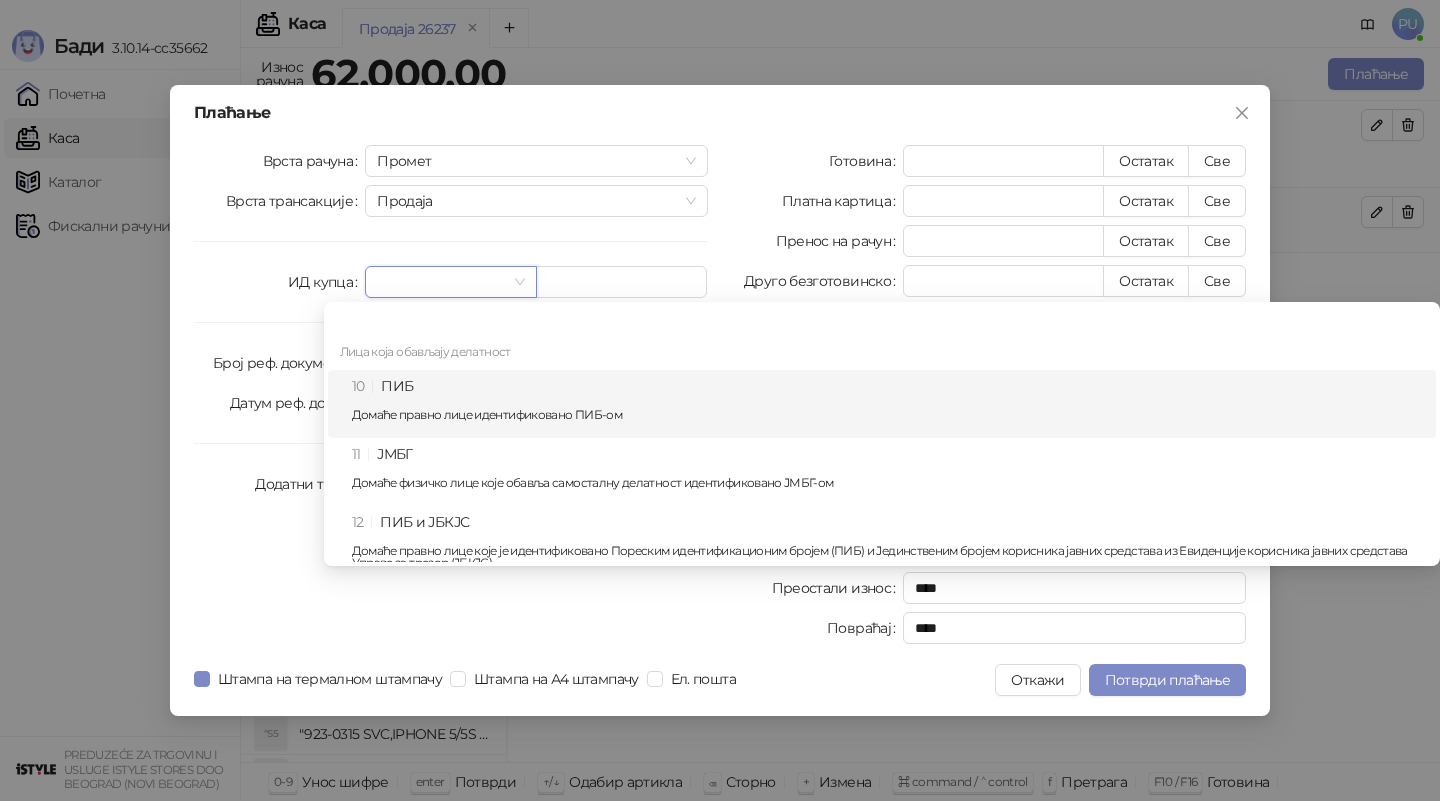 click on "10 ПИБ Домаће правно лице идентификовано ПИБ-ом" at bounding box center (888, 404) 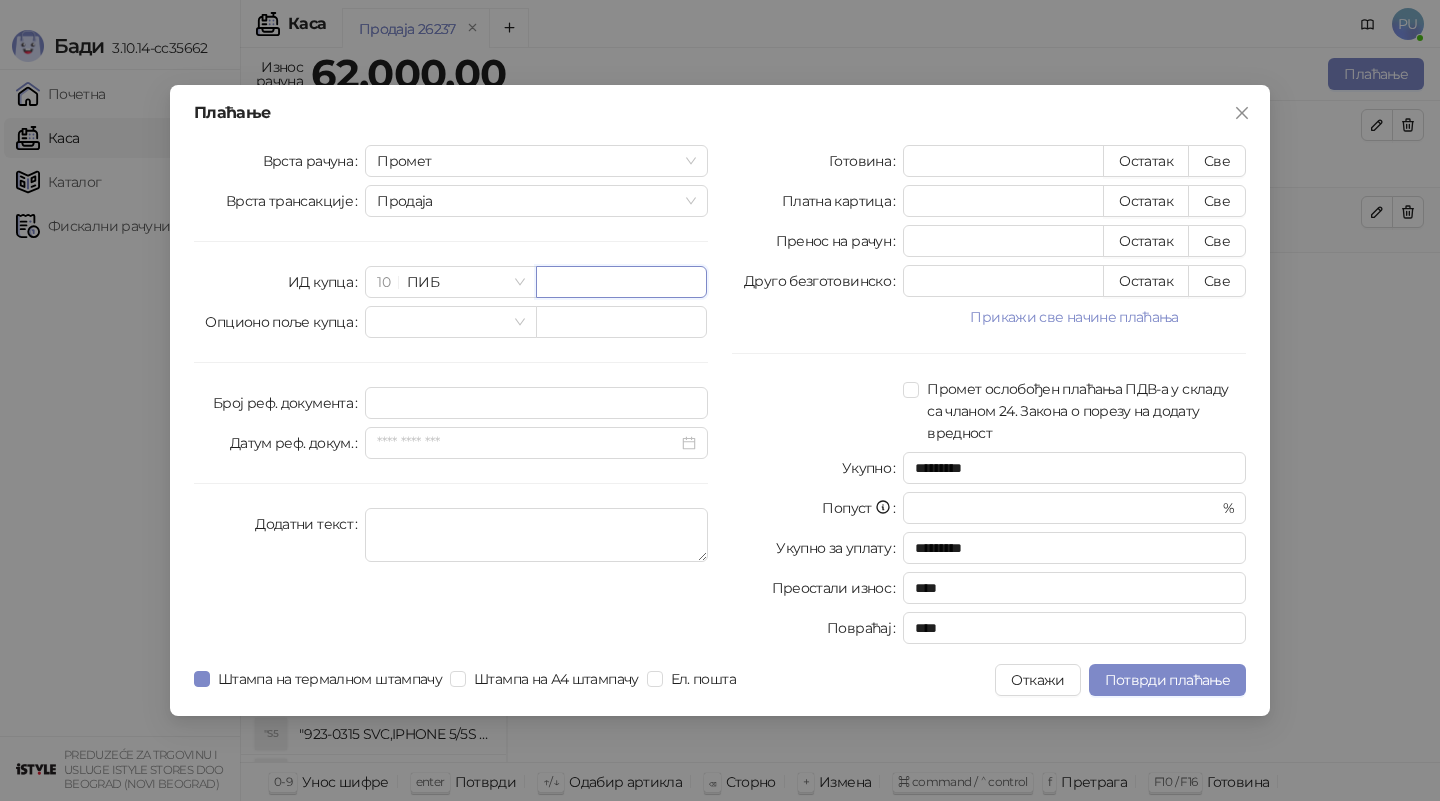 paste on "*********" 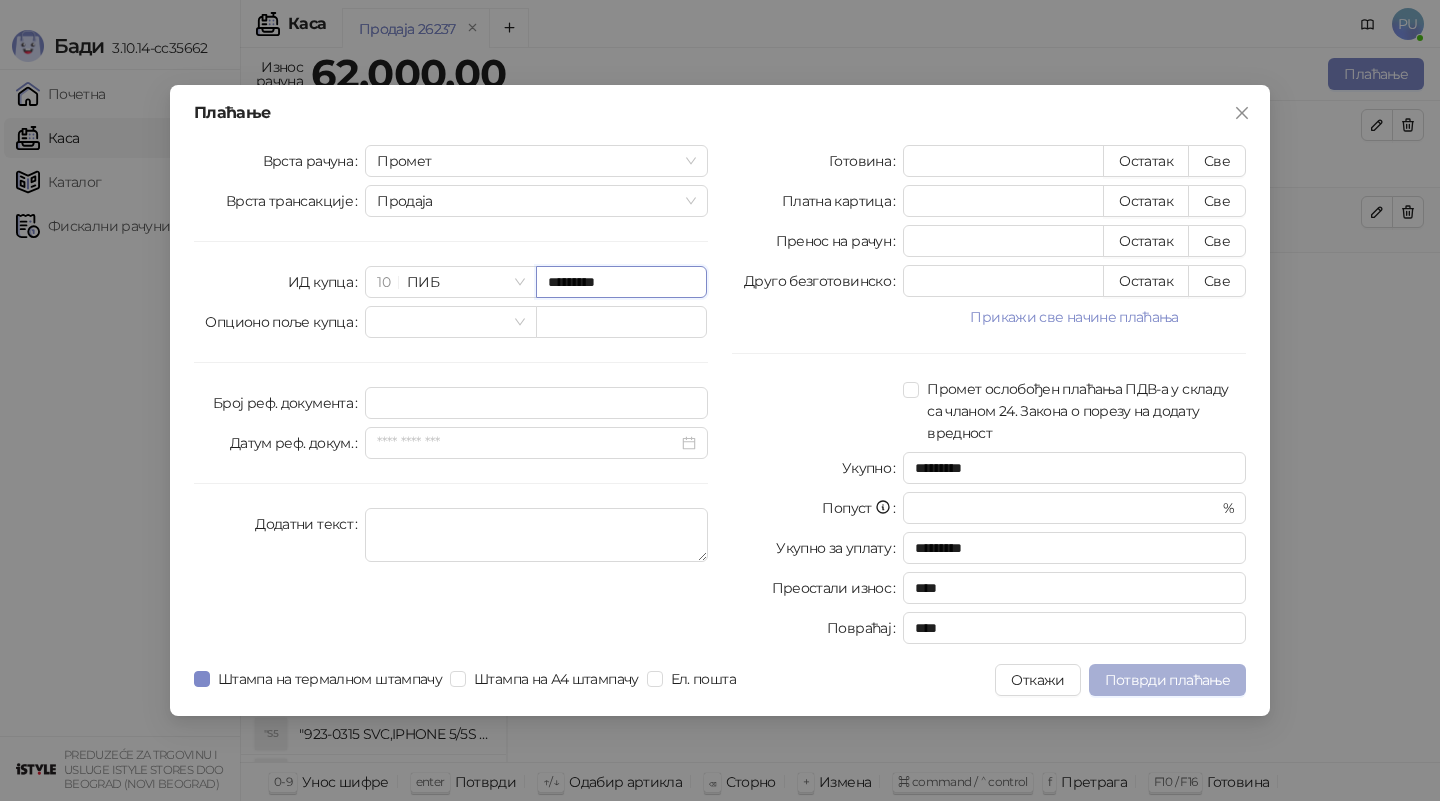 type on "*********" 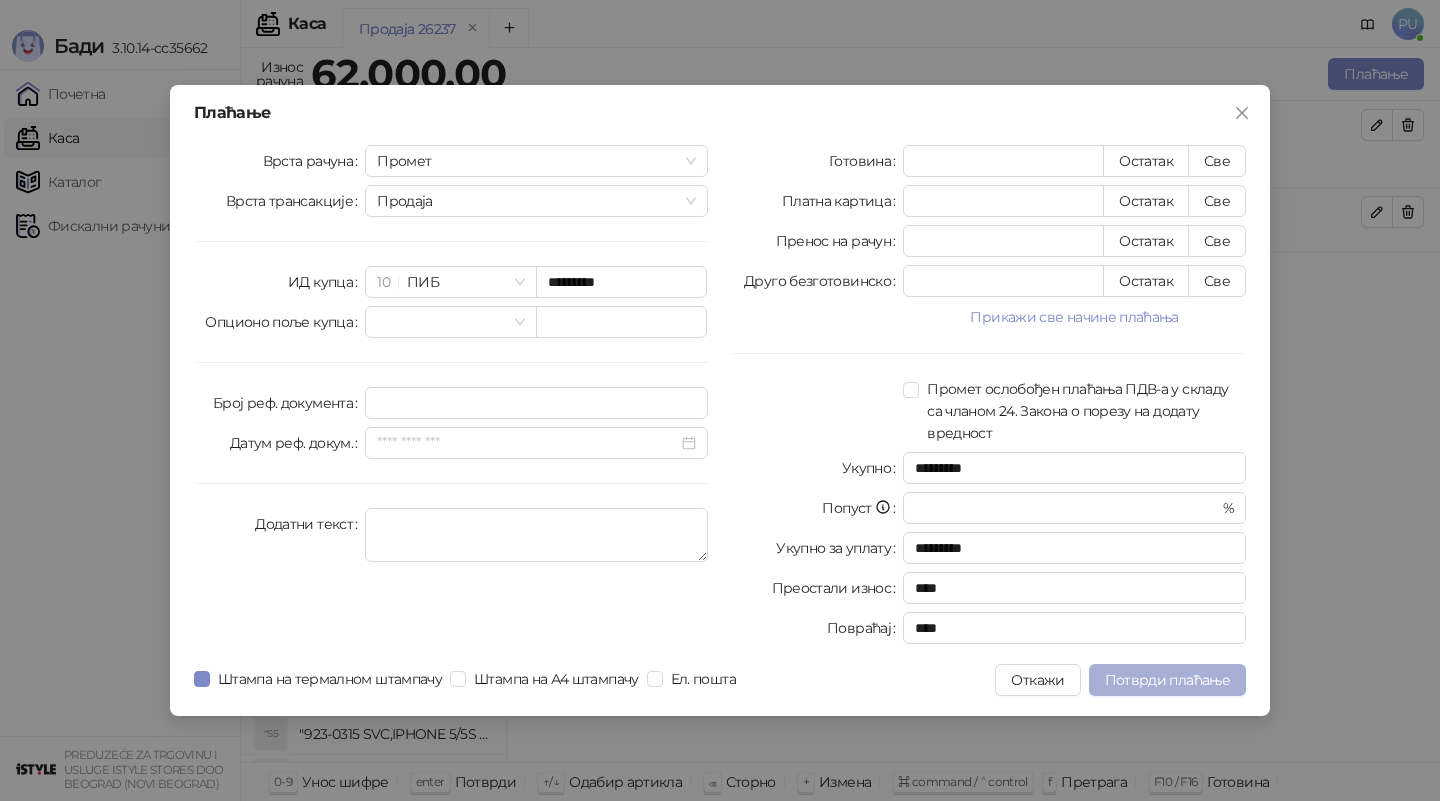 click on "Потврди плаћање" at bounding box center (1167, 680) 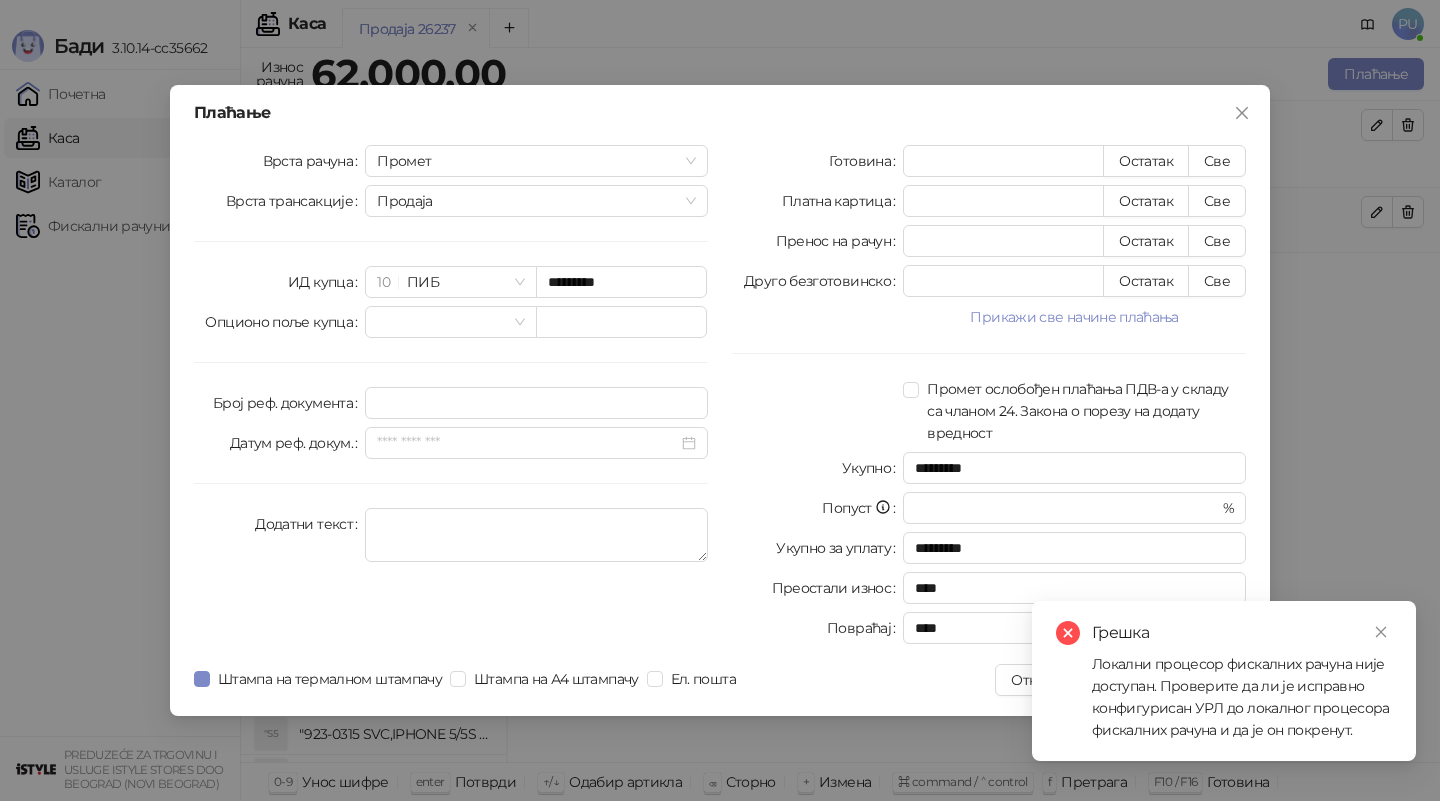 click on "Грешка" at bounding box center [1242, 633] 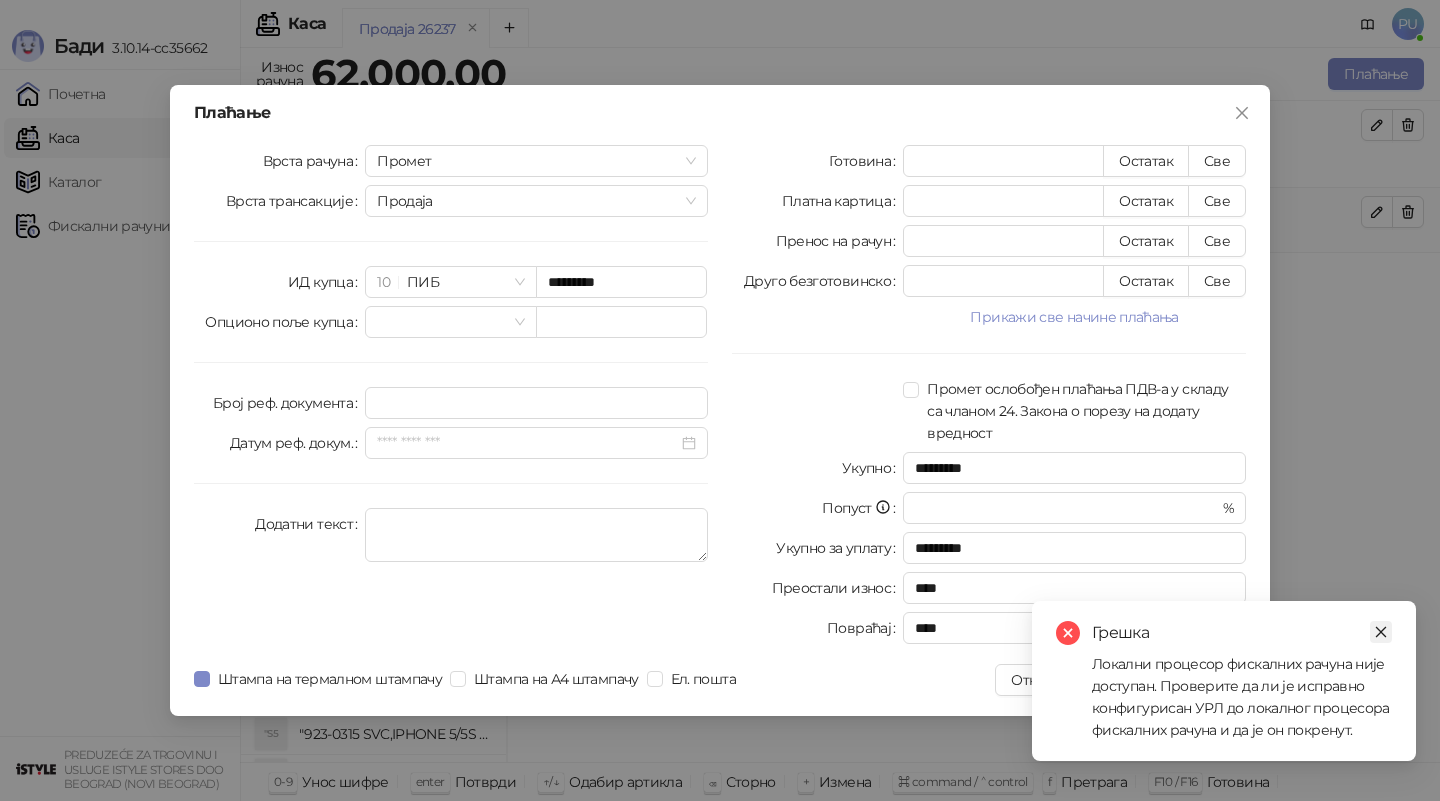 click 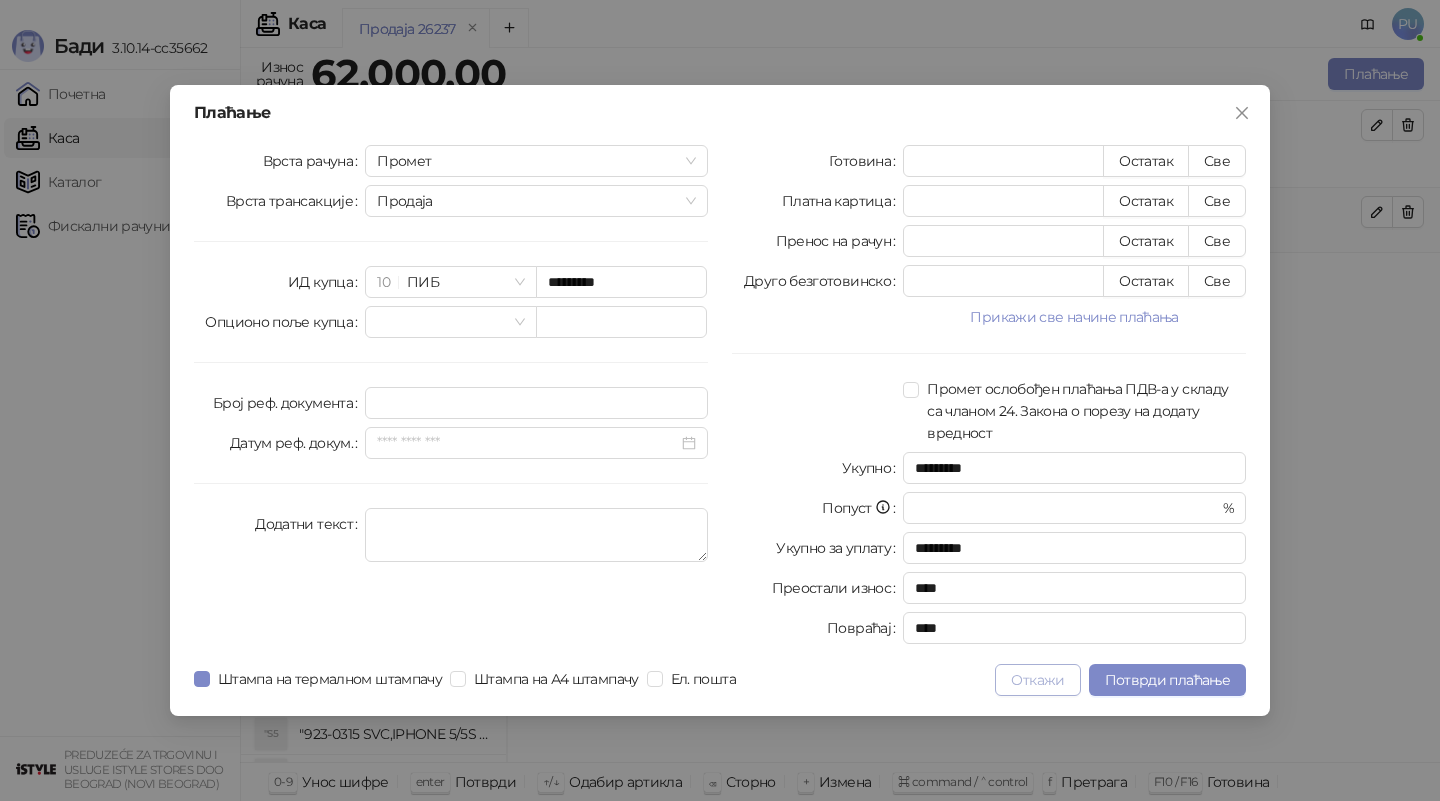click on "Откажи" at bounding box center [1037, 680] 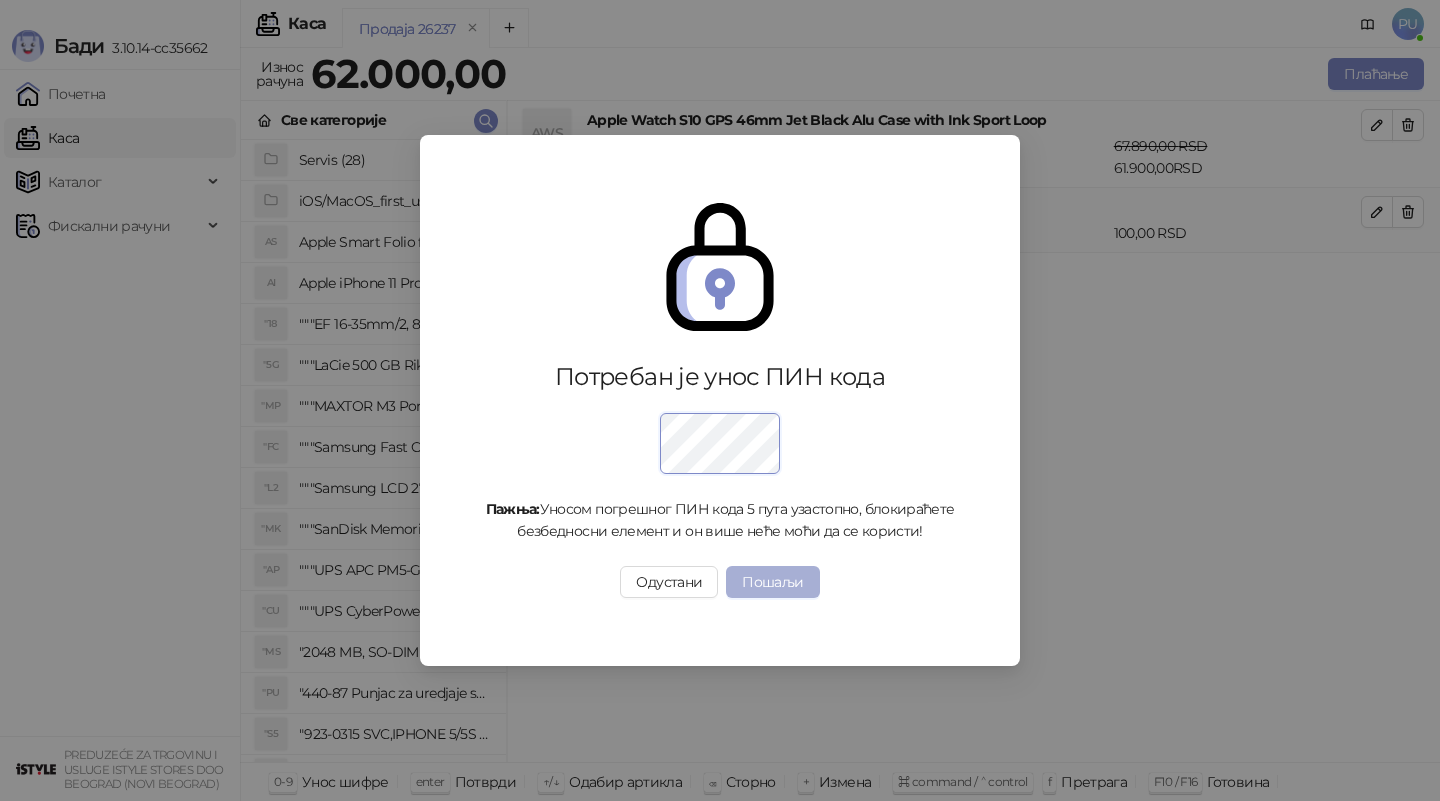 click on "Пошаљи" at bounding box center (772, 582) 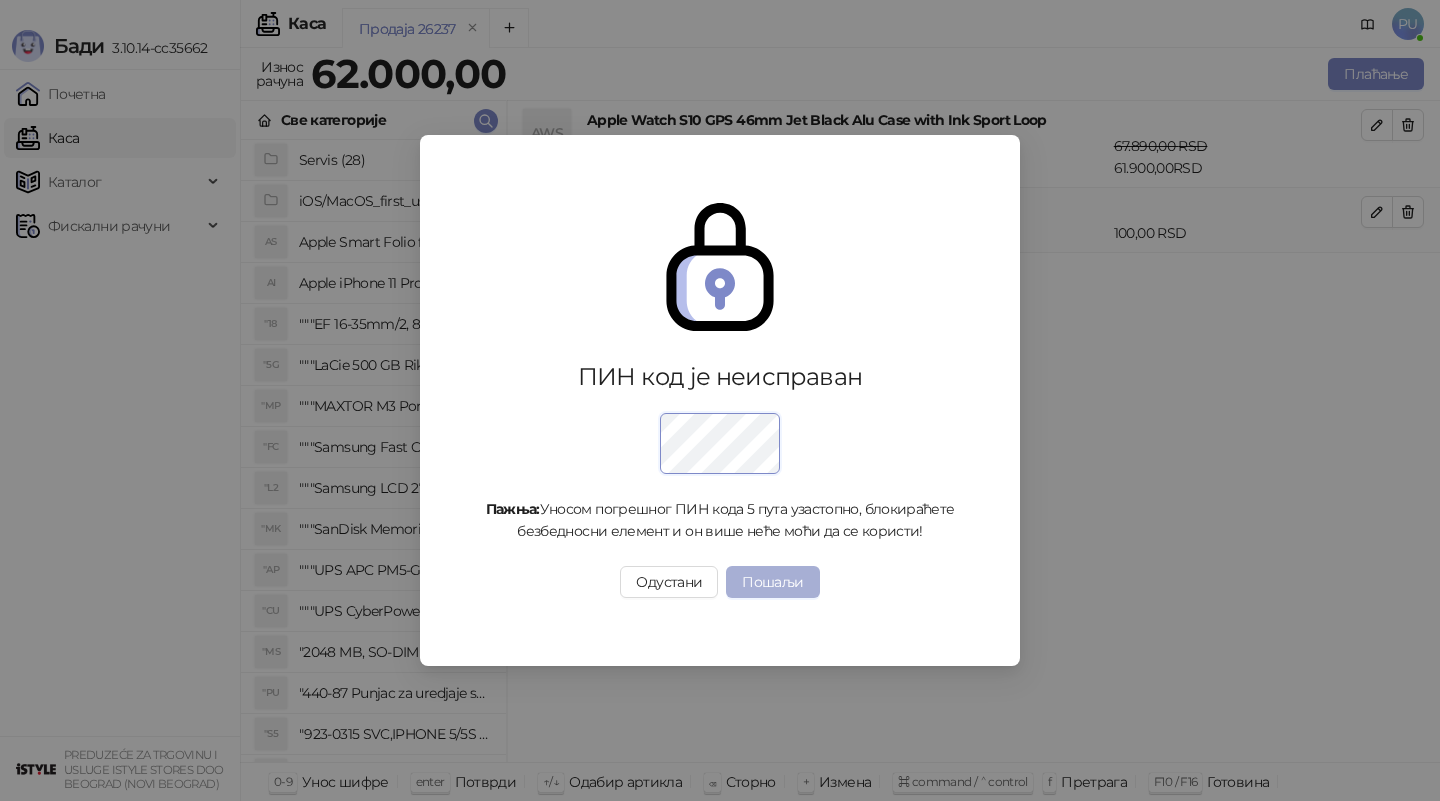 click on "Пошаљи" at bounding box center (772, 582) 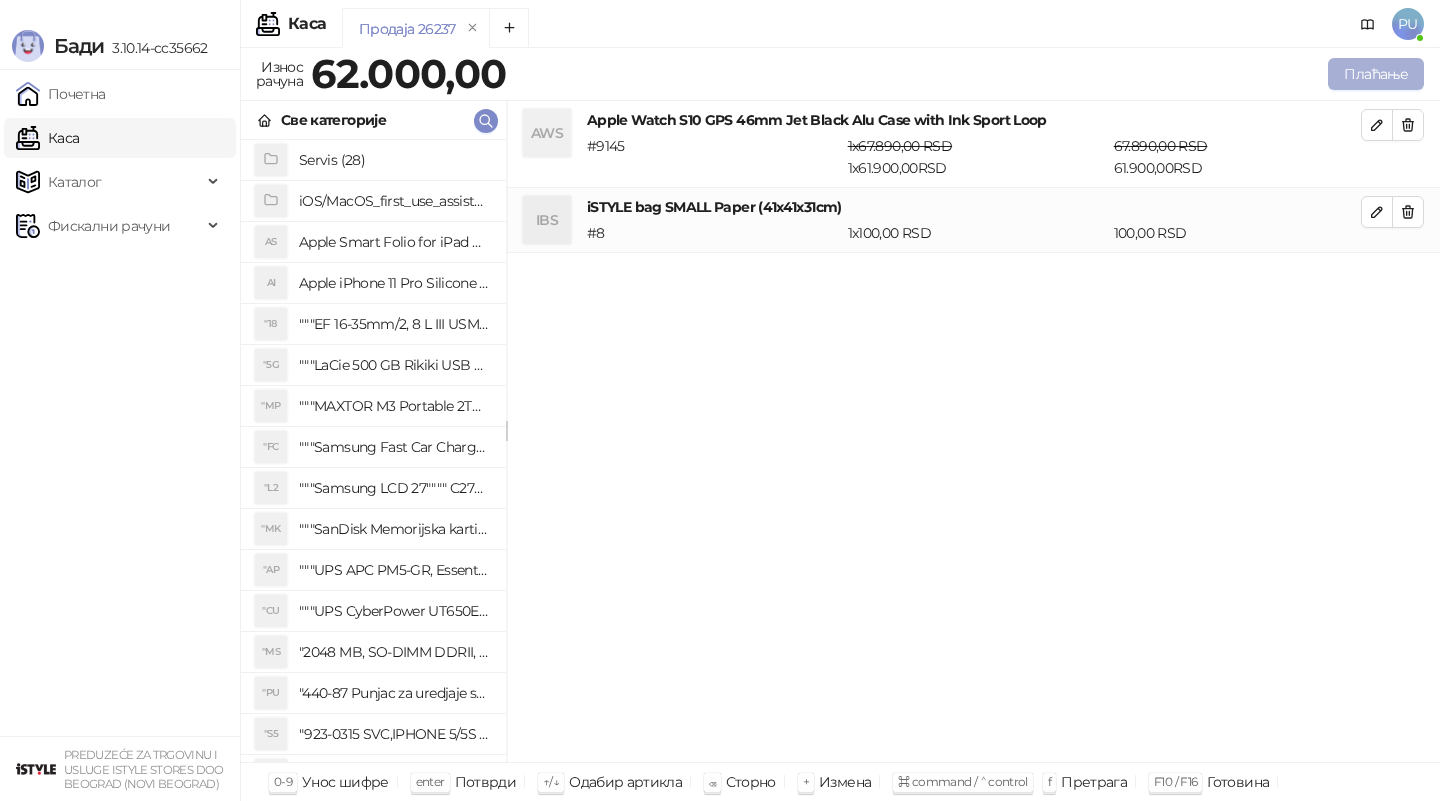 click on "Плаћање" at bounding box center [1376, 74] 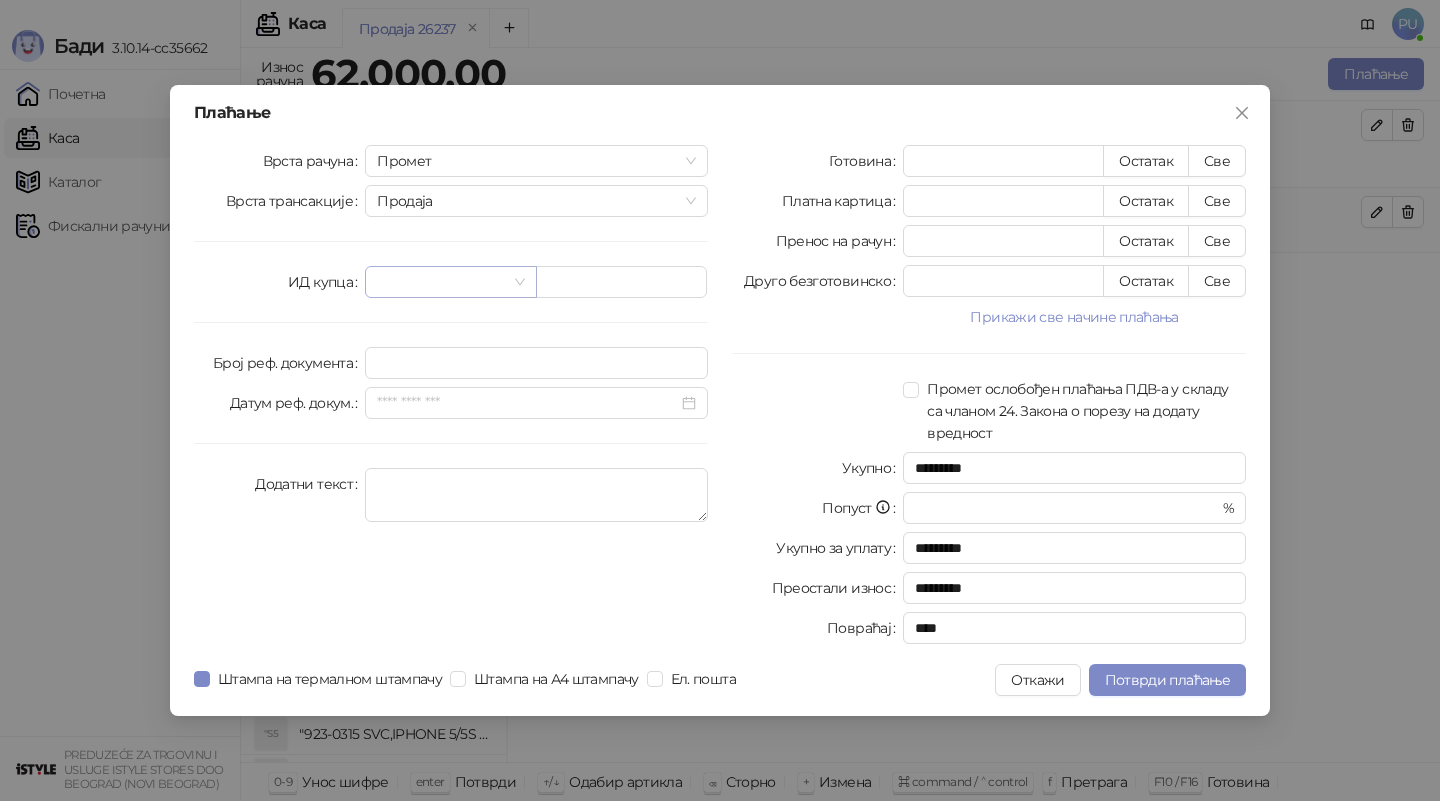 click at bounding box center (441, 282) 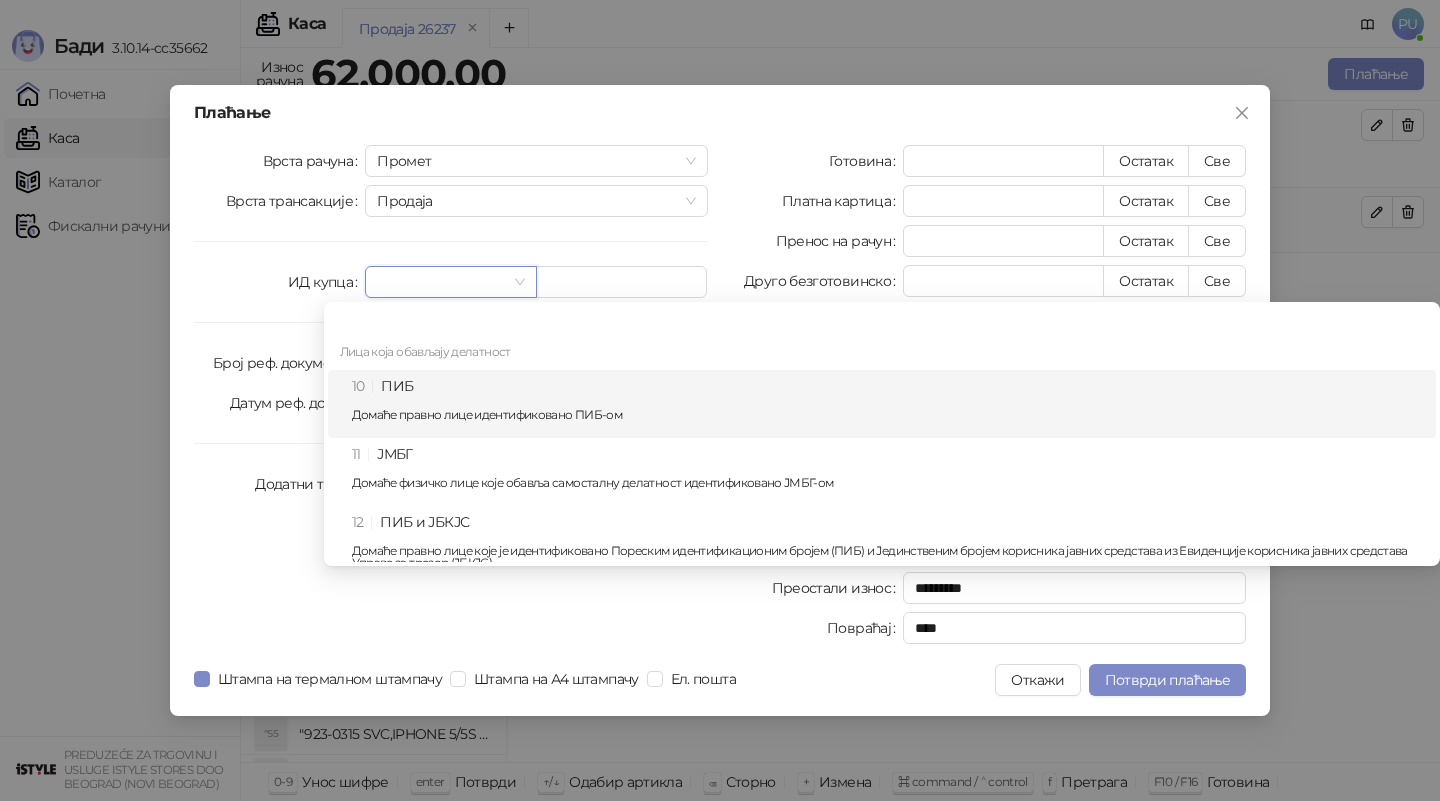 click on "10 ПИБ Домаће правно лице идентификовано ПИБ-ом" at bounding box center [888, 404] 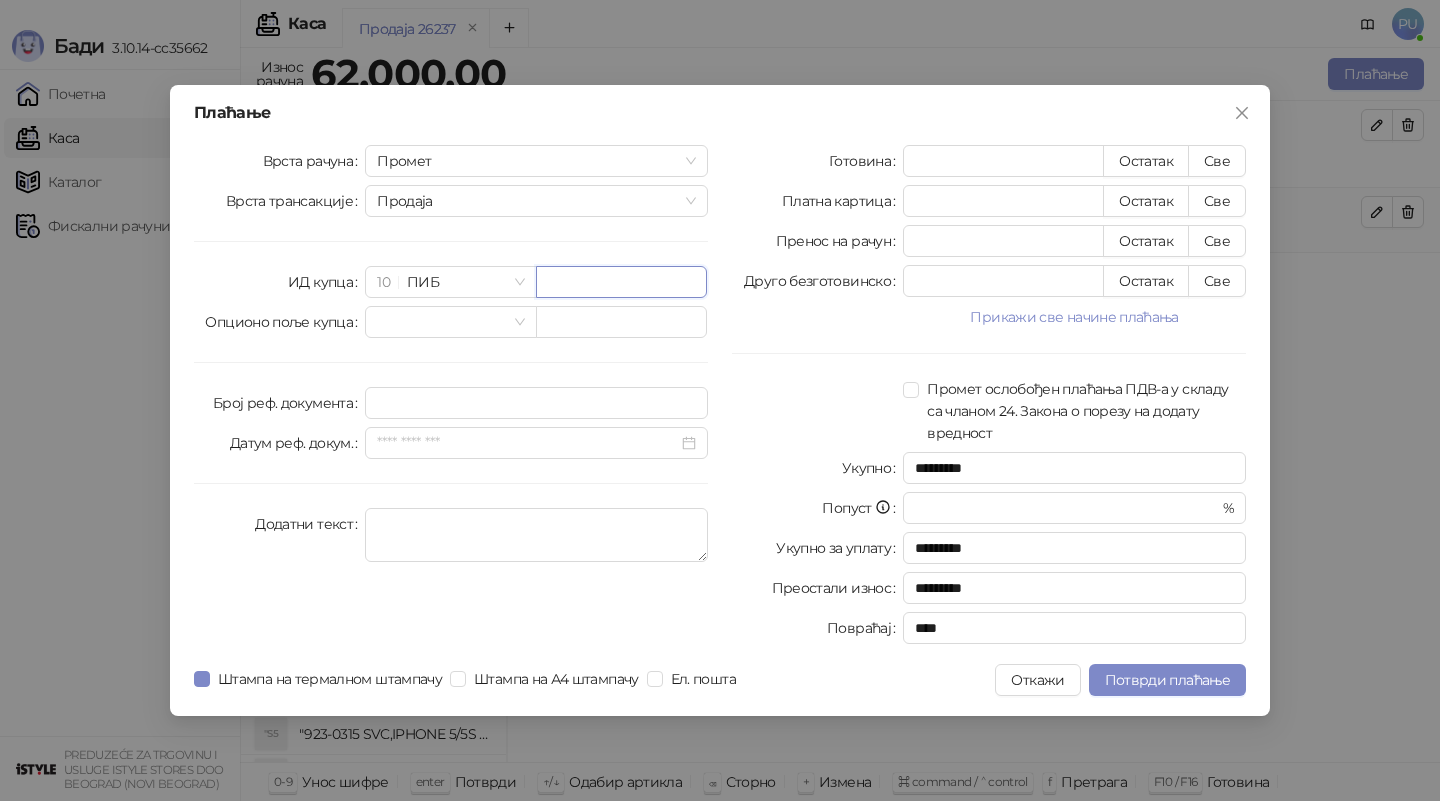 paste on "*********" 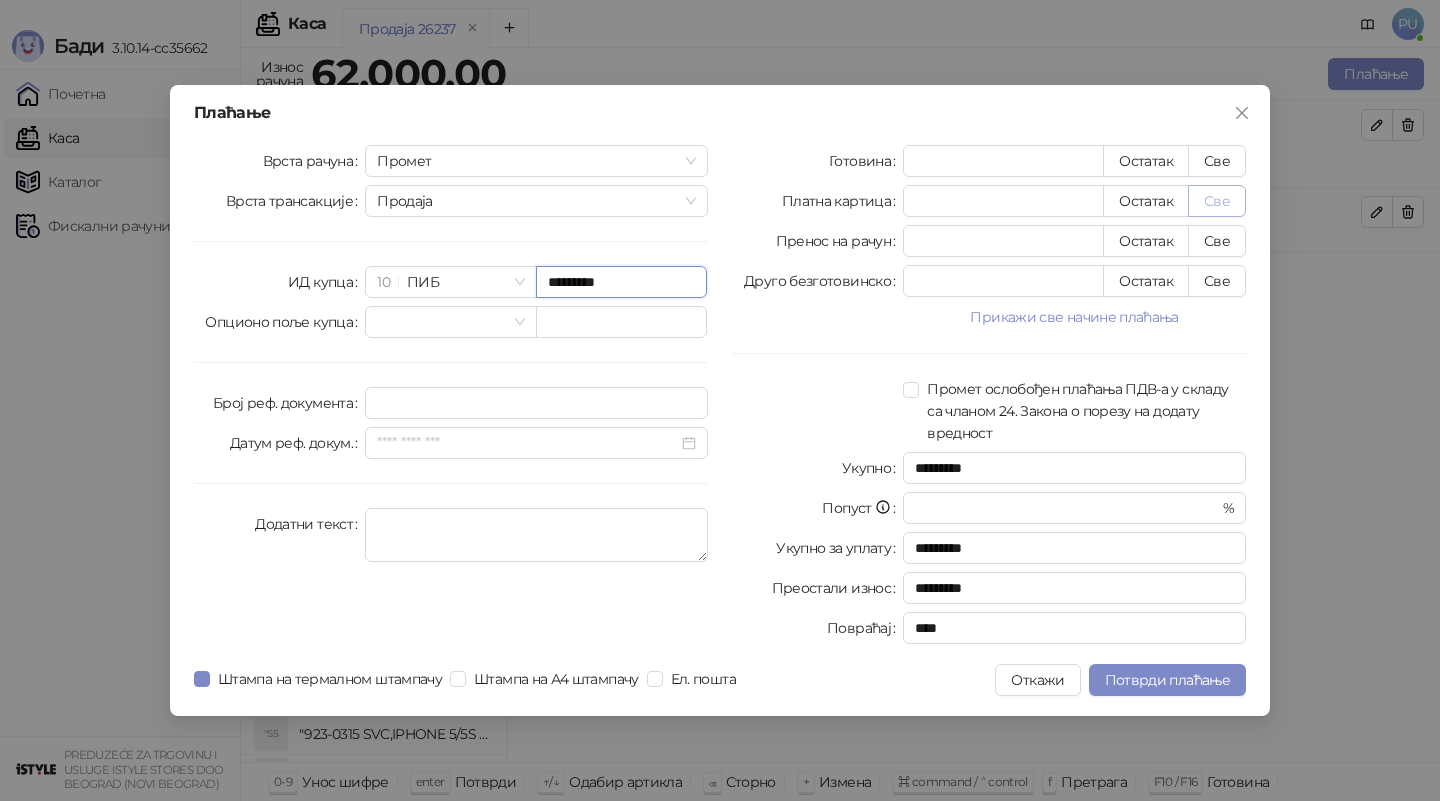 type on "*********" 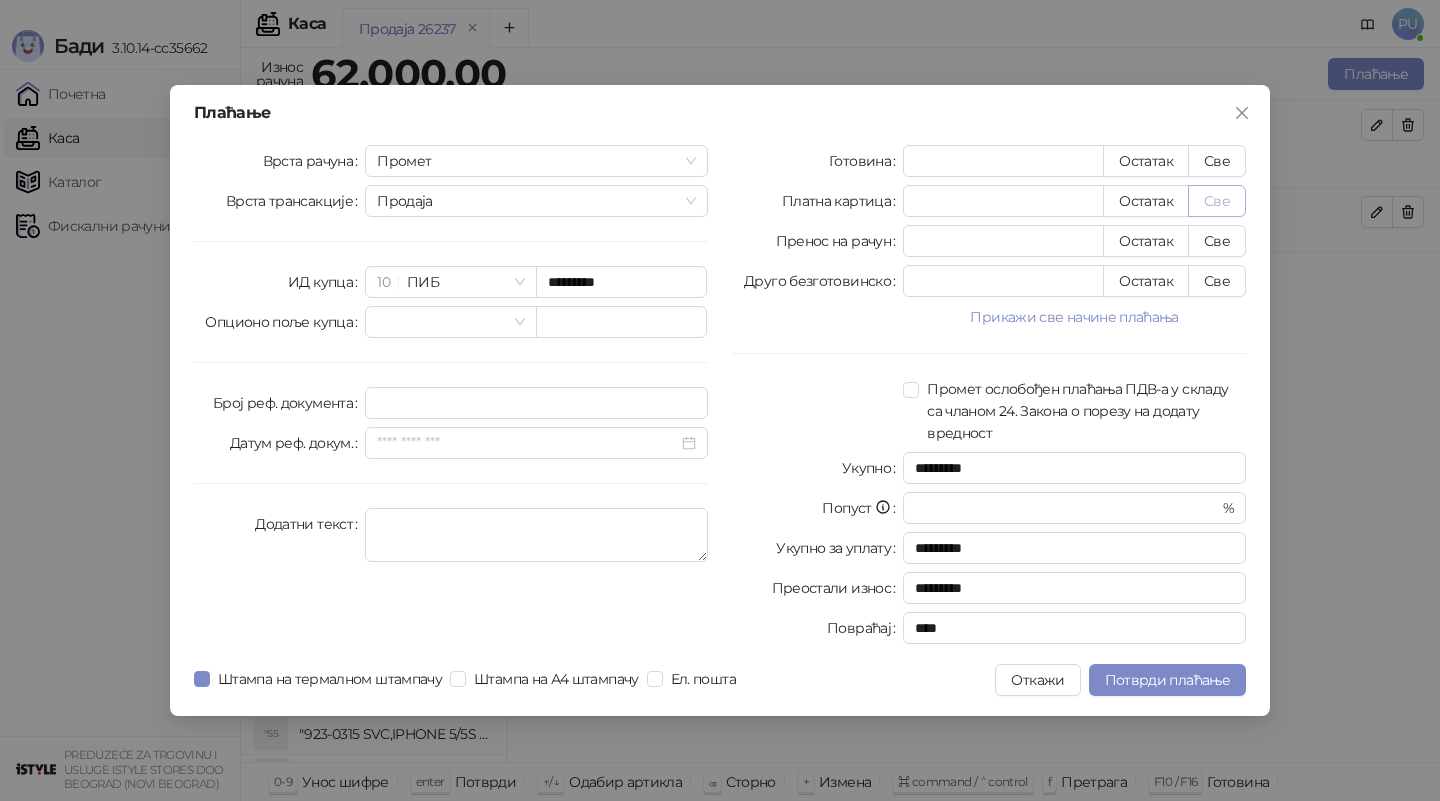 click on "Све" at bounding box center (1217, 201) 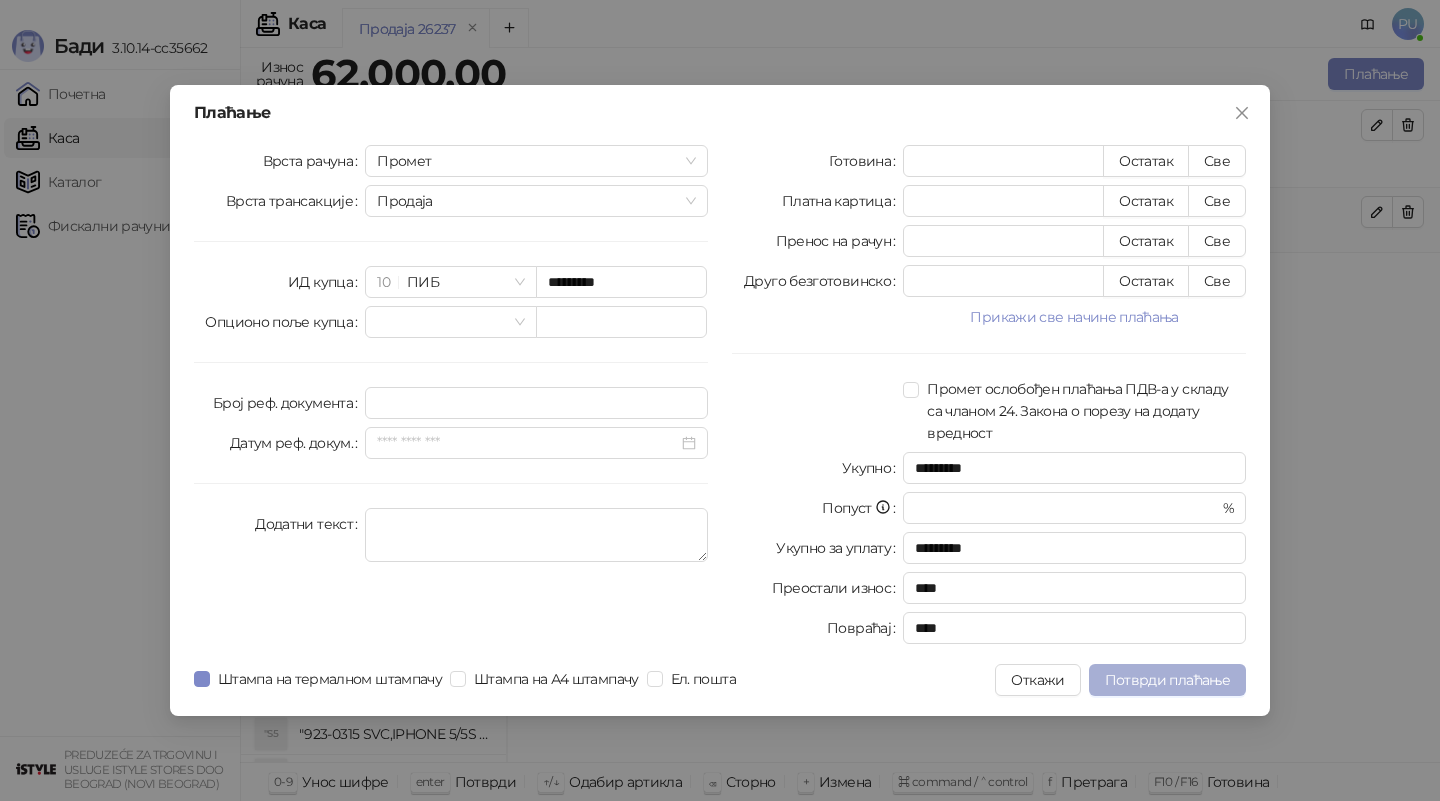 click on "Потврди плаћање" at bounding box center (1167, 680) 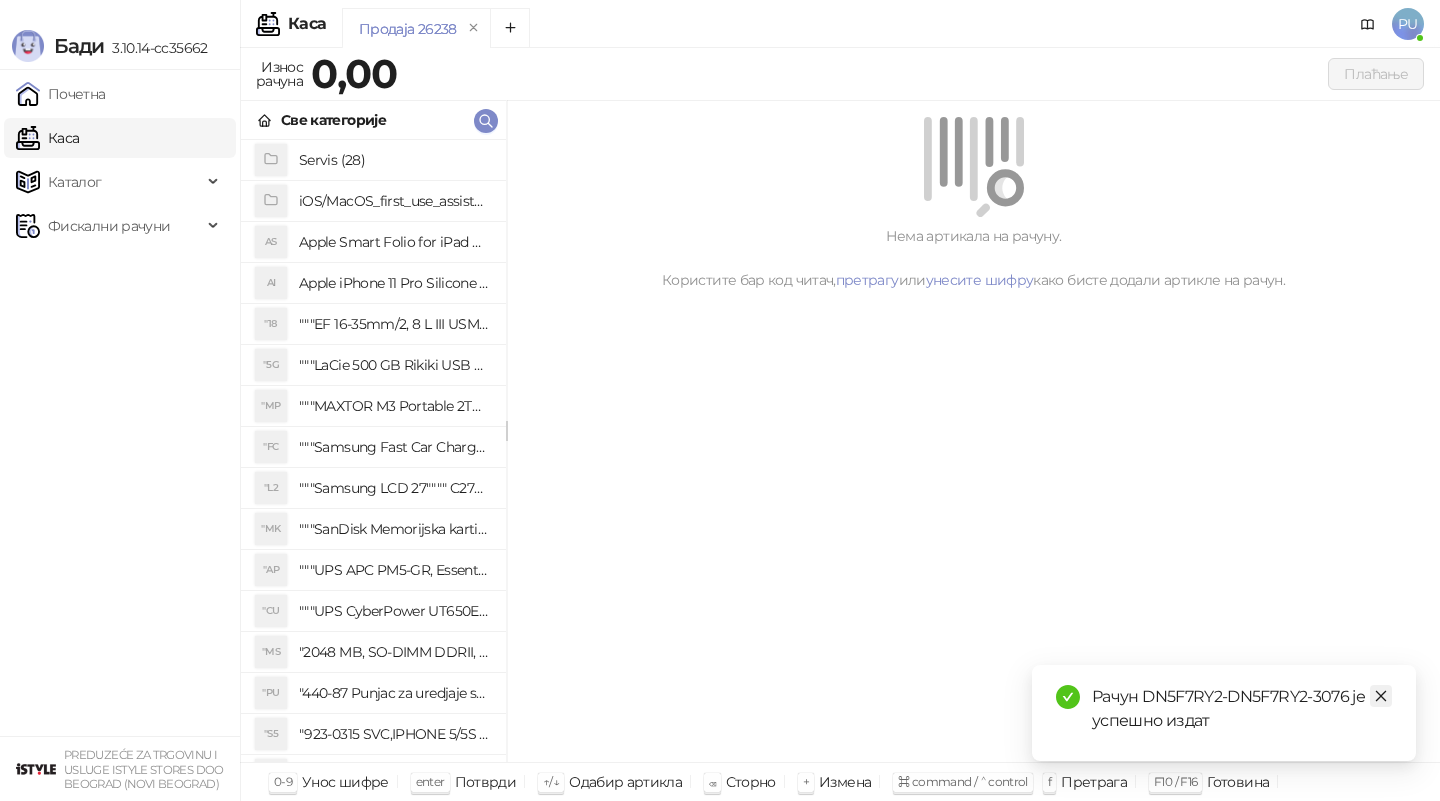 click 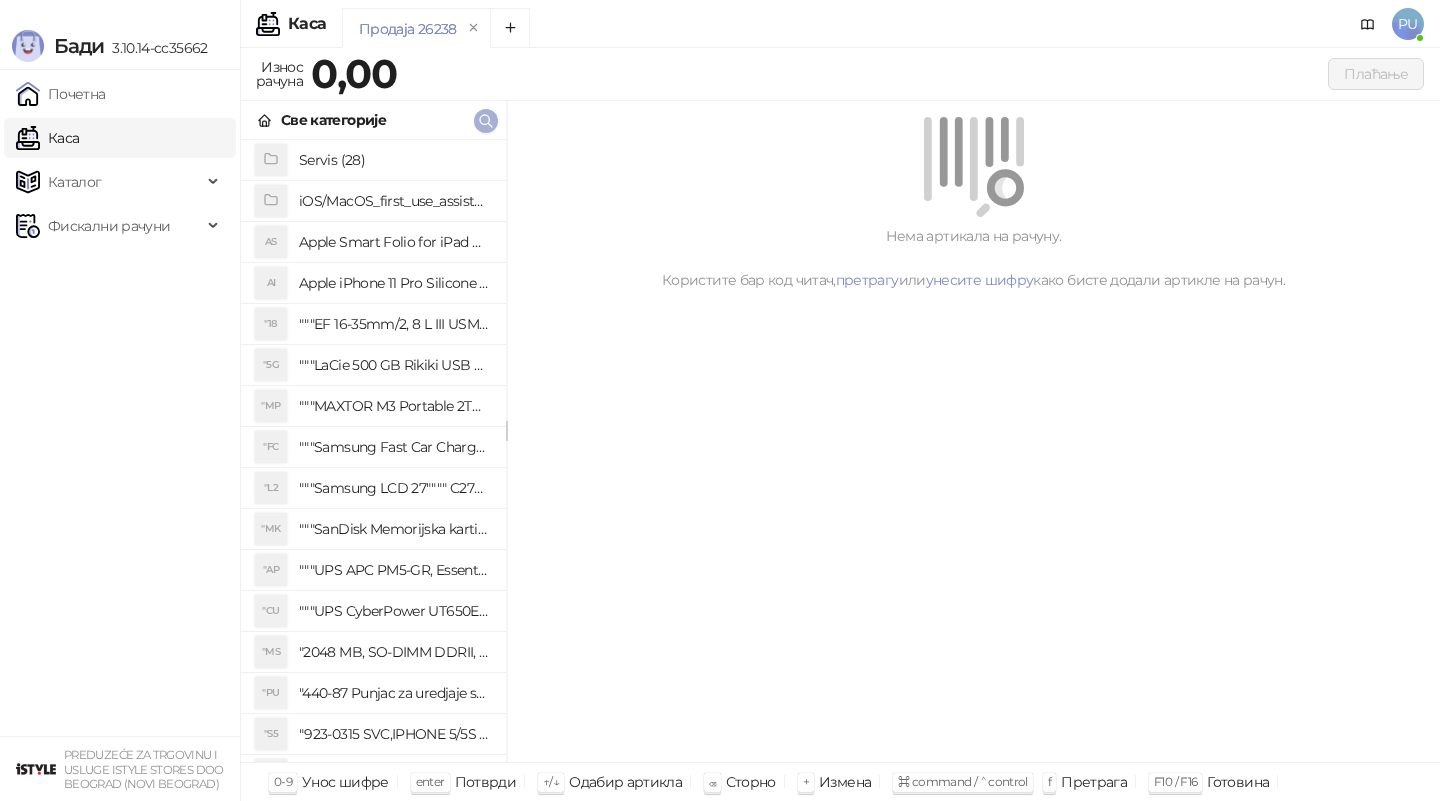 click 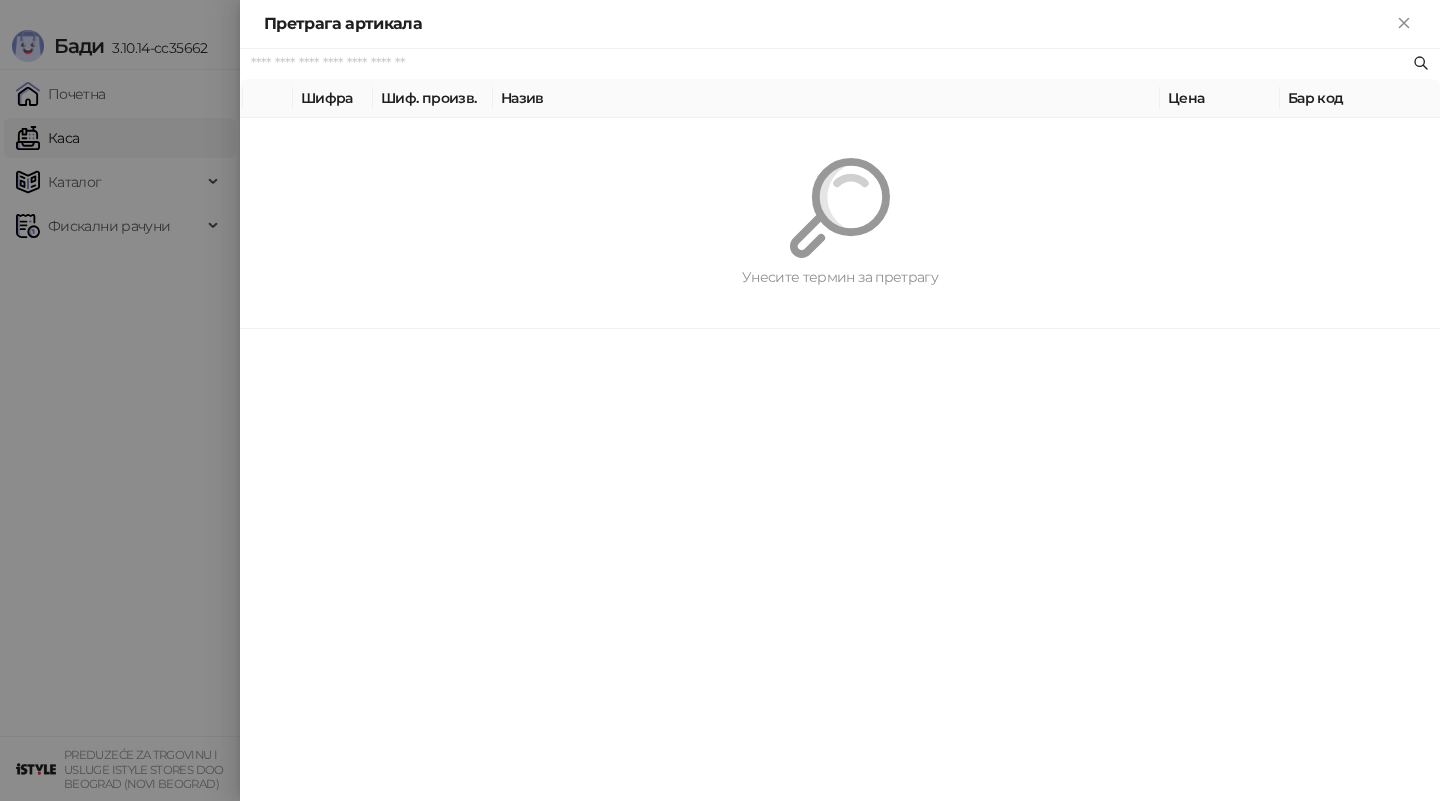 paste on "*********" 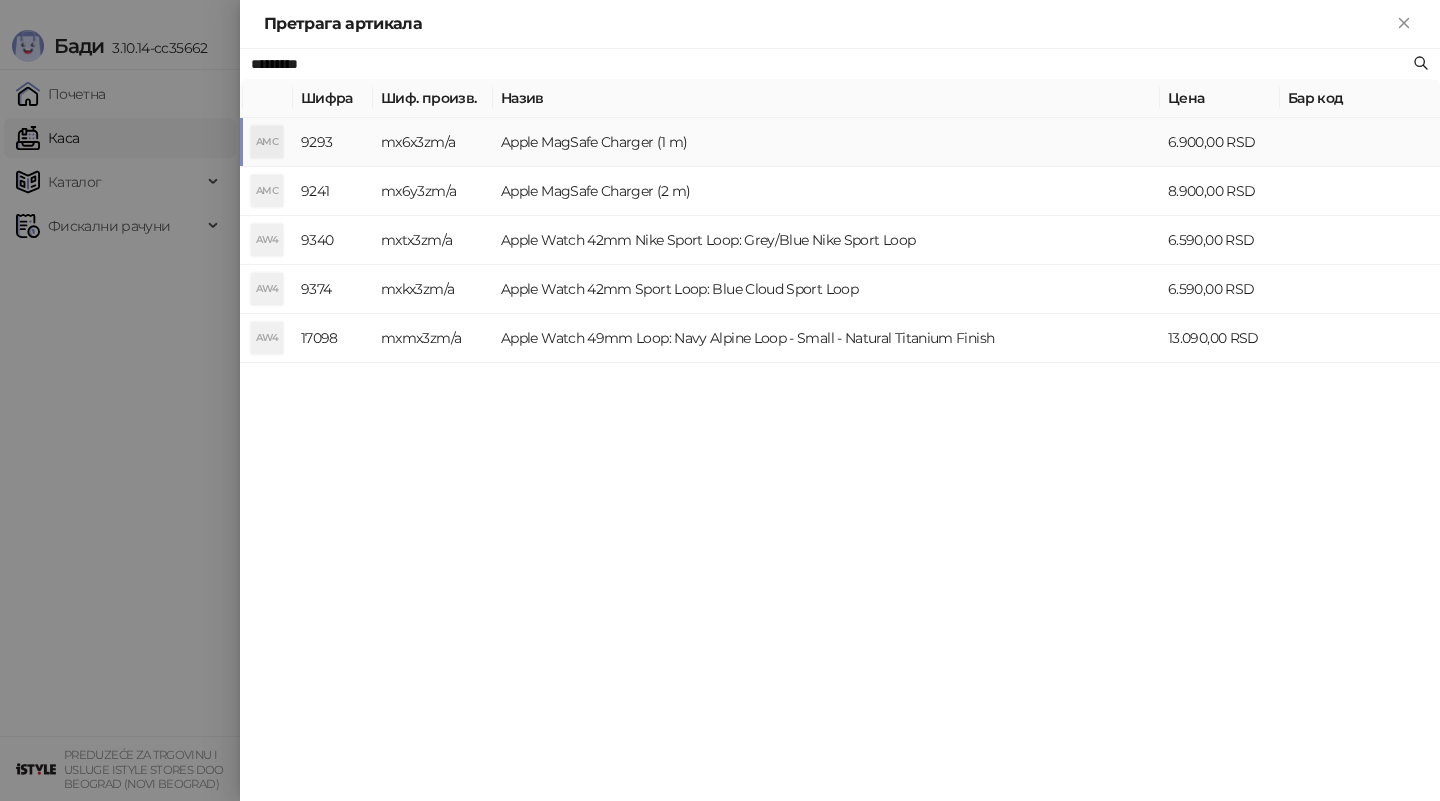 click on "Apple MagSafe Charger (1 m)" at bounding box center [826, 142] 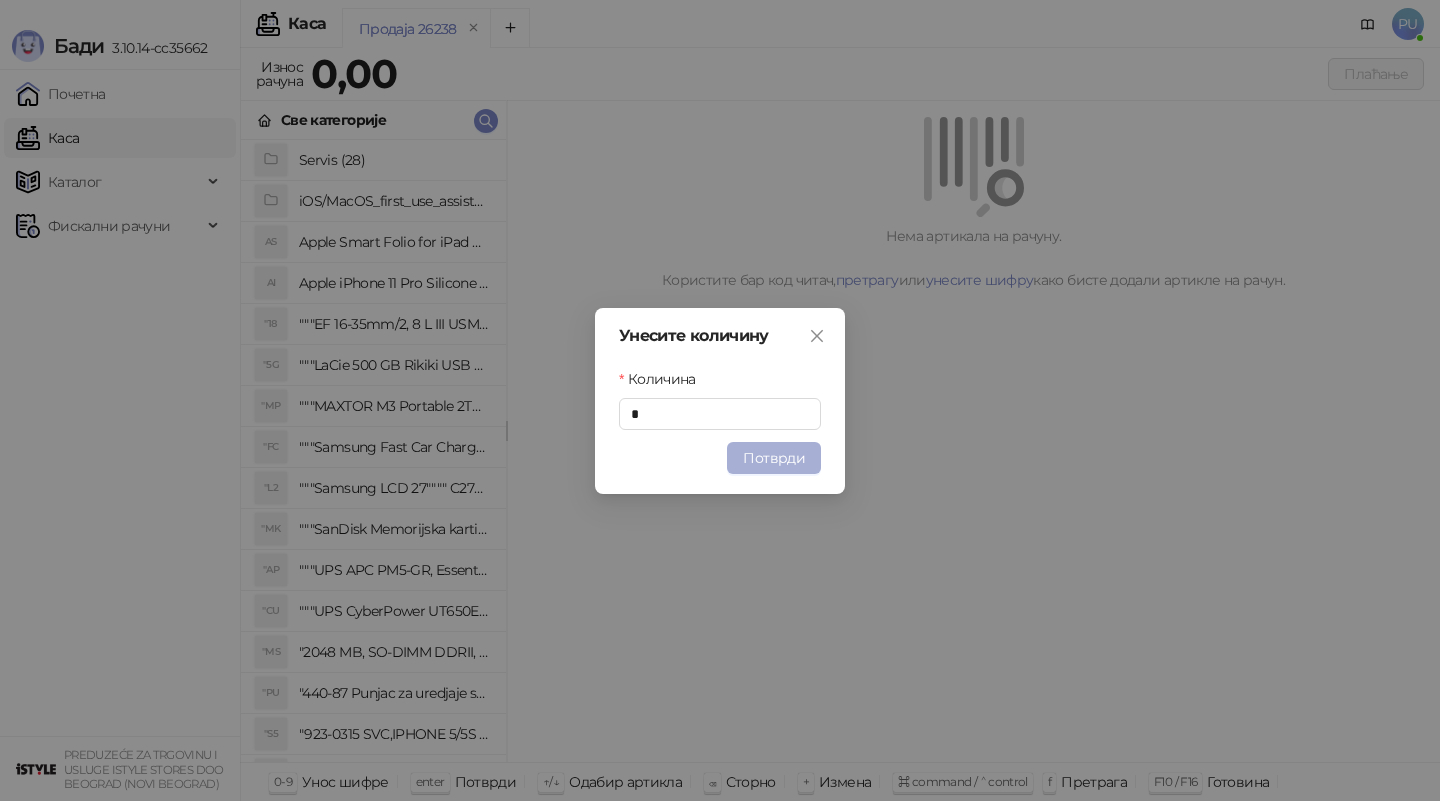 click on "Потврди" at bounding box center (774, 458) 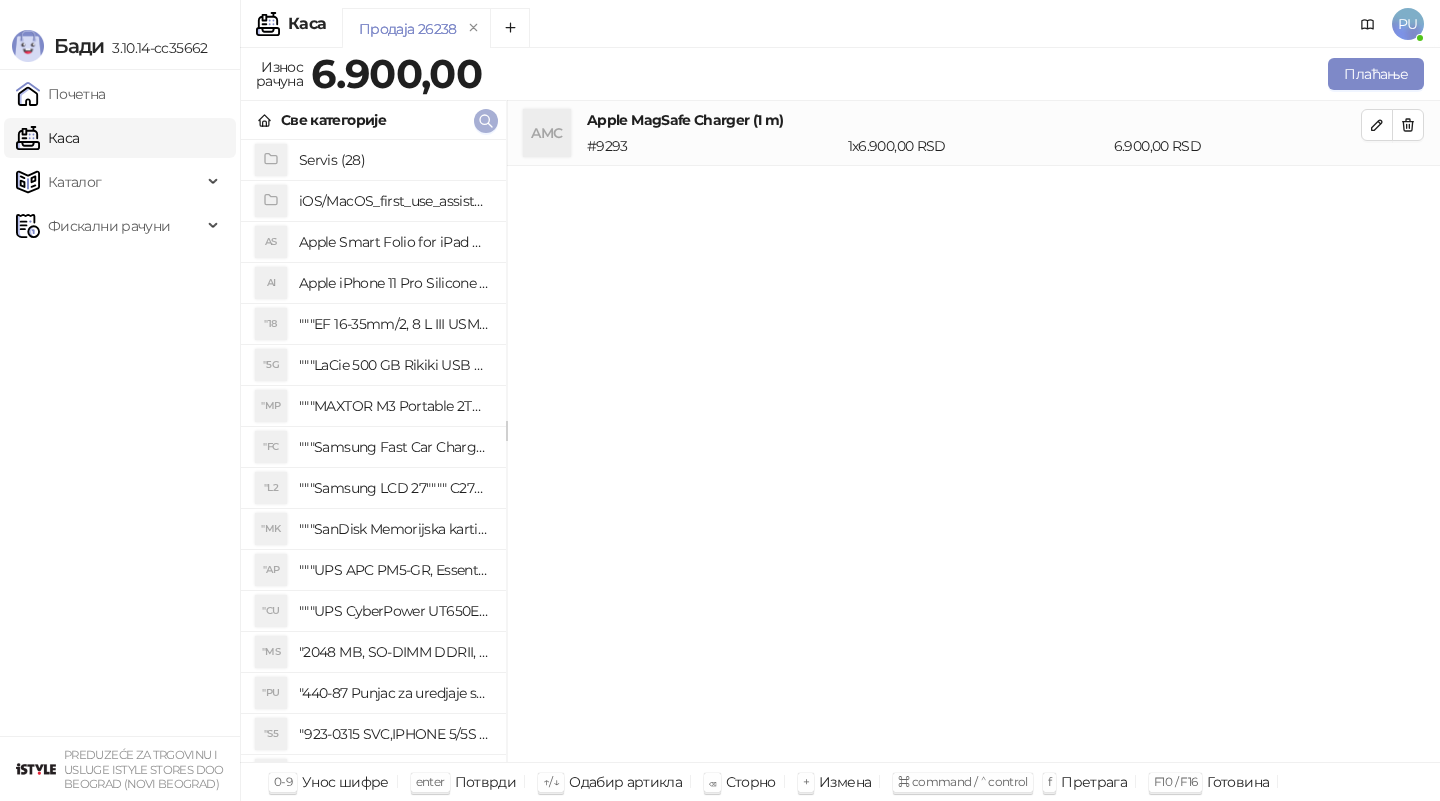 click 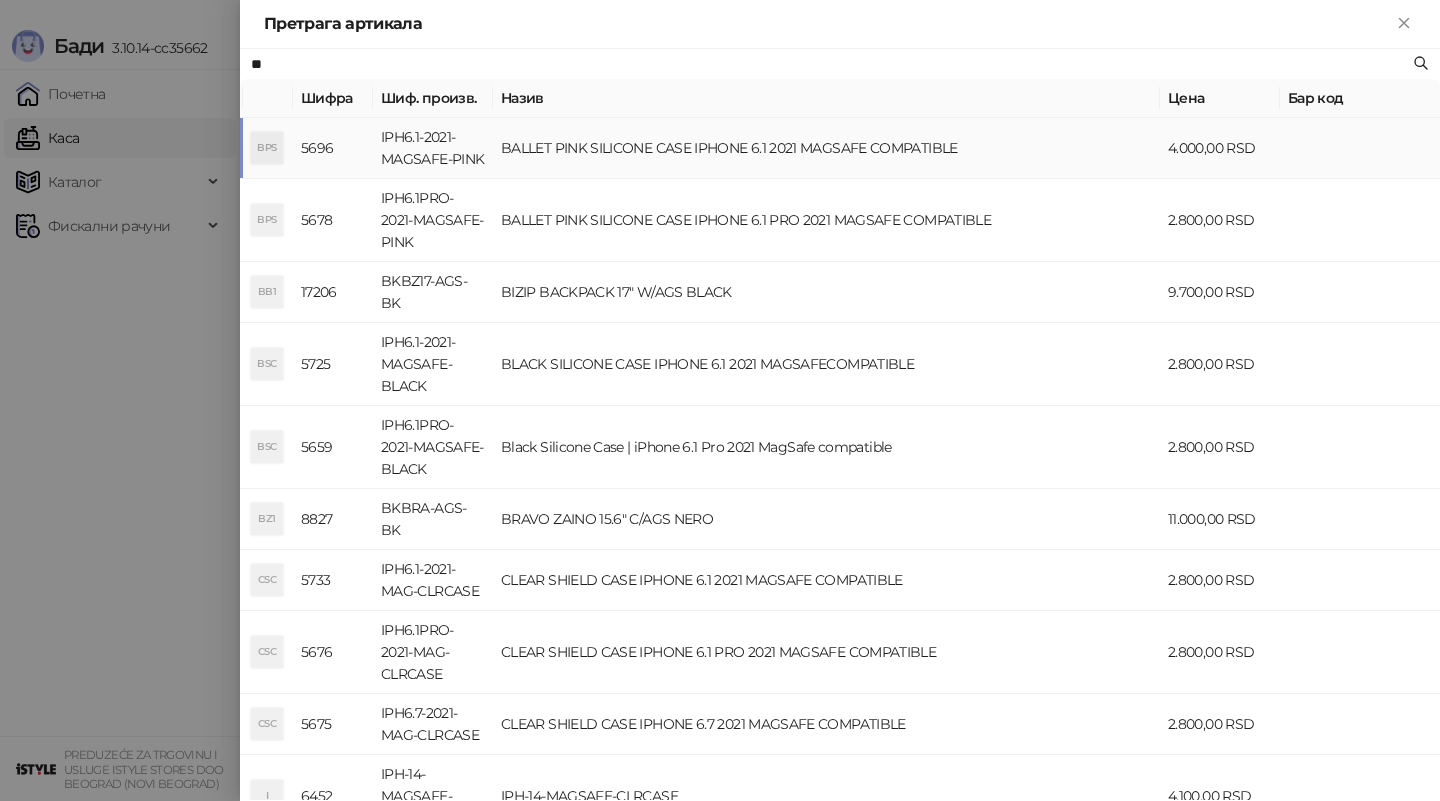 type on "*" 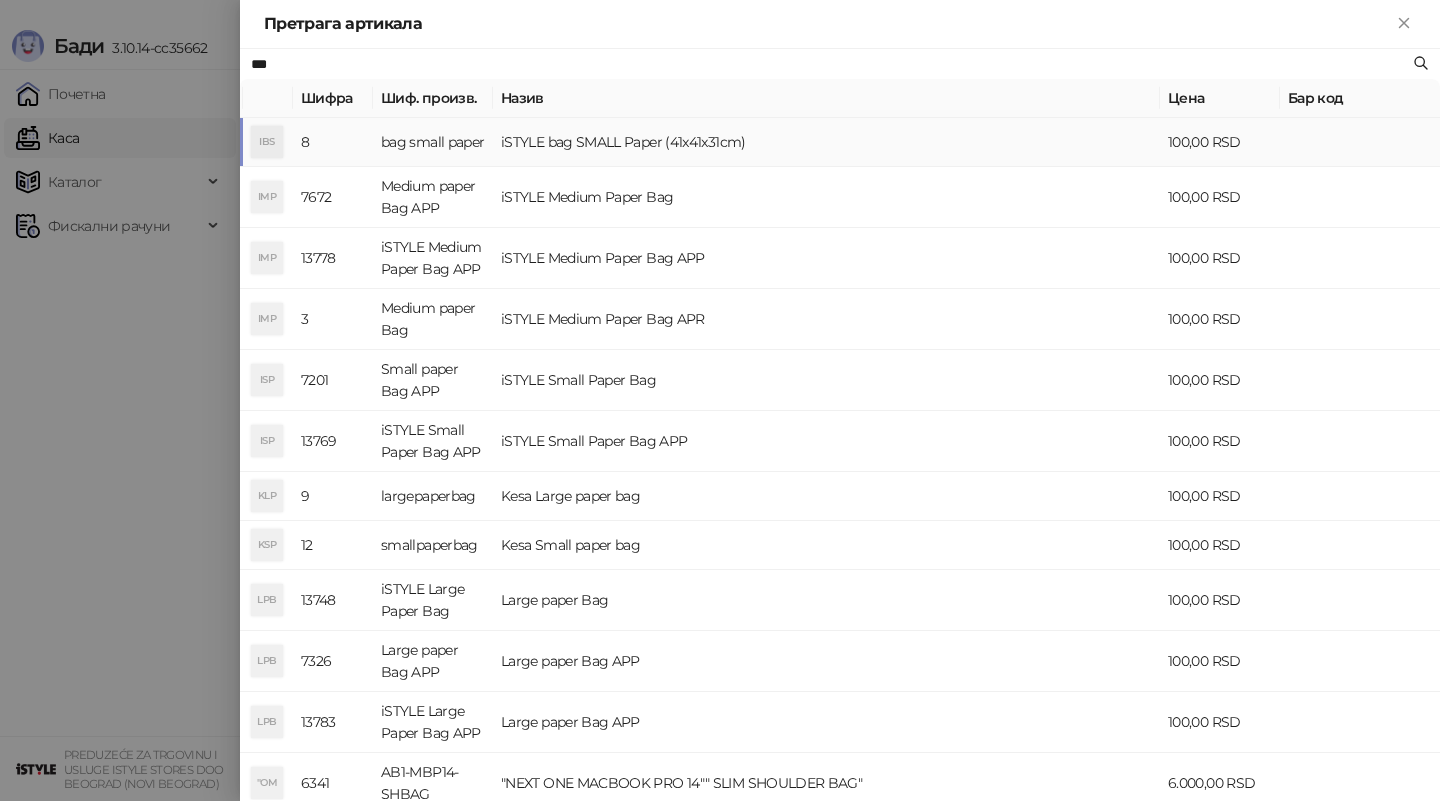 type on "***" 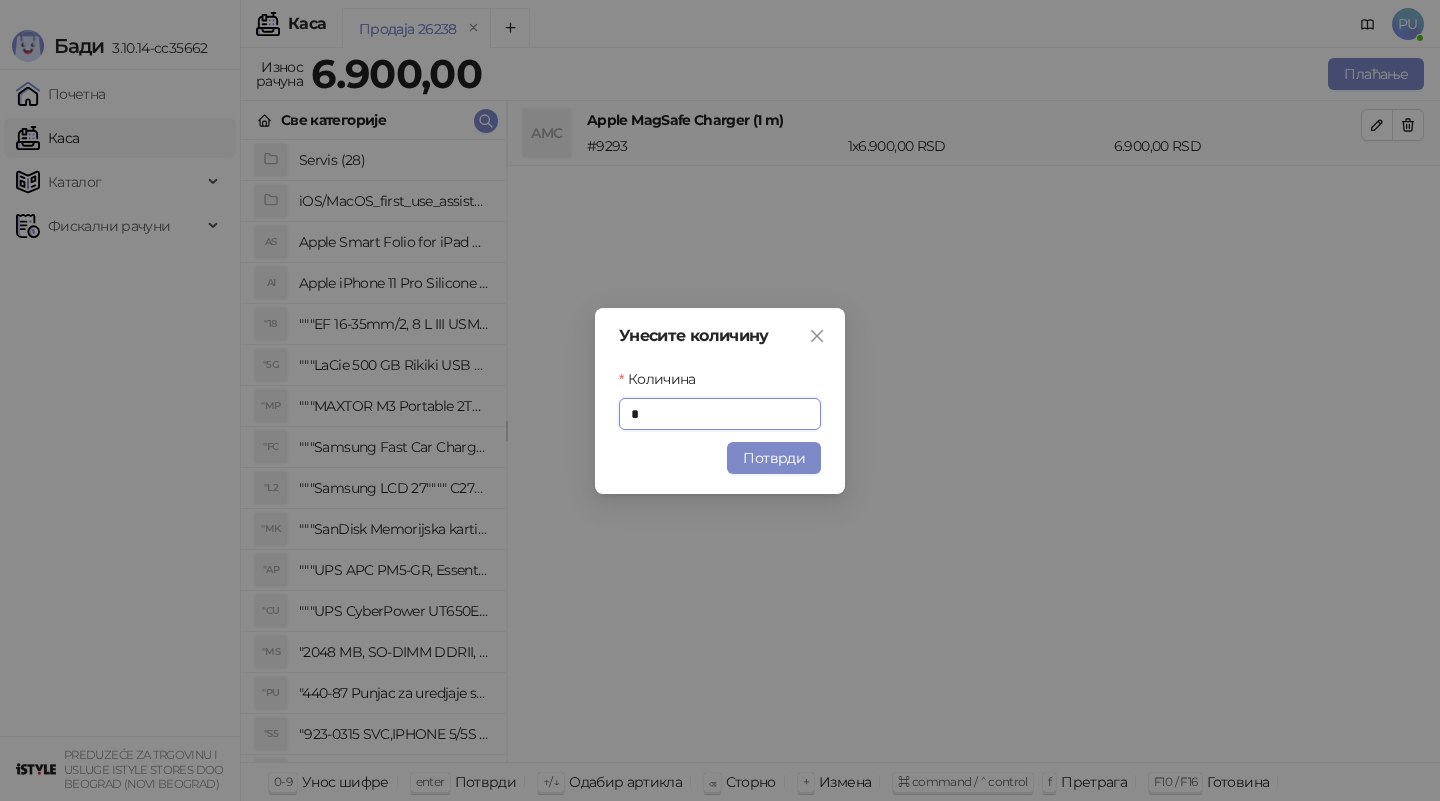 click on "Унесите количину Количина * Потврди" at bounding box center [720, 401] 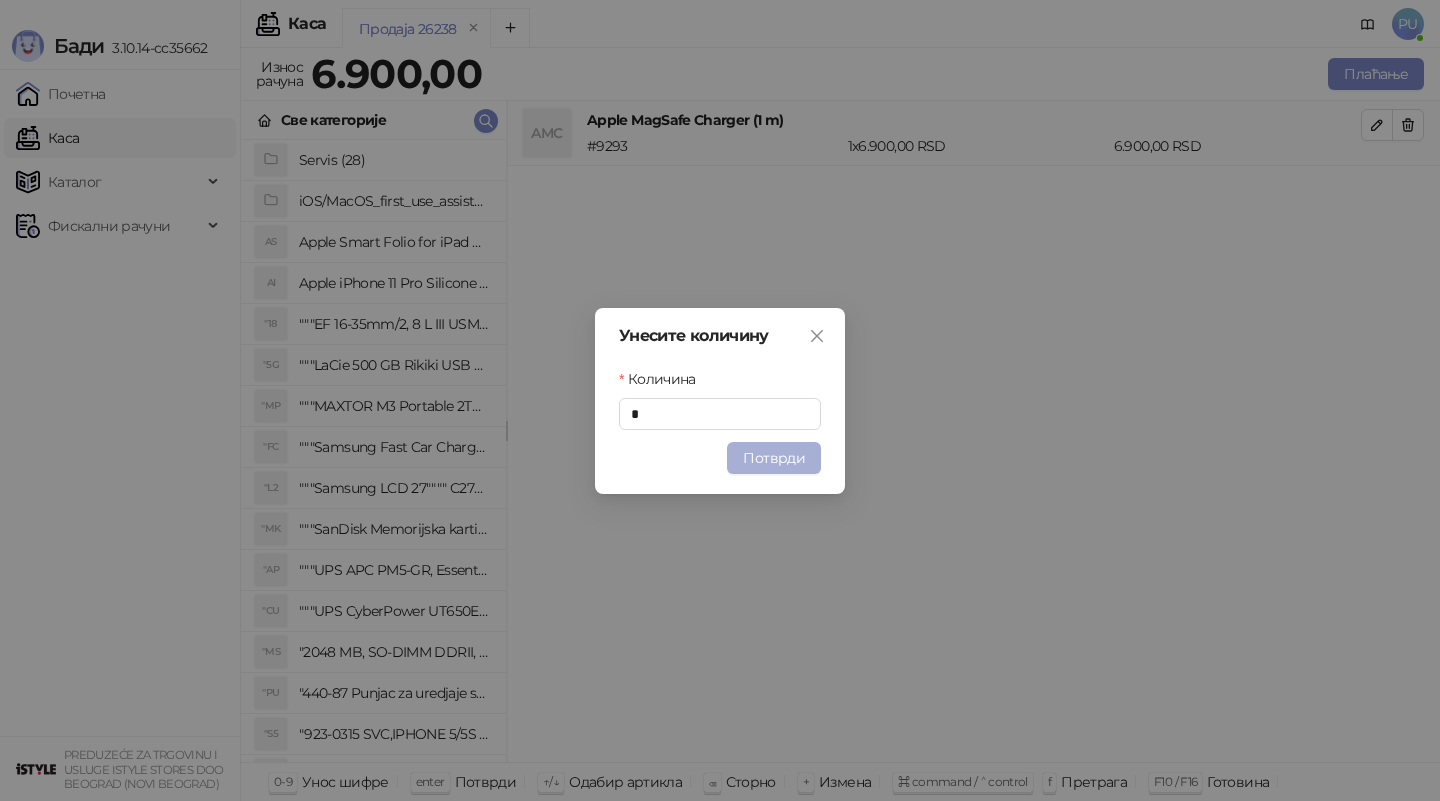 click on "Потврди" at bounding box center (774, 458) 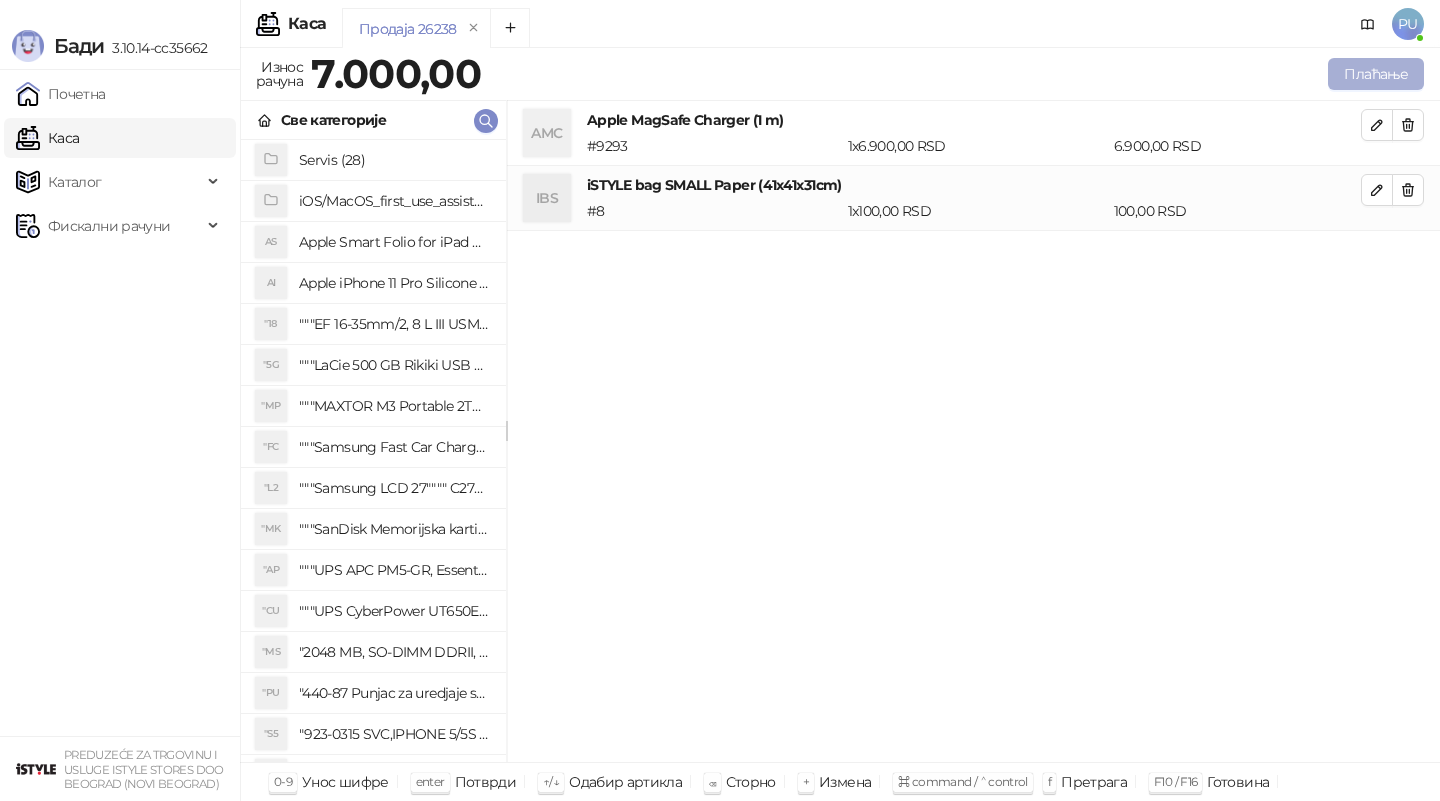 click on "Плаћање" at bounding box center (1376, 74) 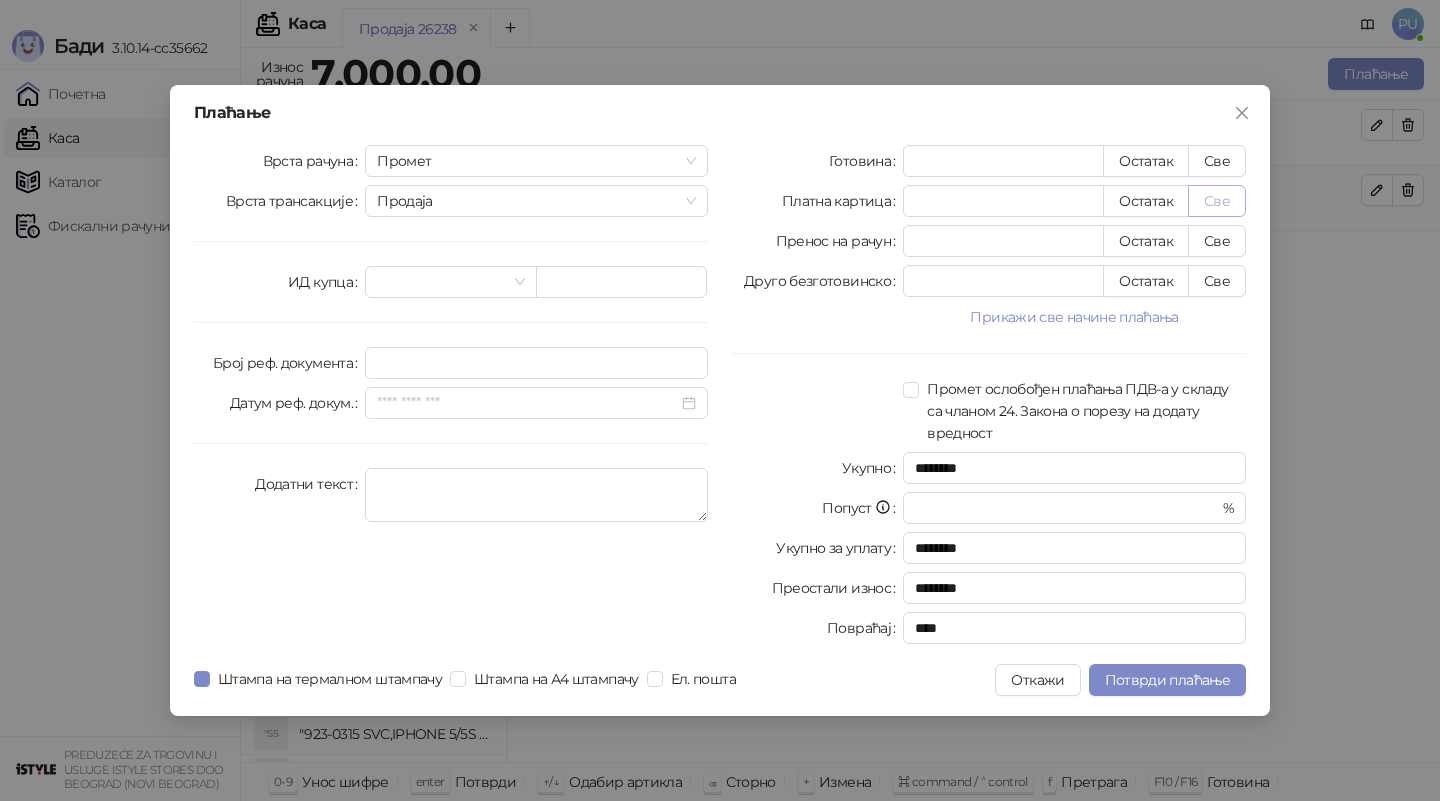 click on "Све" at bounding box center (1217, 201) 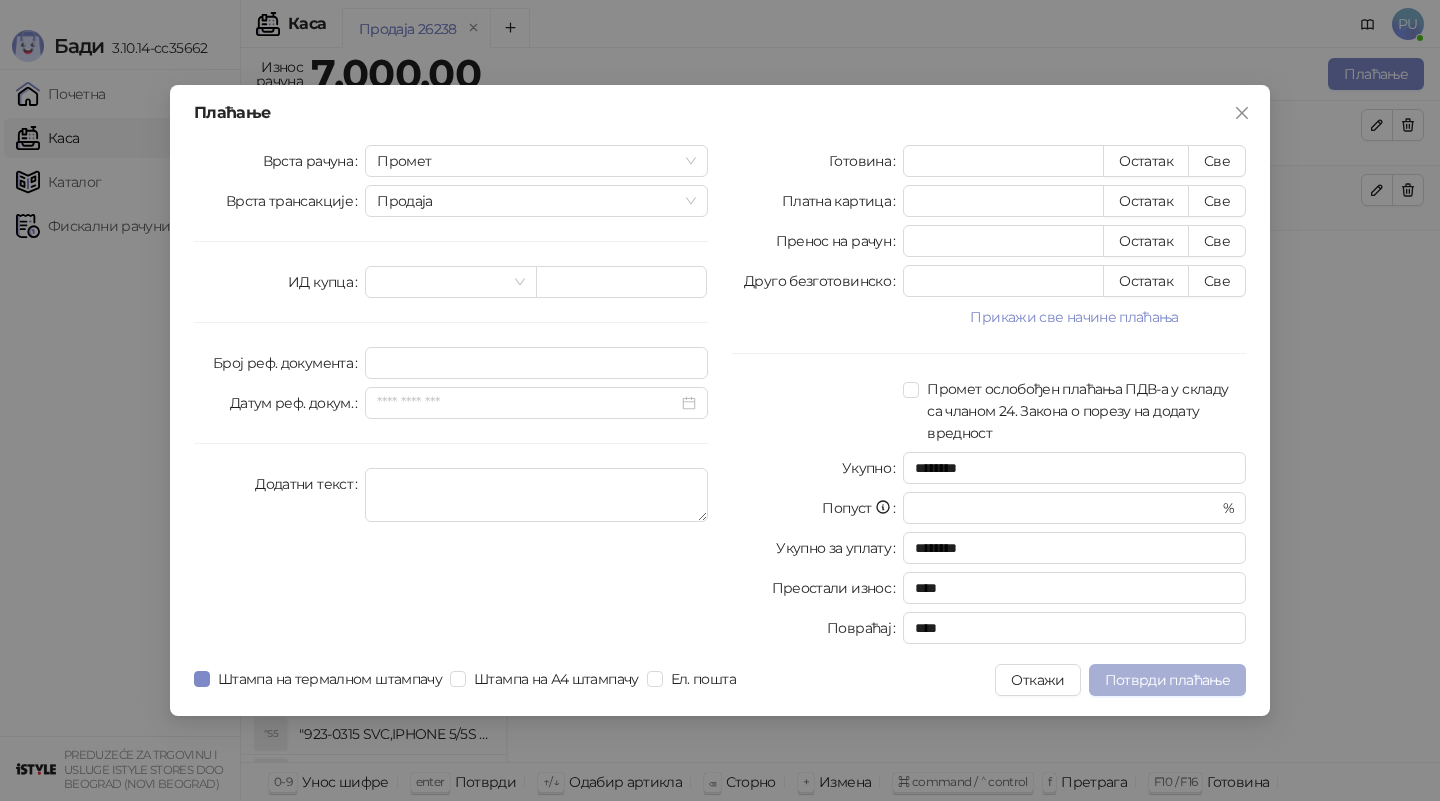 click on "Потврди плаћање" at bounding box center (1167, 680) 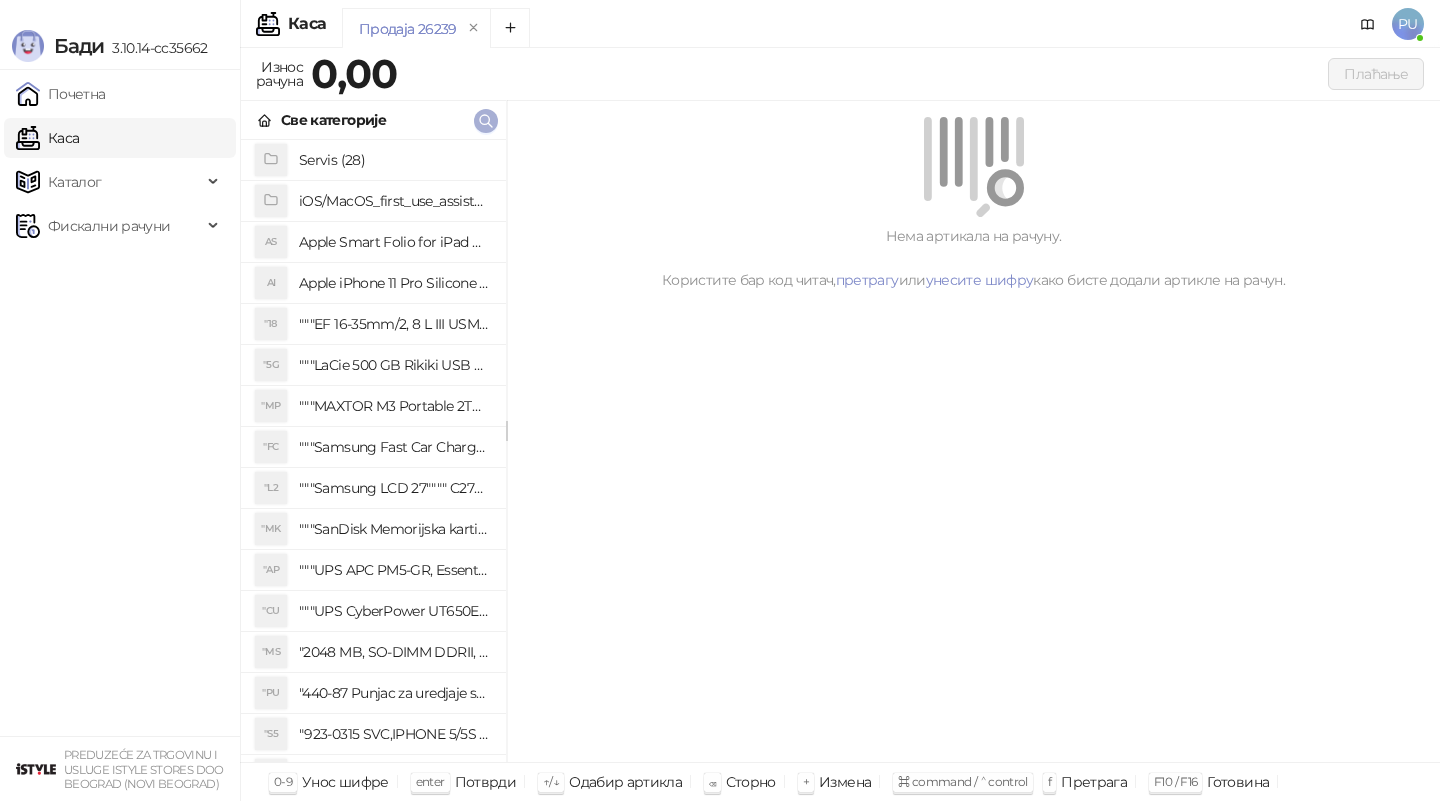 click at bounding box center [486, 121] 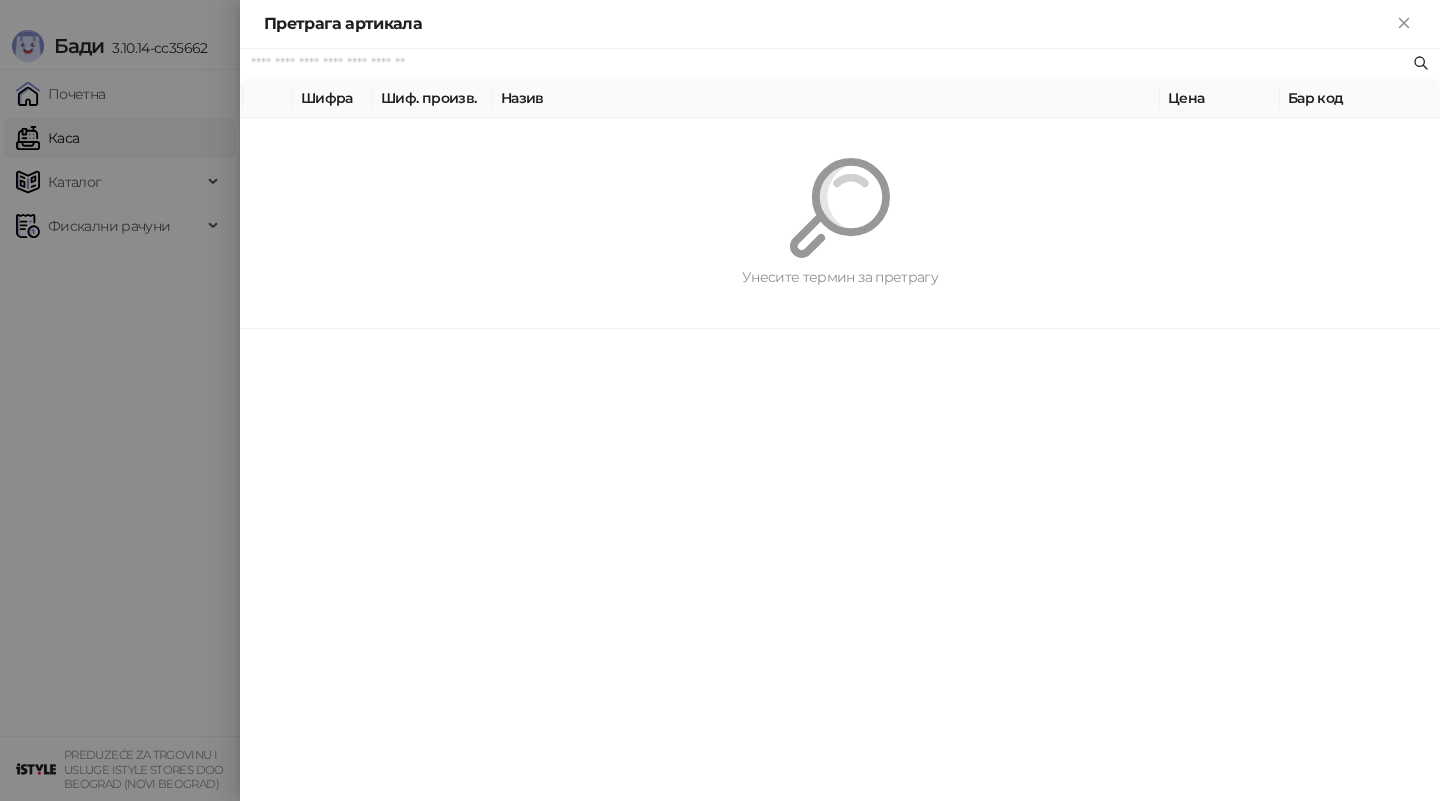 paste on "*********" 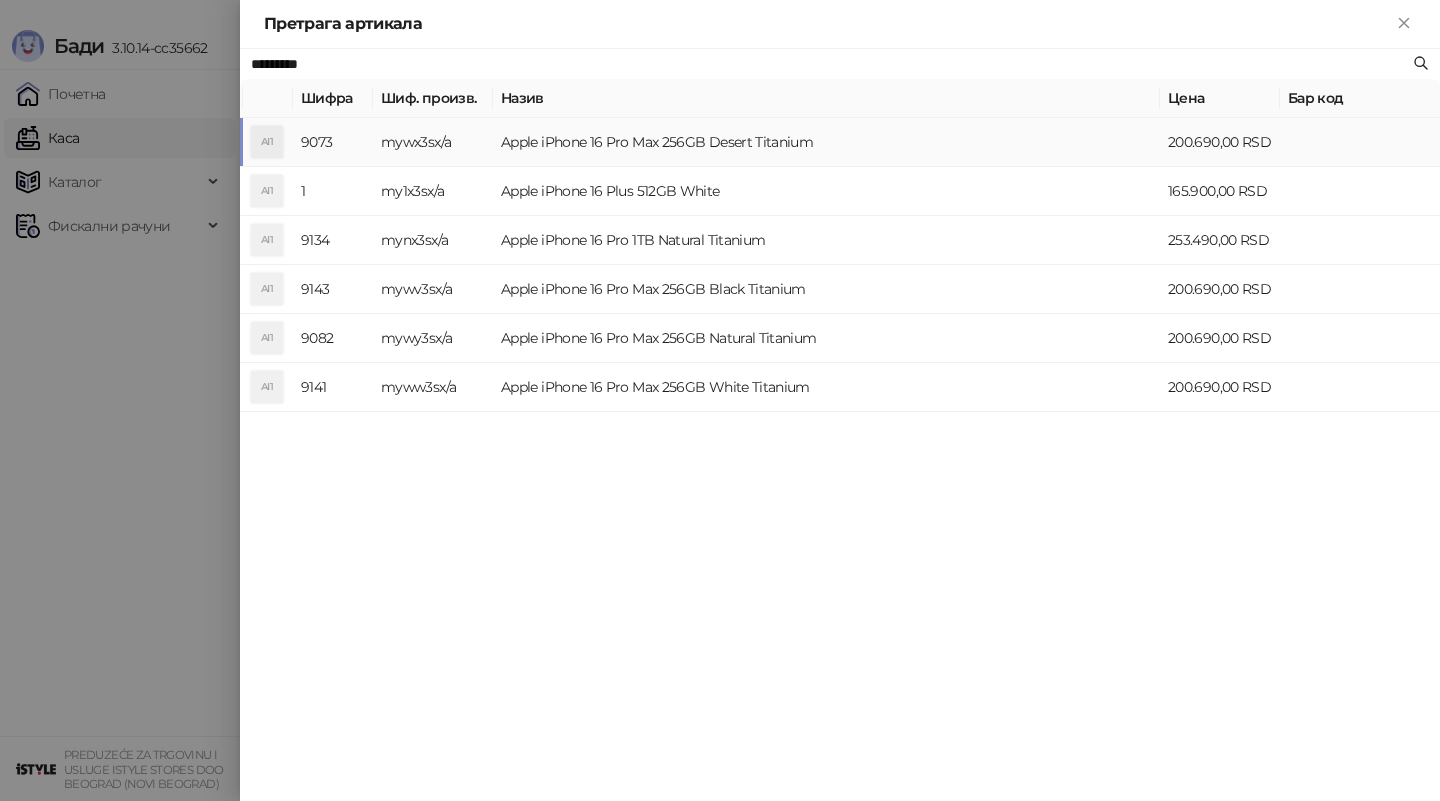click on "Apple iPhone 16 Pro Max 256GB Desert Titanium" at bounding box center (826, 142) 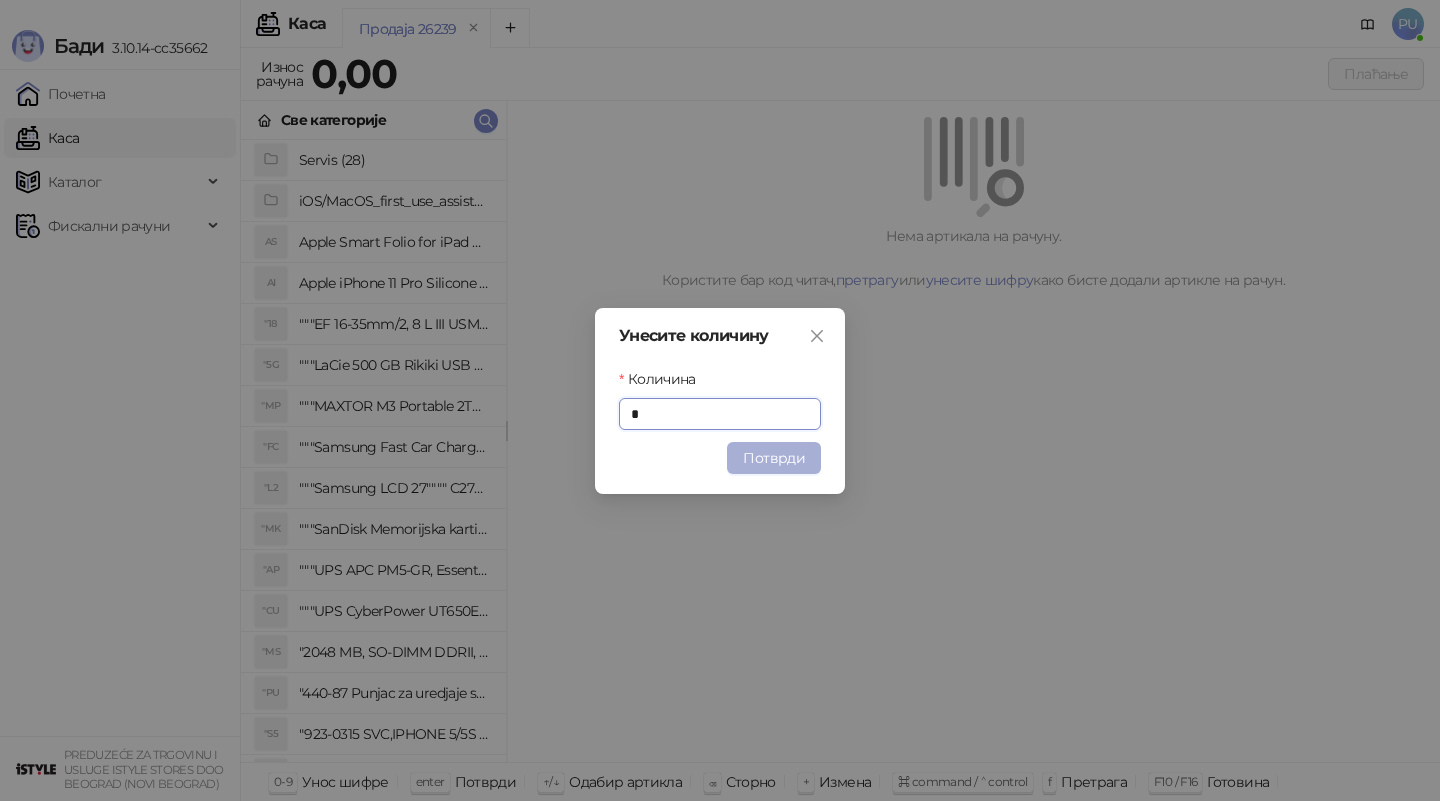 click on "Потврди" at bounding box center [774, 458] 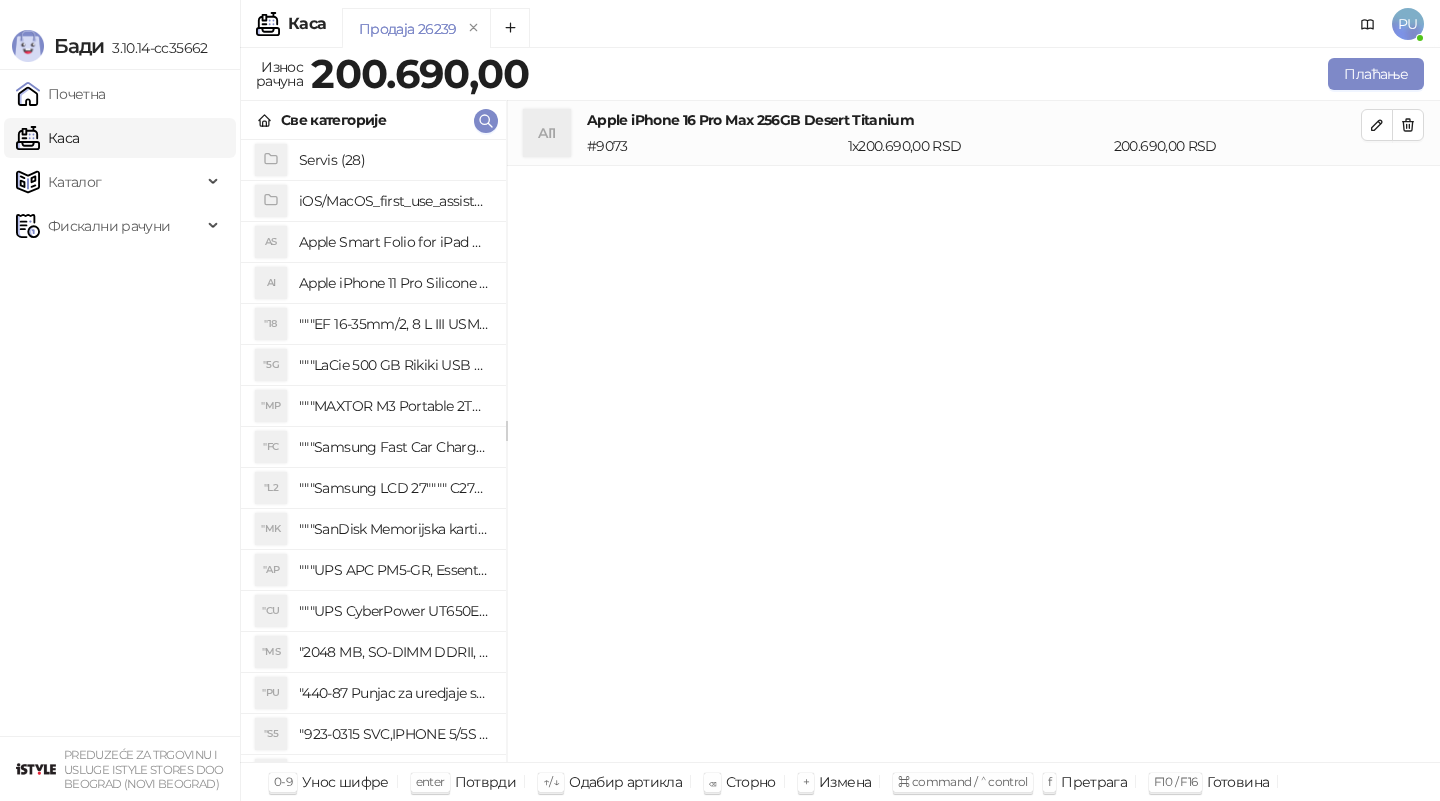 click on "Све категорије" at bounding box center [373, 120] 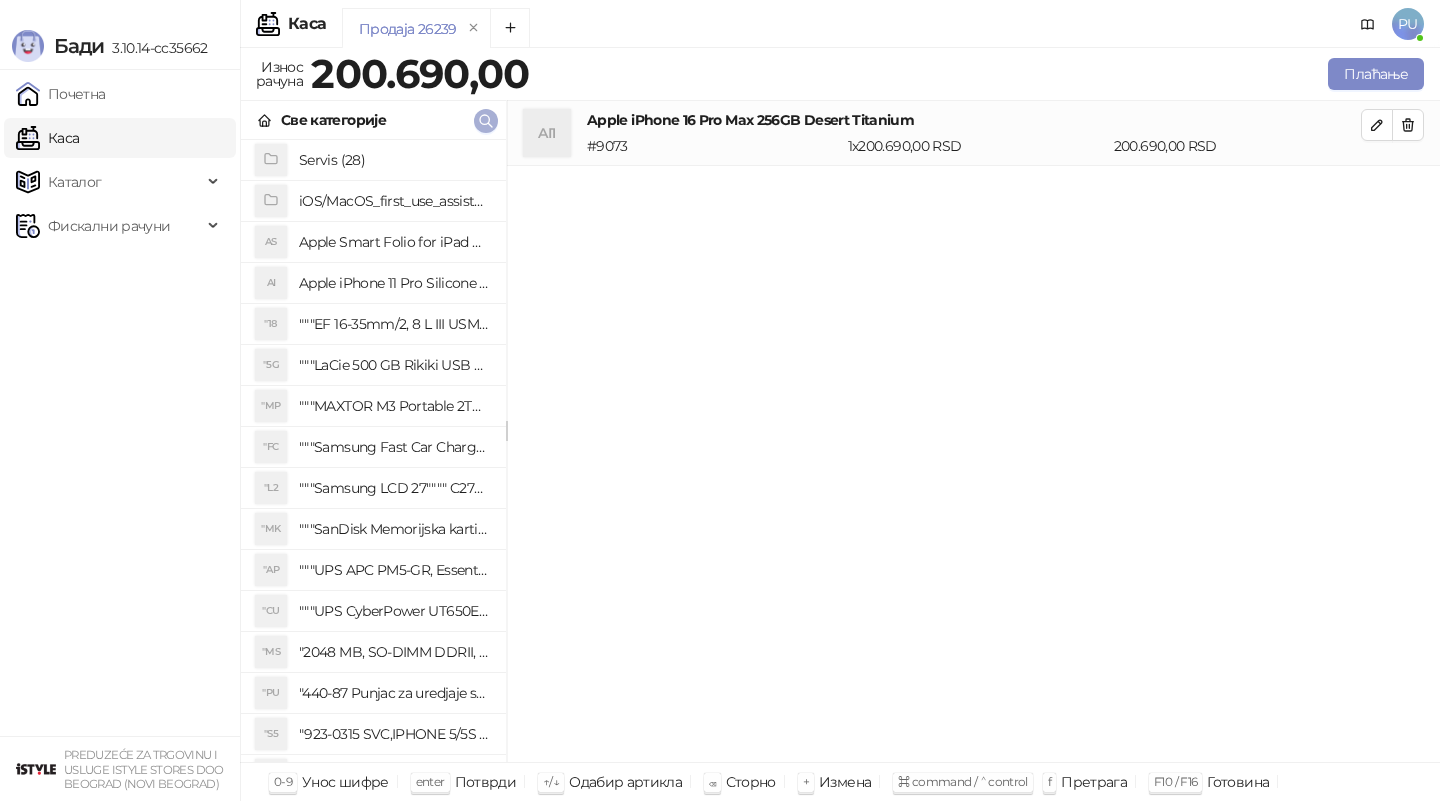 click 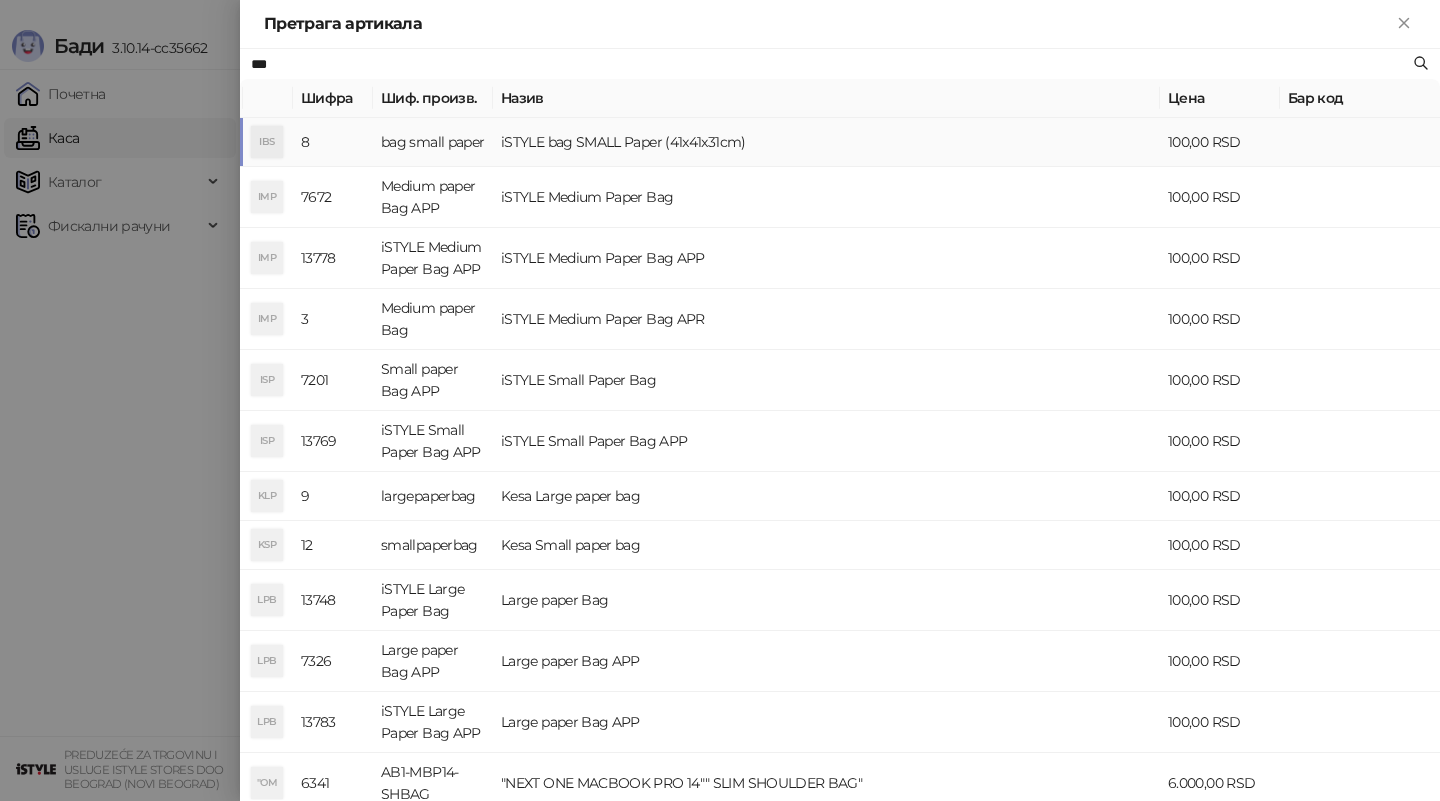 type on "***" 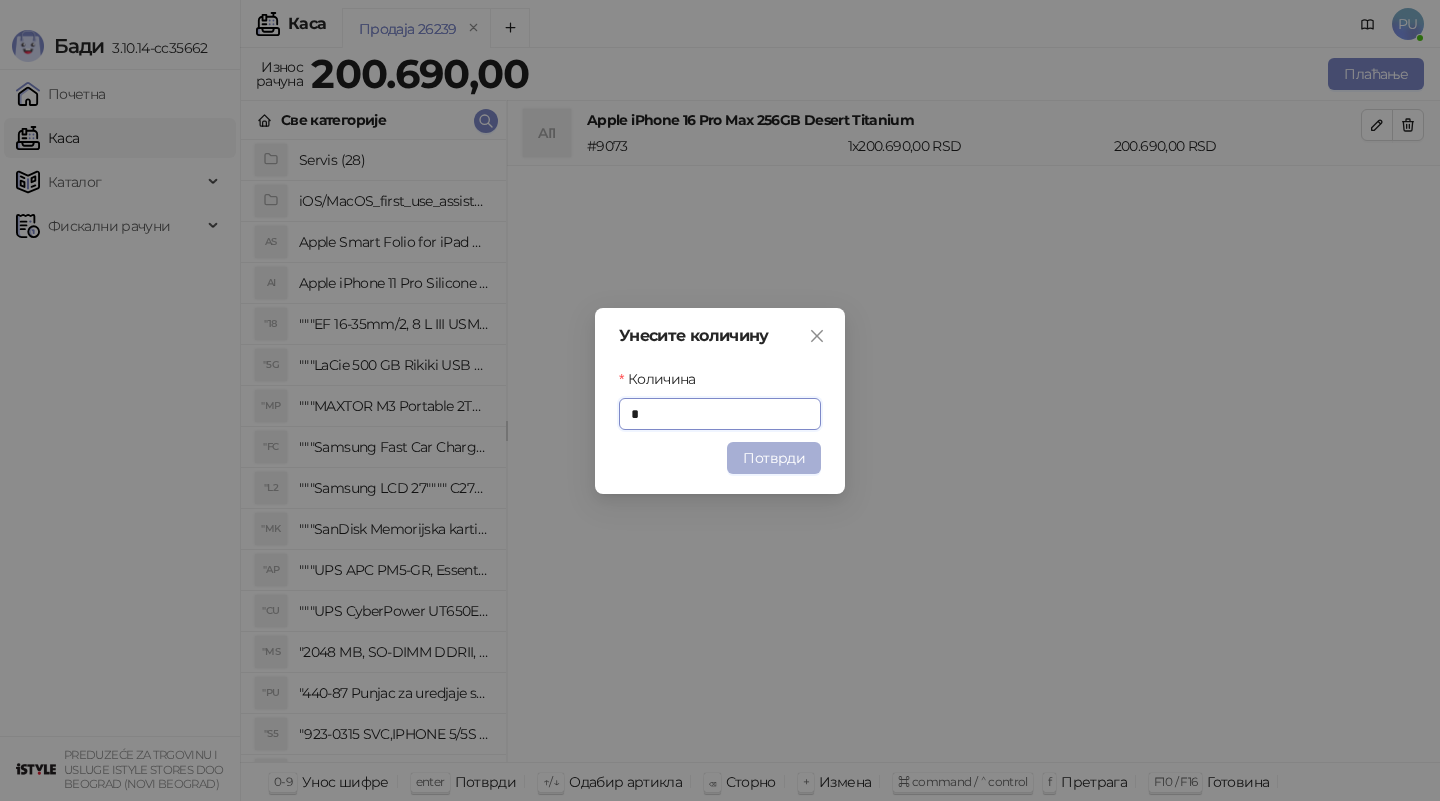 click on "Потврди" at bounding box center [774, 458] 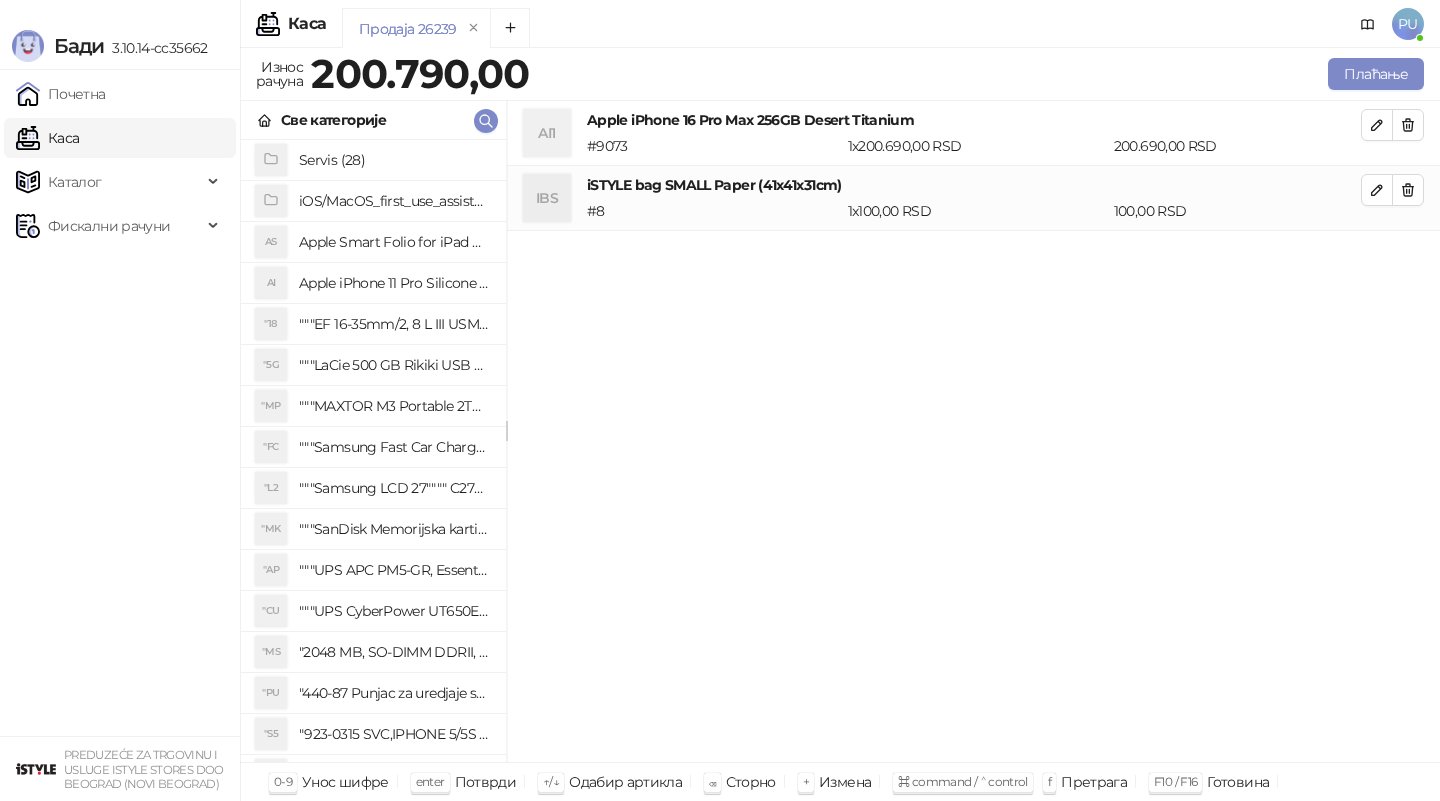 click on "AI1 Apple iPhone 16 Pro Max 256GB Desert Titanium    # 9073 1  x  200.690,00 RSD 200.690,00 RSD IBS iSTYLE bag SMALL Paper (41x41x31cm)    # 8 1  x  100,00 RSD 100,00 RSD" at bounding box center [973, 432] 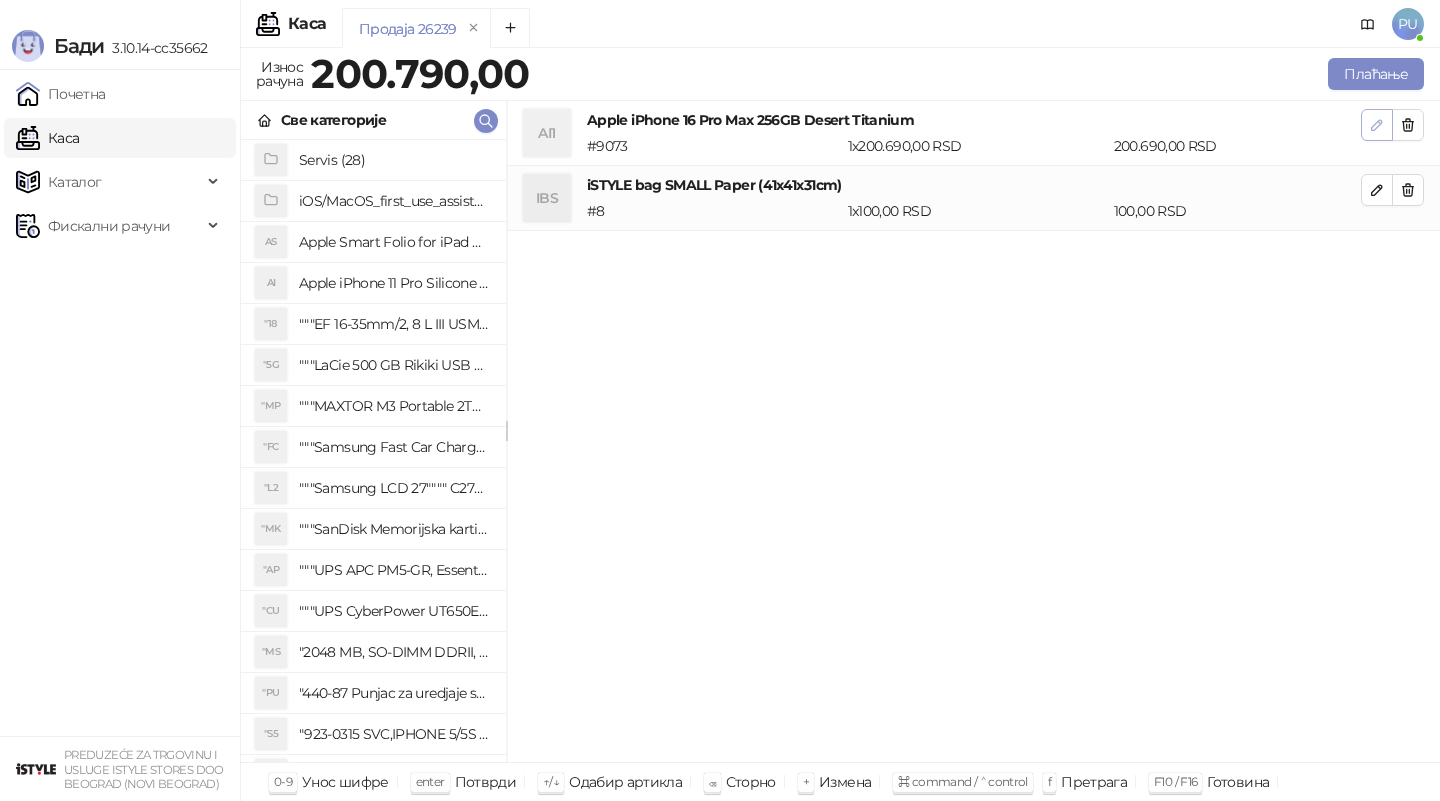 click at bounding box center (1377, 125) 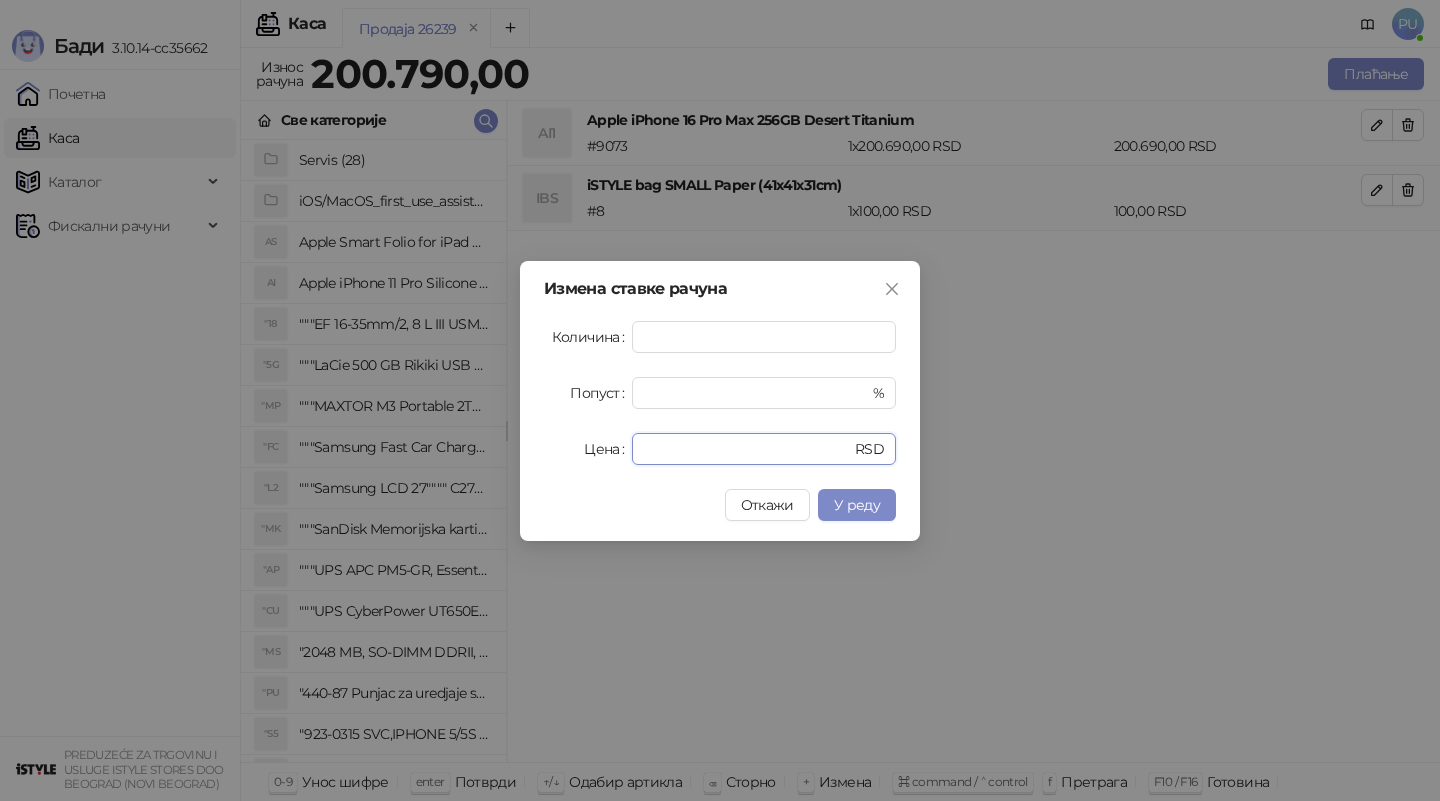 drag, startPoint x: 736, startPoint y: 439, endPoint x: 599, endPoint y: 439, distance: 137 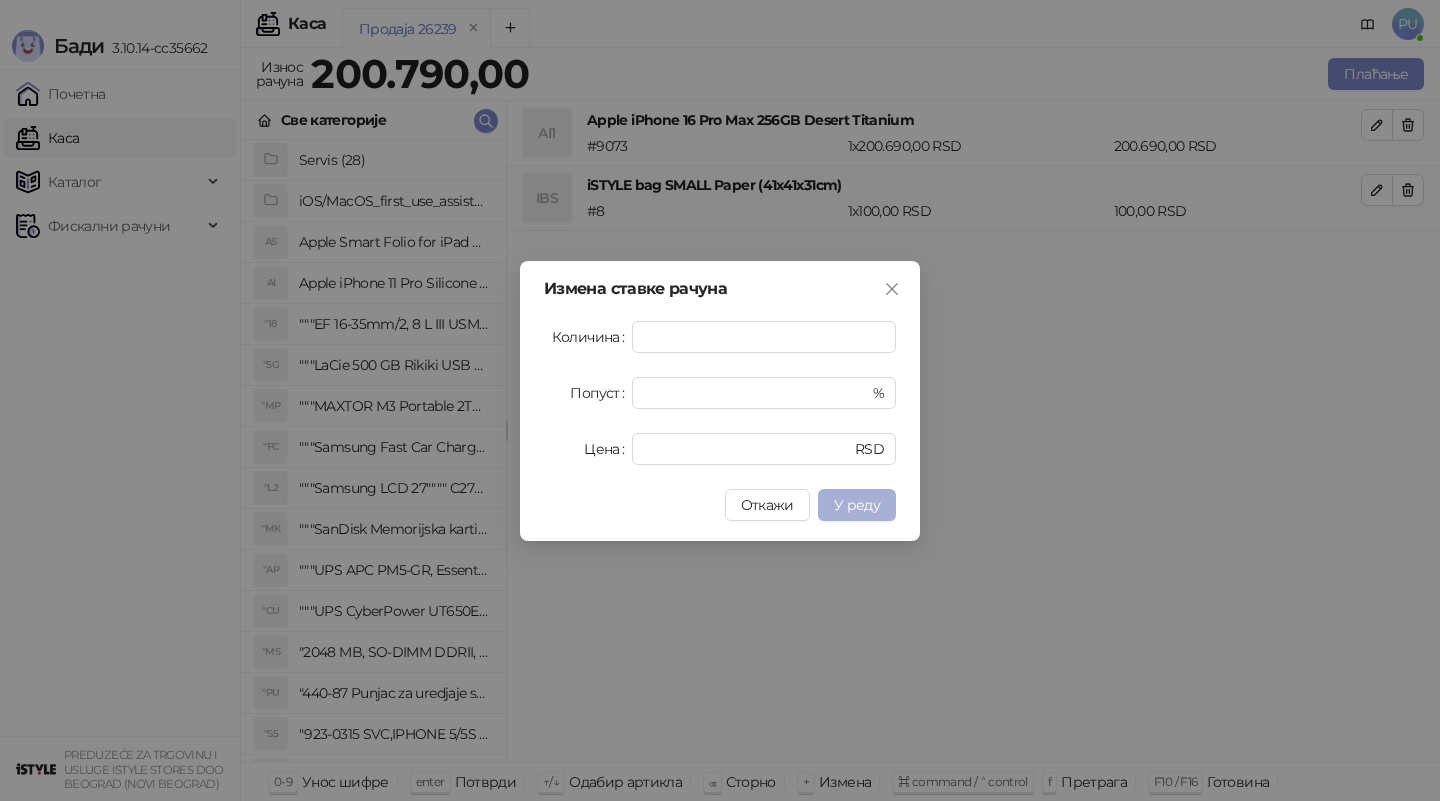 type on "******" 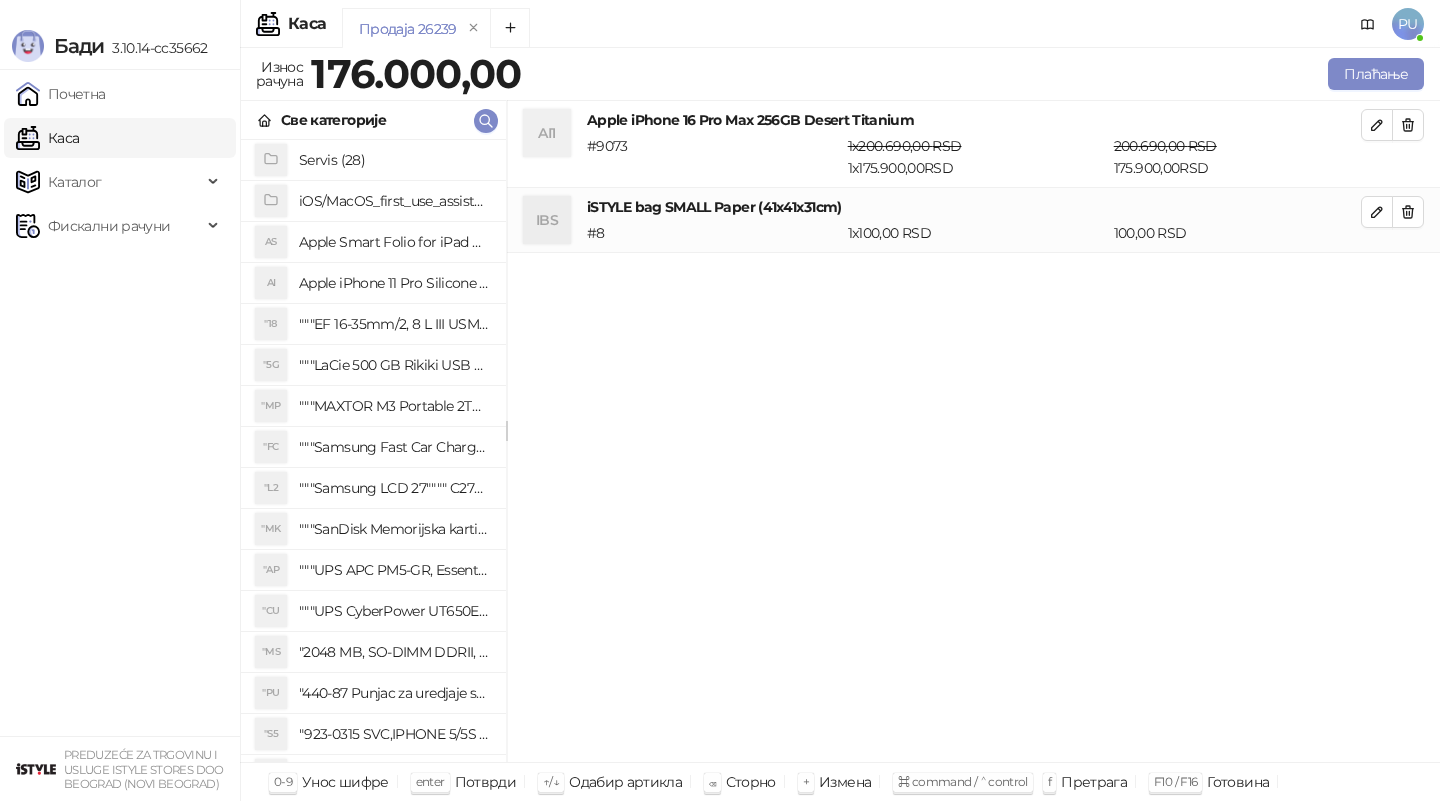 click on "Продаја 26239" at bounding box center (823, 31) 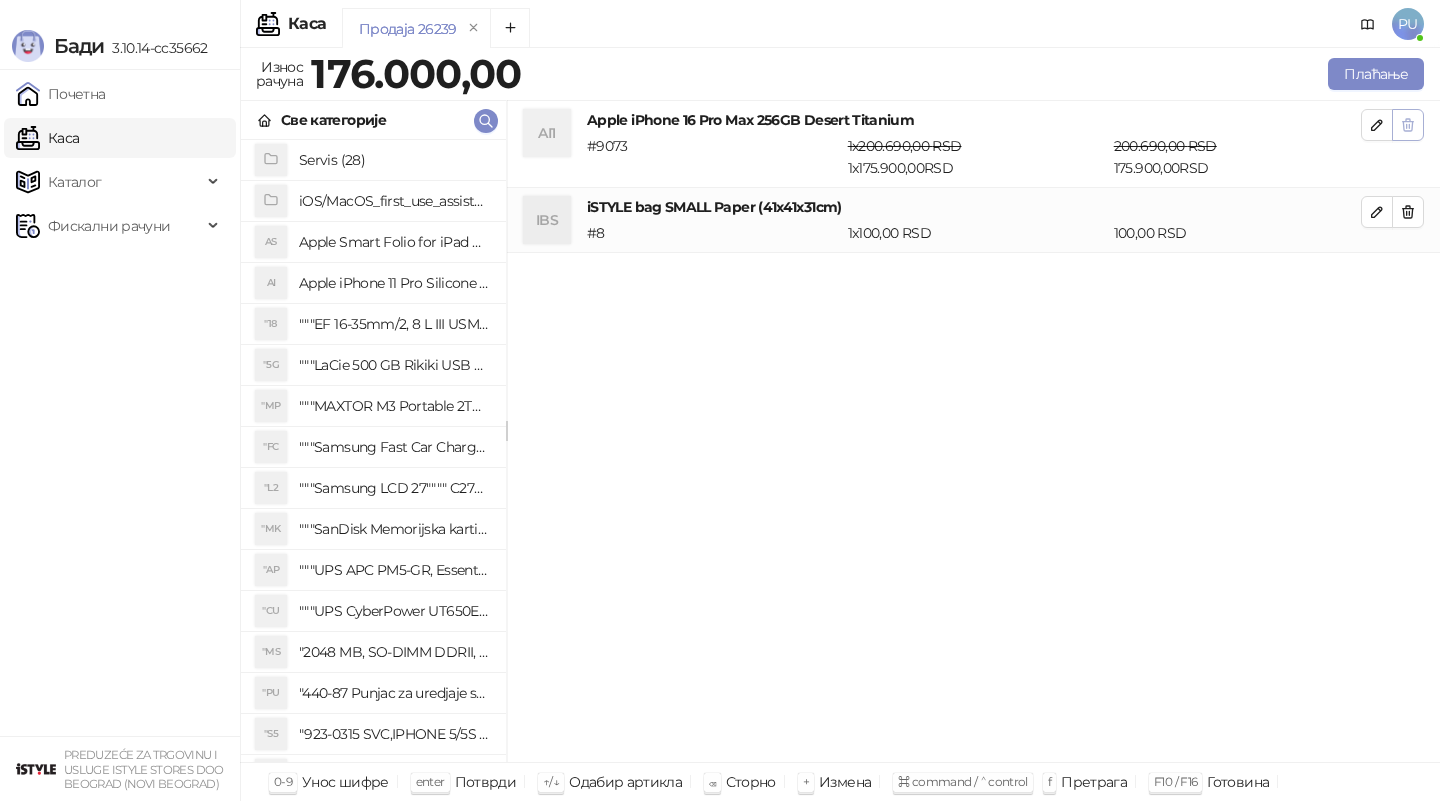 click at bounding box center [1408, 125] 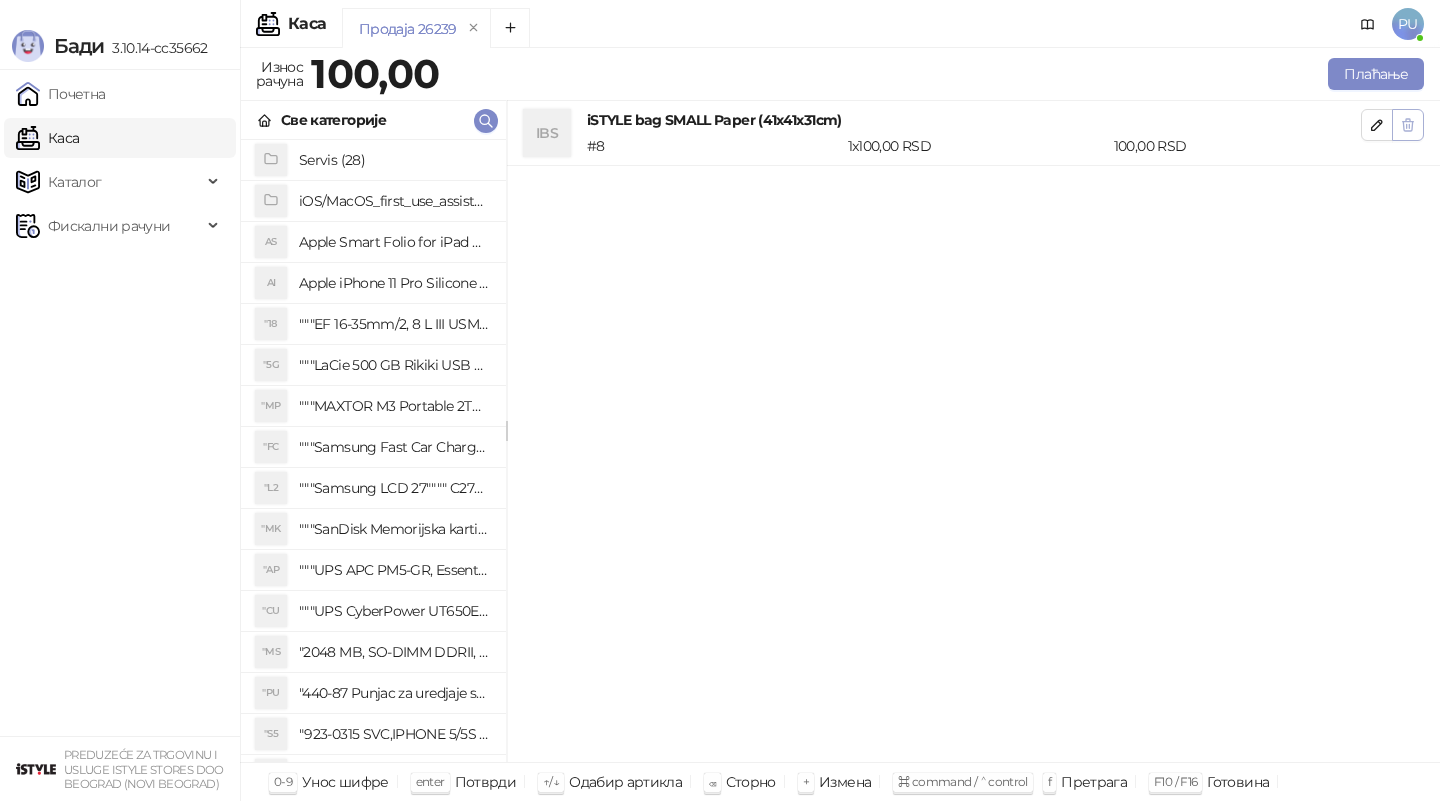 click at bounding box center [1408, 125] 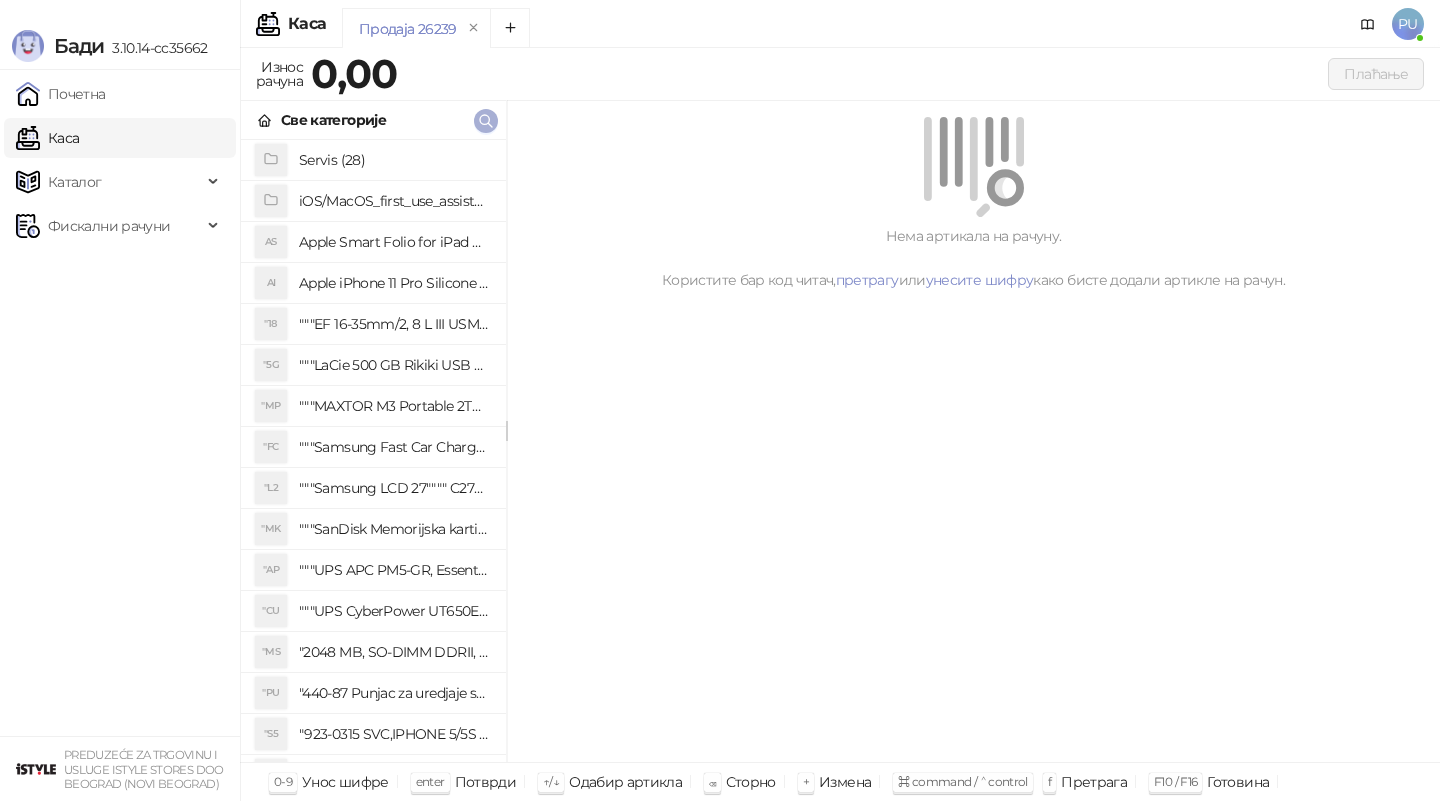 click 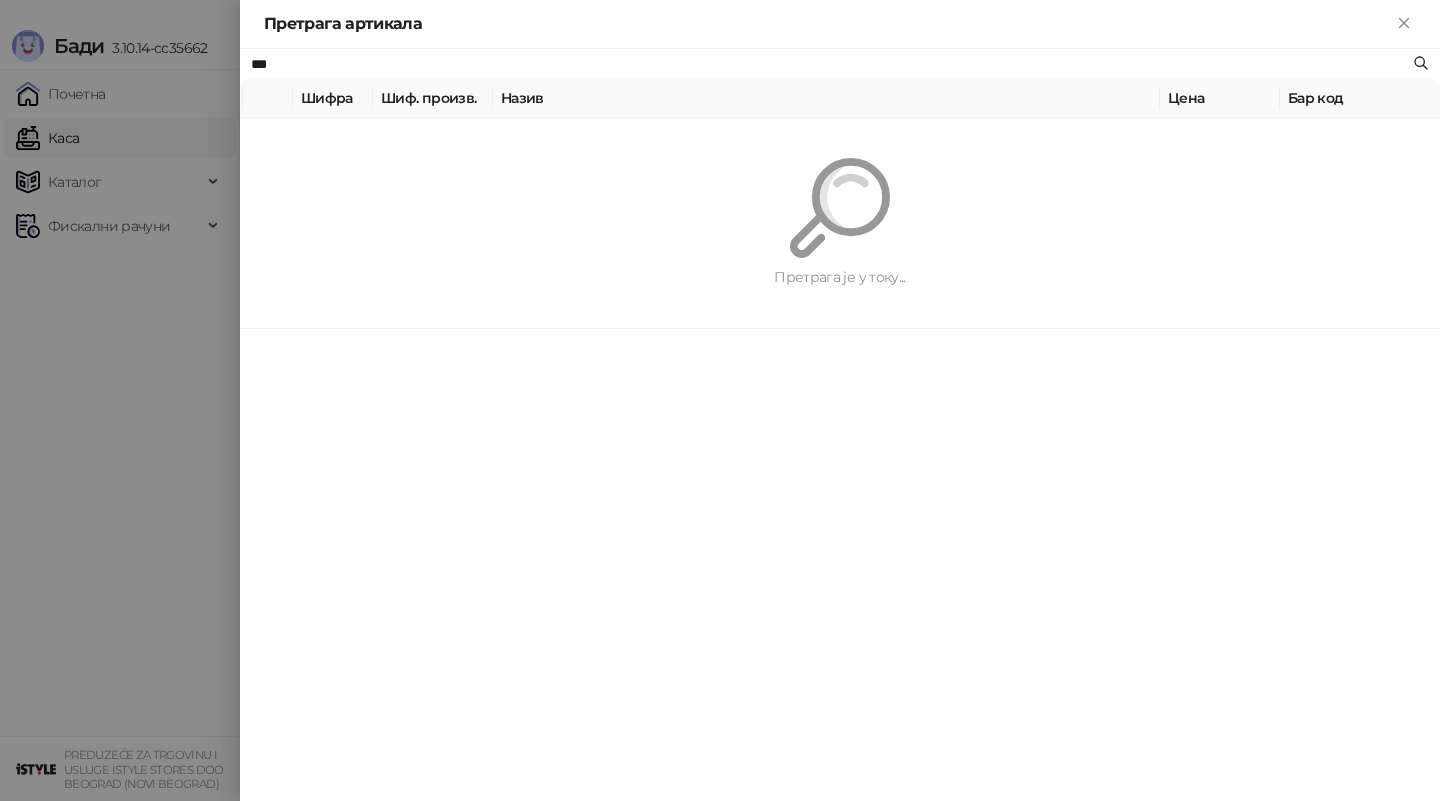 paste on "******" 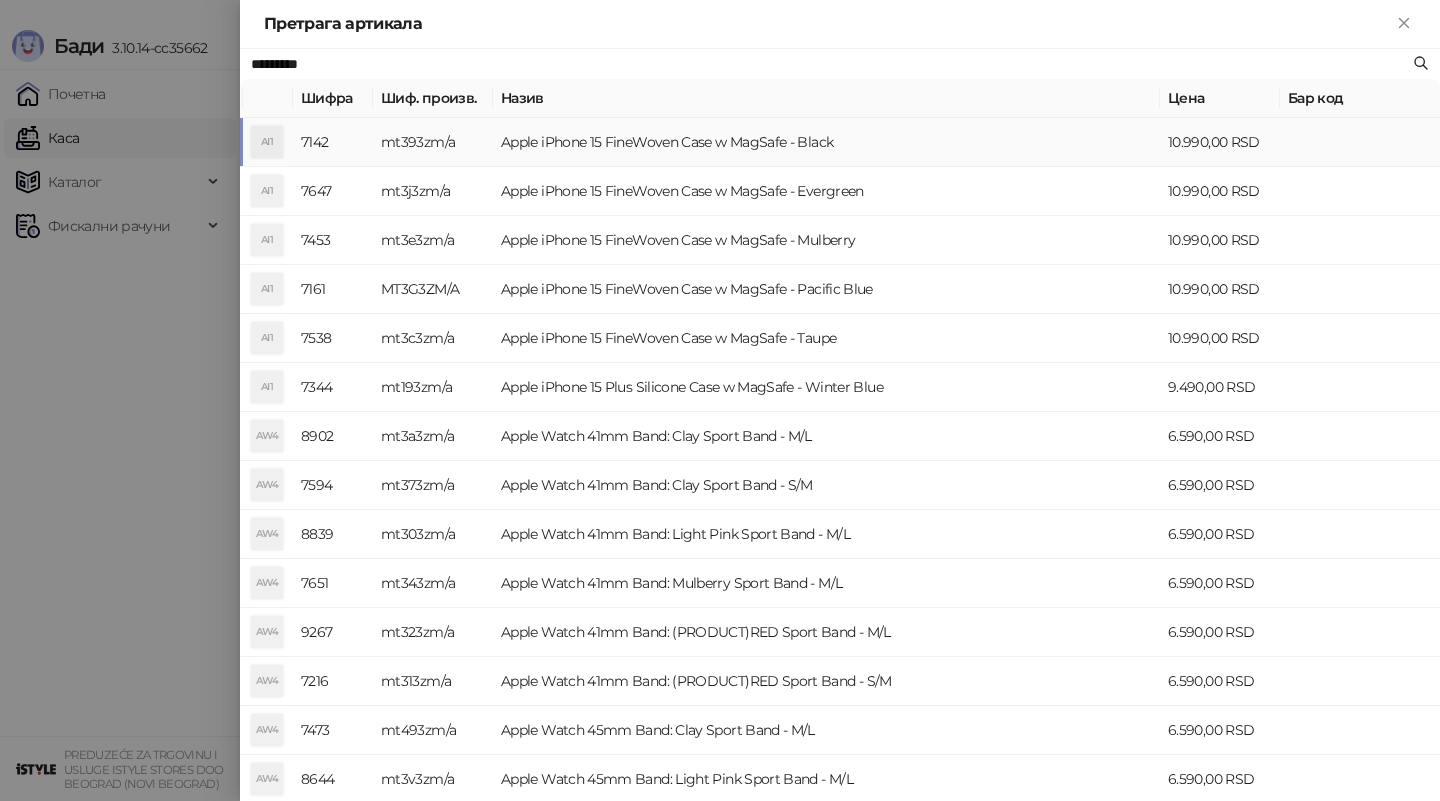 click on "Apple iPhone 15 FineWoven Case w MagSafe - Black" at bounding box center (826, 142) 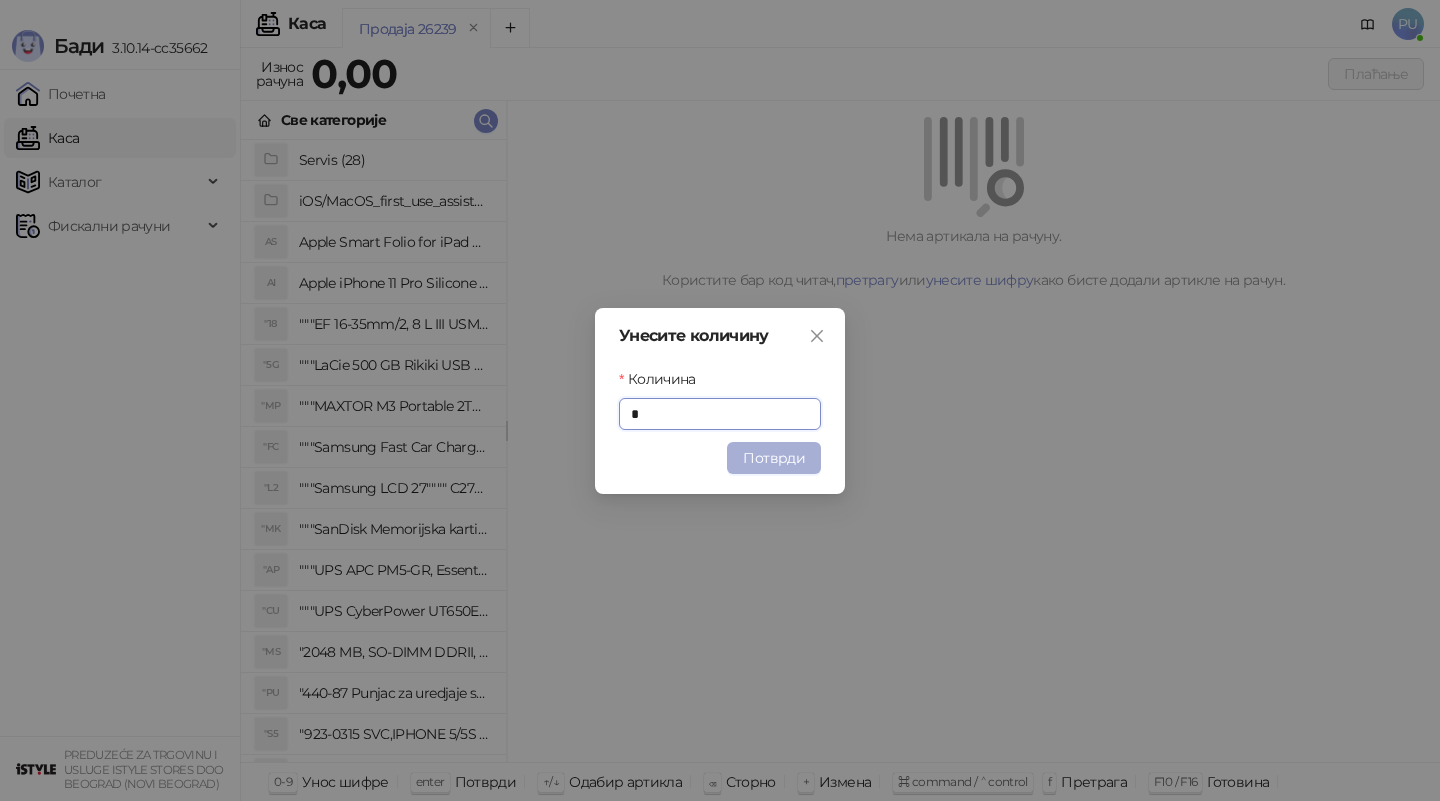 click on "Потврди" at bounding box center [774, 458] 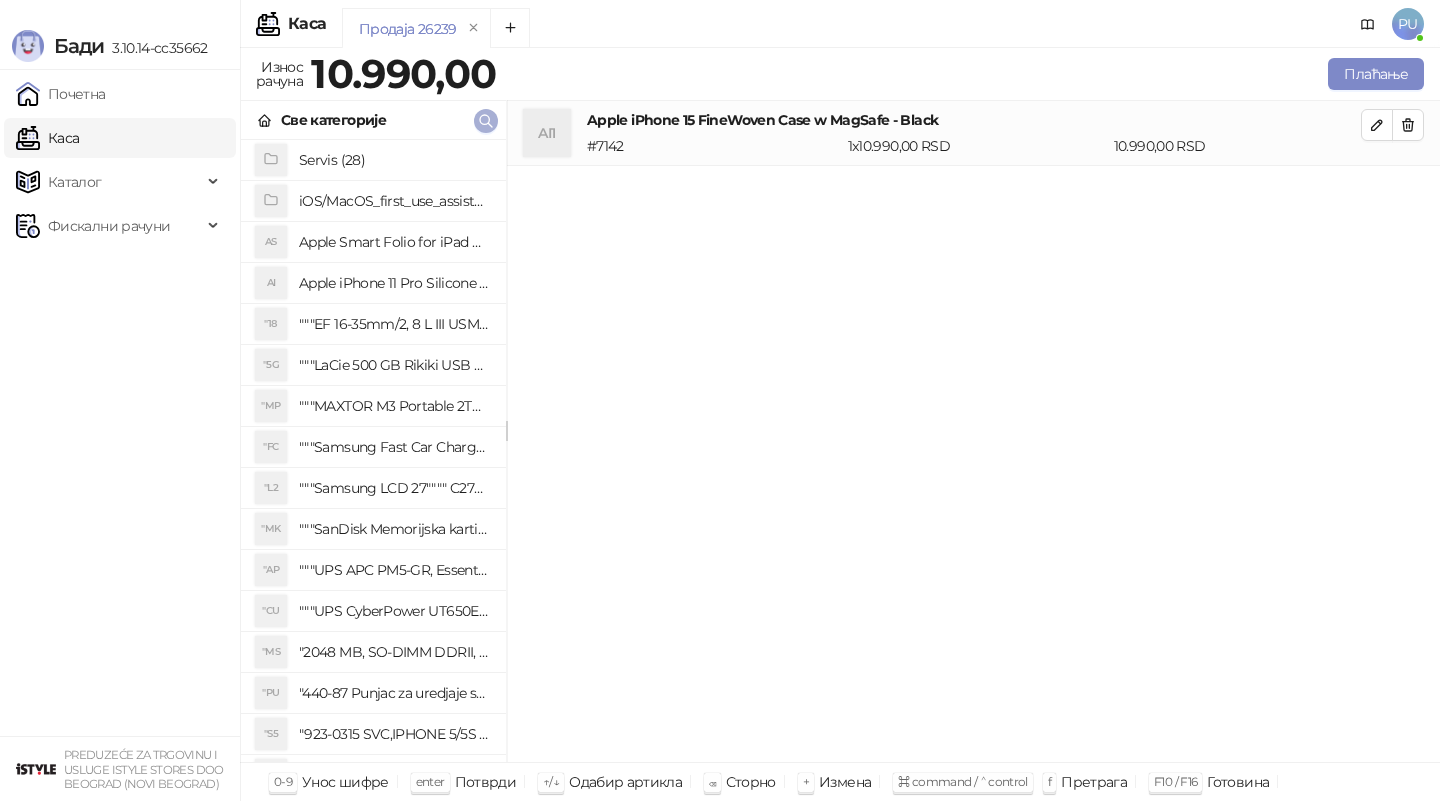click 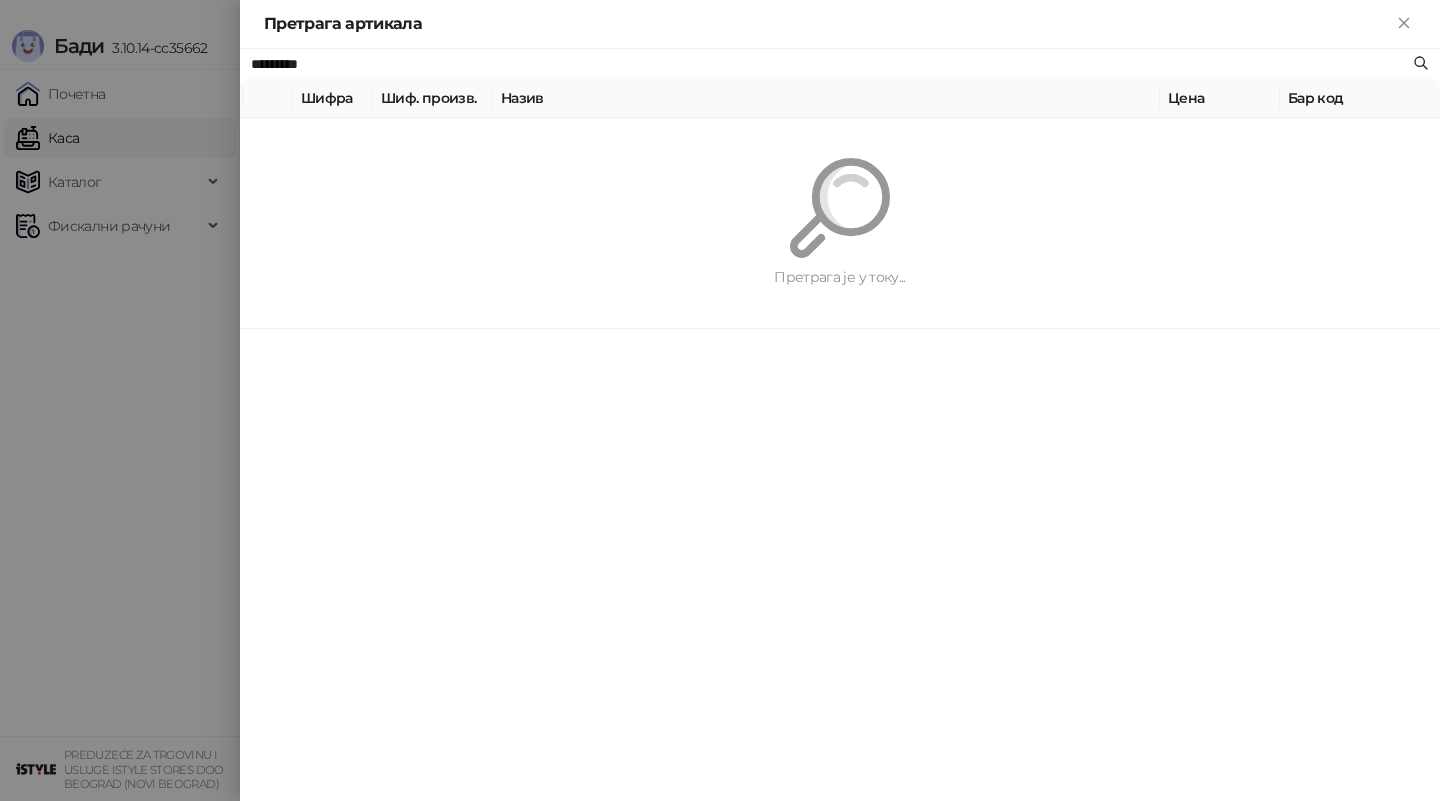 paste on "*" 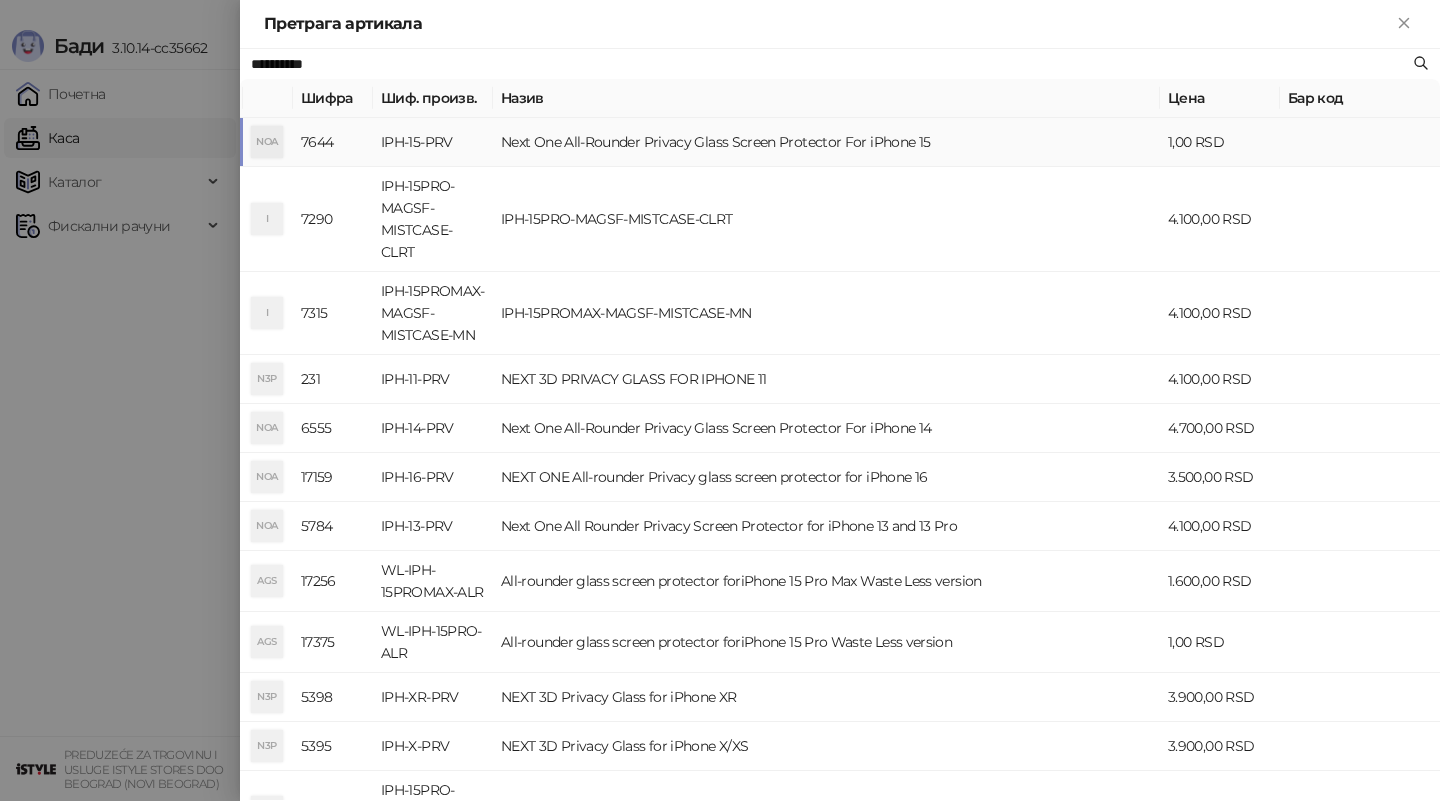 click on "Next One All-Rounder Privacy Glass Screen Protector For iPhone 15" at bounding box center [826, 142] 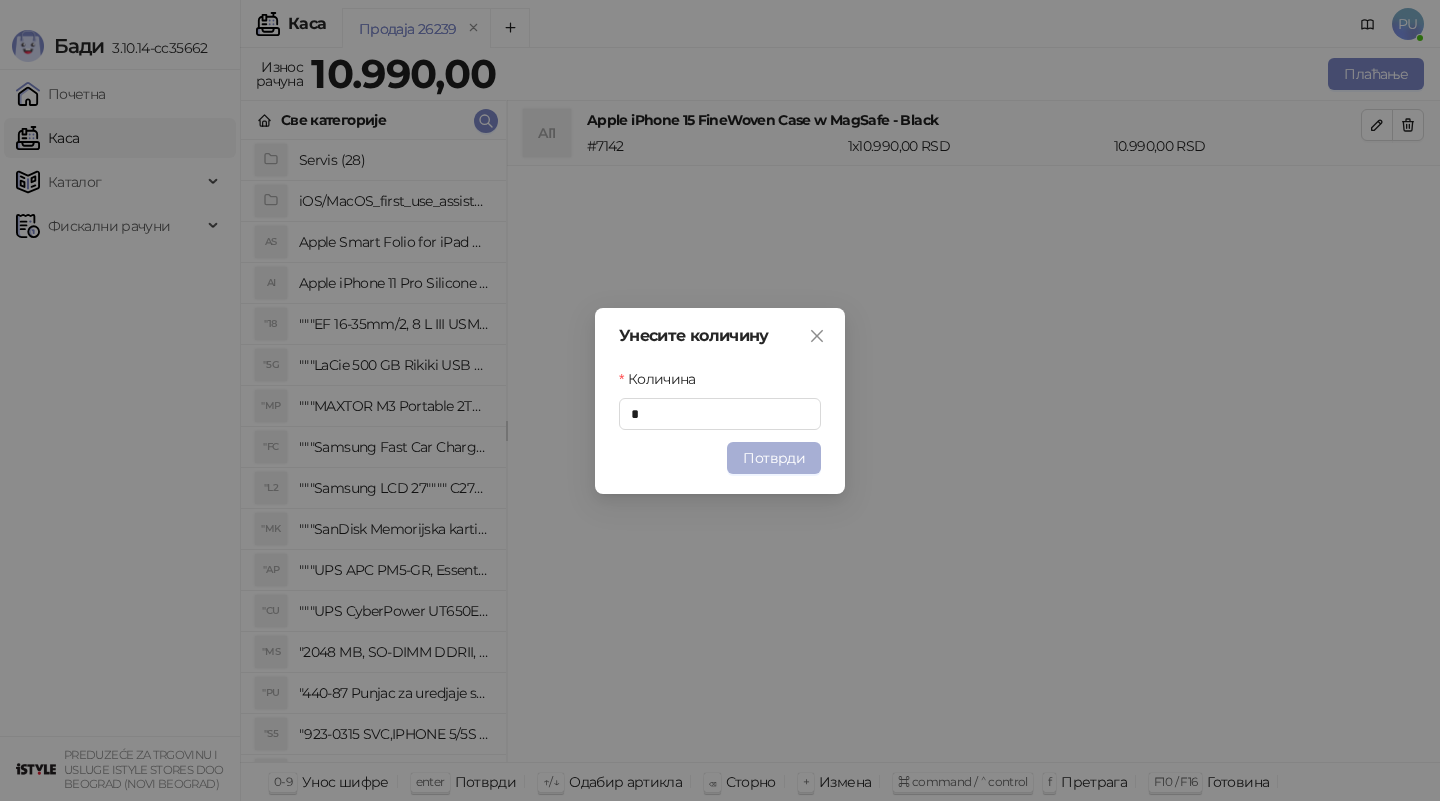 click on "Потврди" at bounding box center [774, 458] 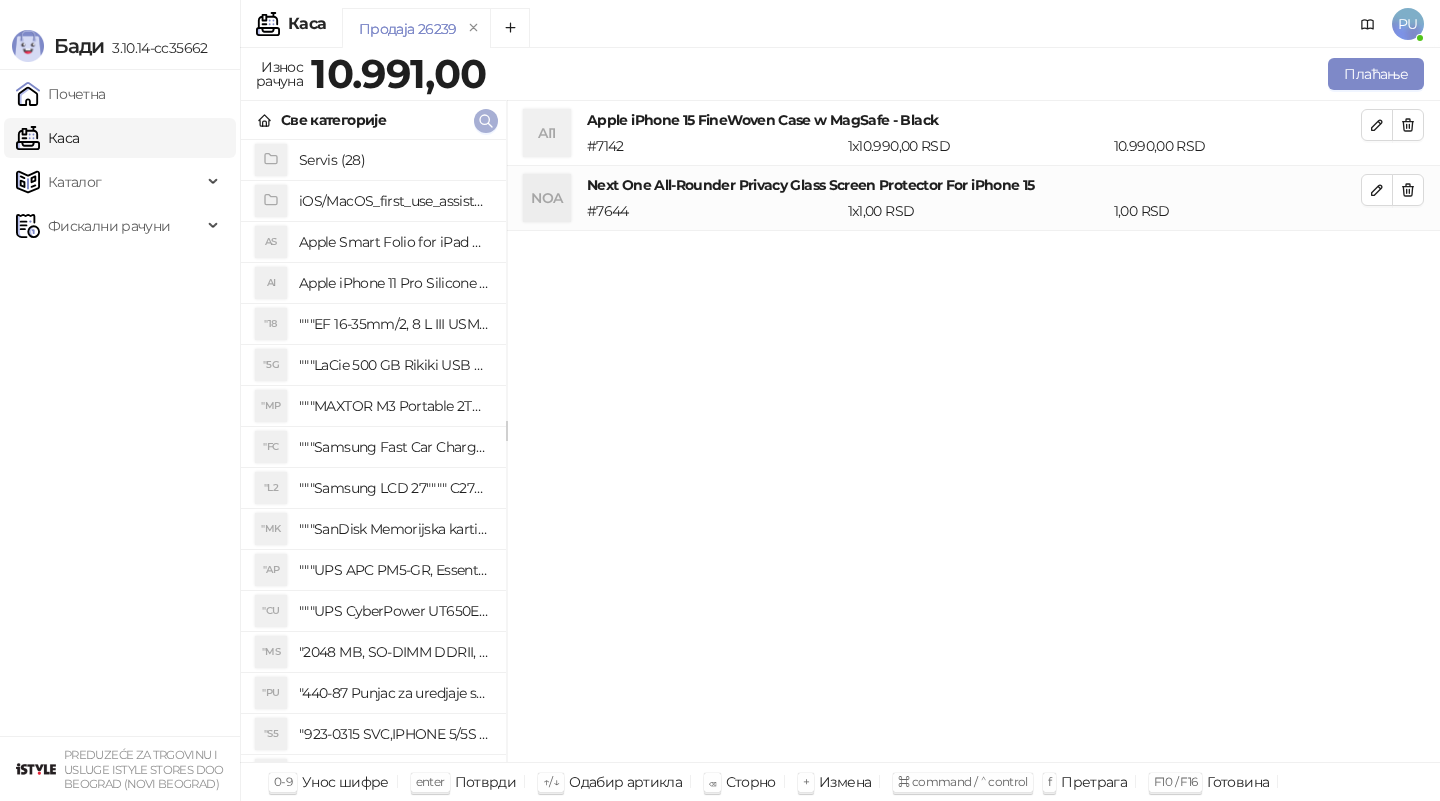 click 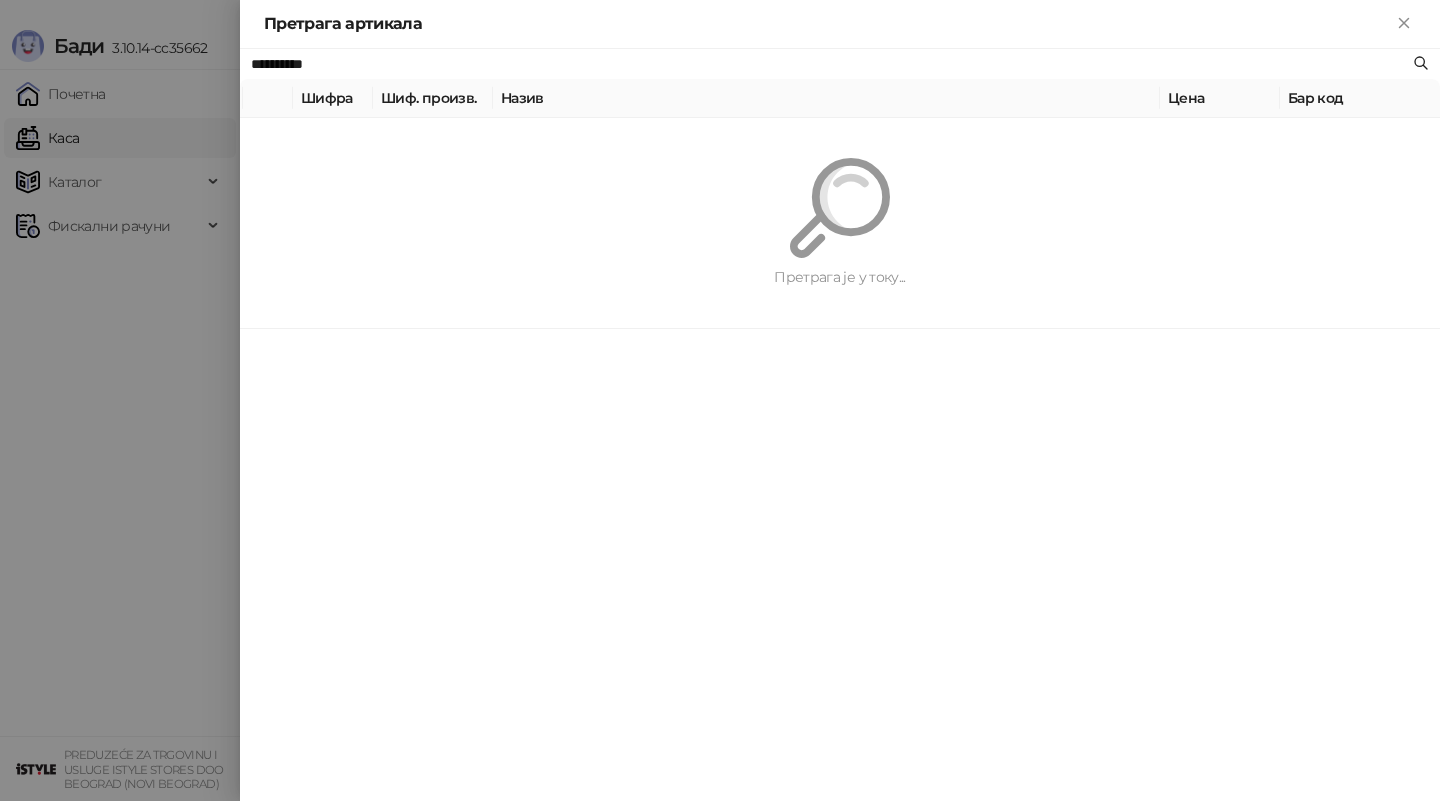 paste on "**********" 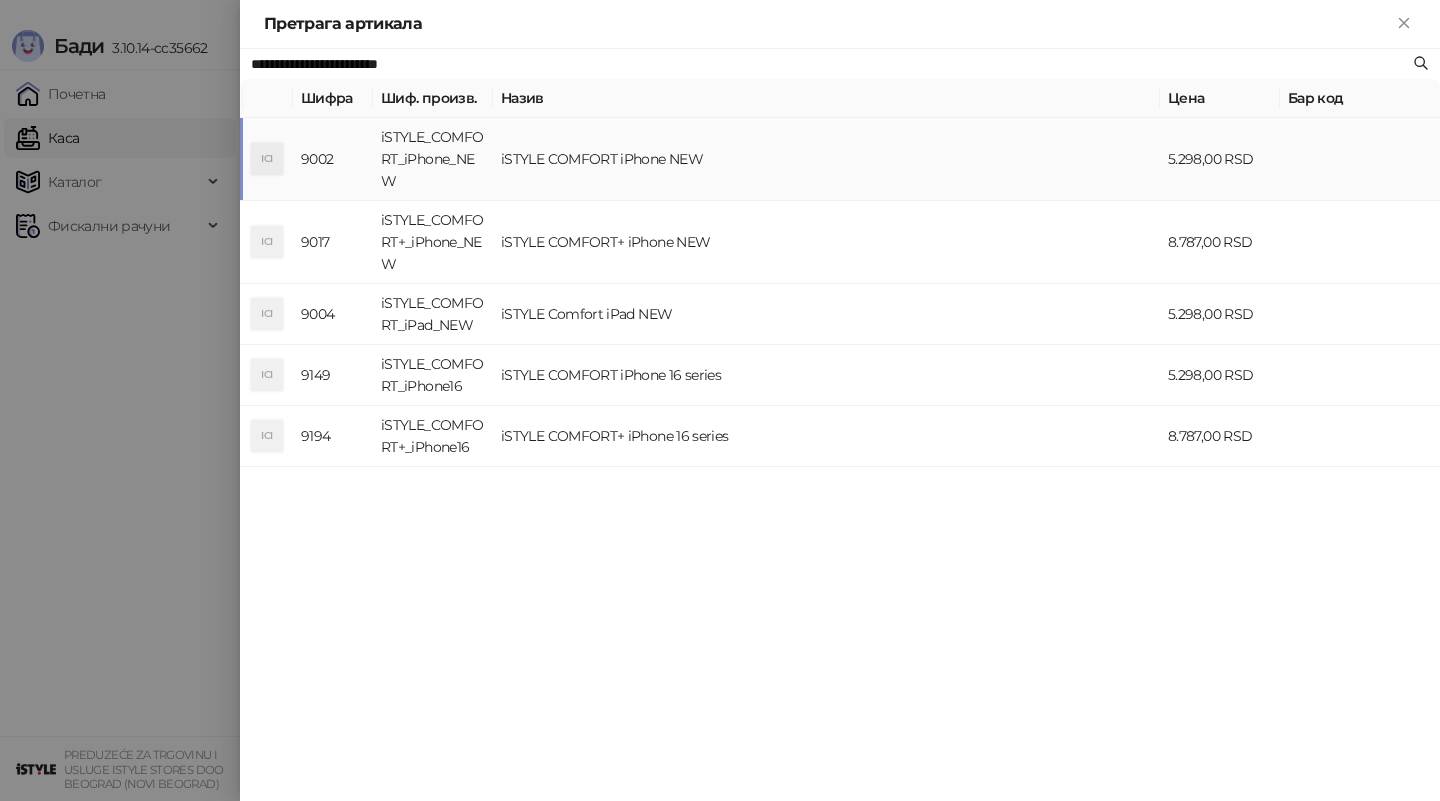 click on "iSTYLE COMFORT iPhone NEW" at bounding box center [826, 159] 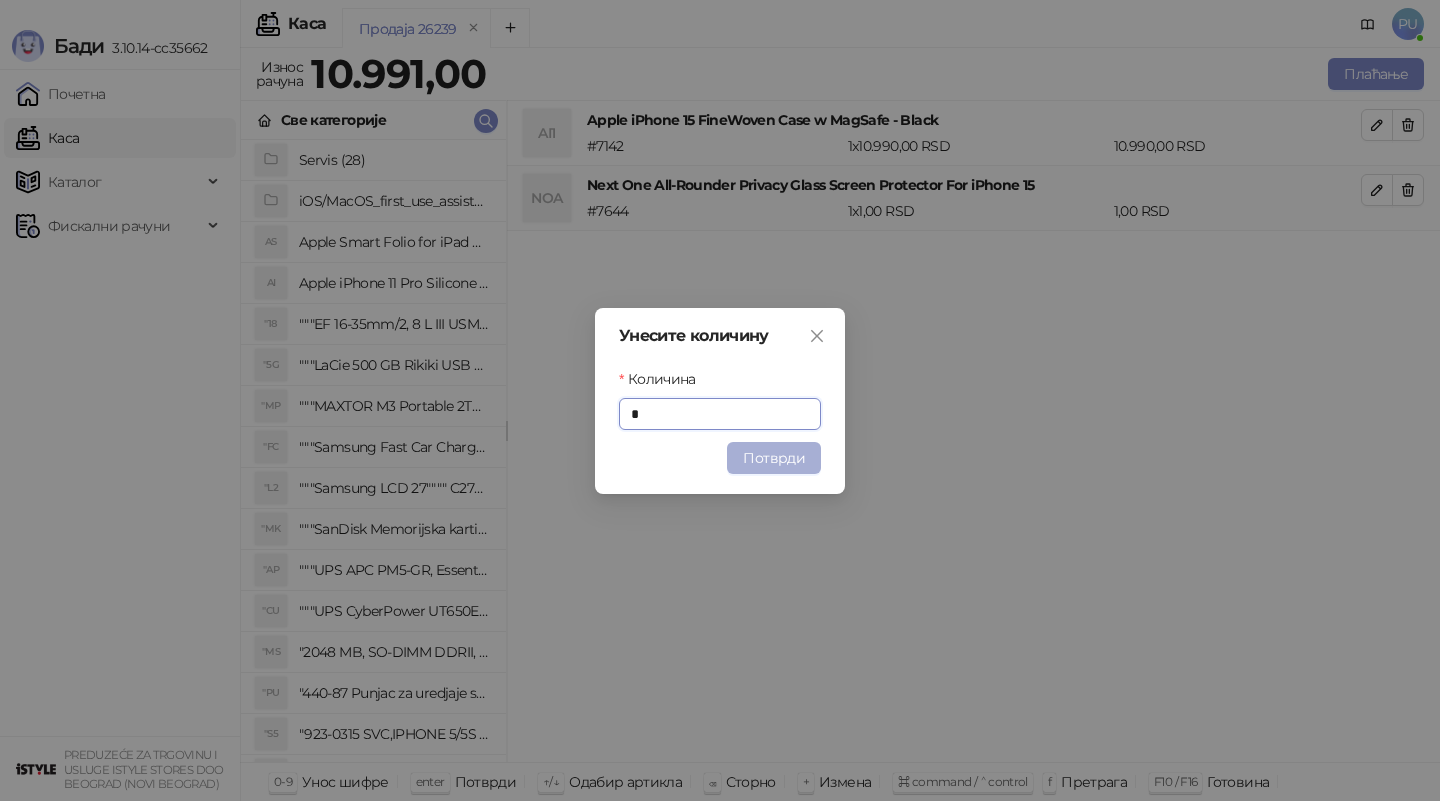 click on "Потврди" at bounding box center [774, 458] 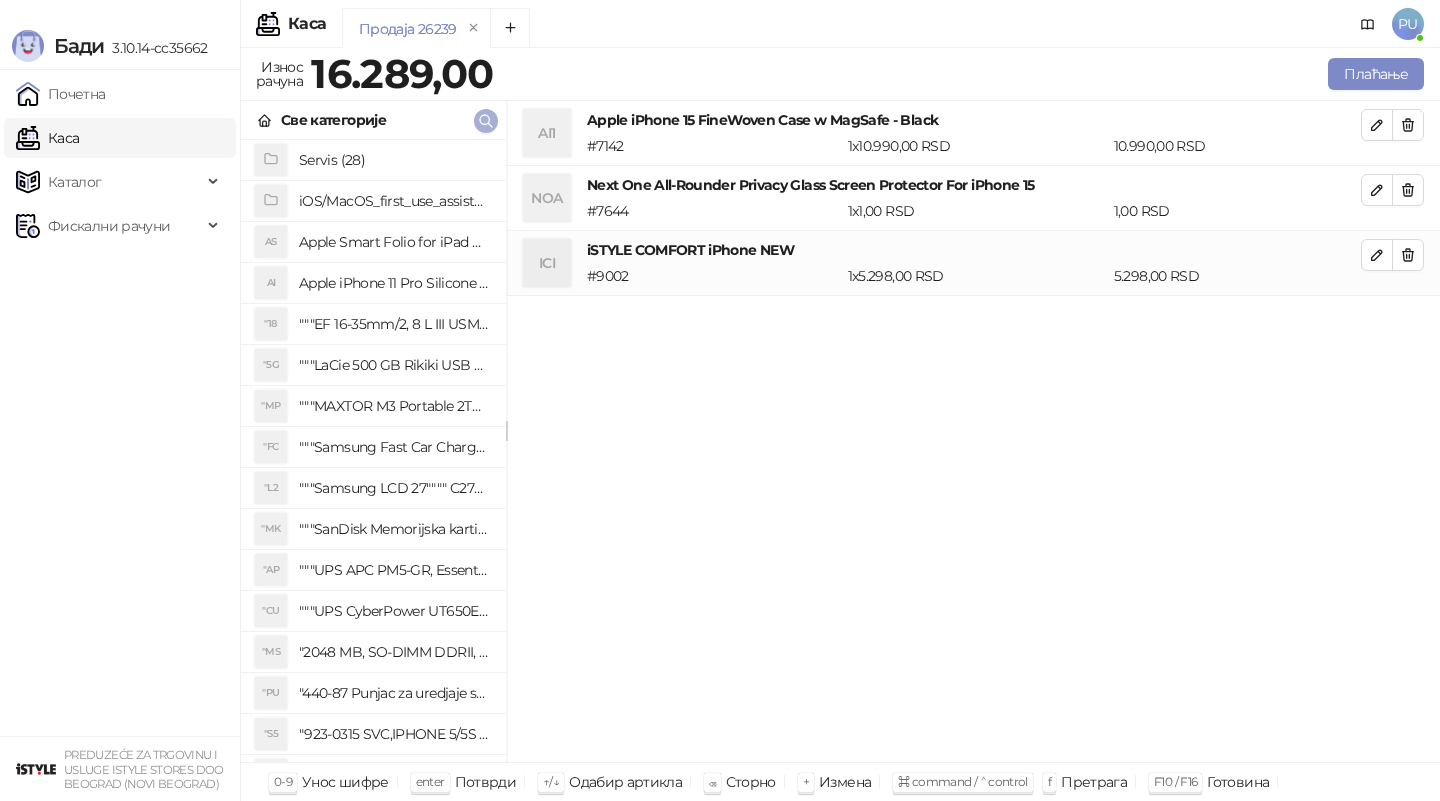 click 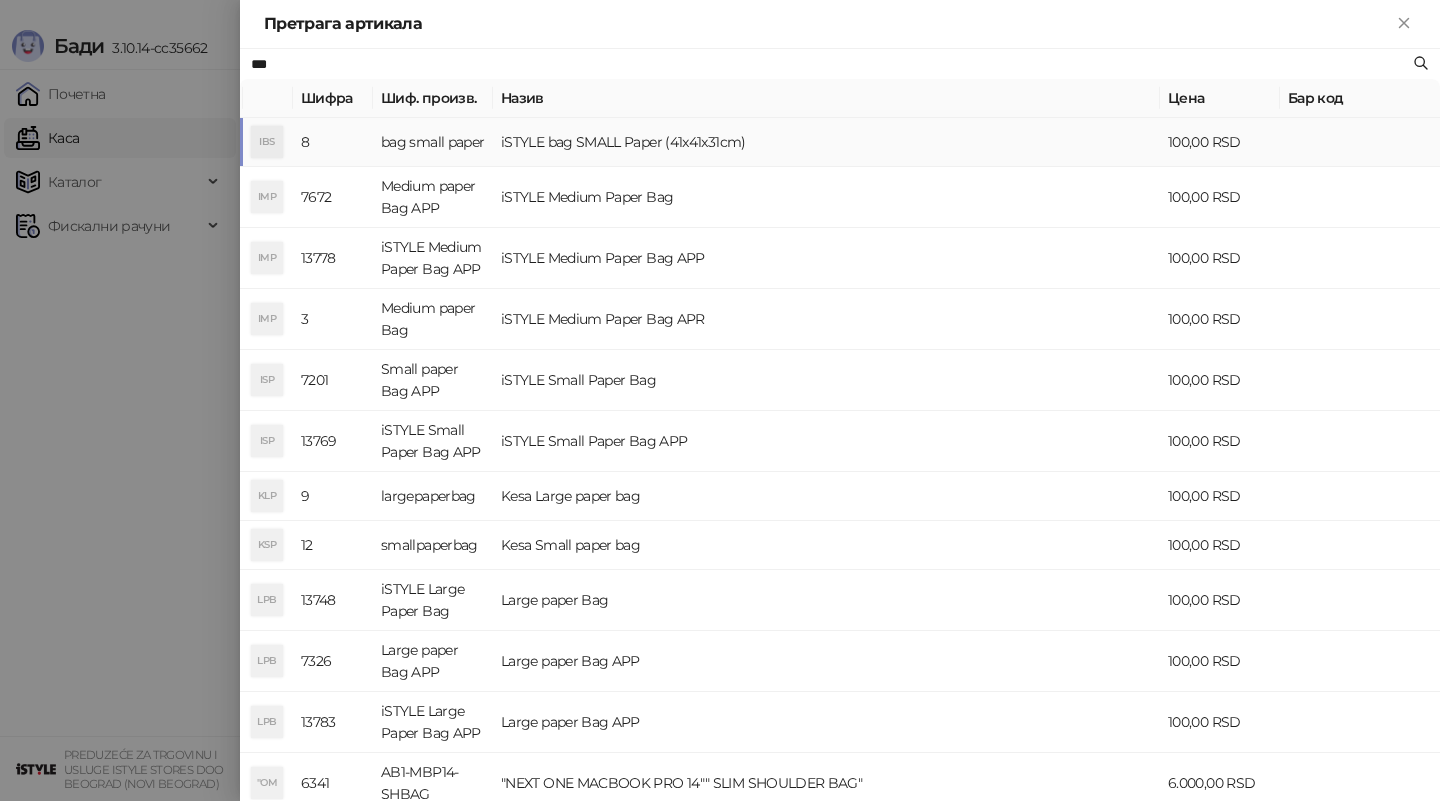 type on "***" 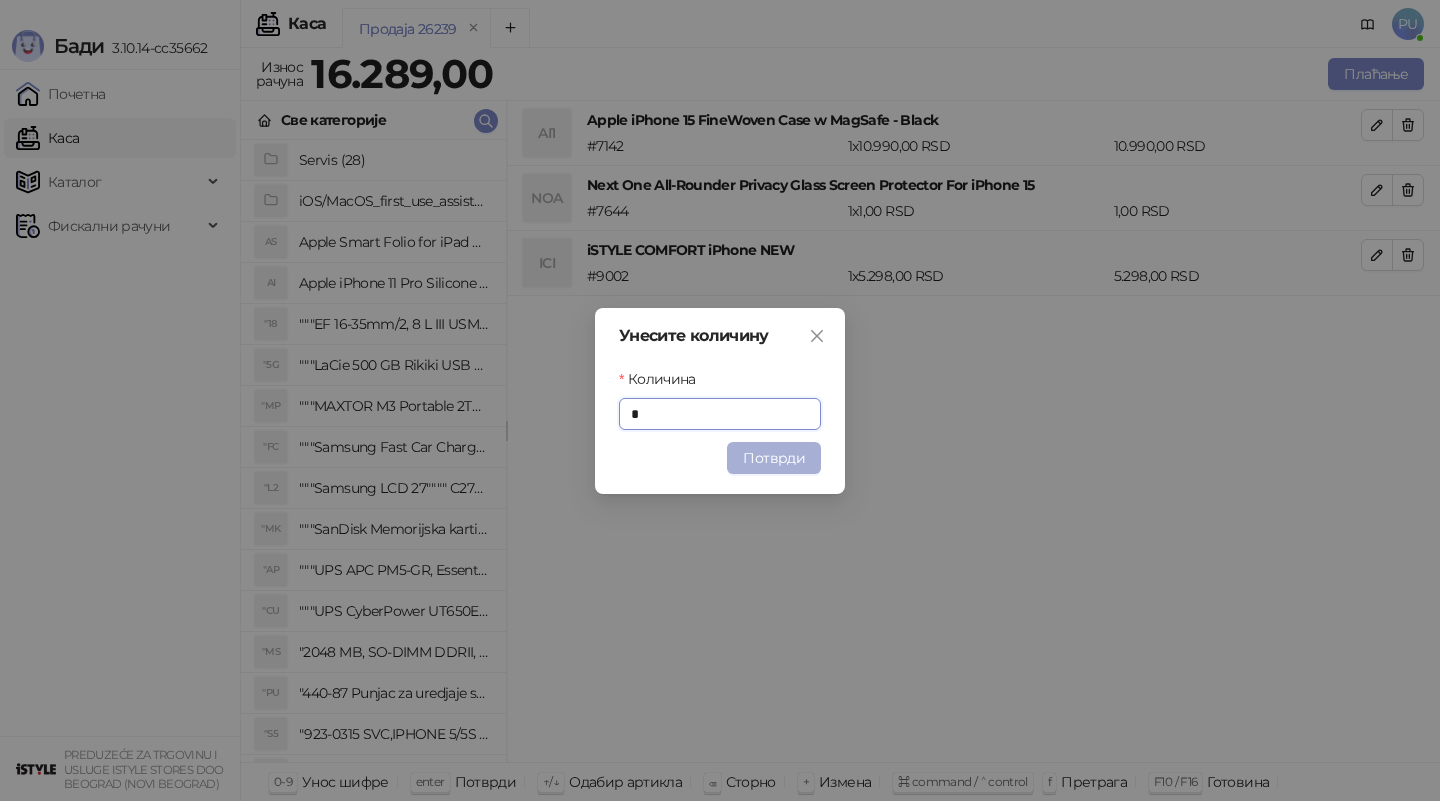 click on "Потврди" at bounding box center [774, 458] 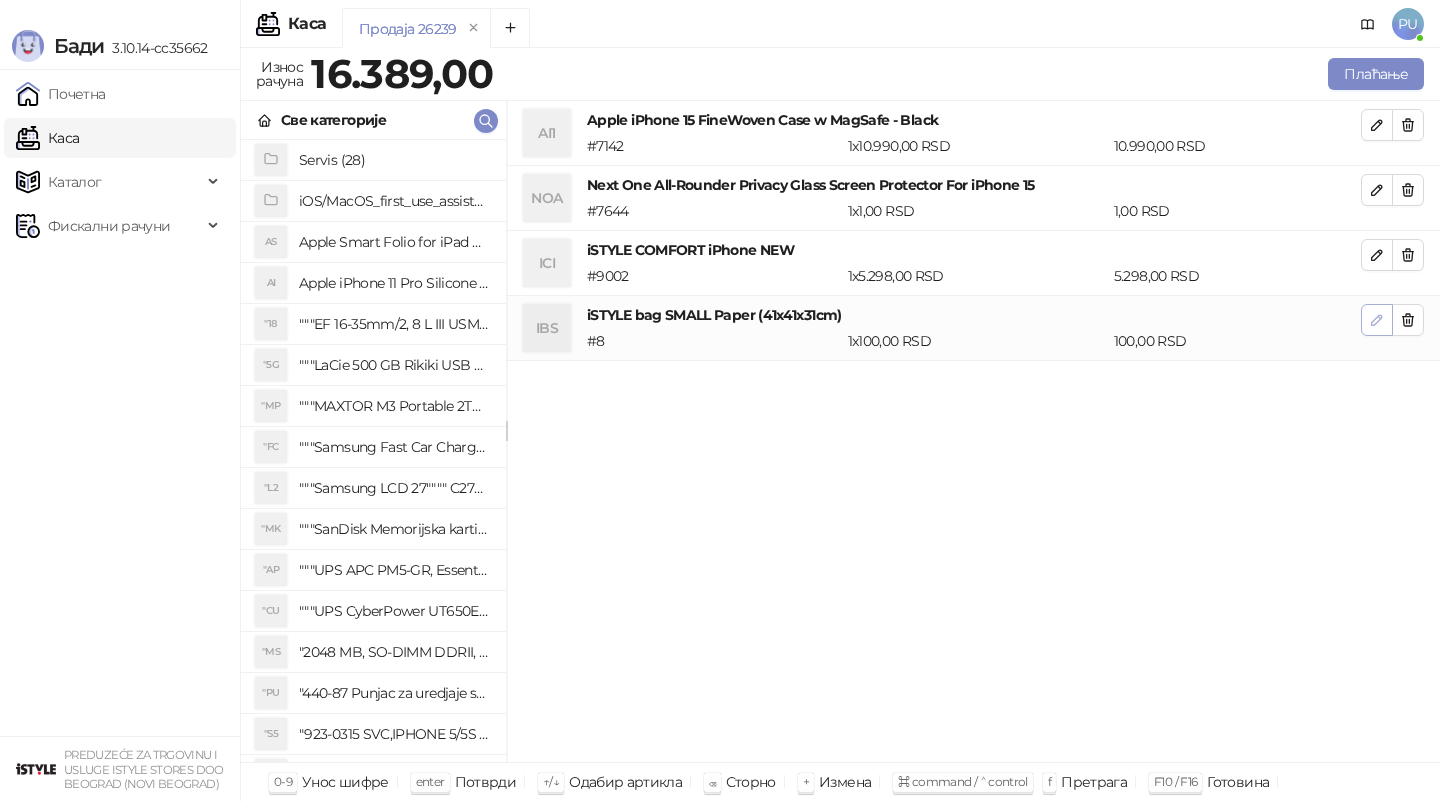click at bounding box center [1377, 319] 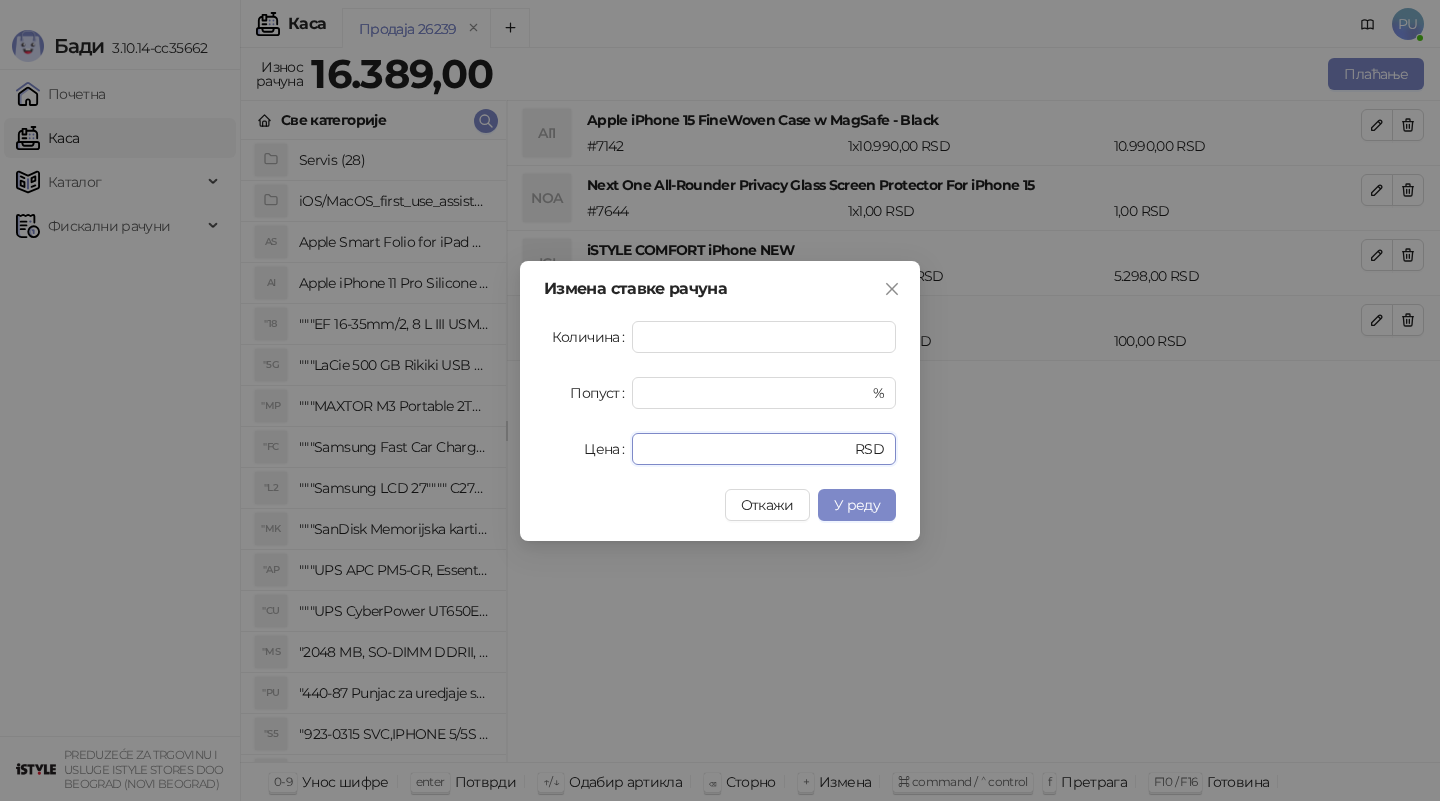 drag, startPoint x: 722, startPoint y: 448, endPoint x: 576, endPoint y: 448, distance: 146 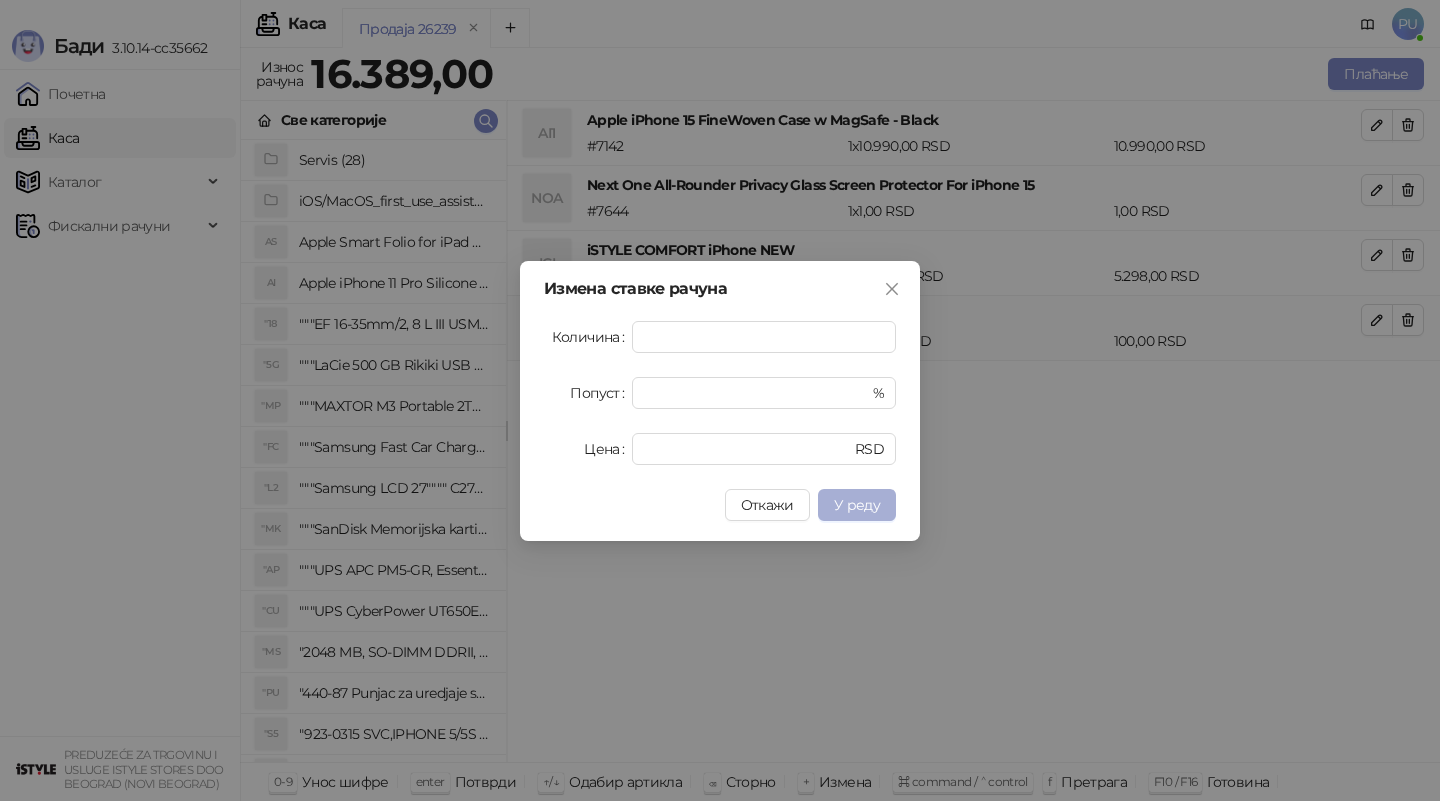 click on "У реду" at bounding box center [857, 505] 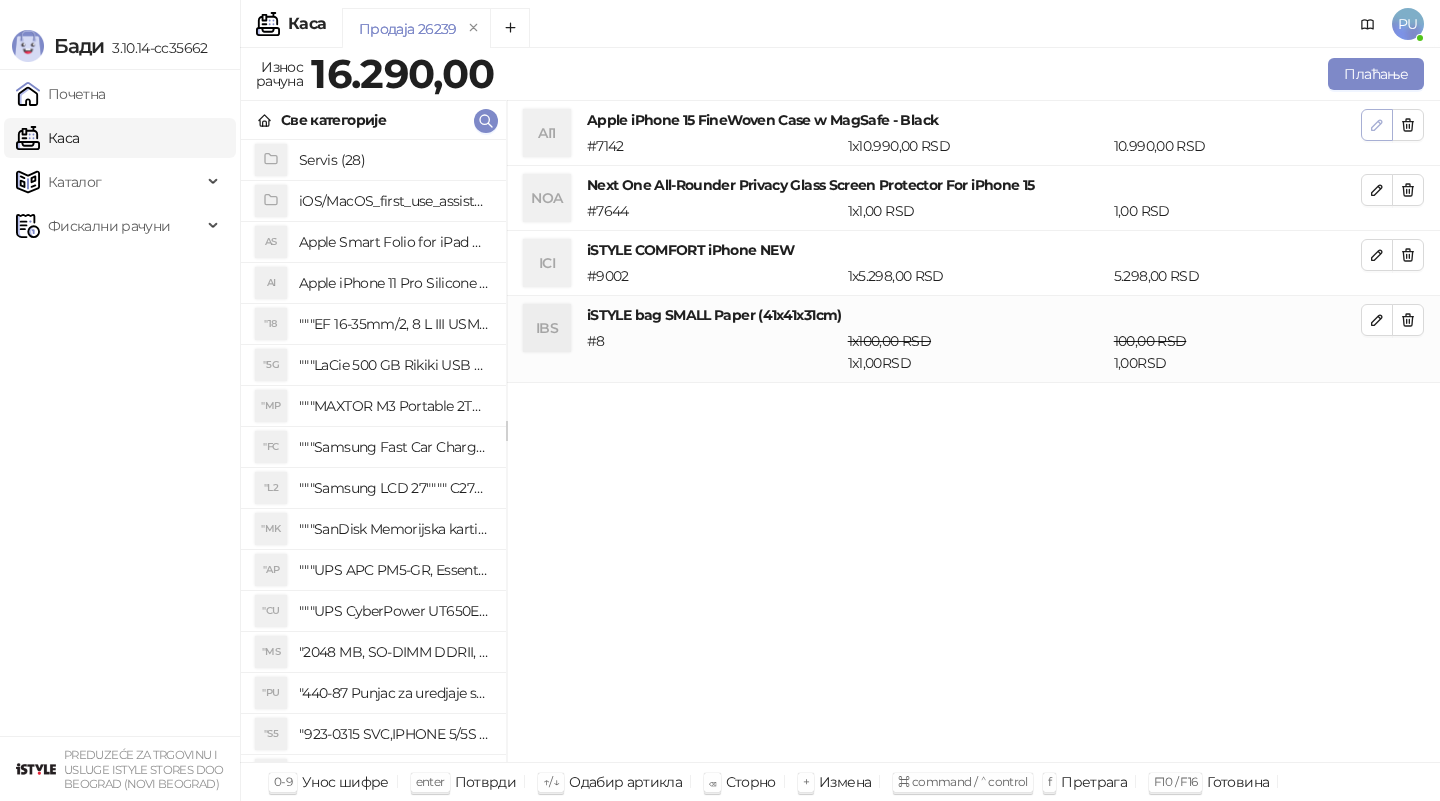 click at bounding box center (1377, 125) 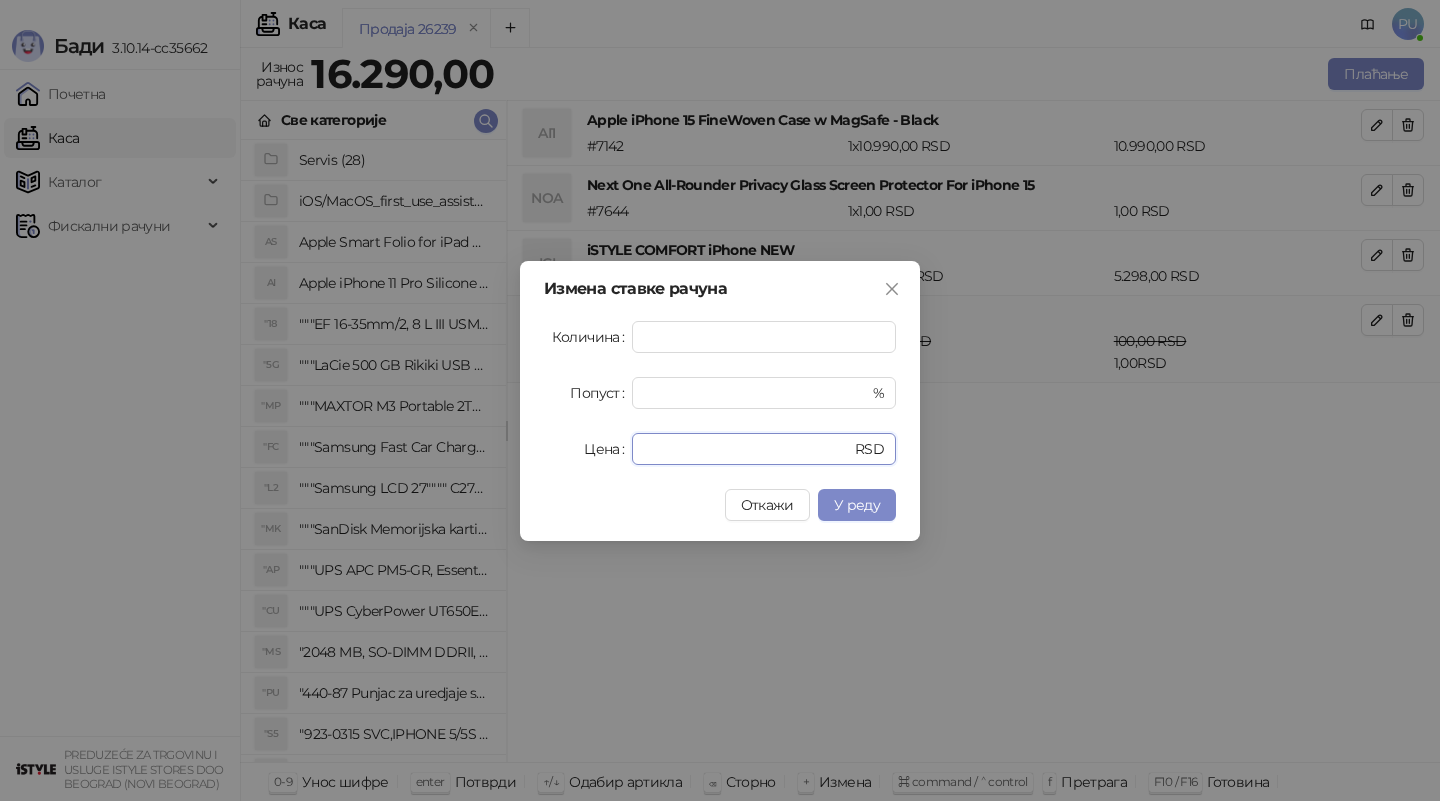 drag, startPoint x: 763, startPoint y: 453, endPoint x: 608, endPoint y: 453, distance: 155 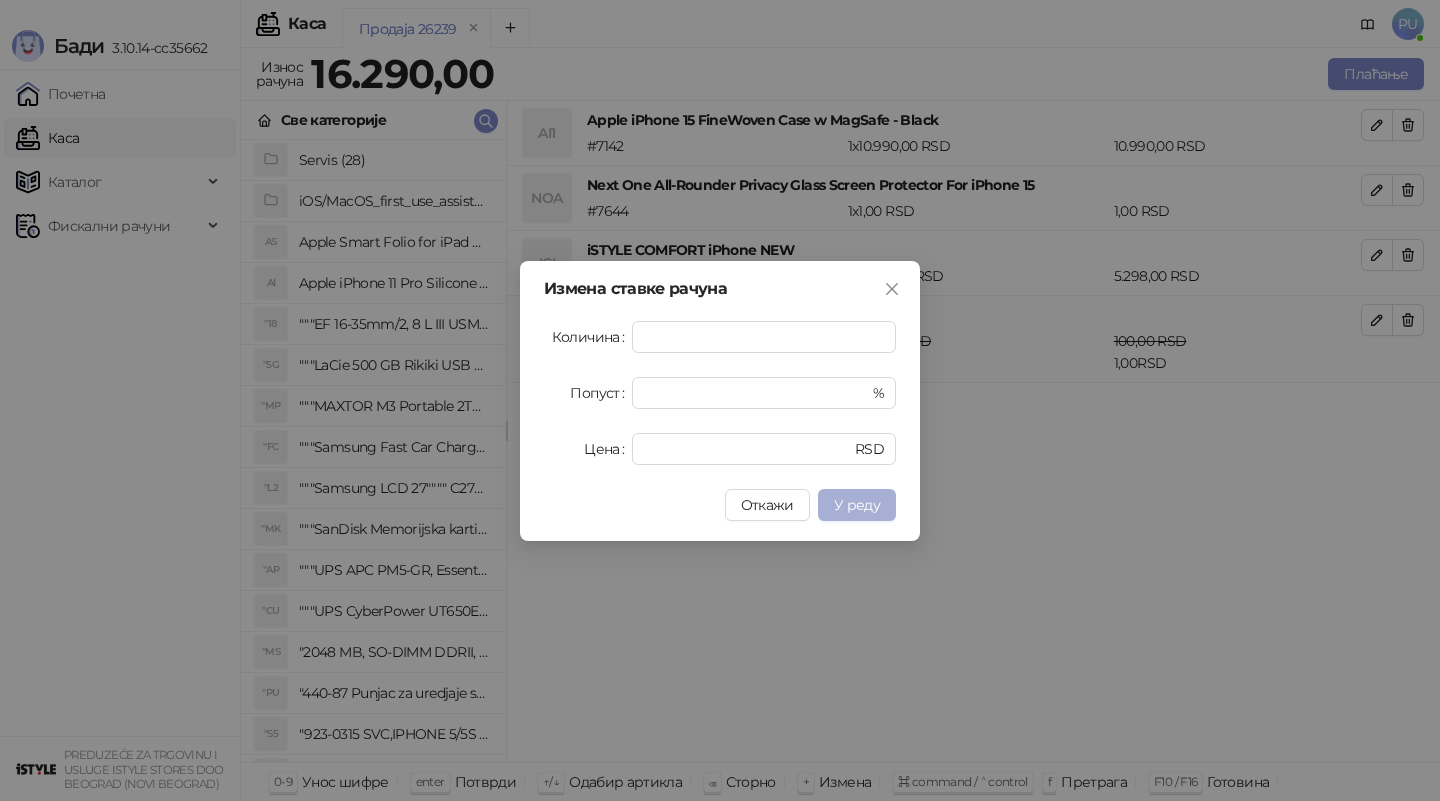 type on "****" 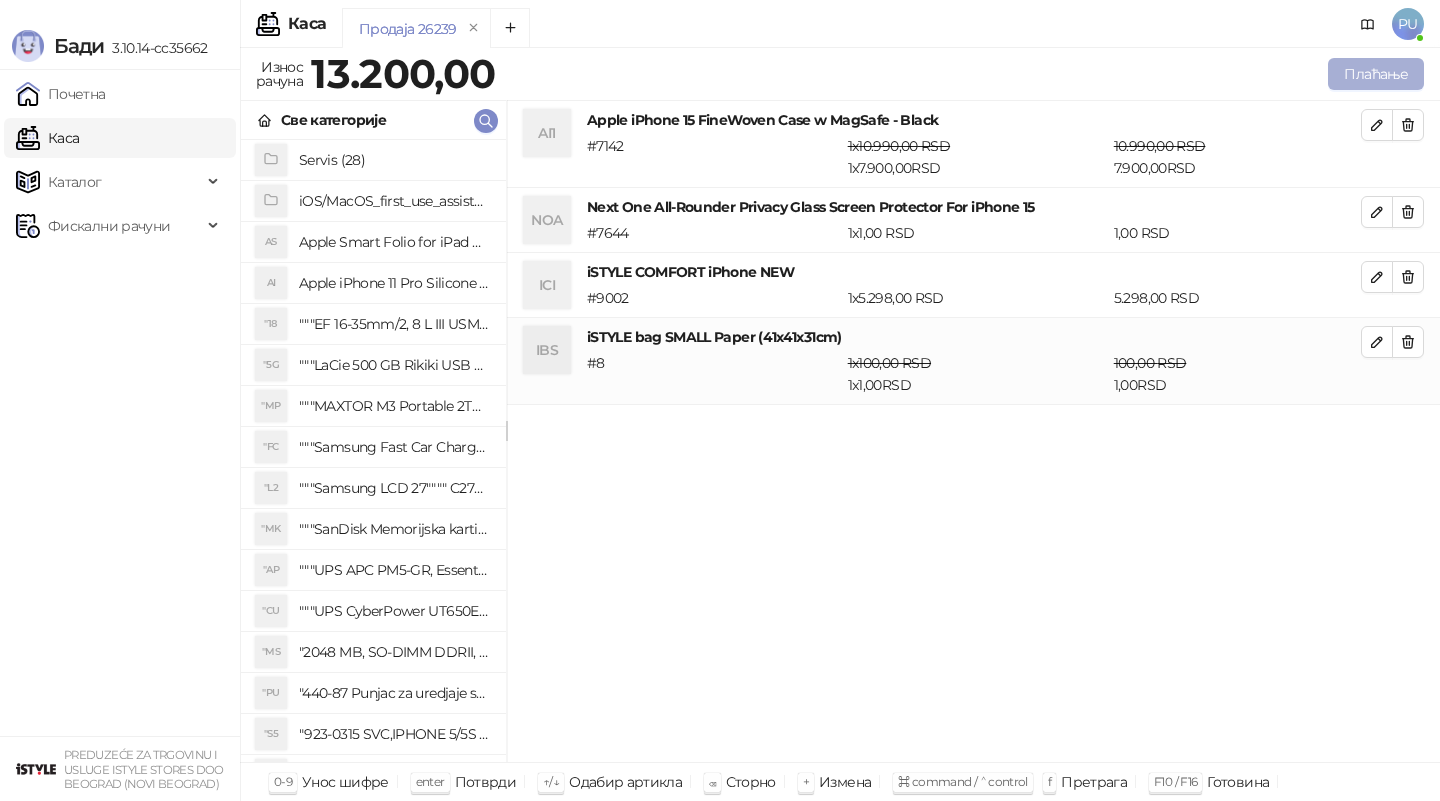 click on "Плаћање" at bounding box center (1376, 74) 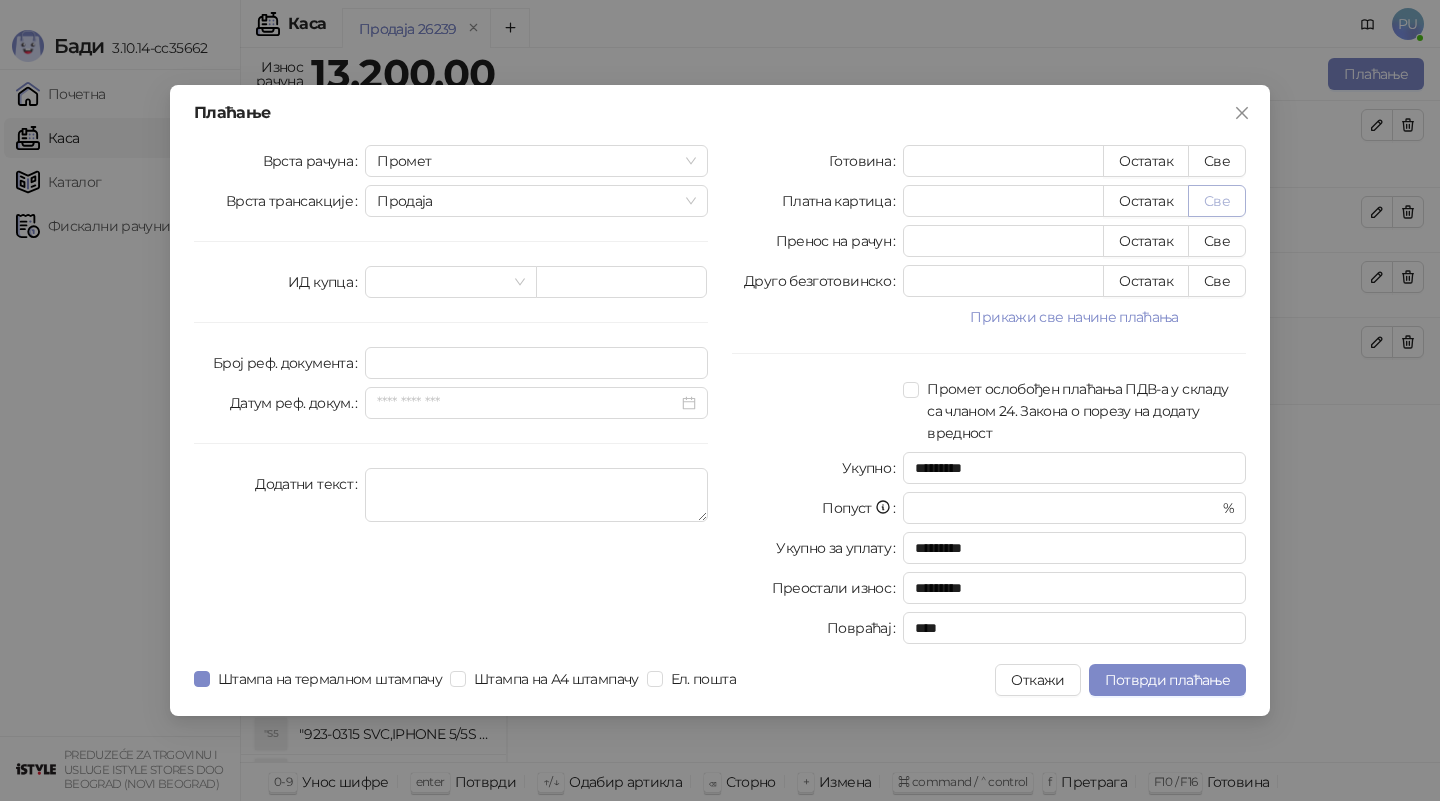 click on "Све" at bounding box center [1217, 201] 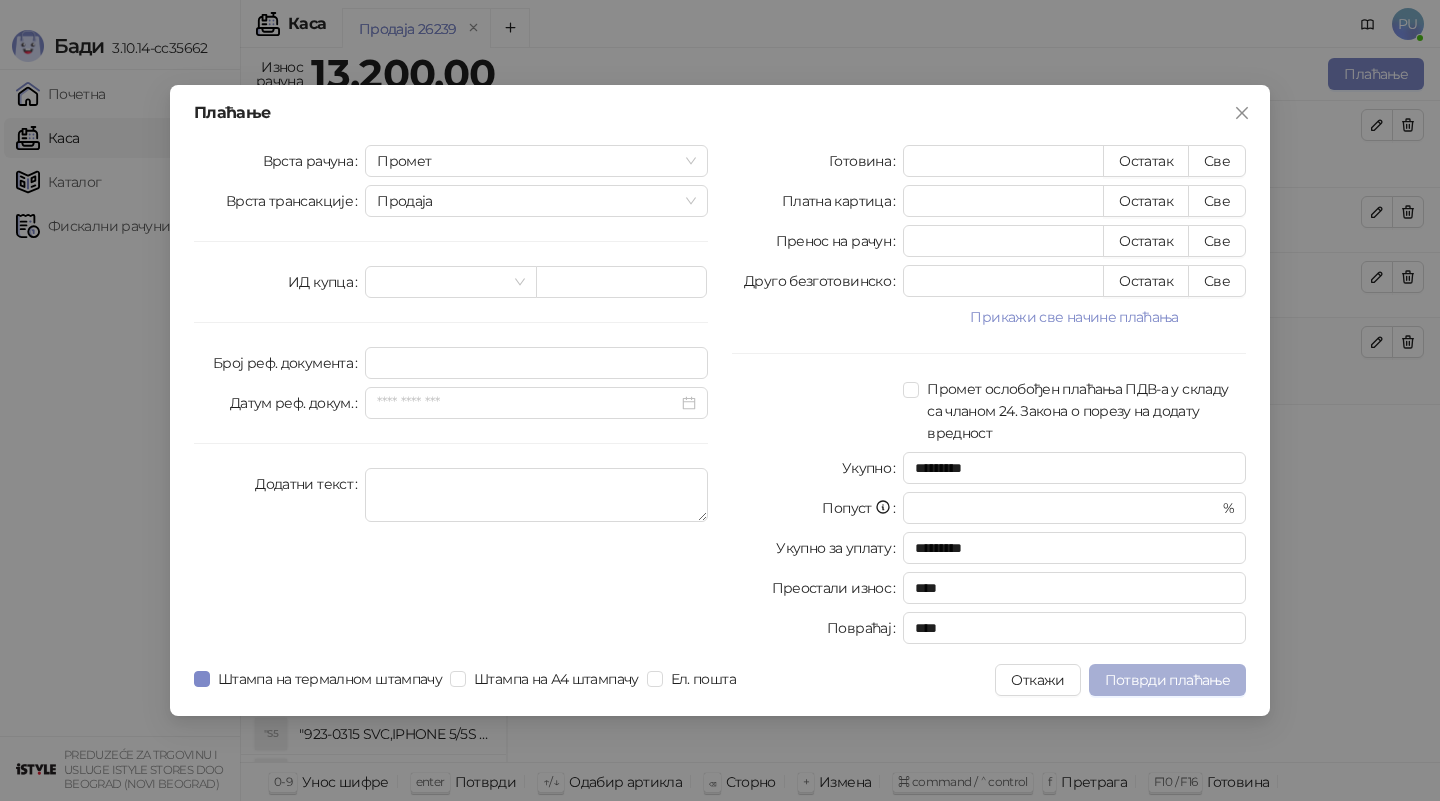 click on "Потврди плаћање" at bounding box center (1167, 680) 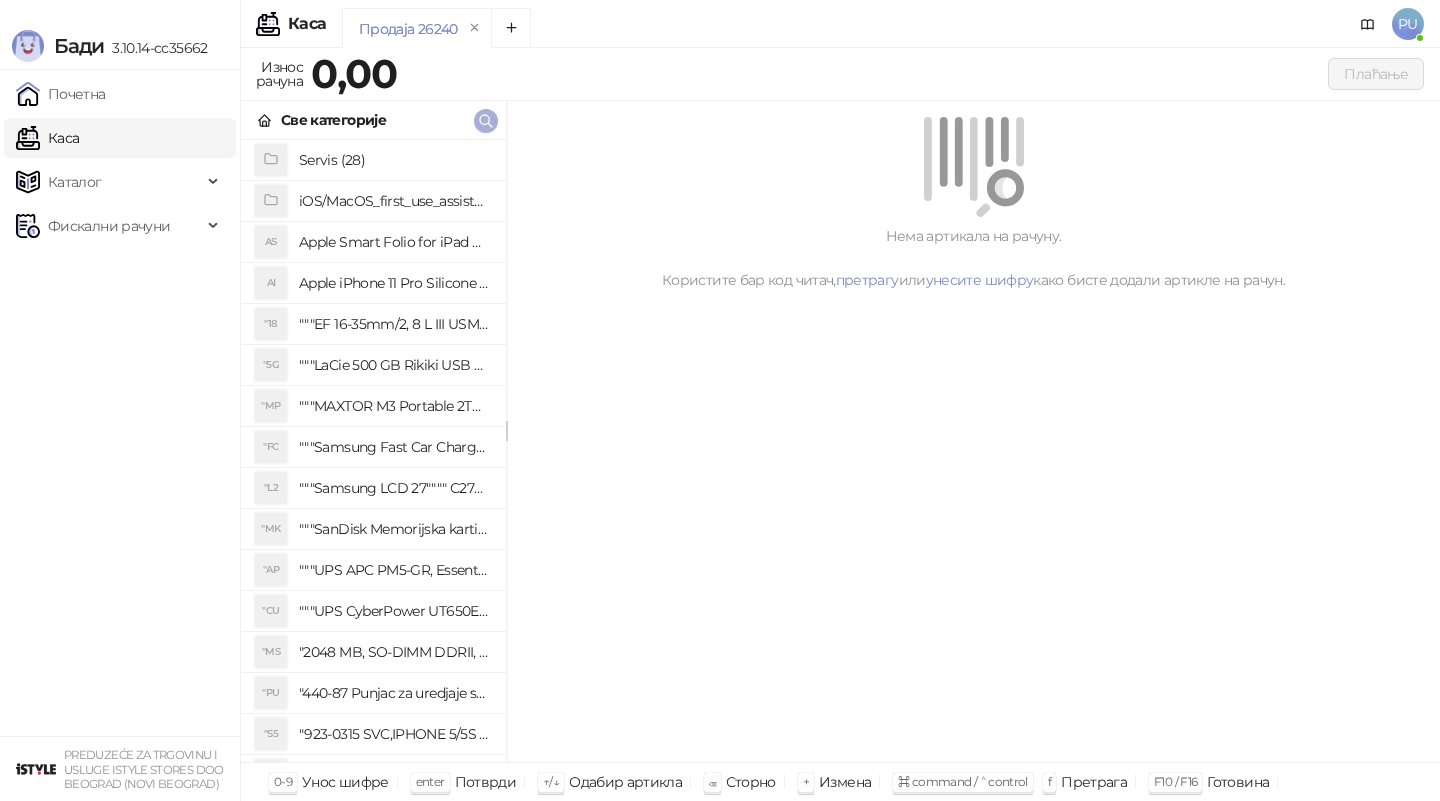 click 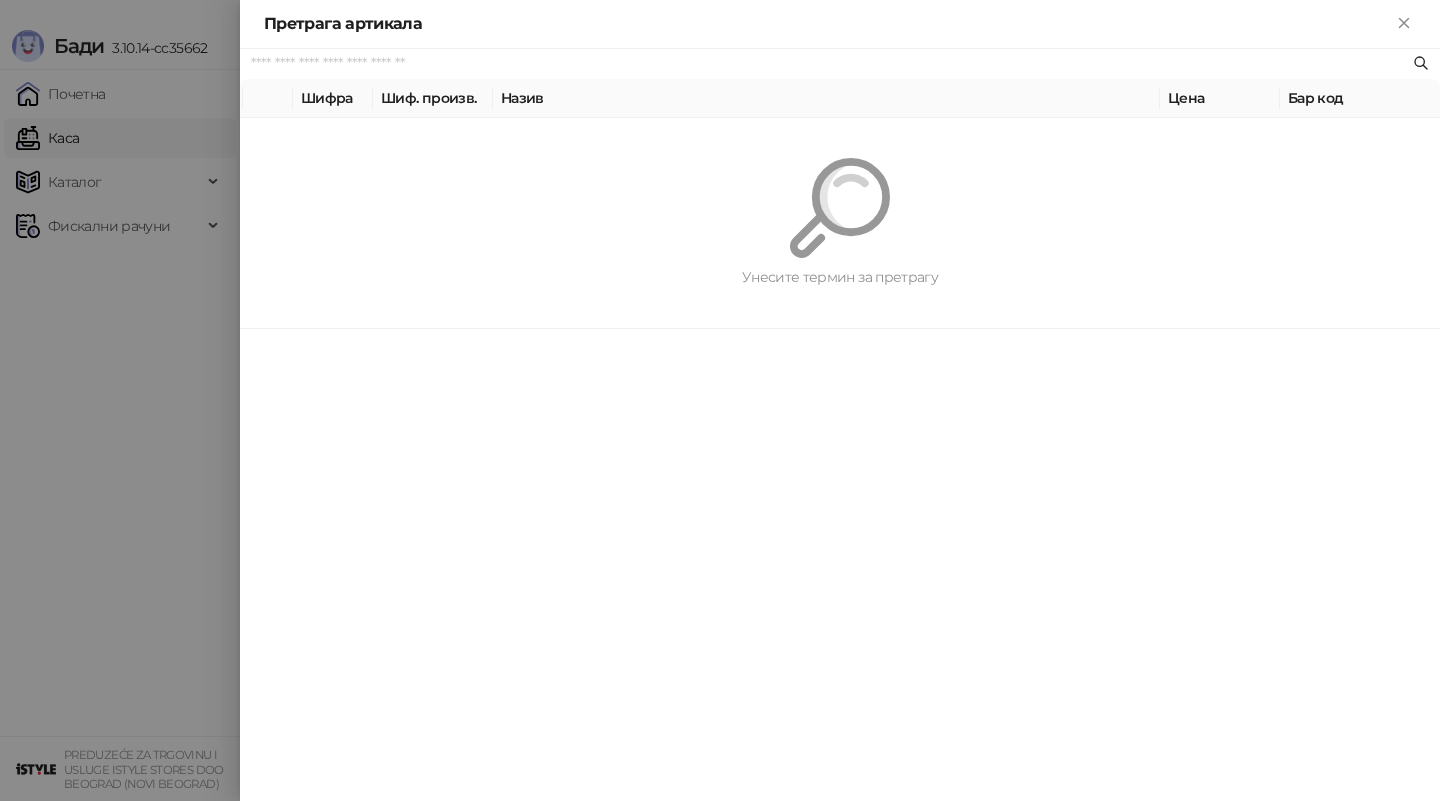 paste on "**********" 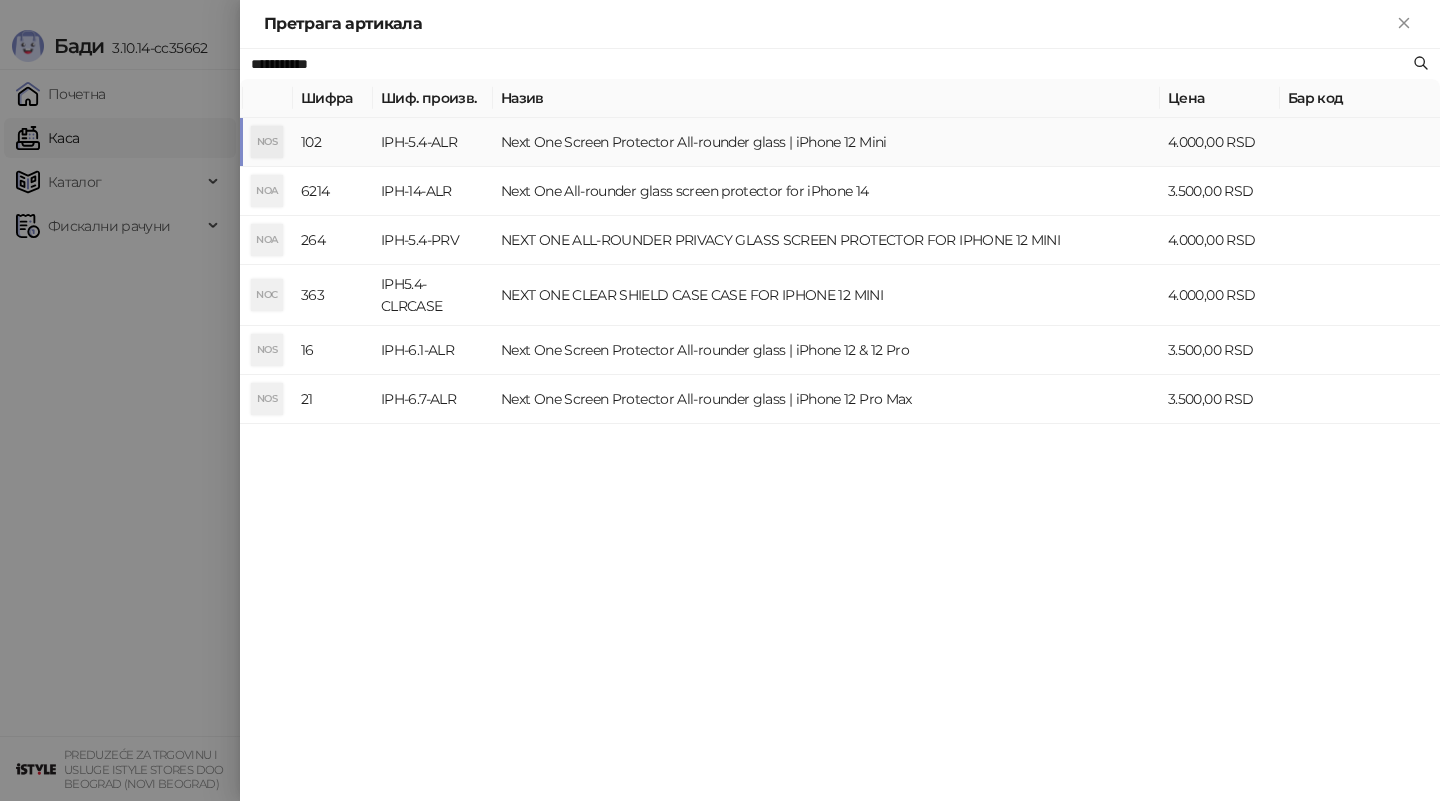 type on "**********" 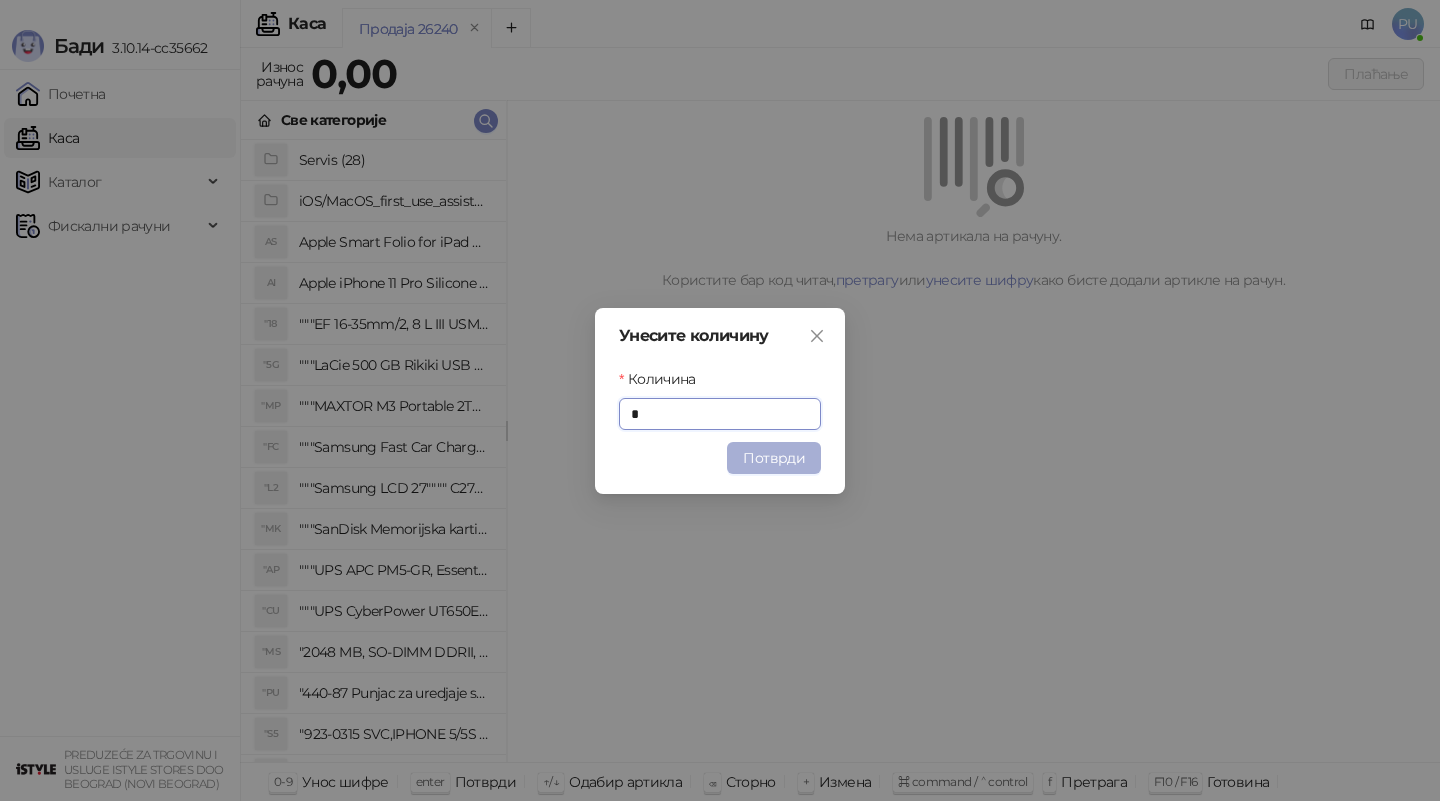 click on "Потврди" at bounding box center (774, 458) 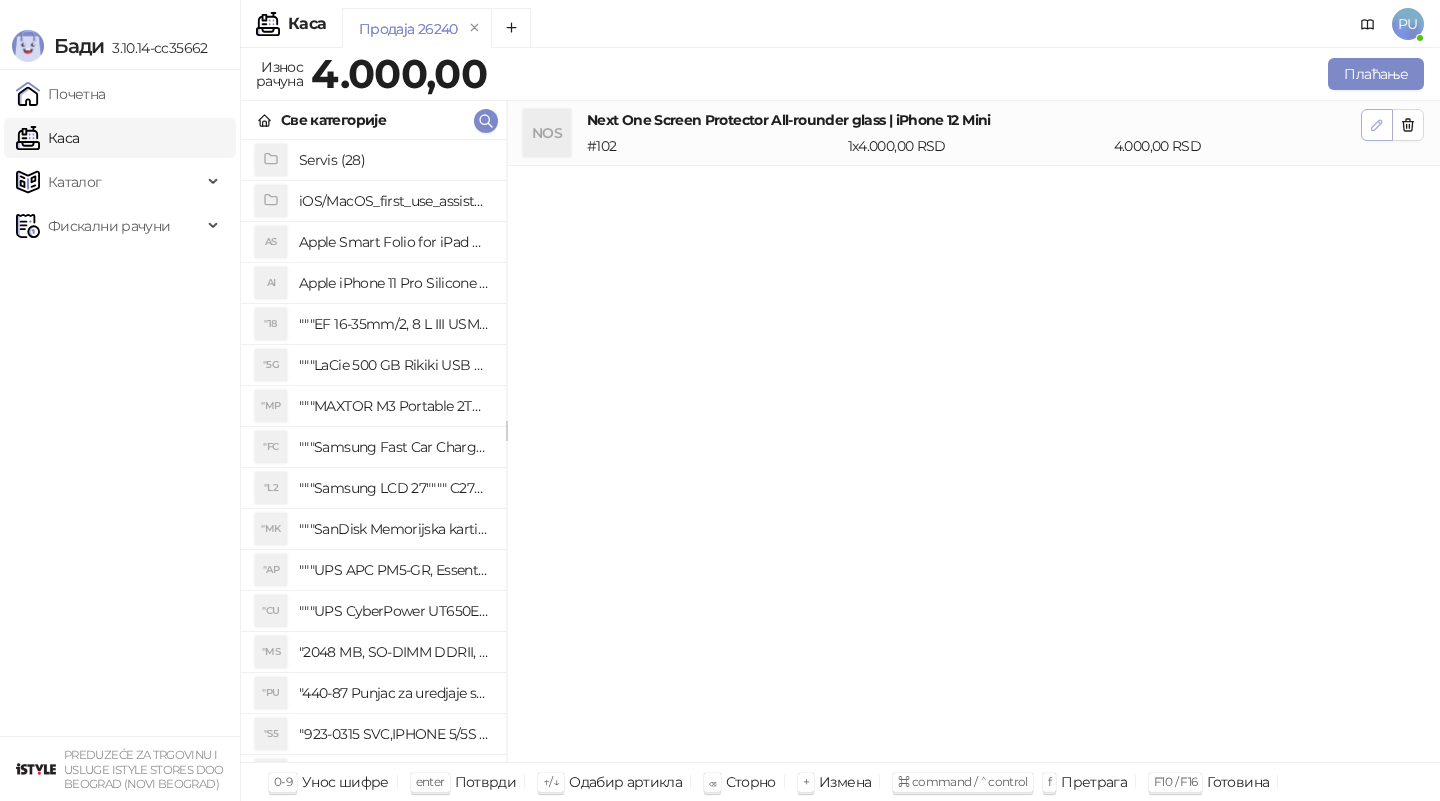 click 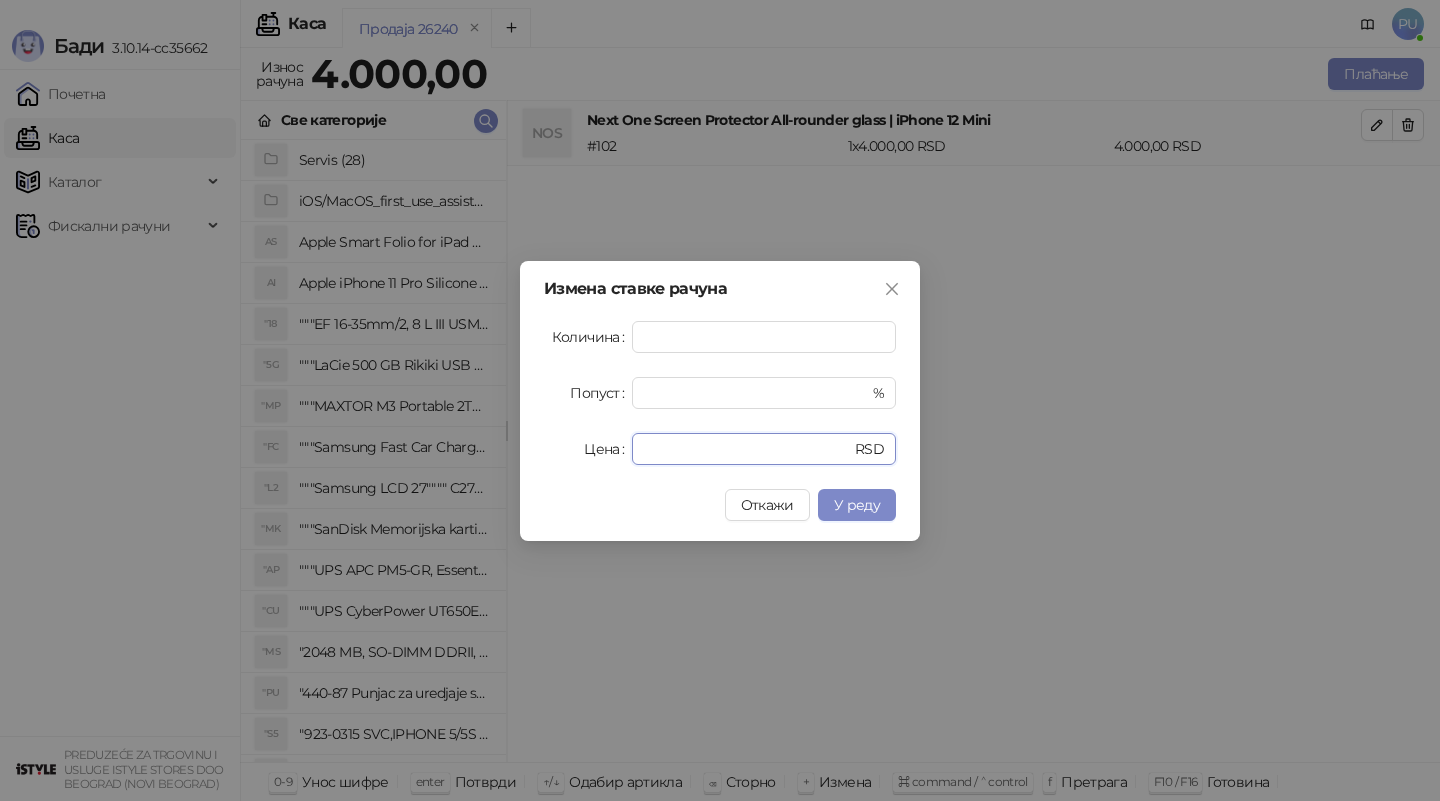 drag, startPoint x: 729, startPoint y: 458, endPoint x: 548, endPoint y: 458, distance: 181 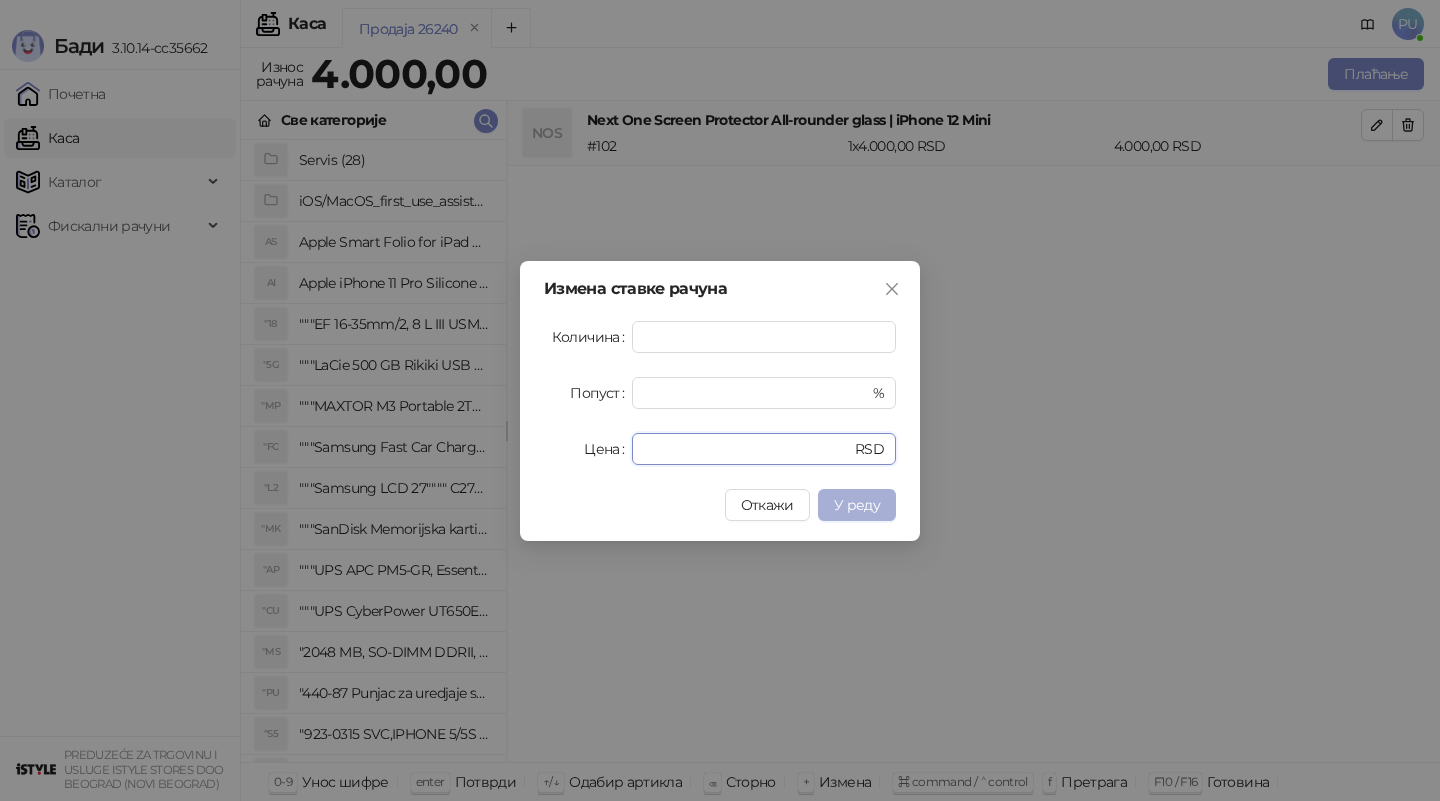 type on "*" 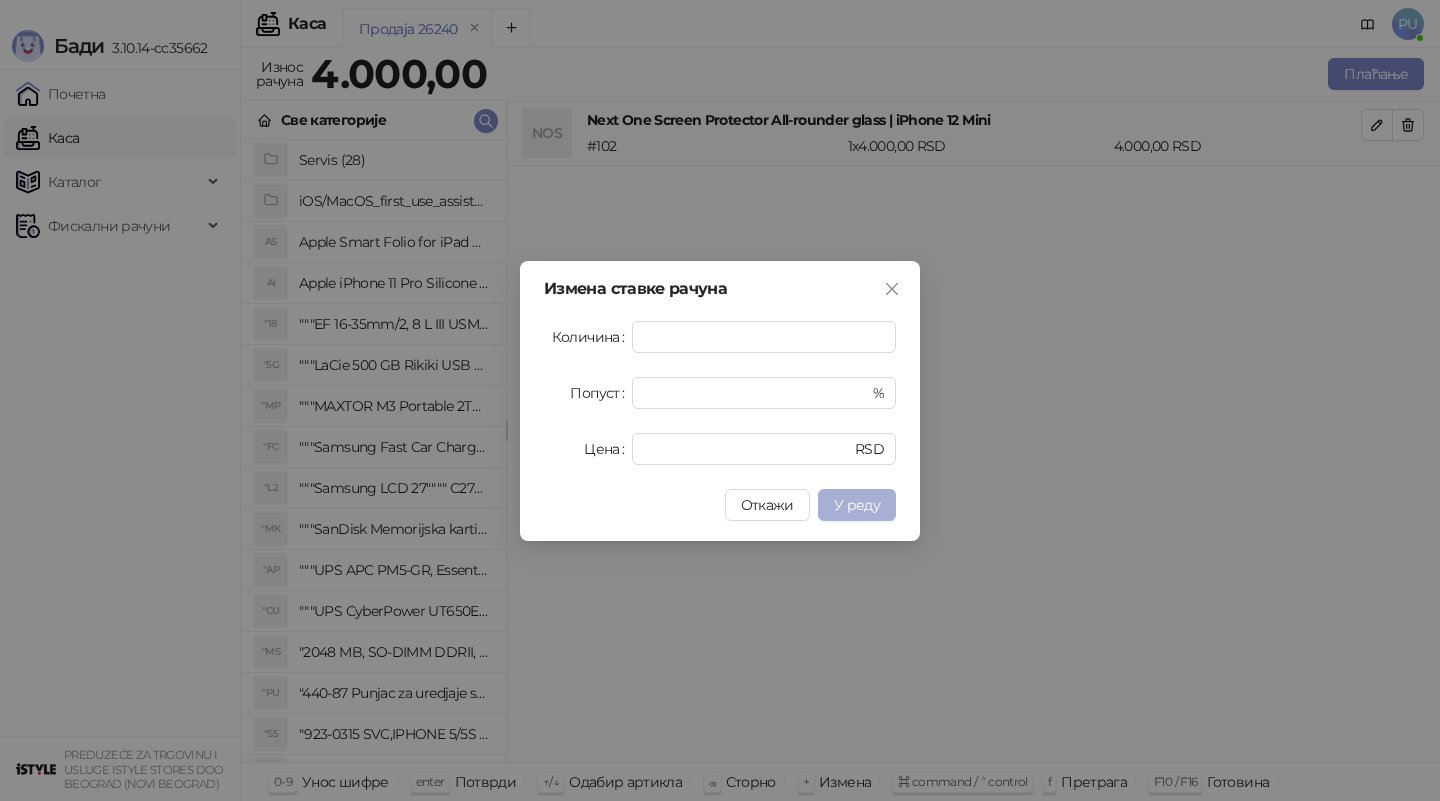 click on "У реду" at bounding box center (857, 505) 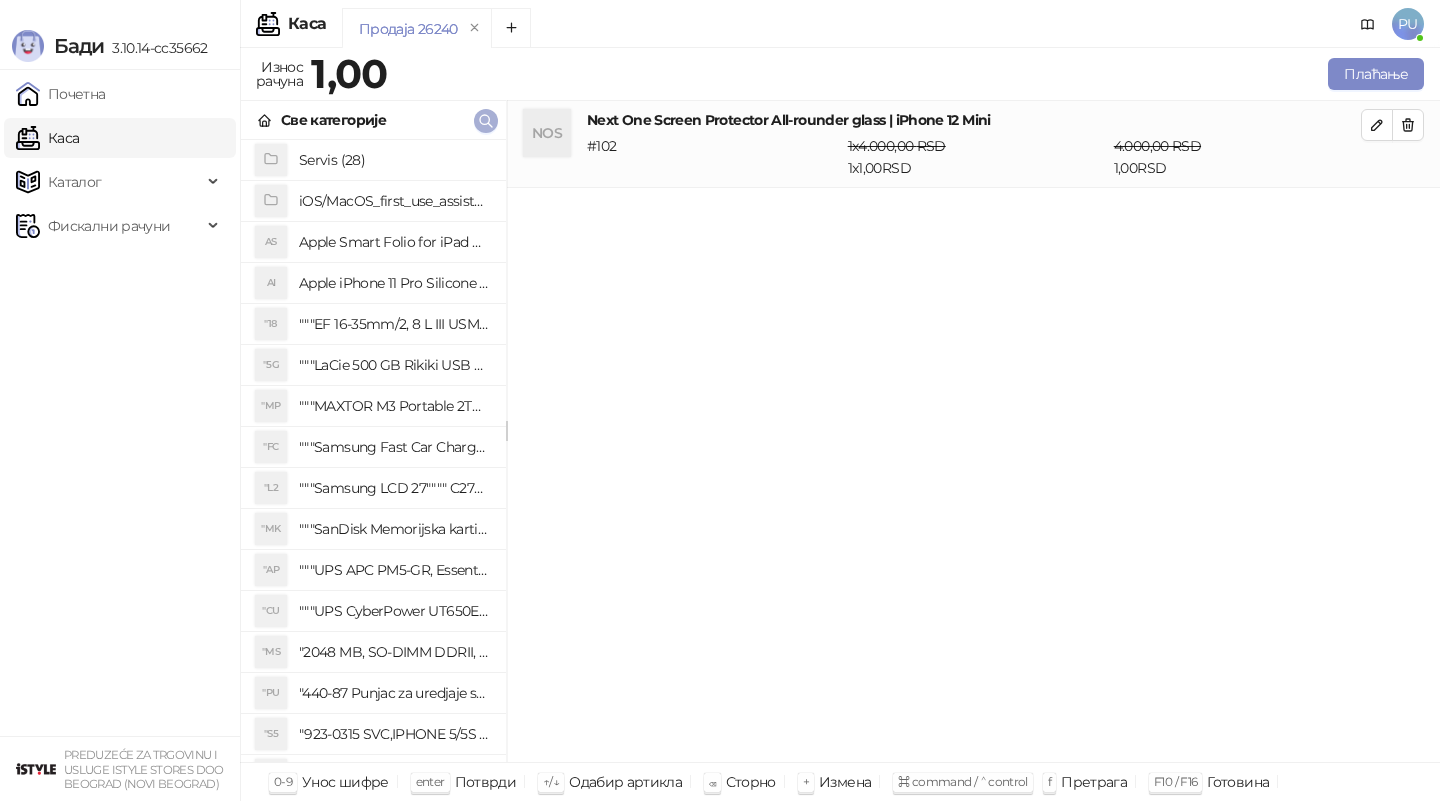 click 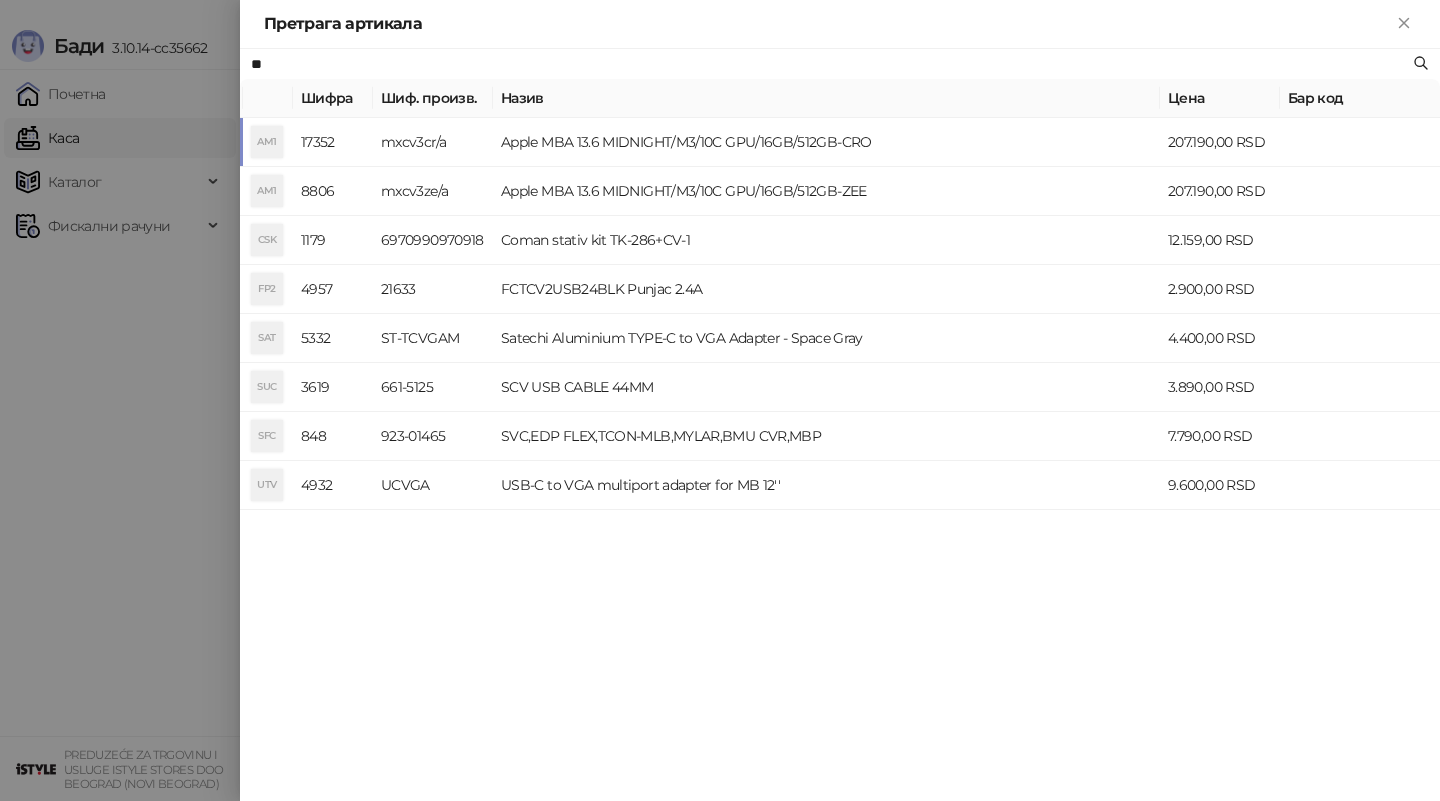 type on "*" 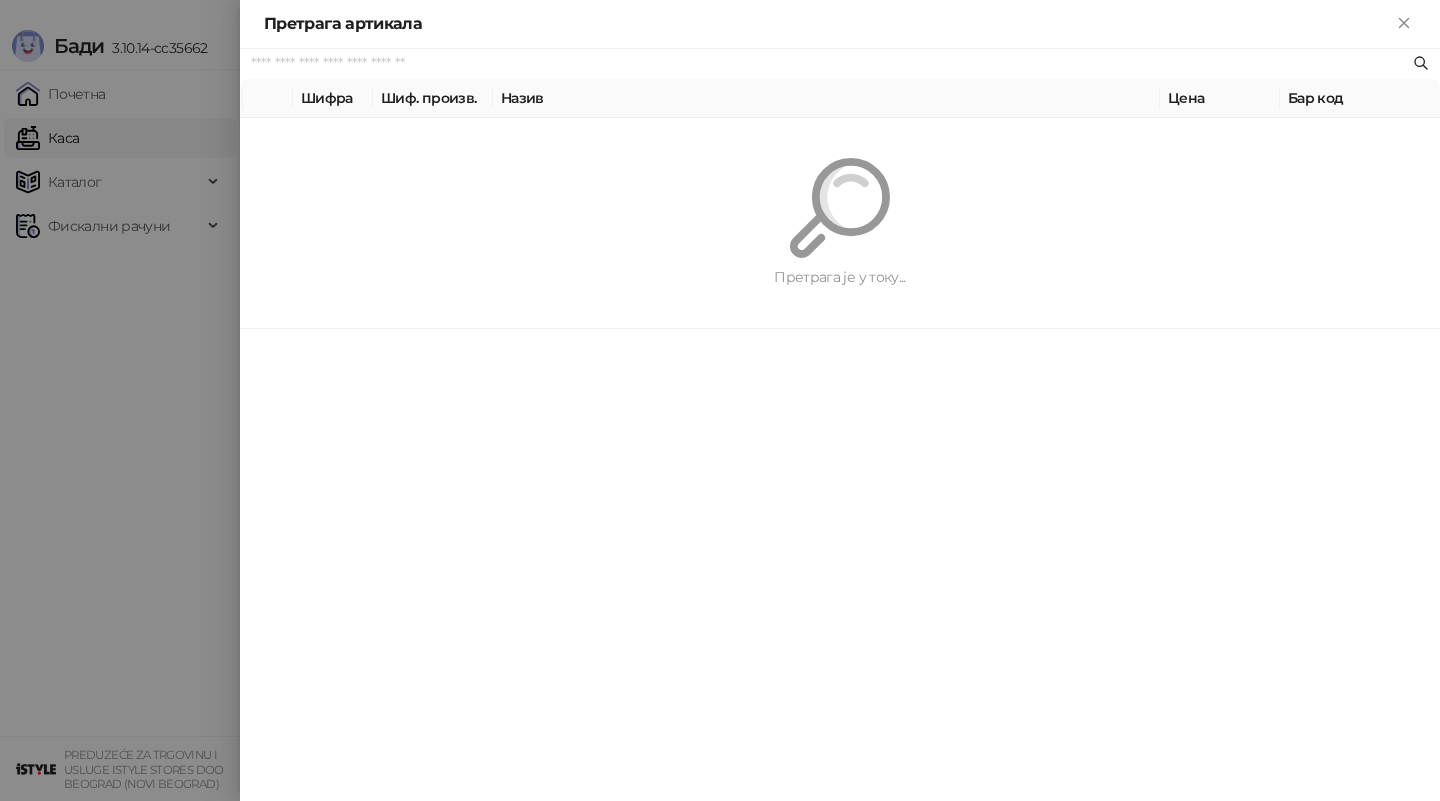 paste on "**********" 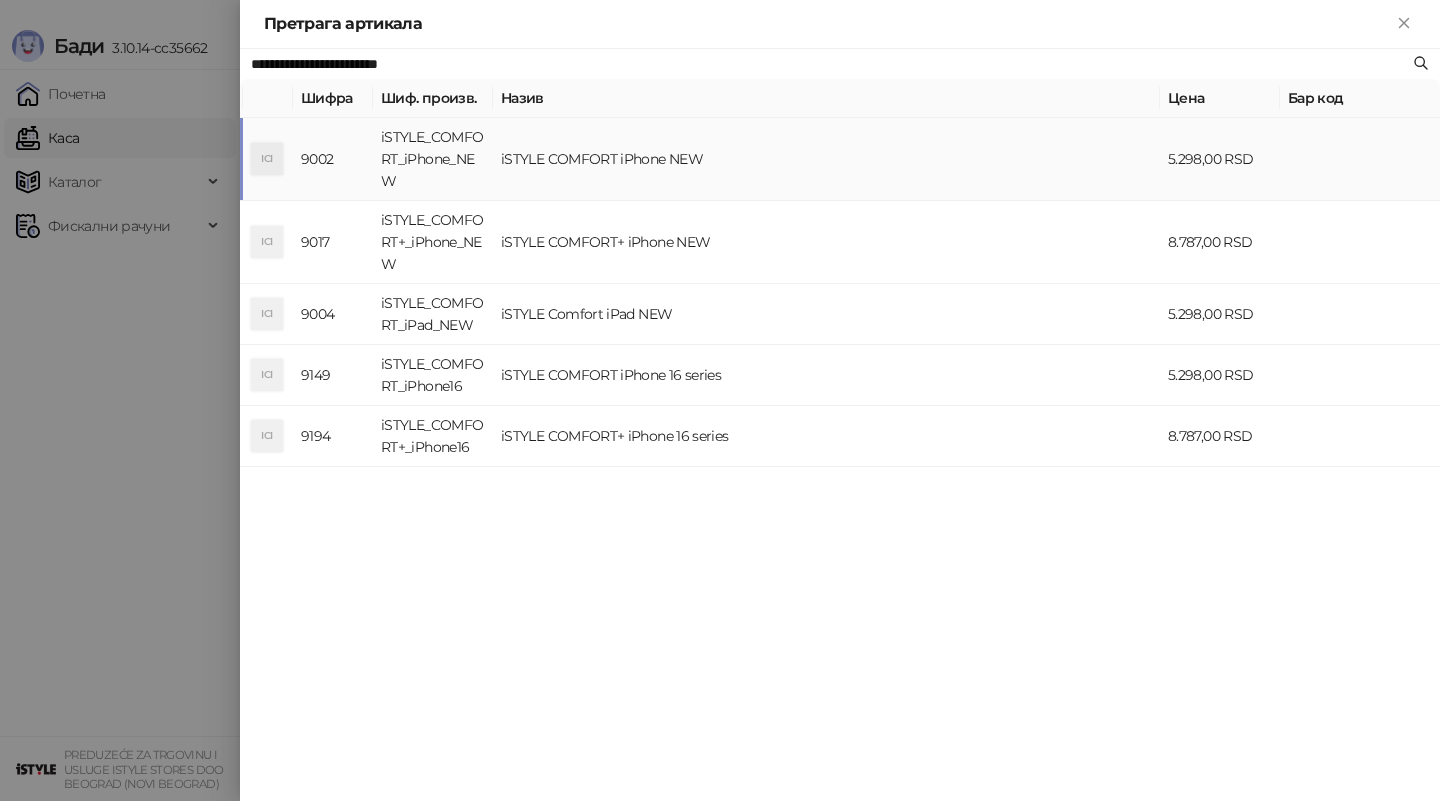 type on "**********" 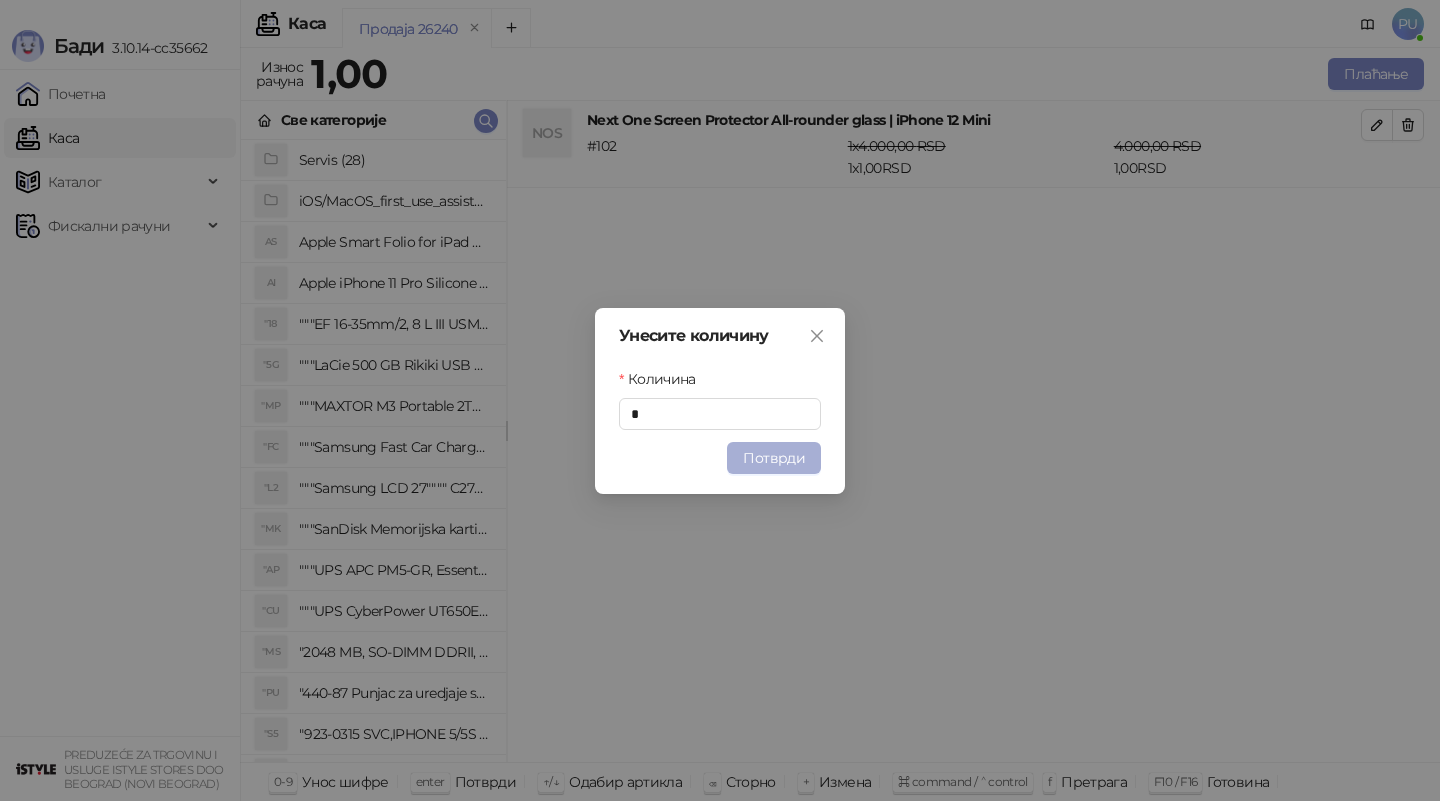 click on "Потврди" at bounding box center [774, 458] 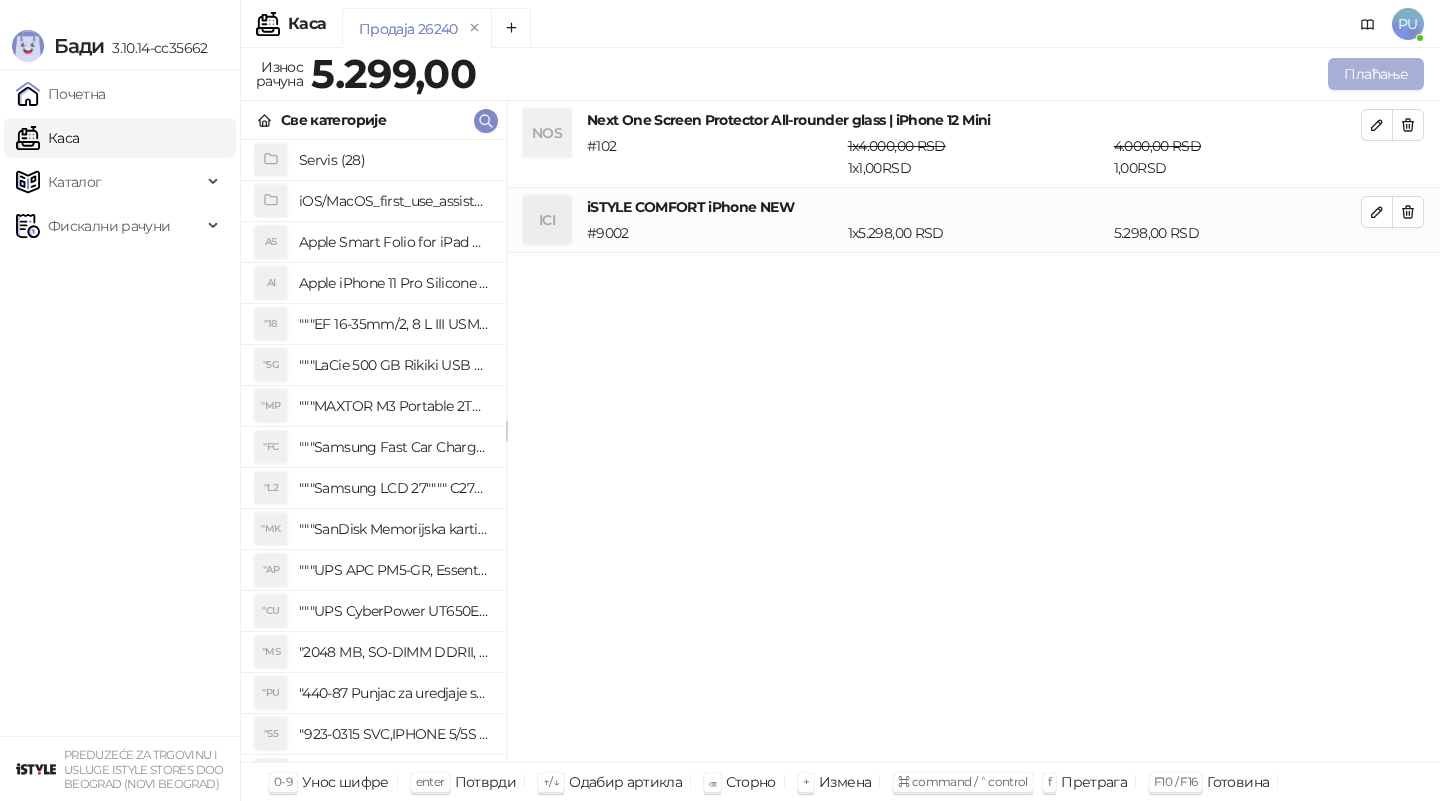 click on "Плаћање" at bounding box center (1376, 74) 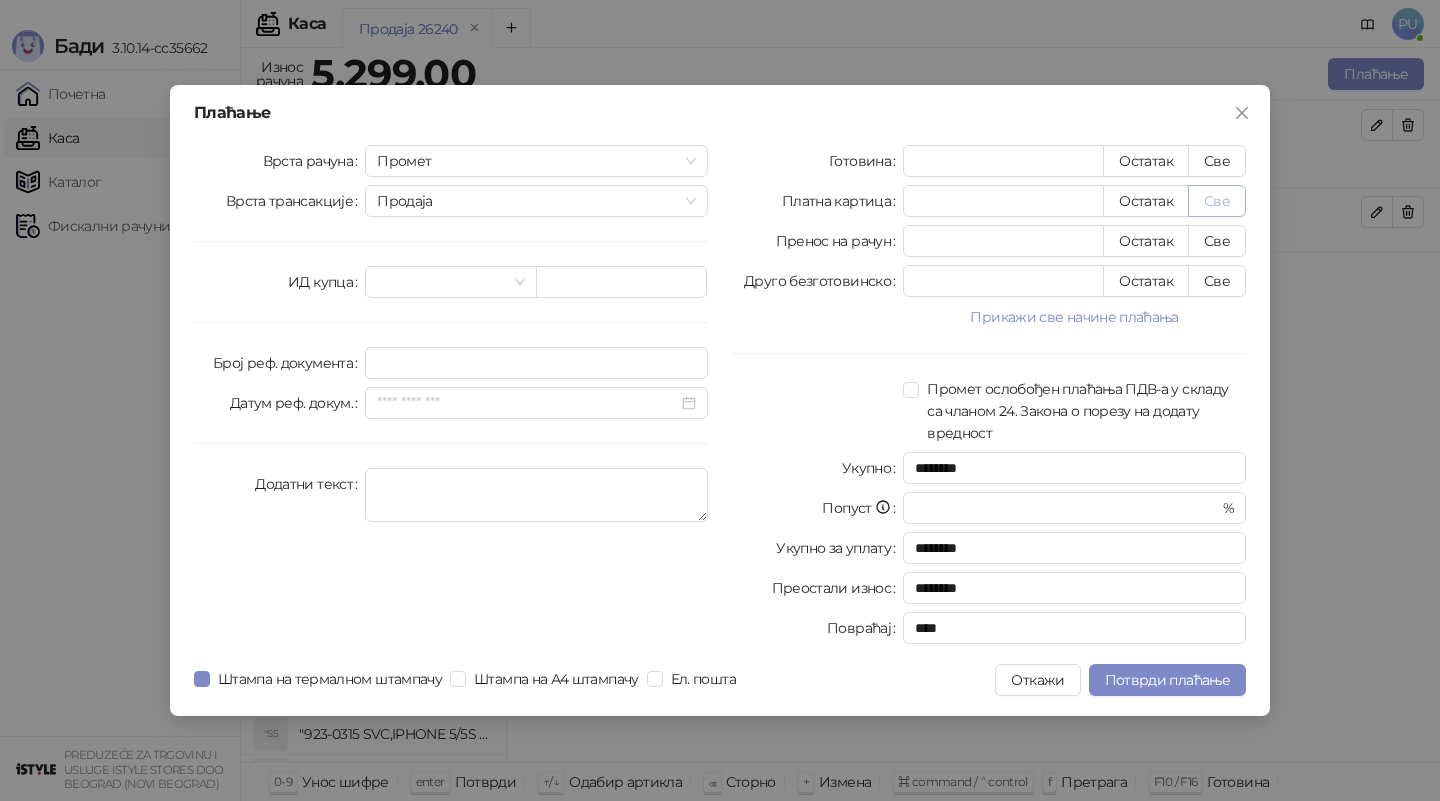 click on "Све" at bounding box center (1217, 201) 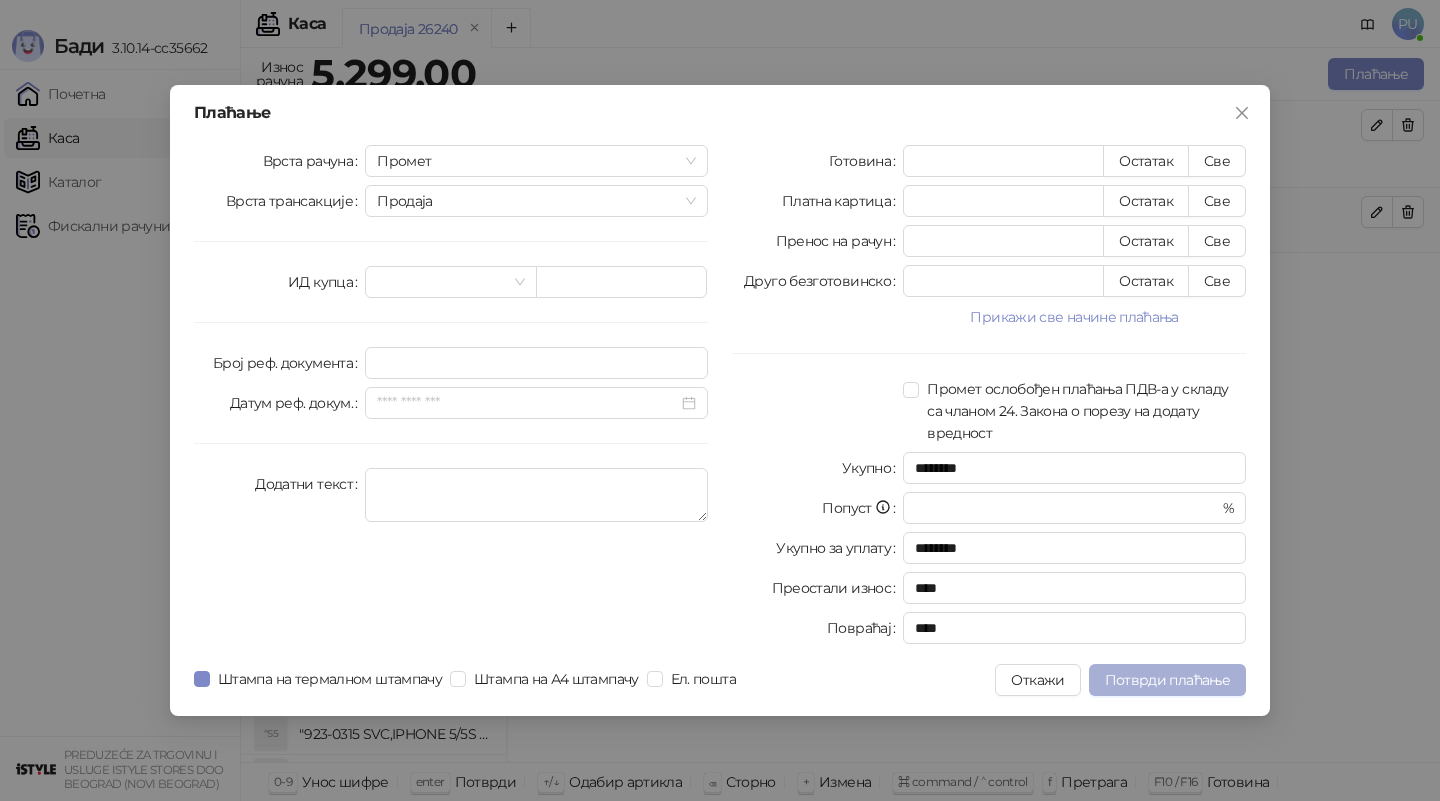 click on "Потврди плаћање" at bounding box center (1167, 680) 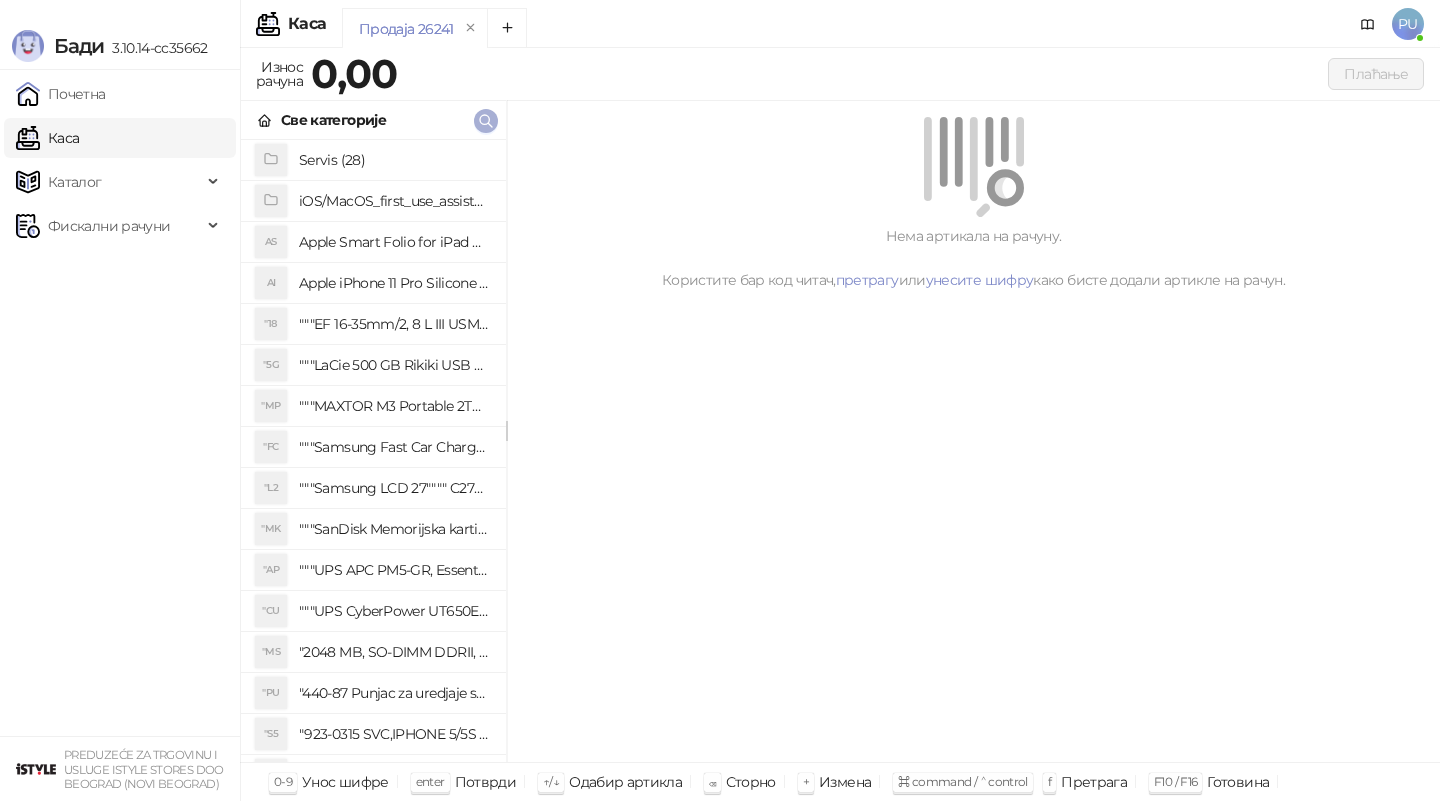 click 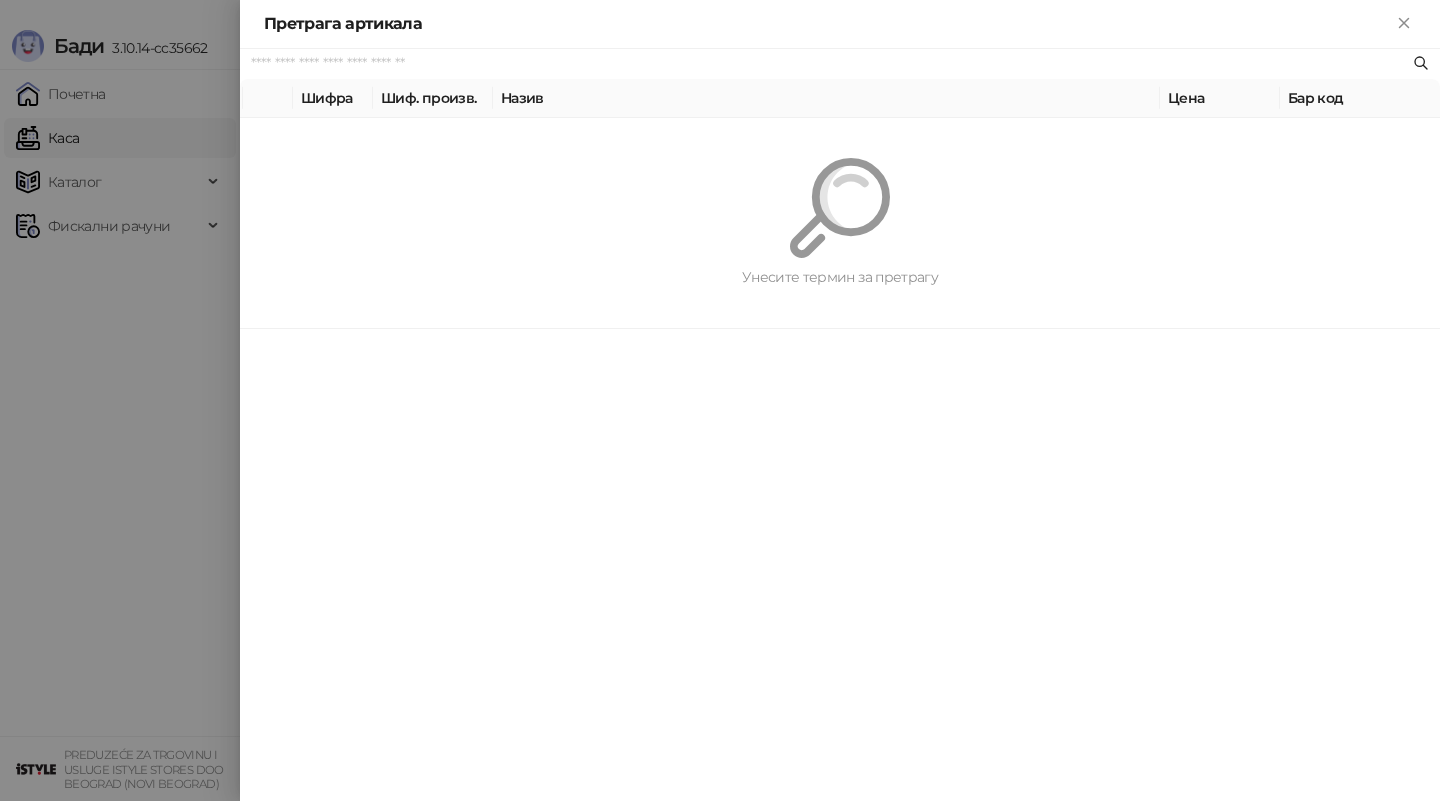 paste on "**********" 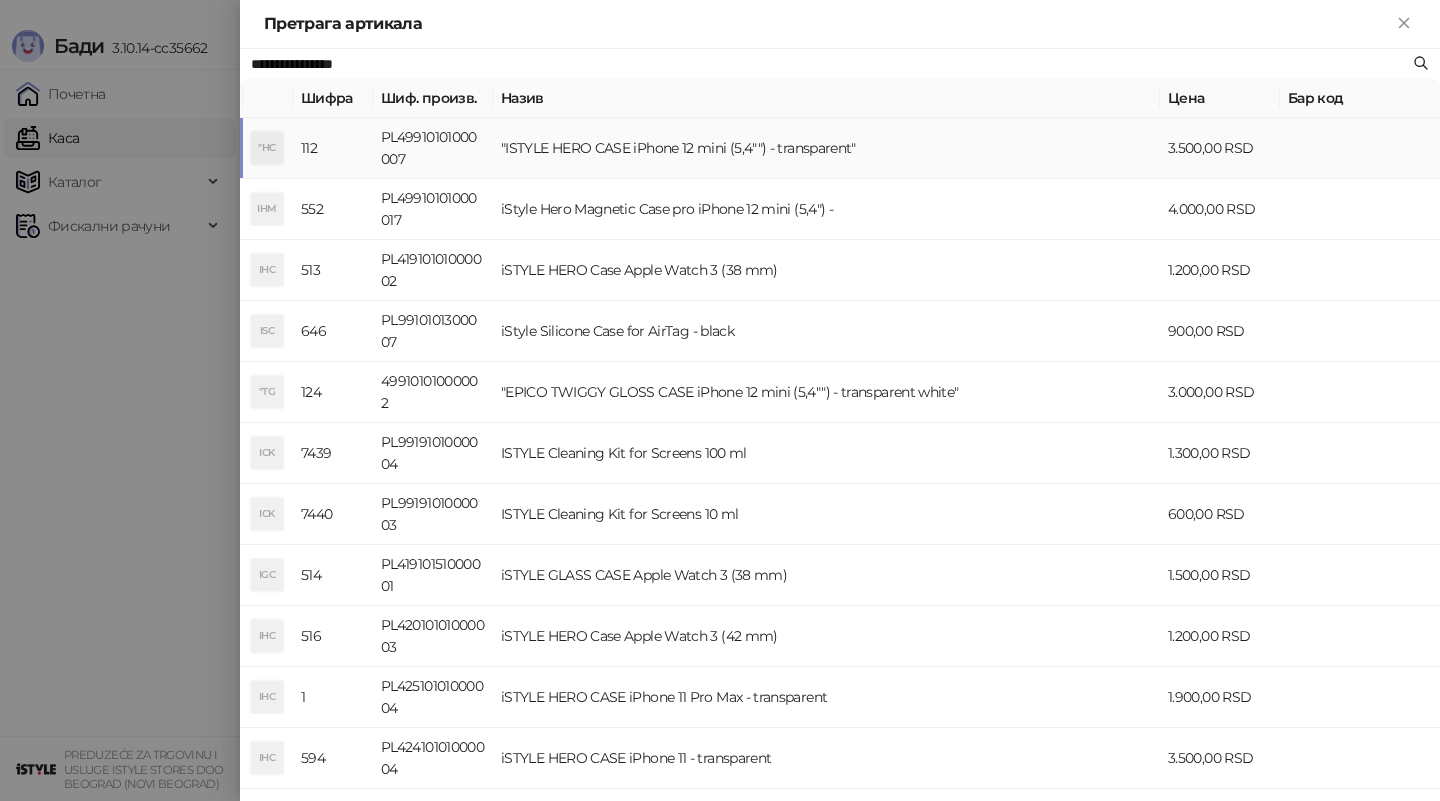 type on "**********" 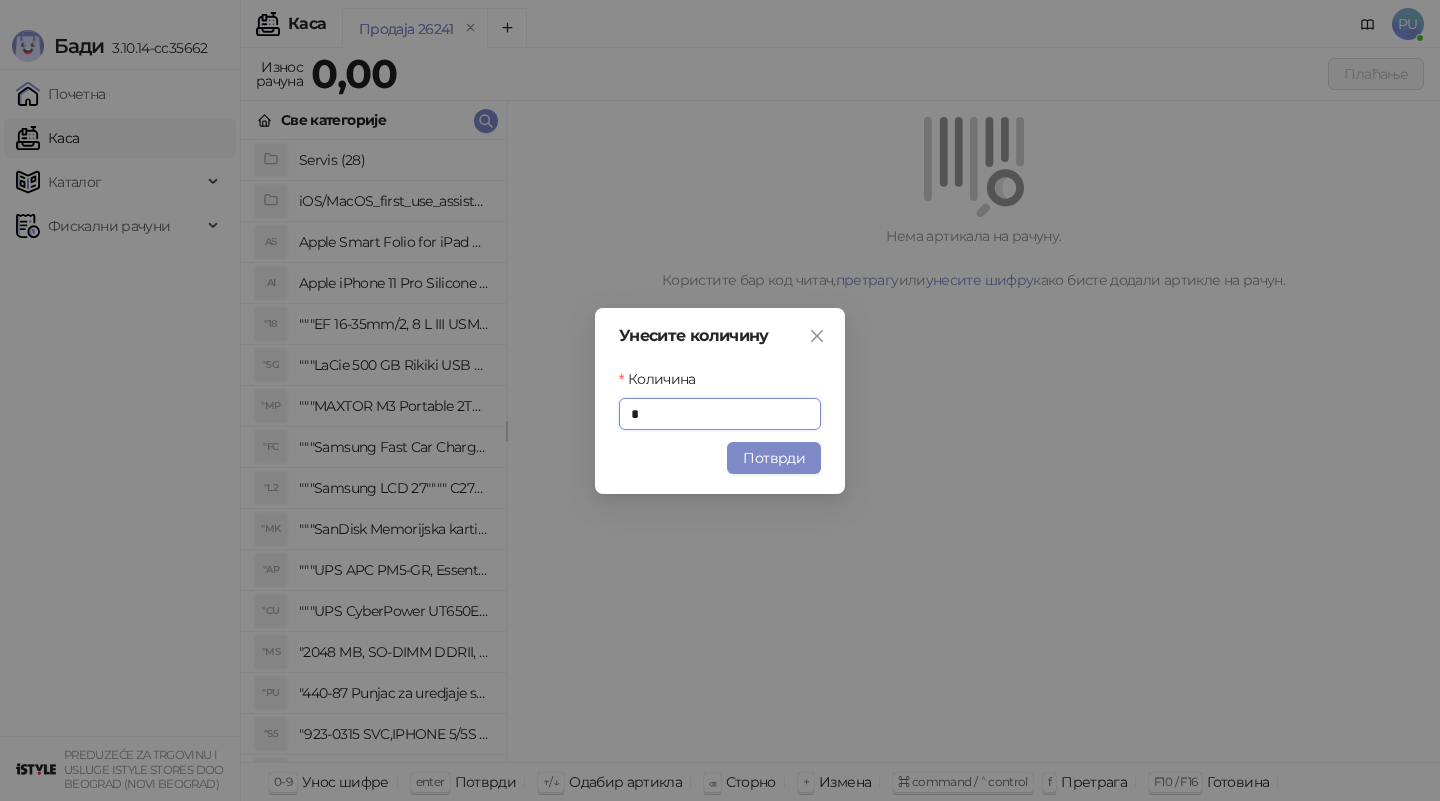 click on "Унесите количину Количина * Потврди" at bounding box center (720, 401) 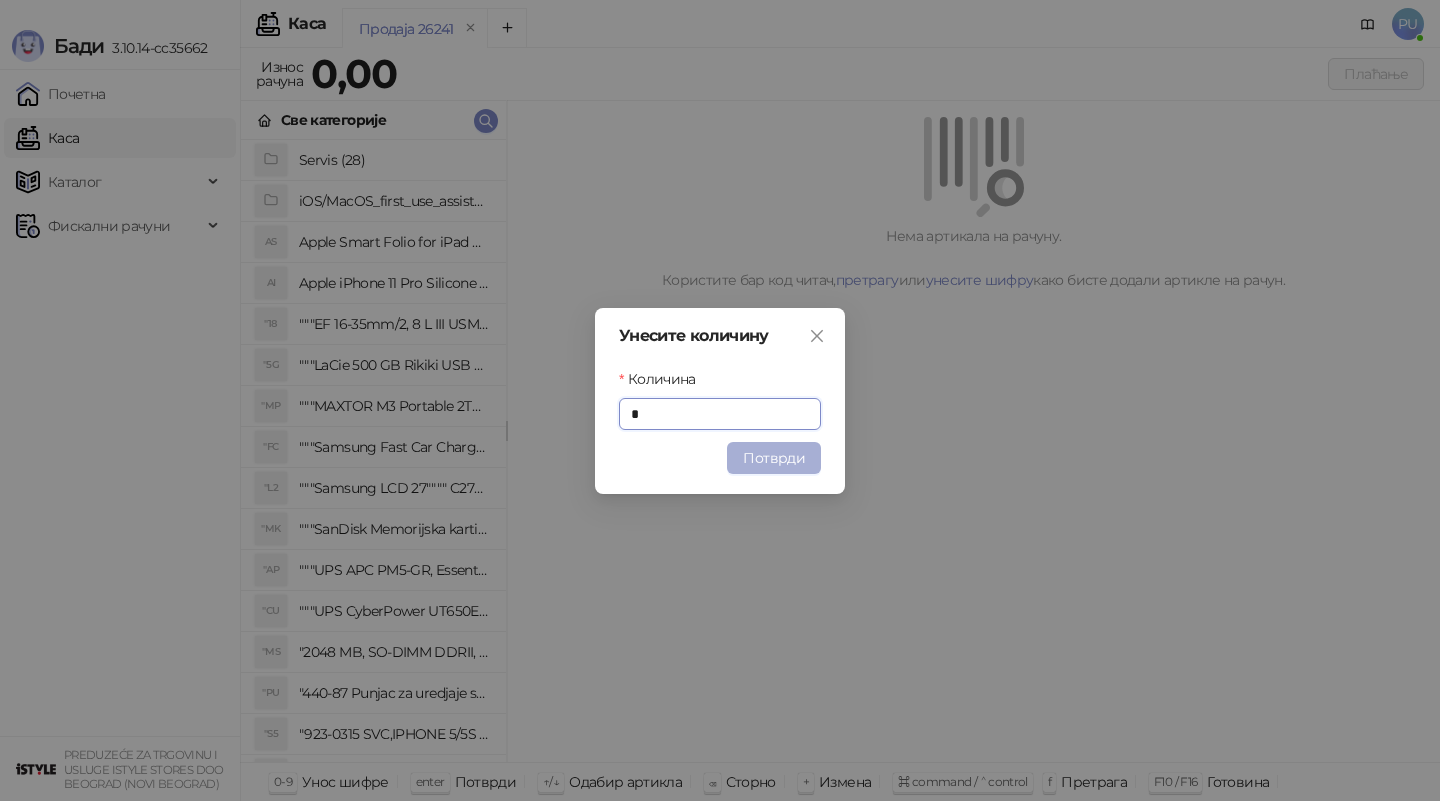 click on "Потврди" at bounding box center [774, 458] 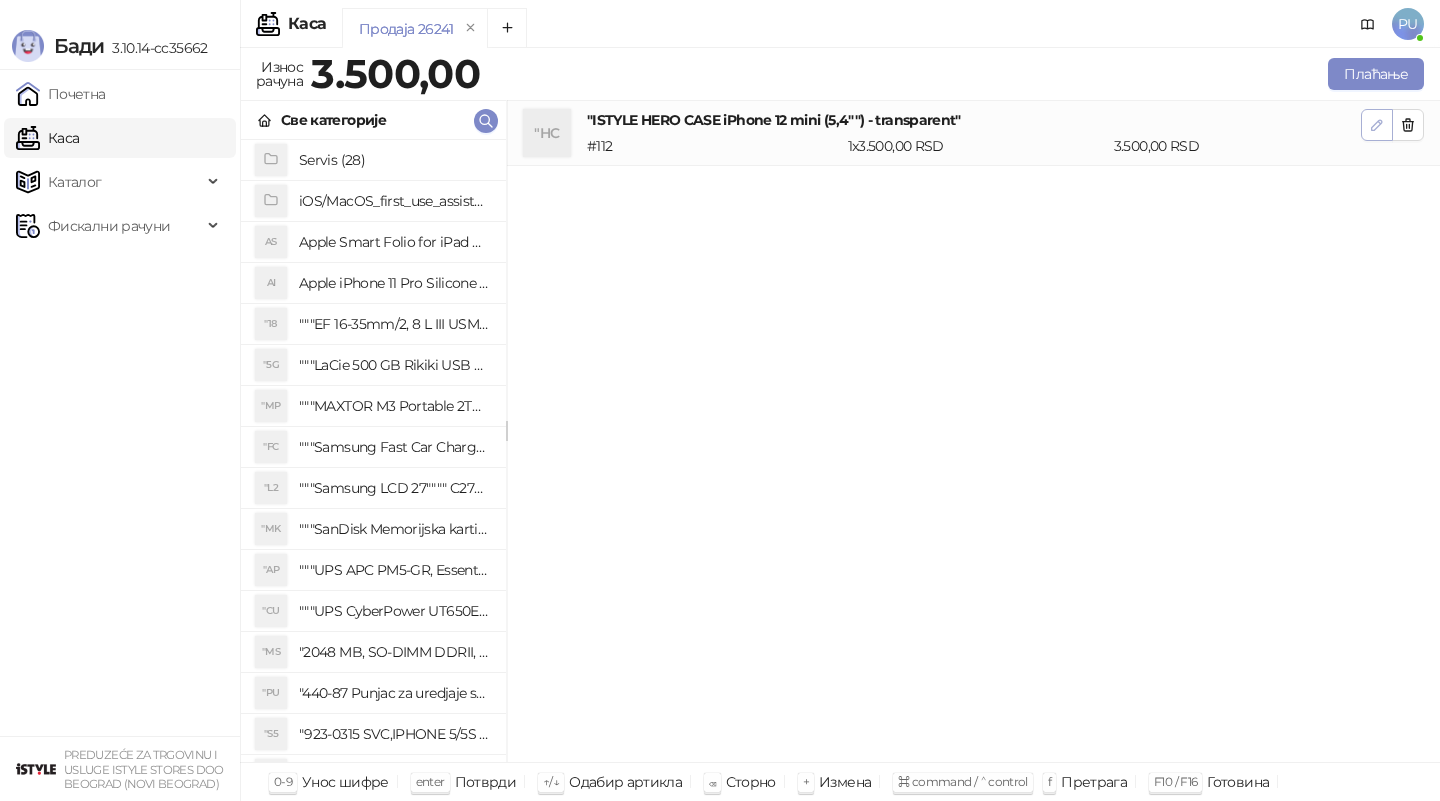 click at bounding box center [1377, 125] 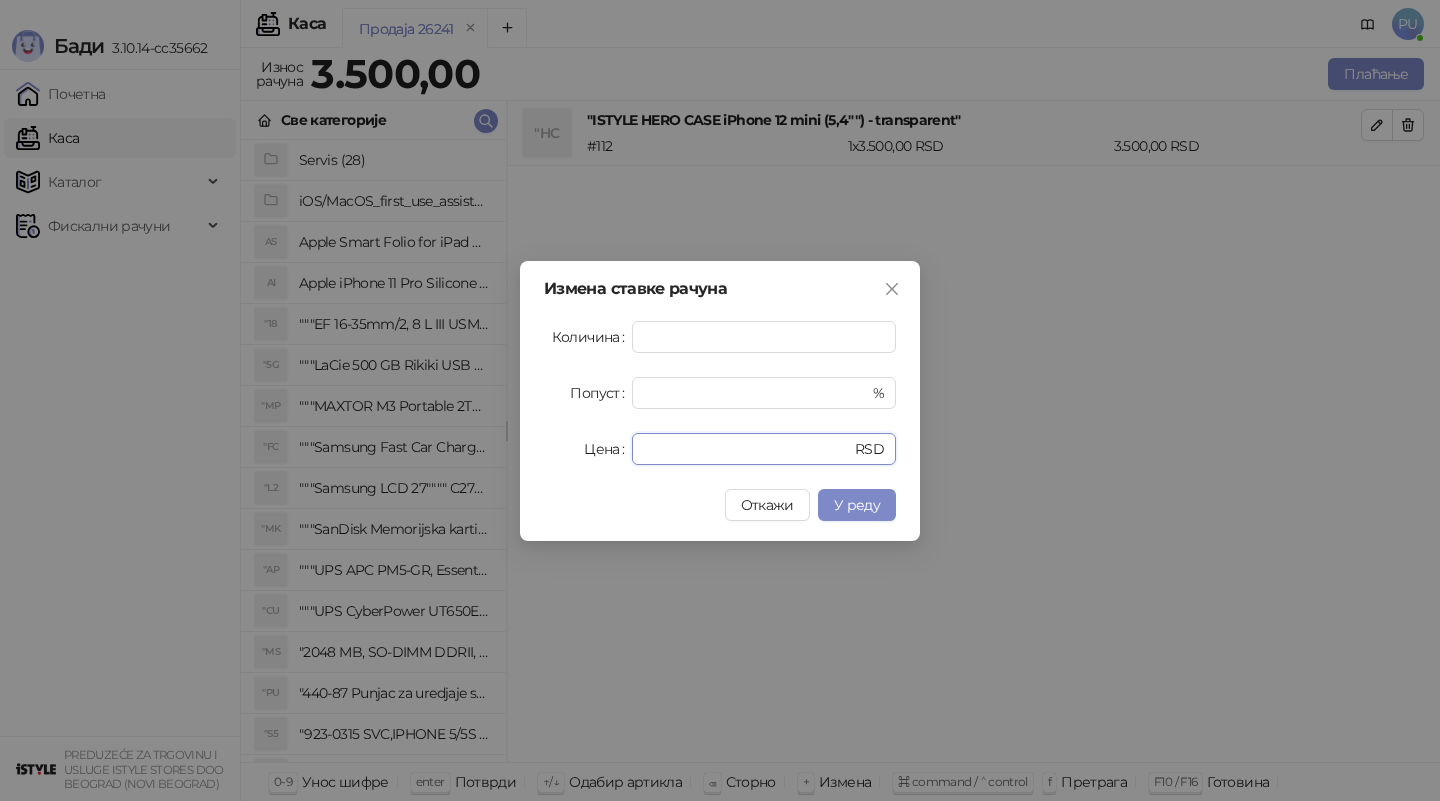 drag, startPoint x: 726, startPoint y: 448, endPoint x: 541, endPoint y: 448, distance: 185 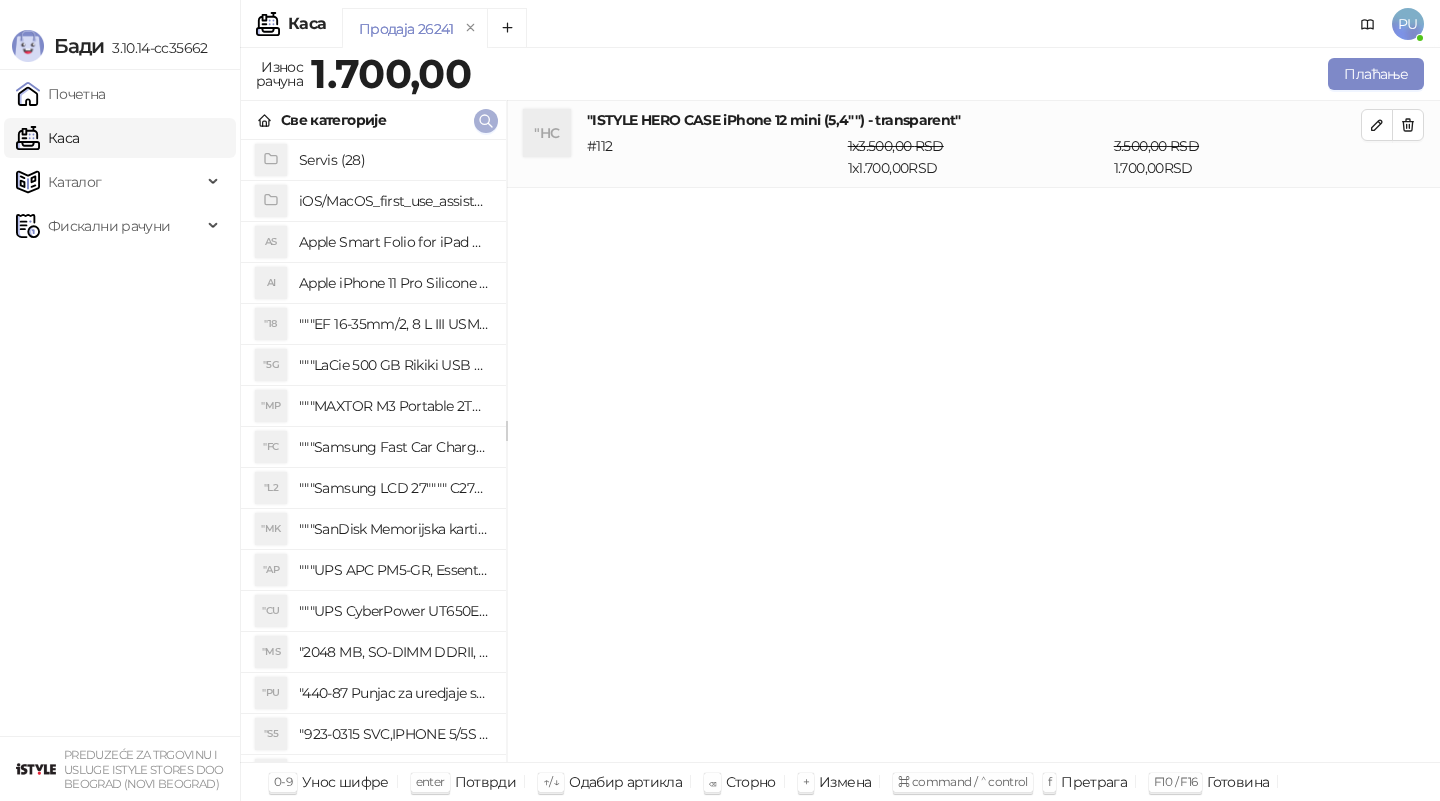 click 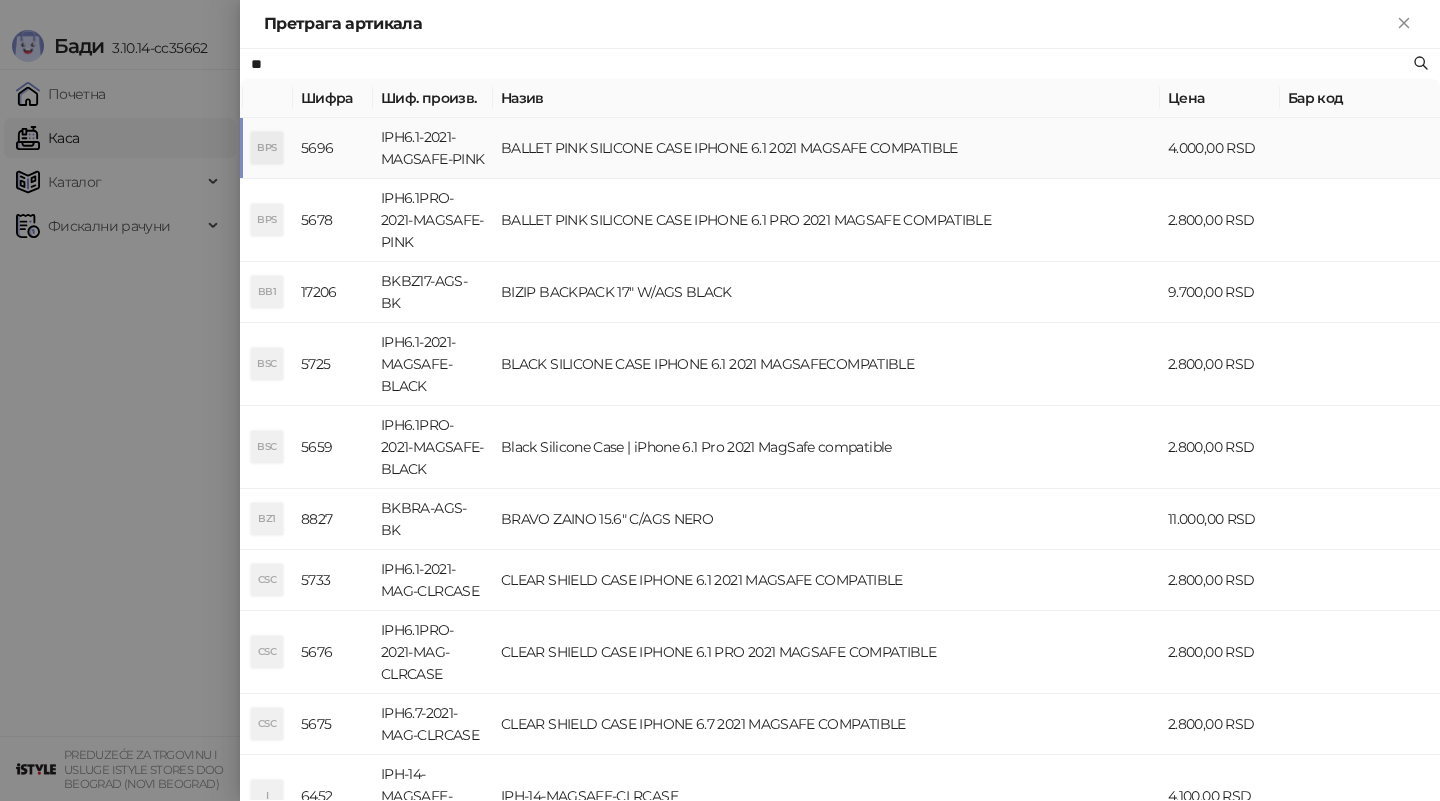 type on "*" 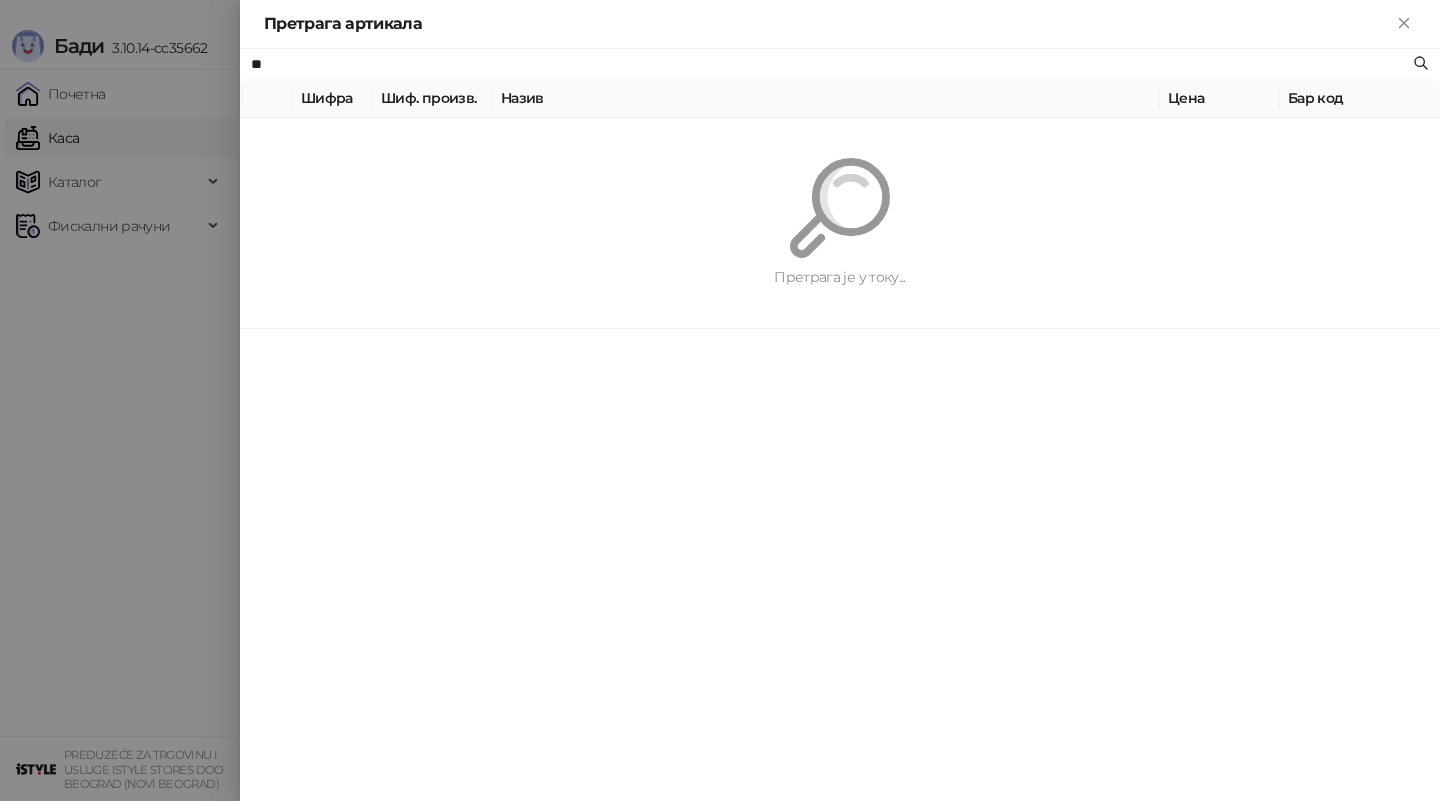 type on "*" 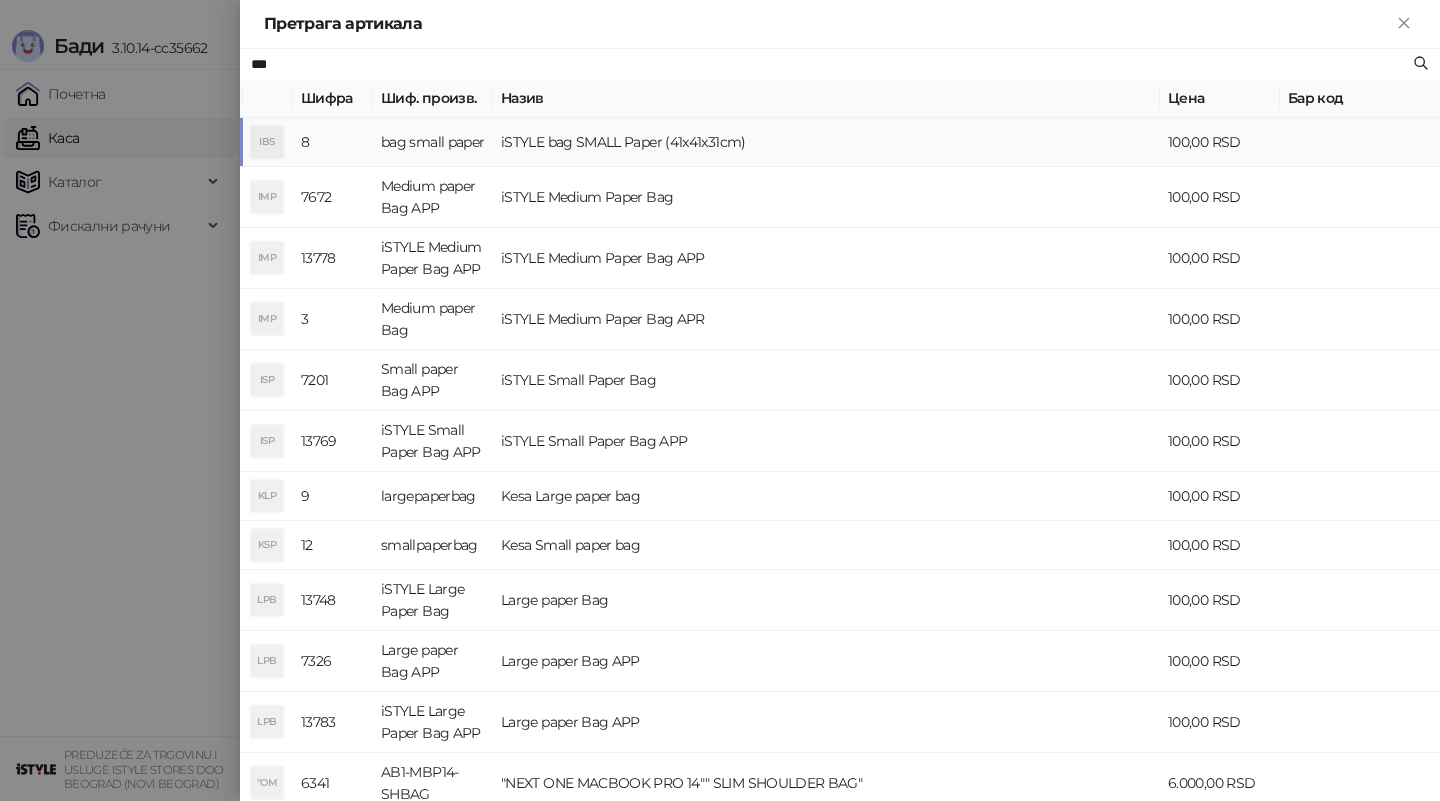 type on "***" 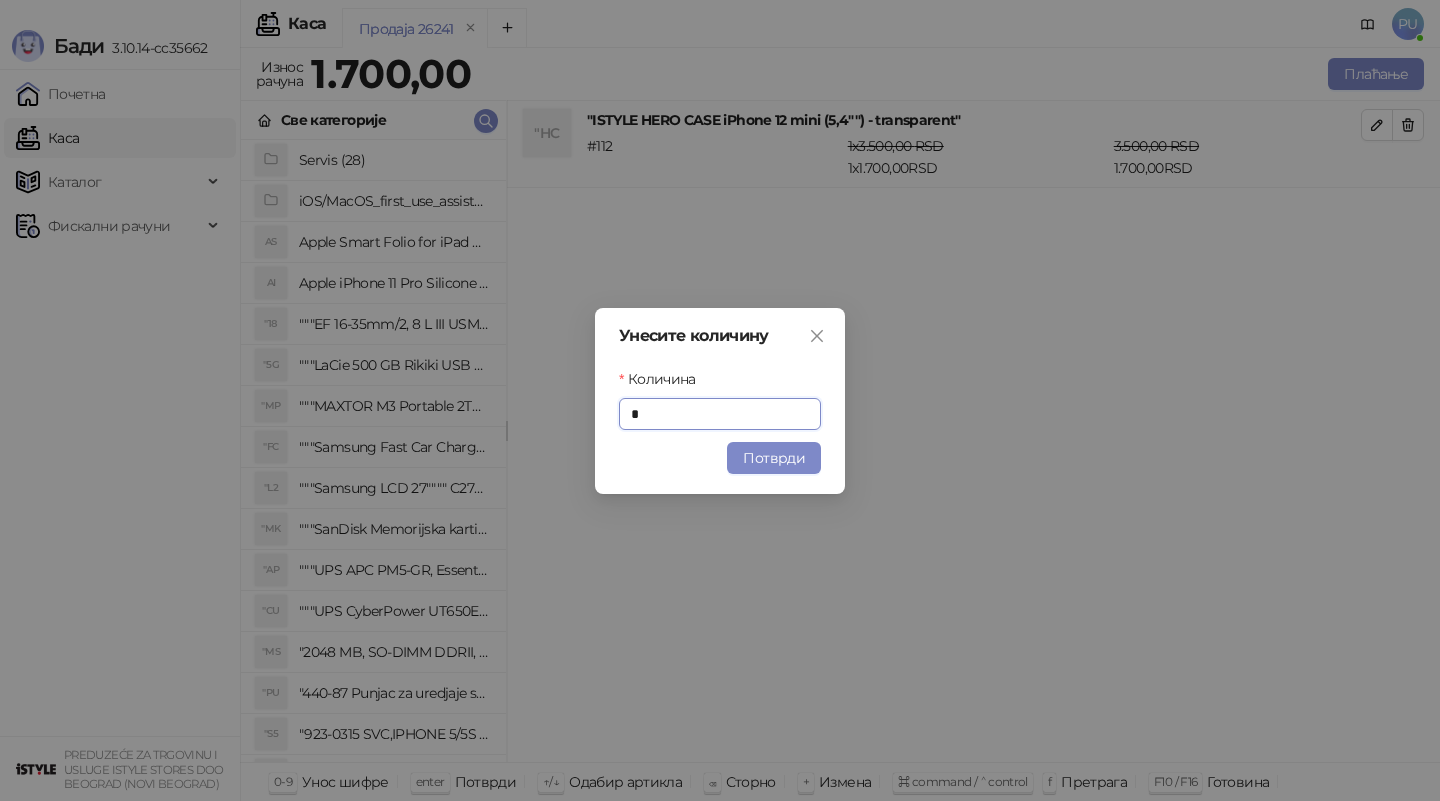 click on "Унесите количину Количина * Потврди" at bounding box center [720, 401] 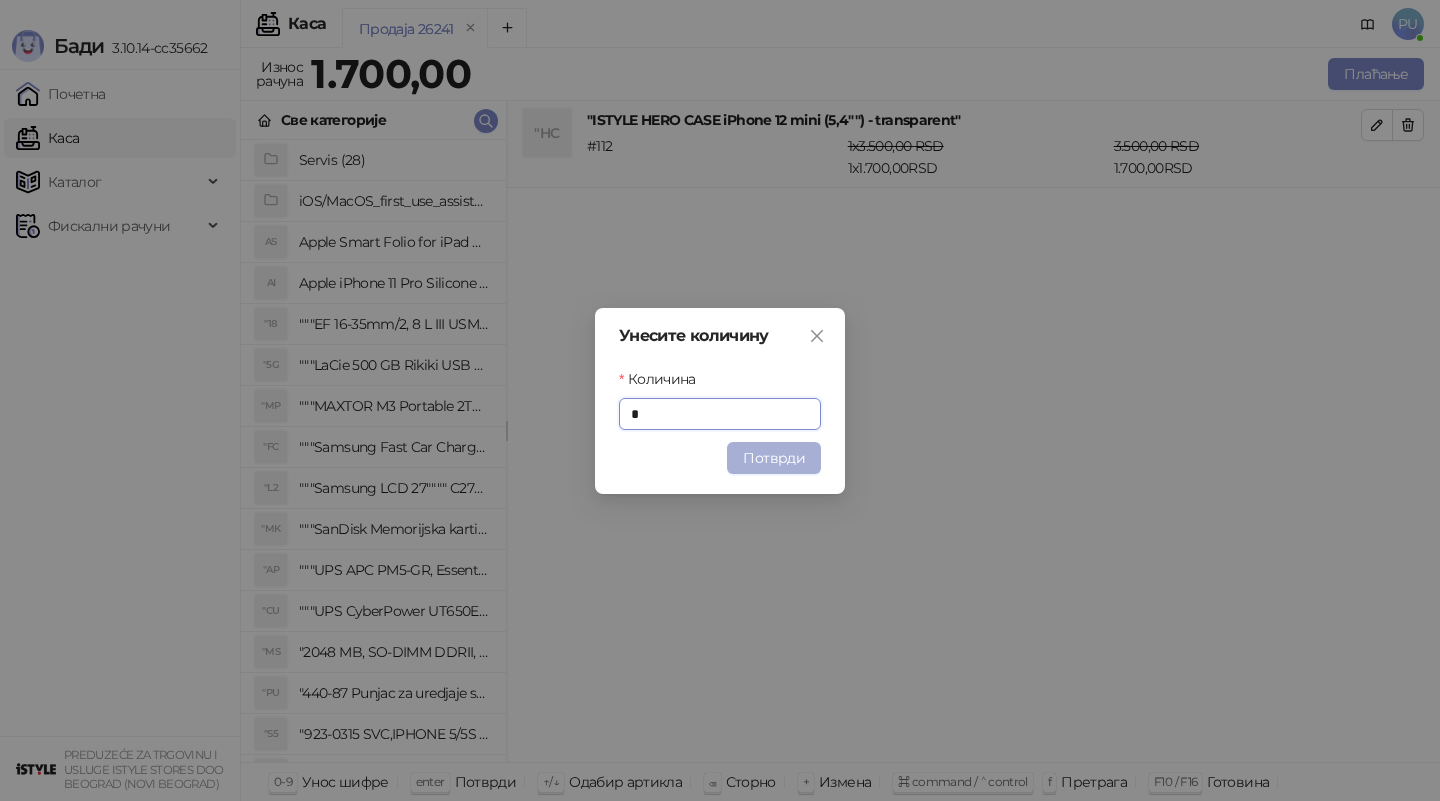click on "Унесите количину Количина * Потврди" at bounding box center (720, 401) 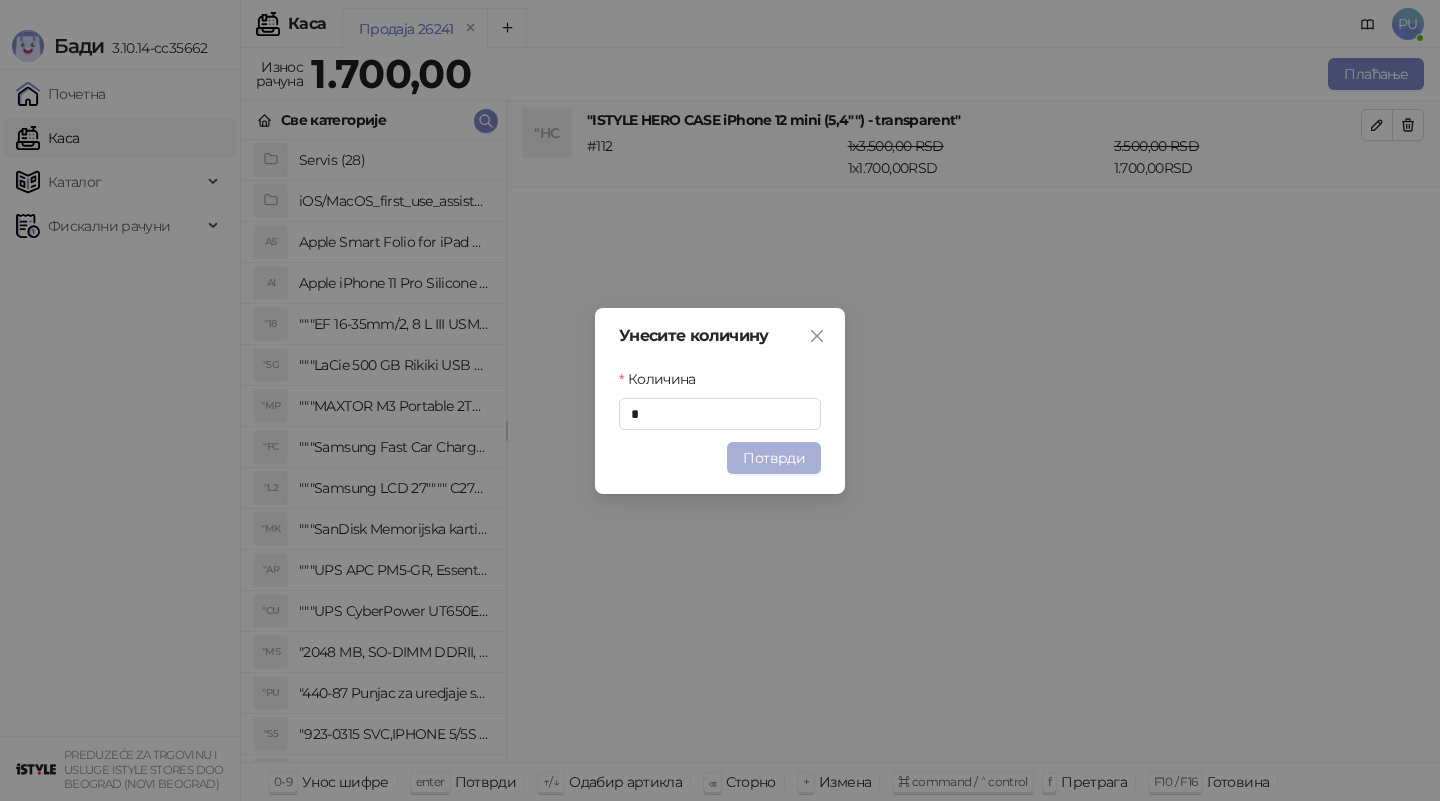 click on "Потврди" at bounding box center (774, 458) 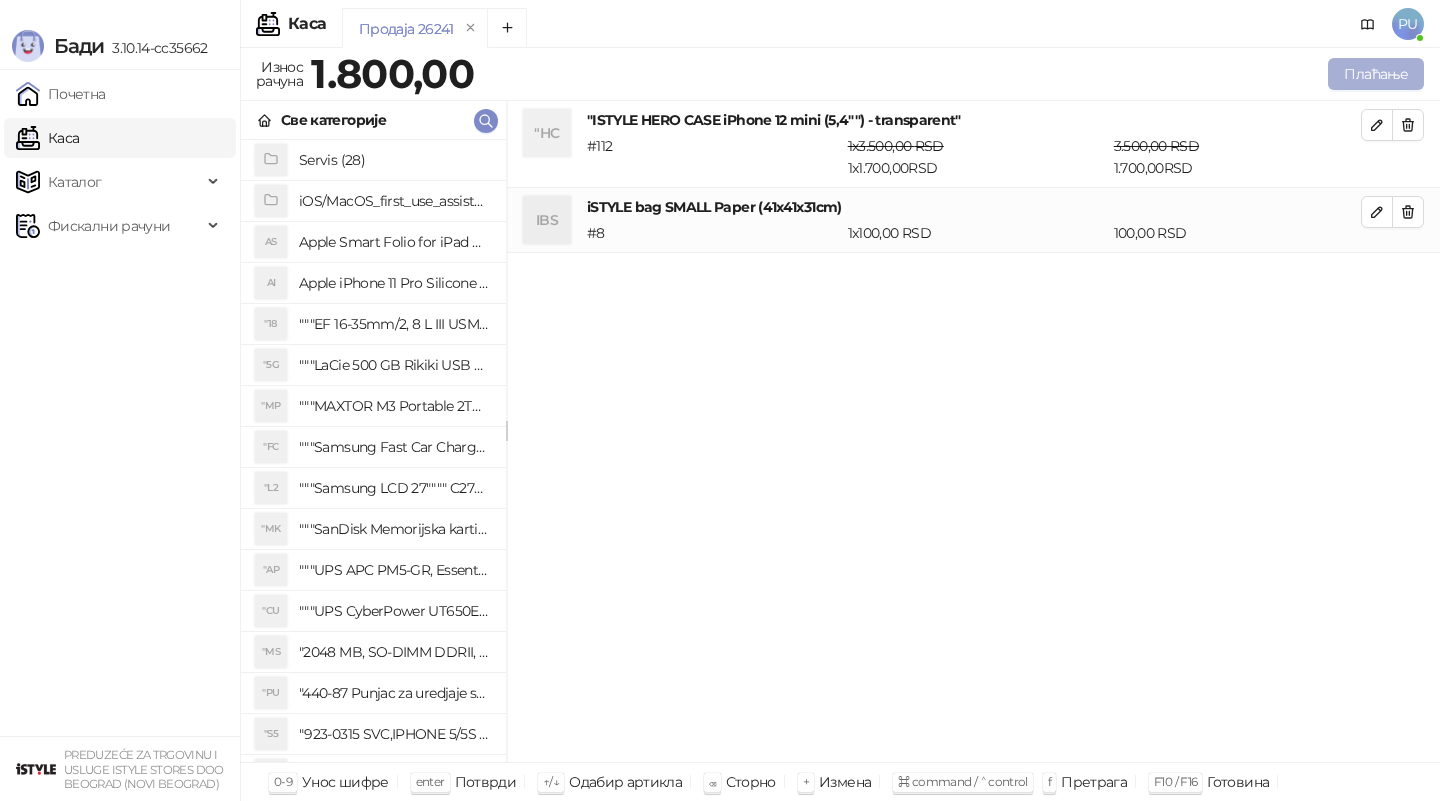click on "Плаћање" at bounding box center [1376, 74] 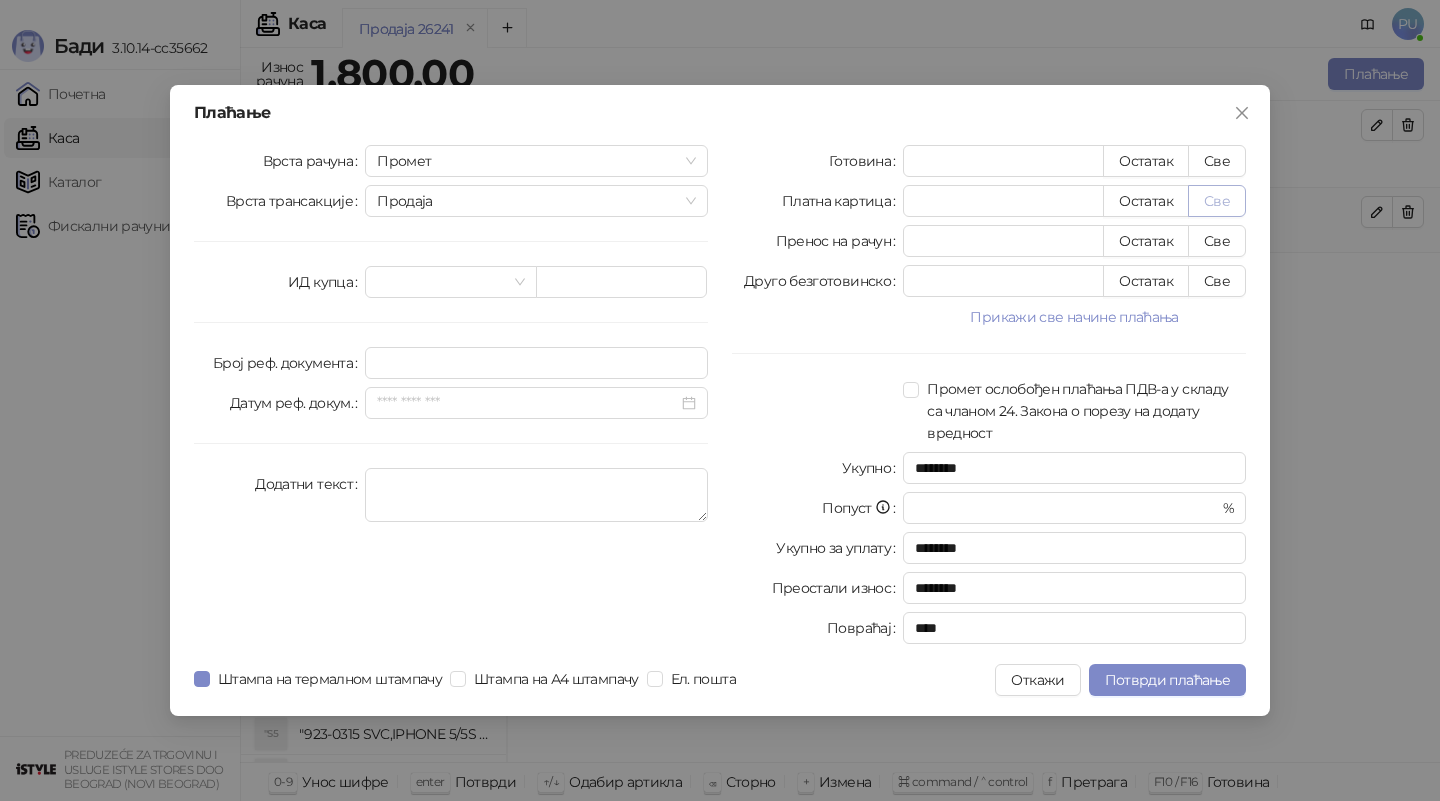 click on "Све" at bounding box center [1217, 201] 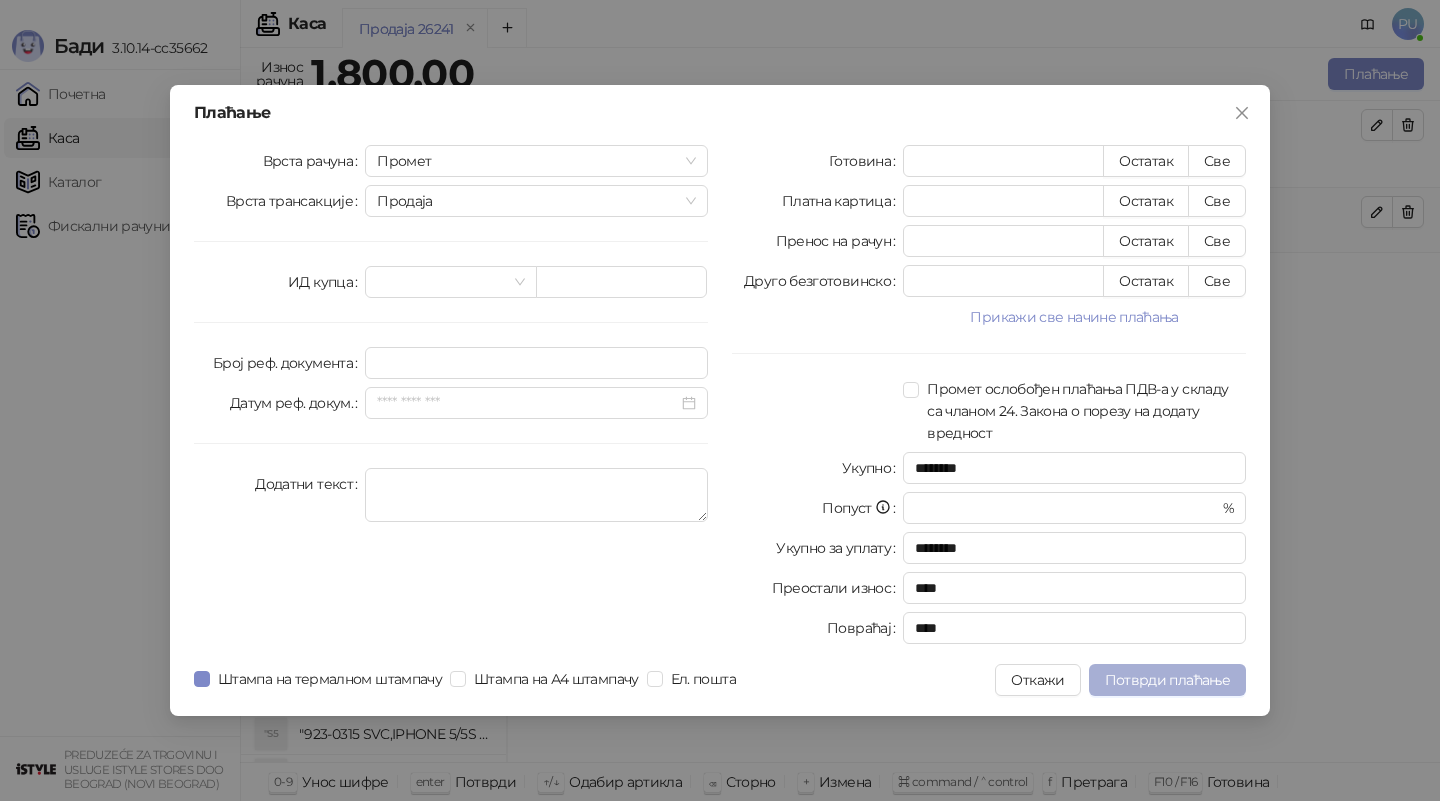 click on "Потврди плаћање" at bounding box center [1167, 680] 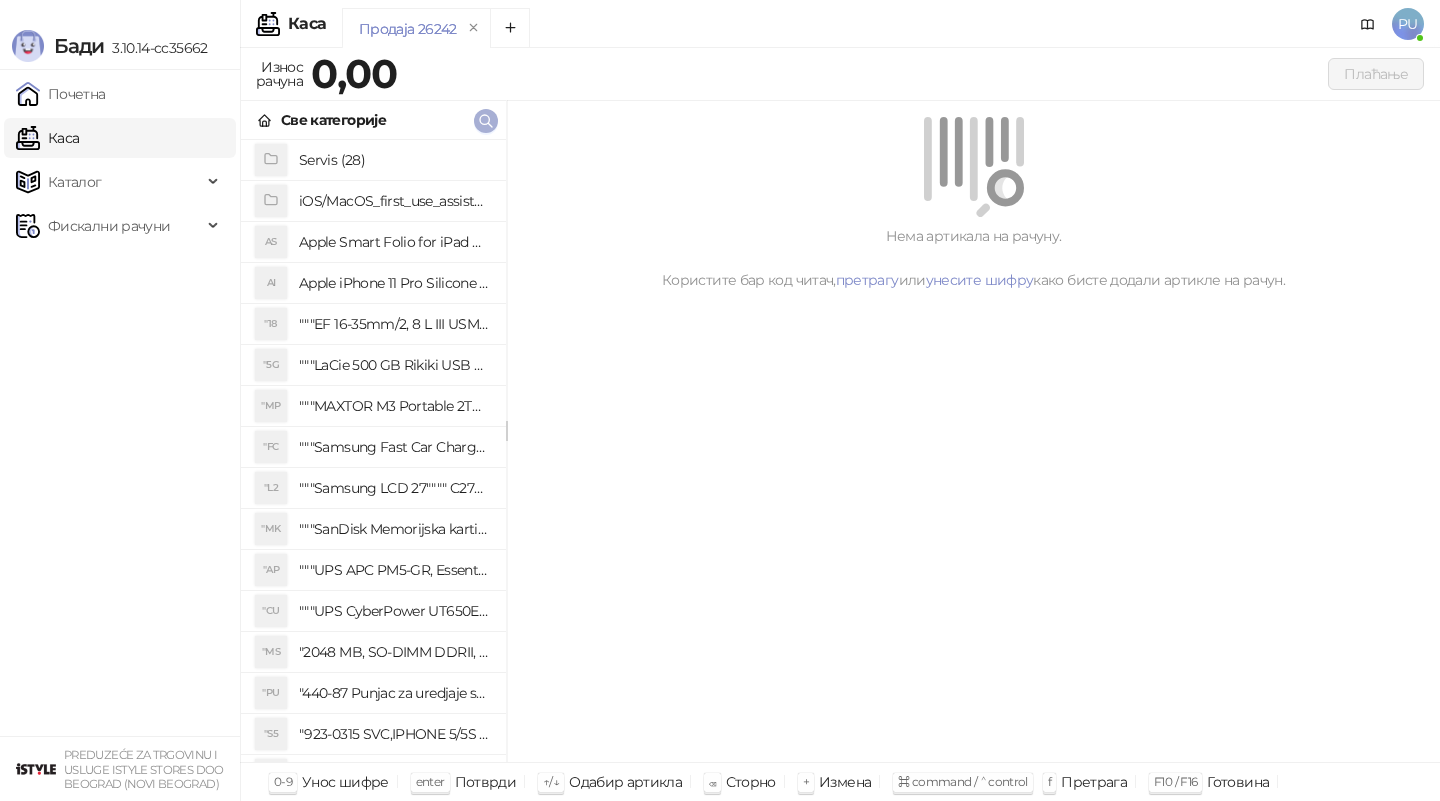 click 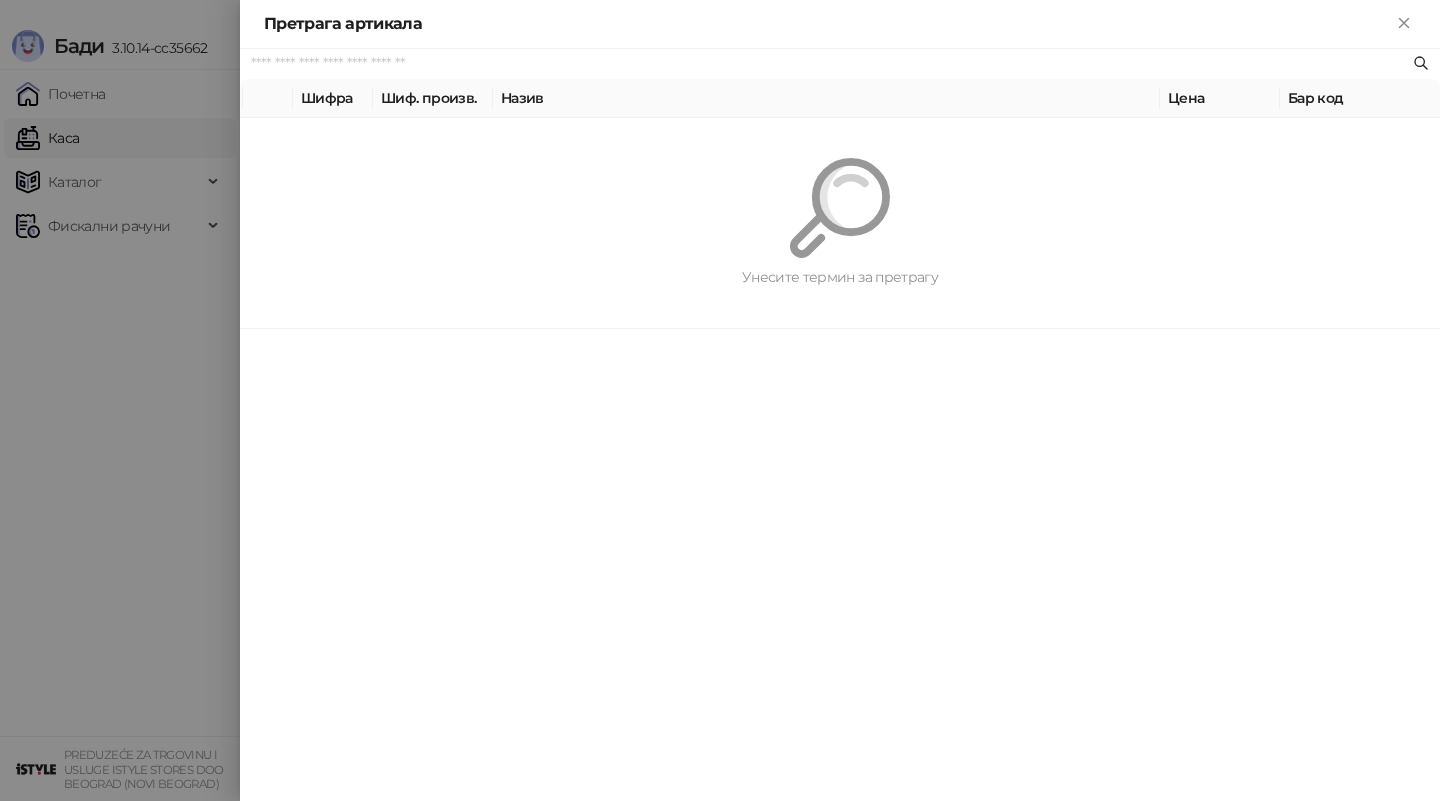 paste on "**********" 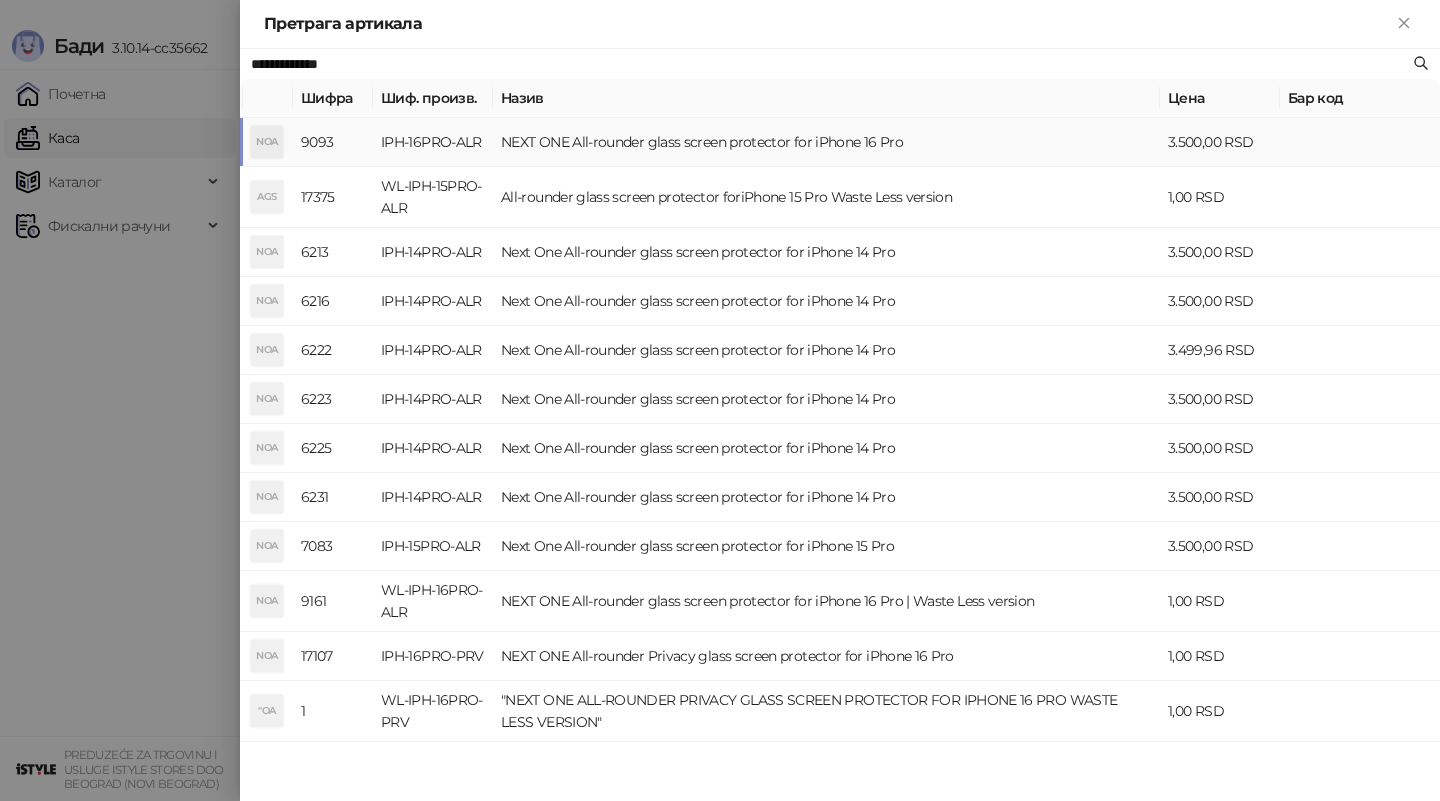 click on "NEXT ONE All-rounder glass screen protector for iPhone 16 Pro" at bounding box center [826, 142] 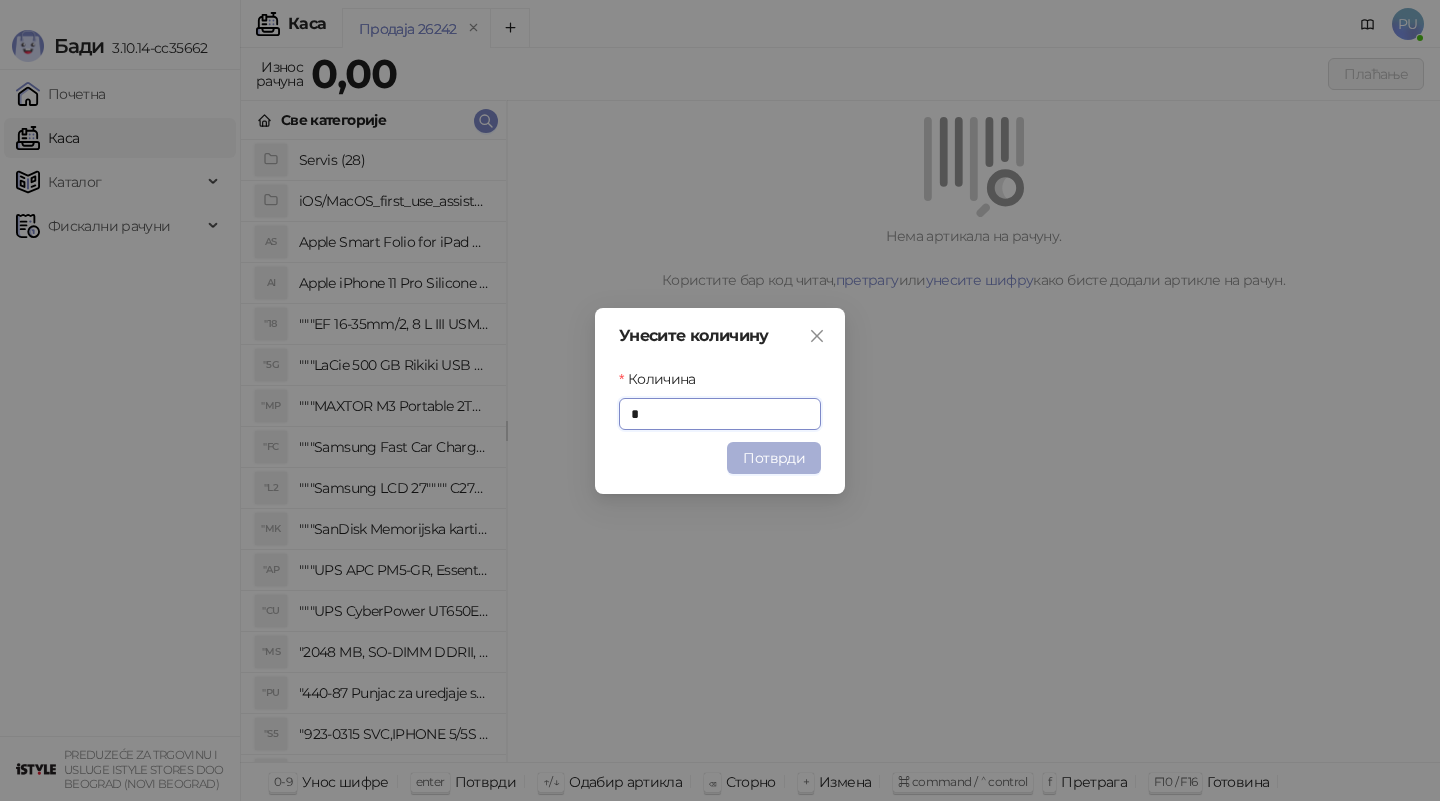 click on "Потврди" at bounding box center (774, 458) 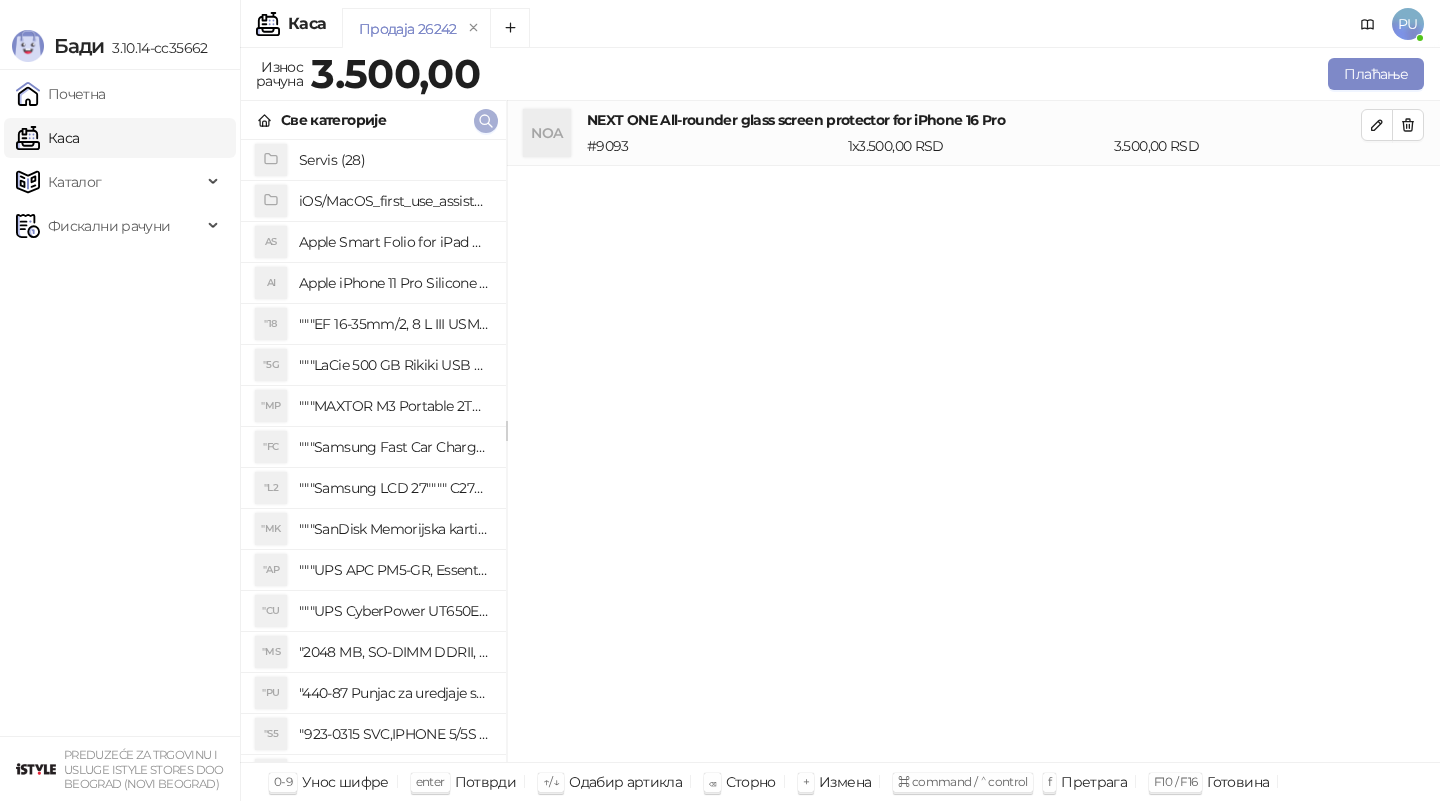click 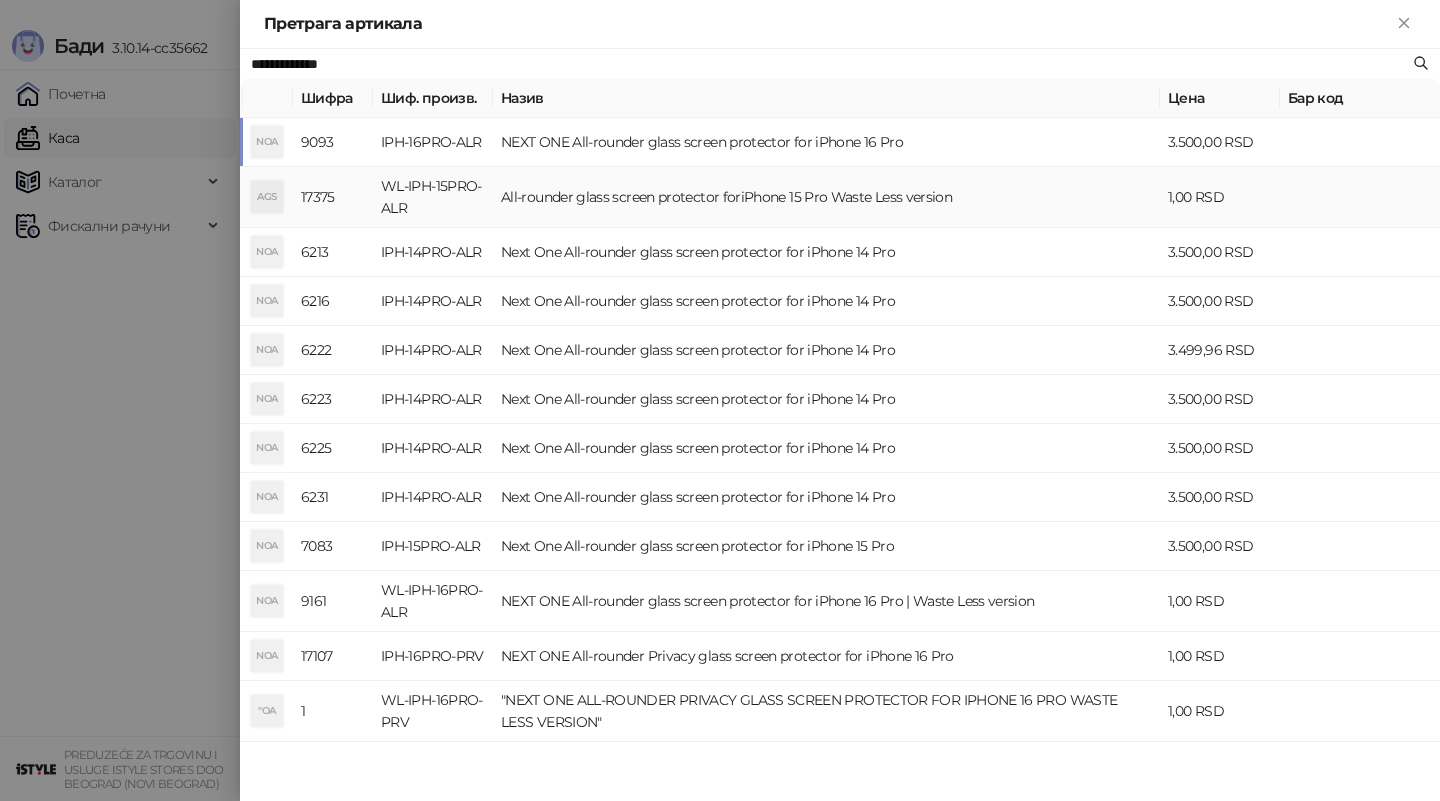 paste on "**********" 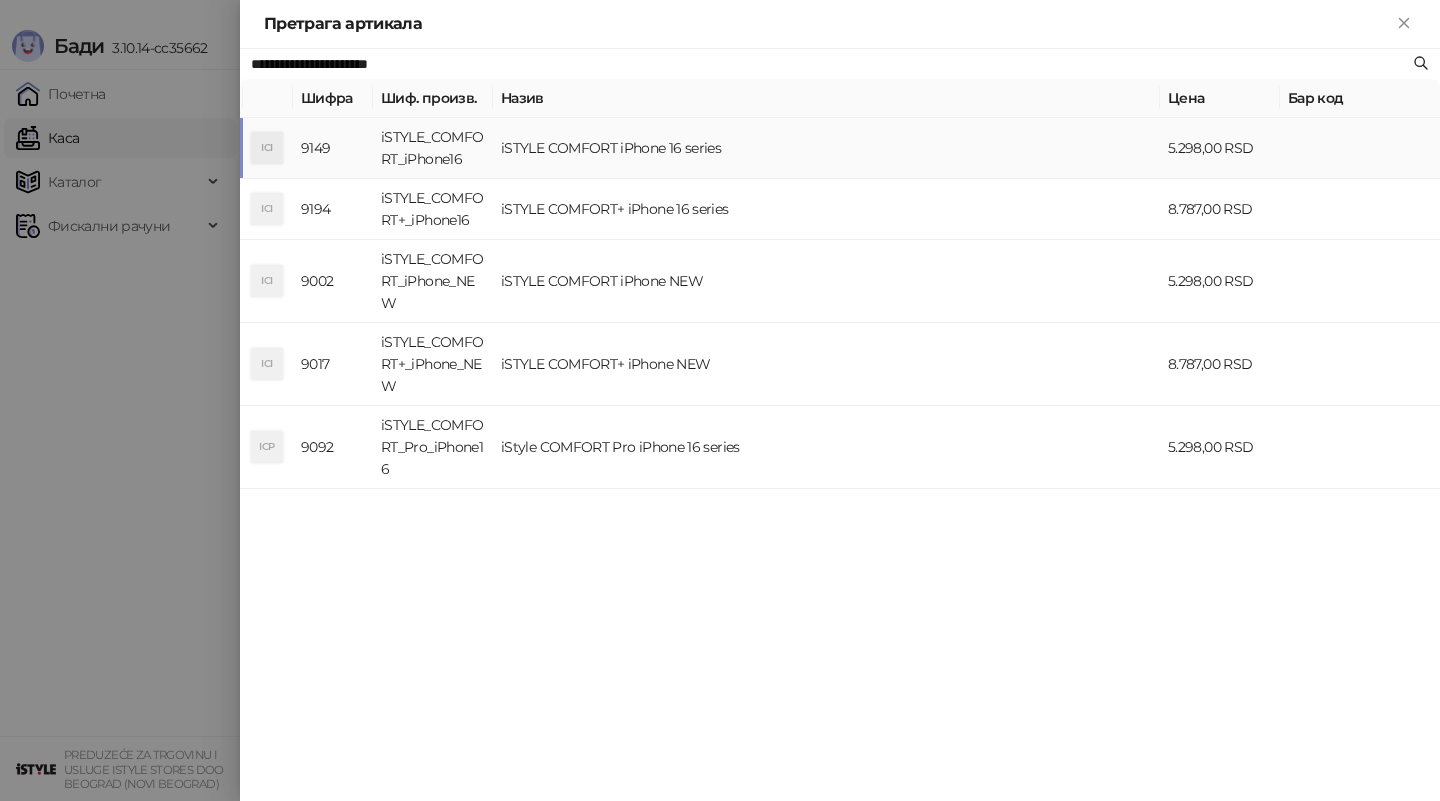 type on "**********" 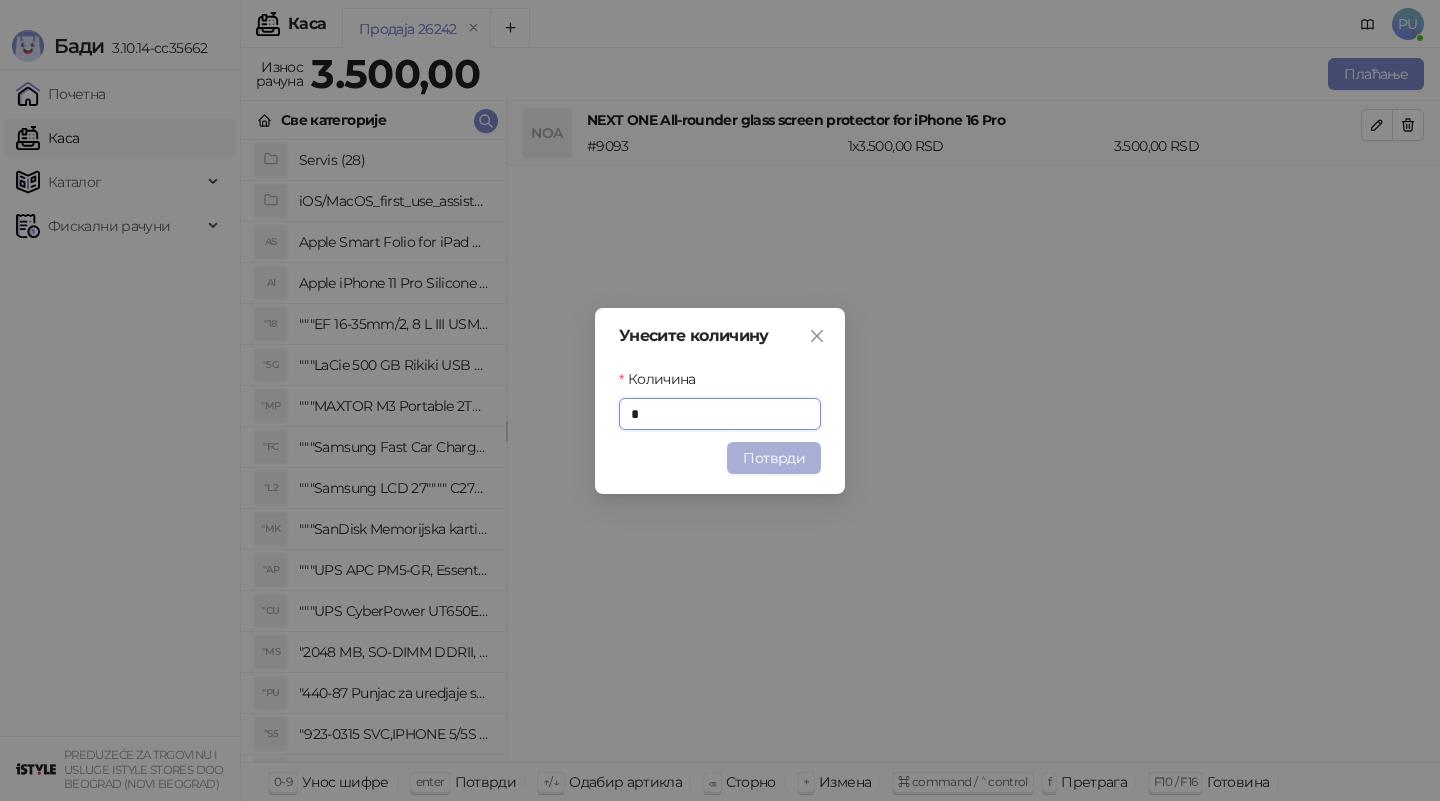 click on "Потврди" at bounding box center (774, 458) 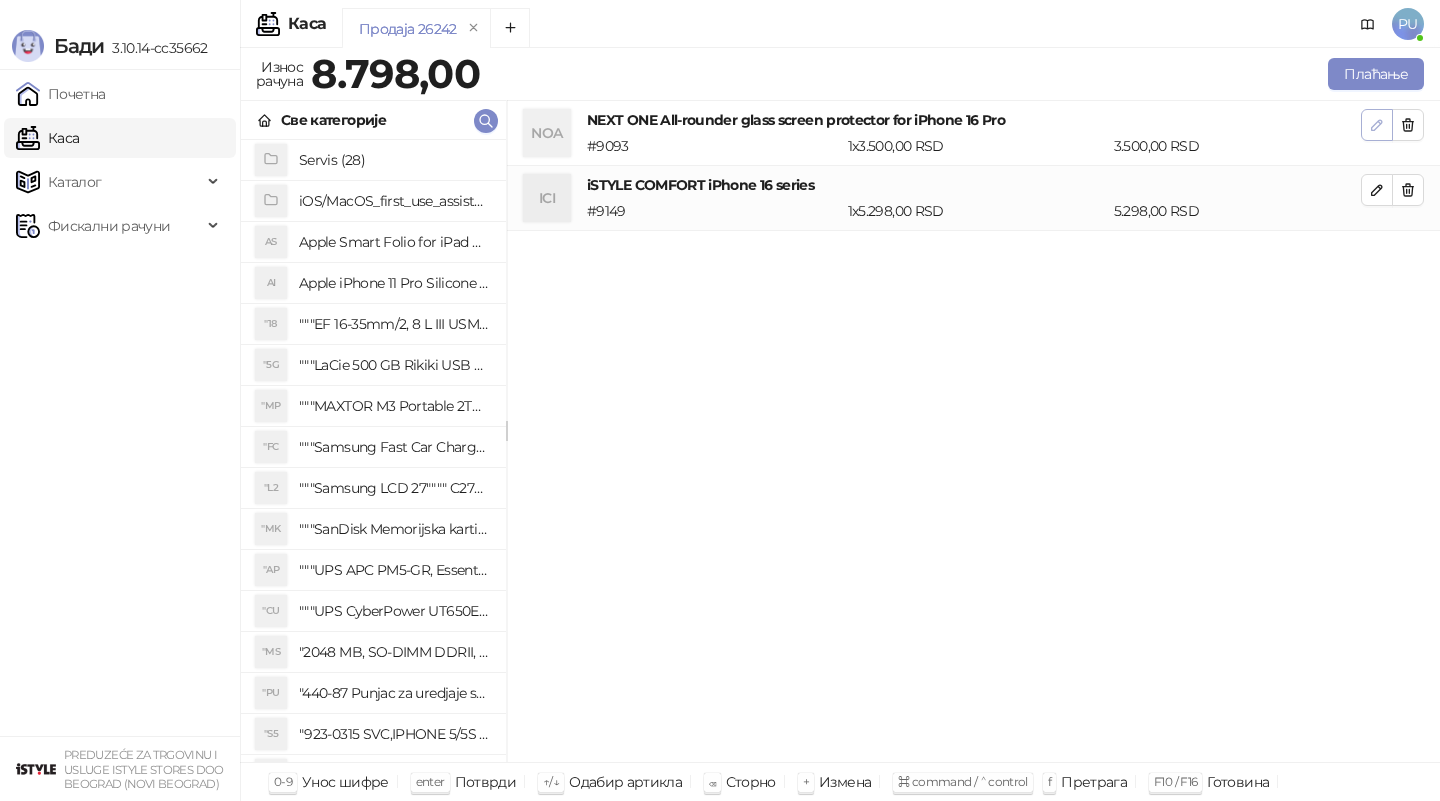 click 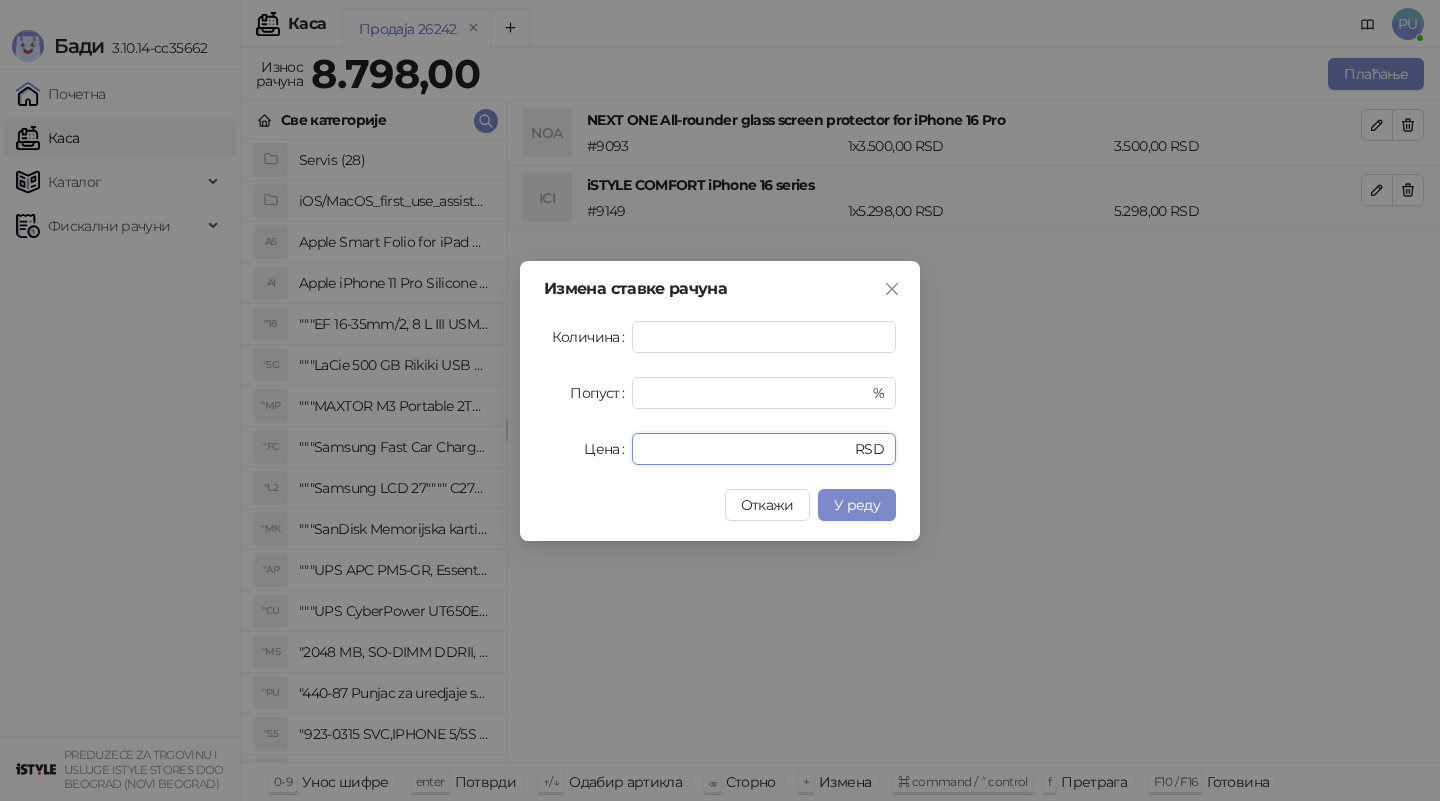 drag, startPoint x: 686, startPoint y: 448, endPoint x: 567, endPoint y: 448, distance: 119 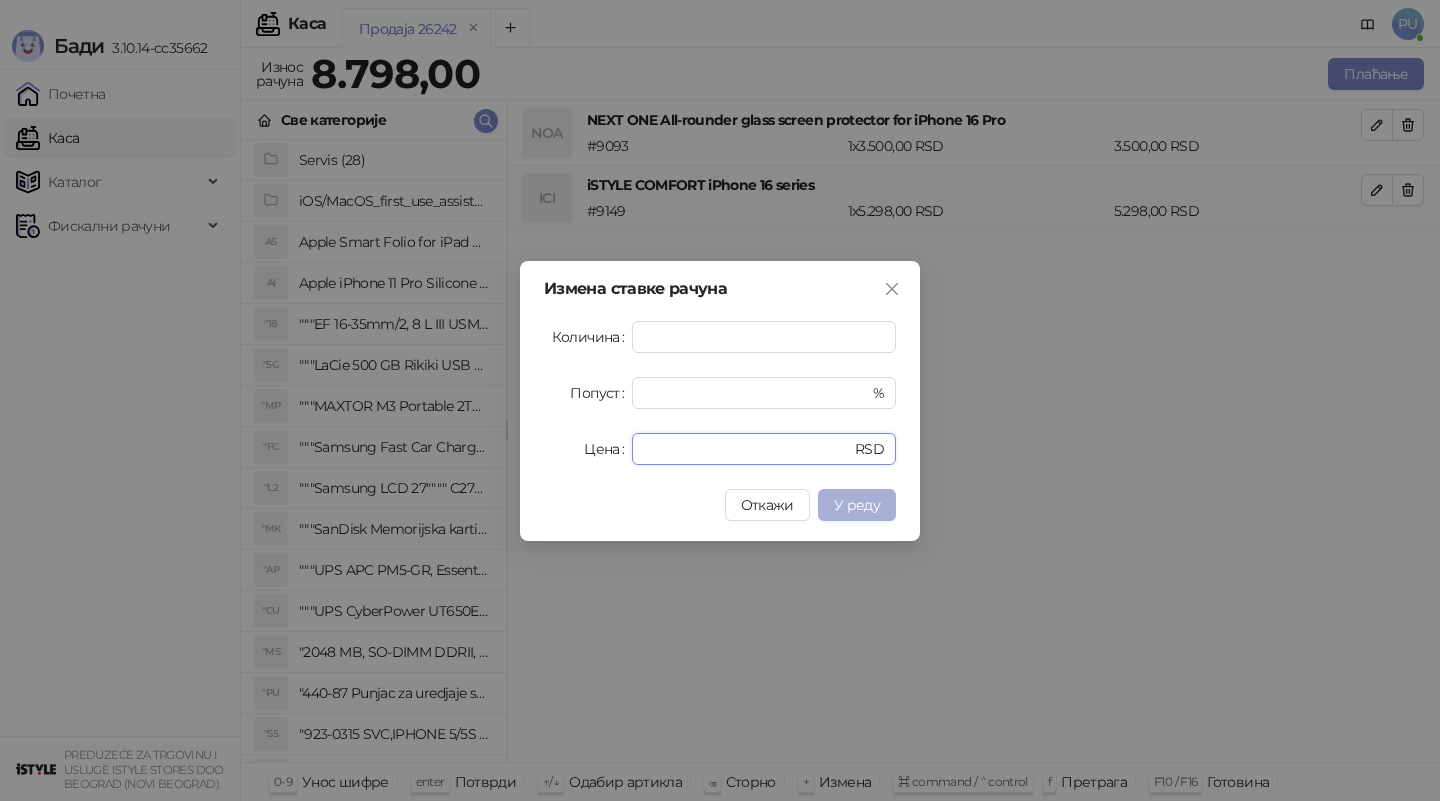 type on "*" 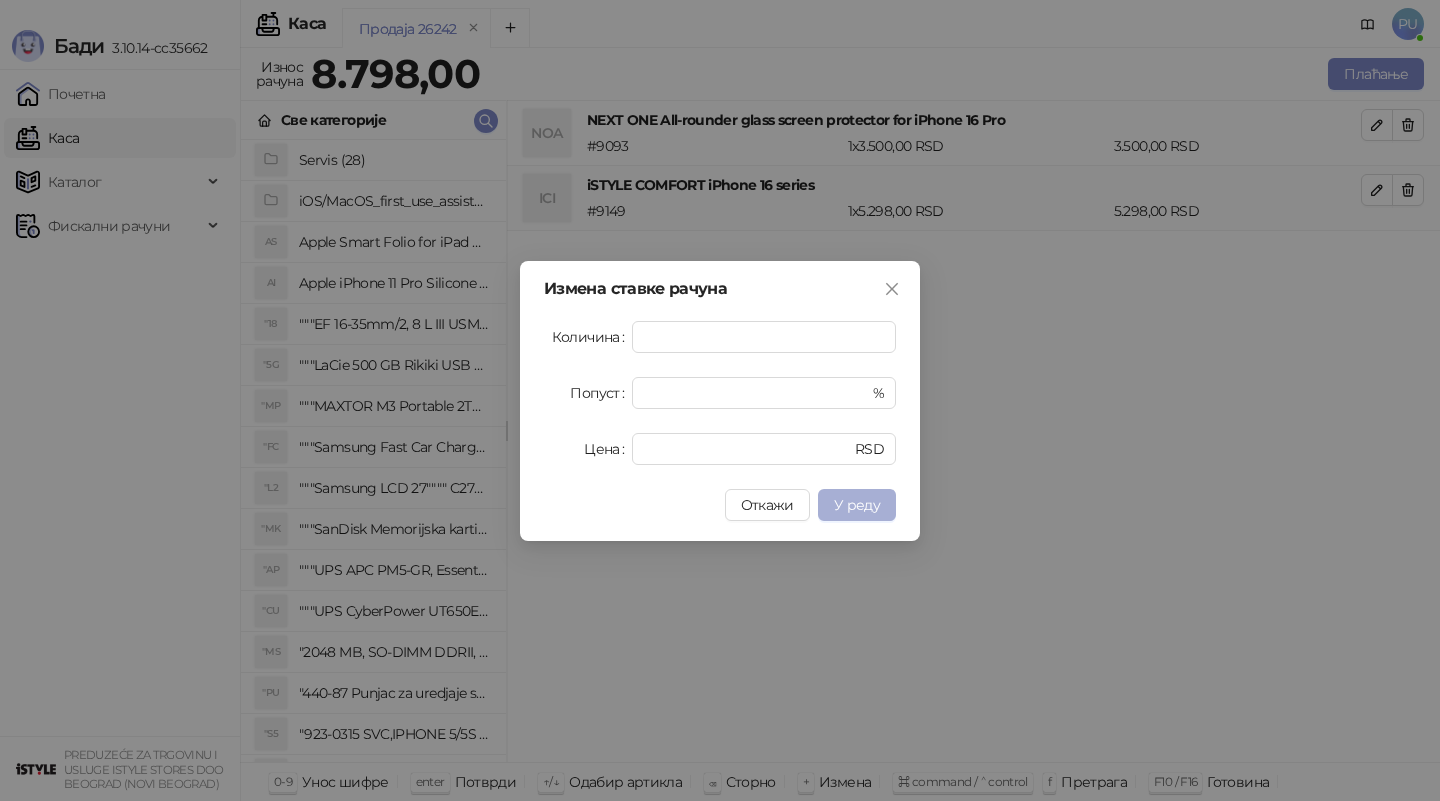 click on "У реду" at bounding box center (857, 505) 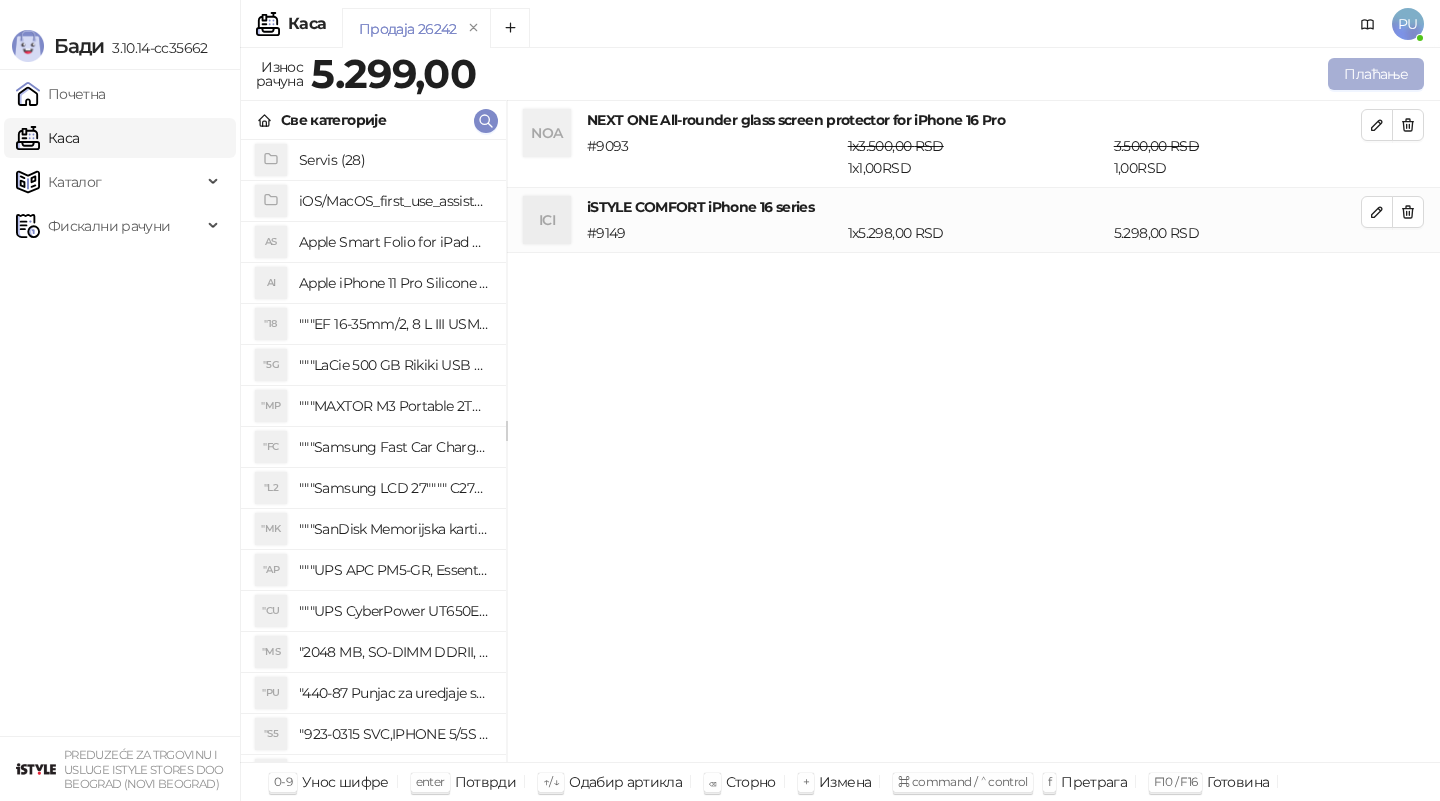 click on "Плаћање" at bounding box center [1376, 74] 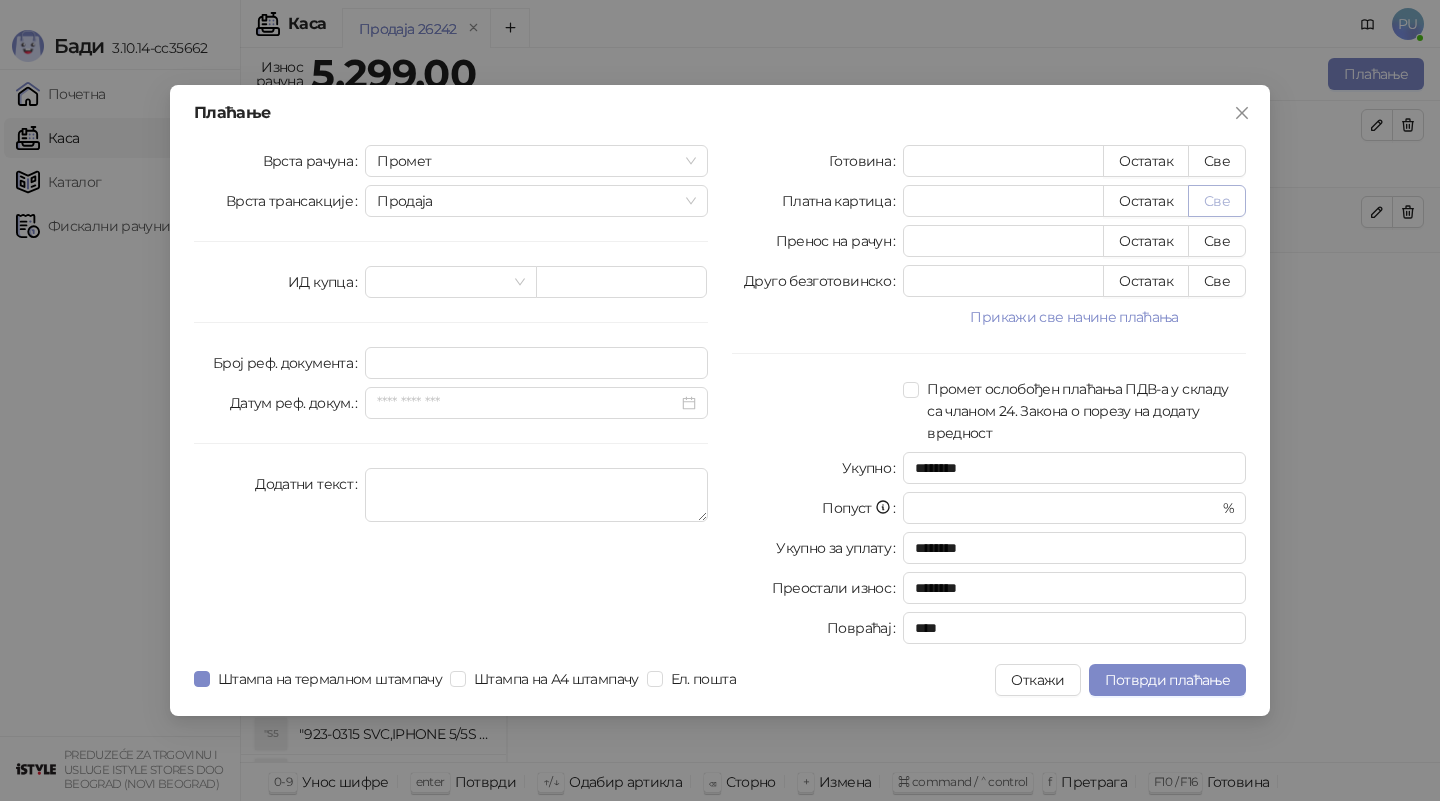 click on "Све" at bounding box center [1217, 201] 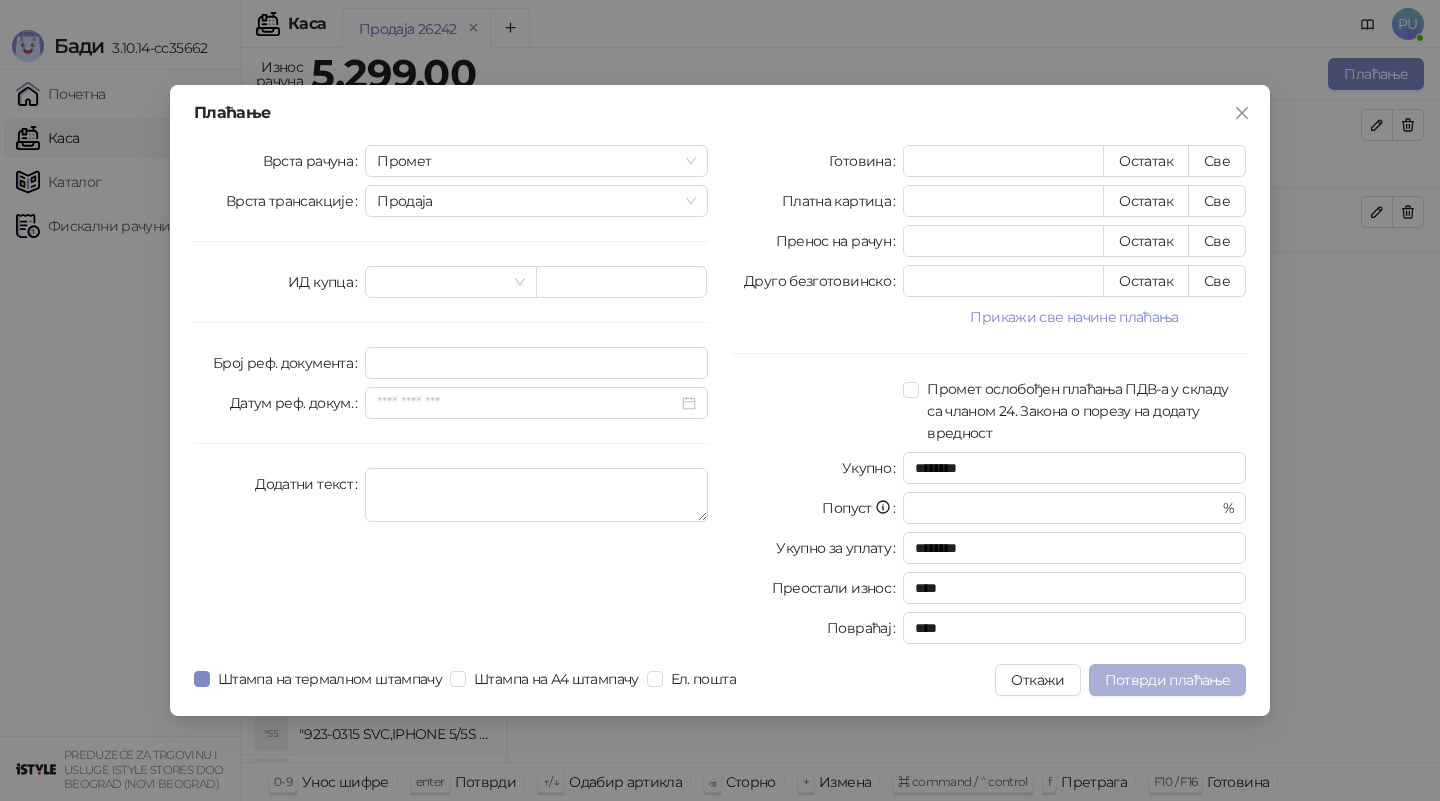 click on "Потврди плаћање" at bounding box center (1167, 680) 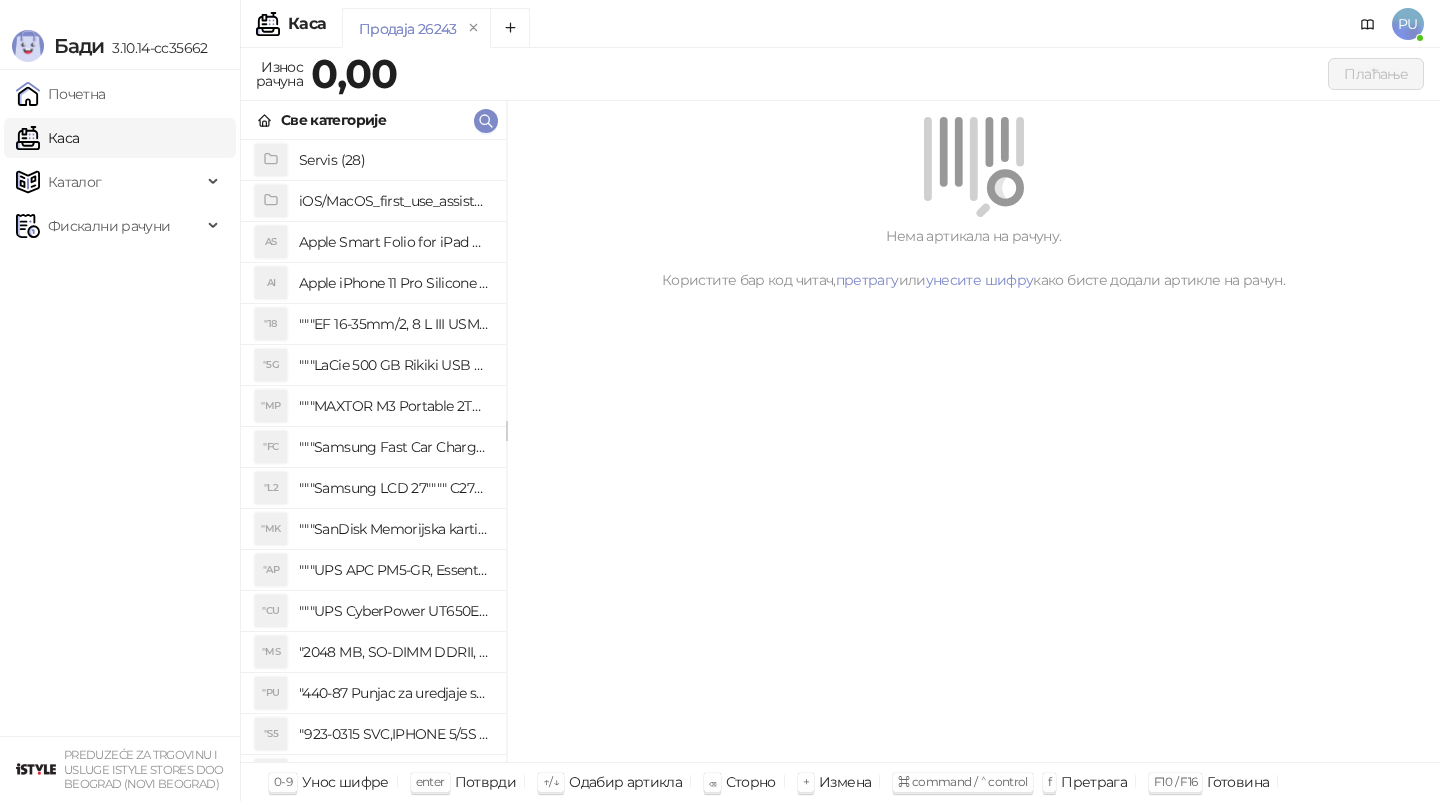 click on "Све категорије" at bounding box center (373, 120) 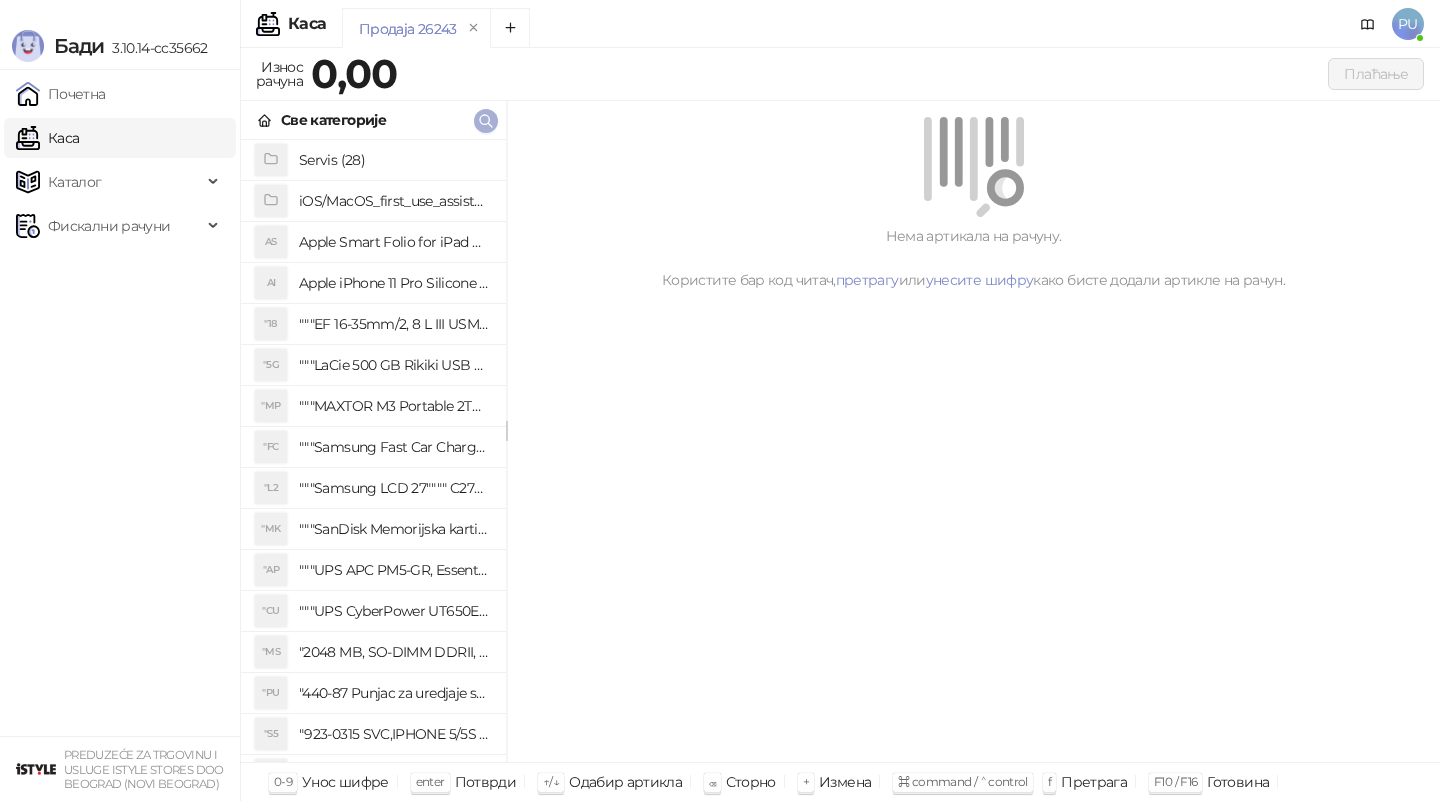click 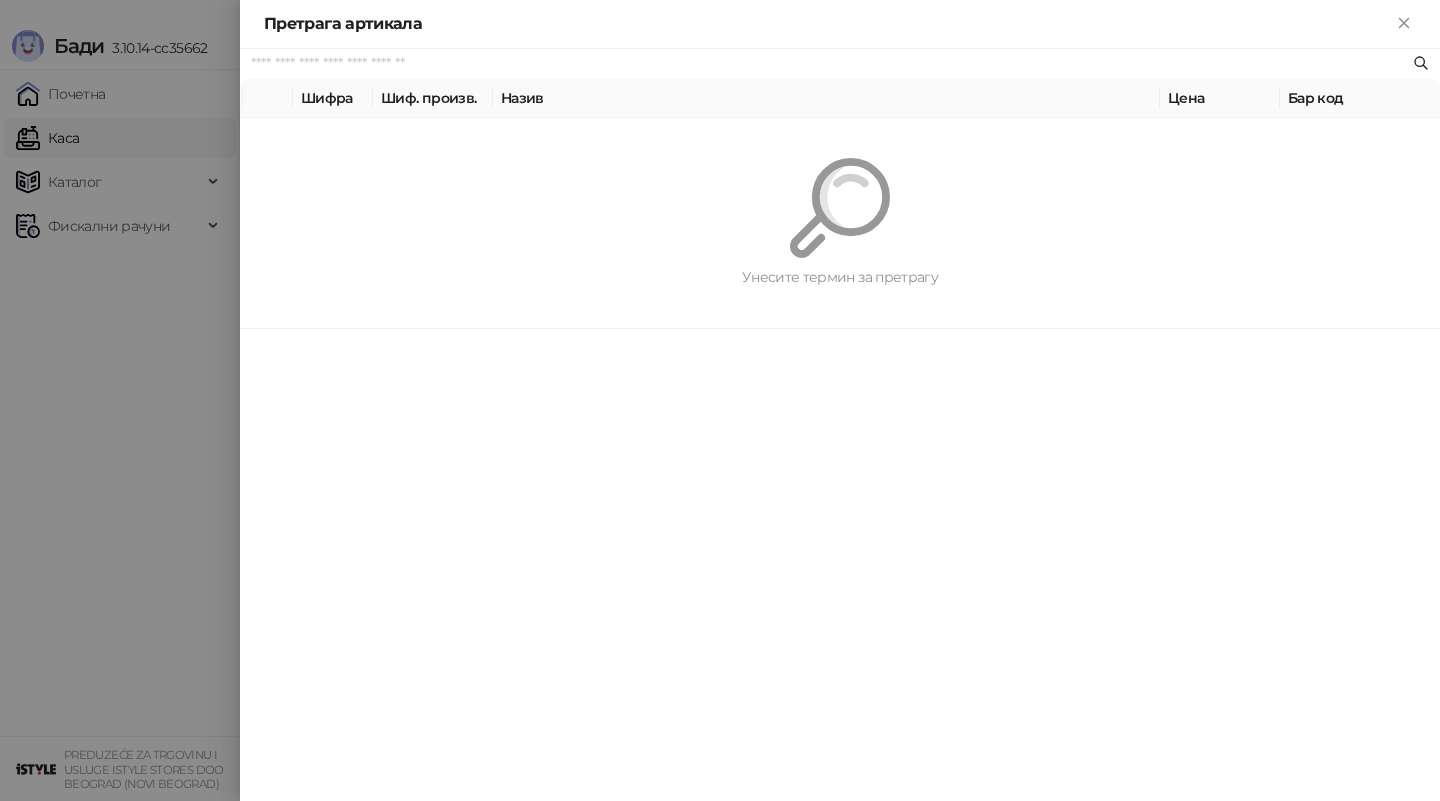 paste on "********" 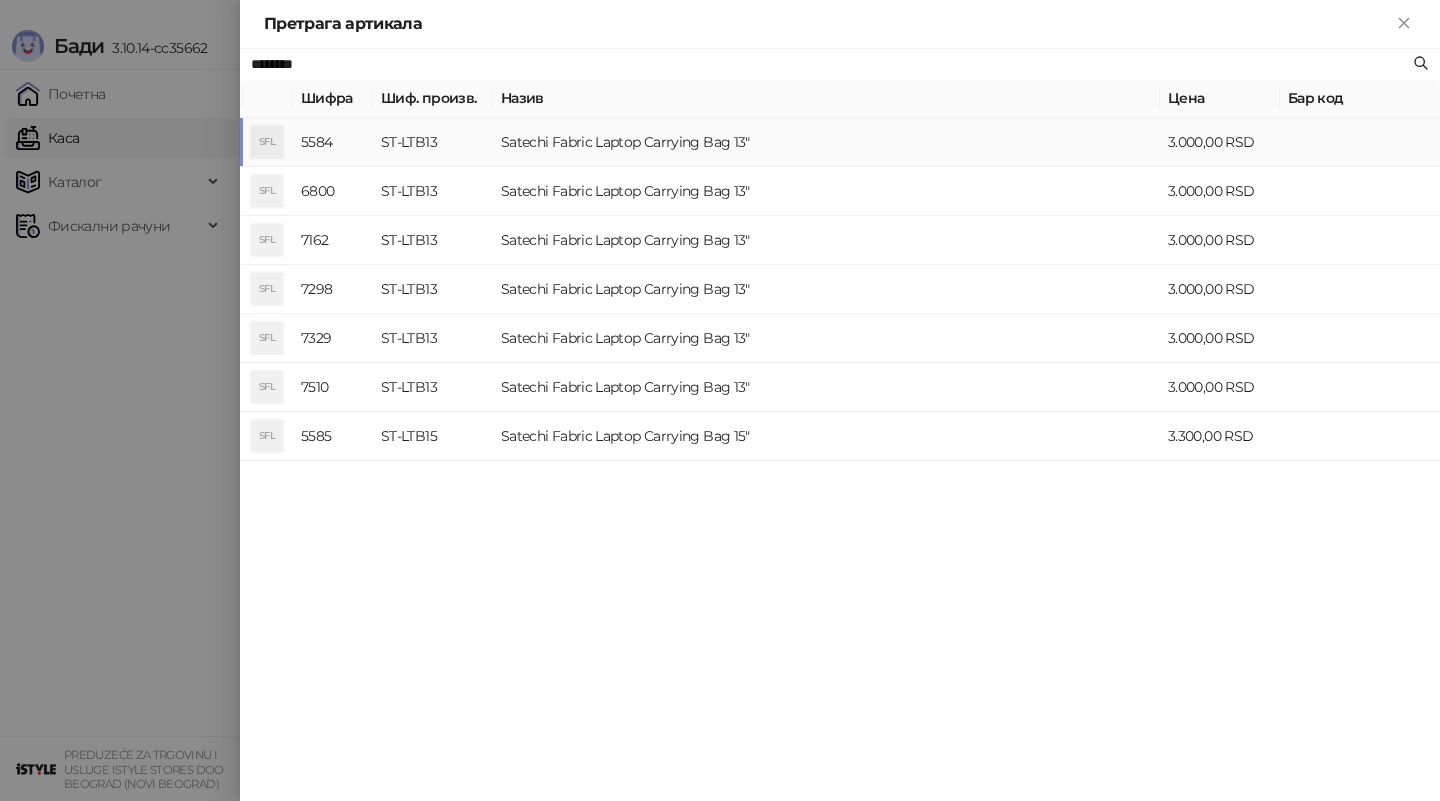 click on "Satechi Fabric Laptop Carrying Bag 13"" at bounding box center (826, 142) 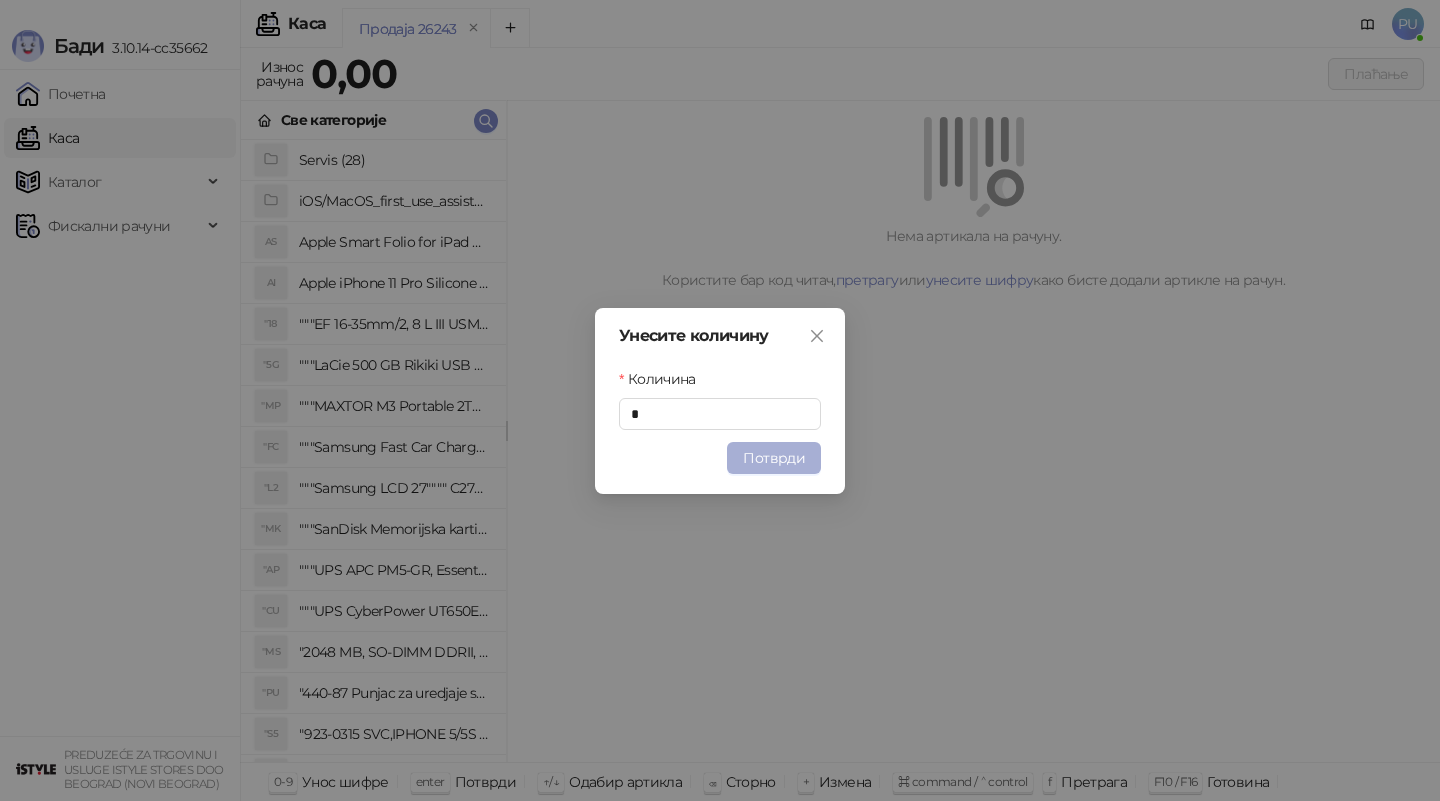 click on "Потврди" at bounding box center [774, 458] 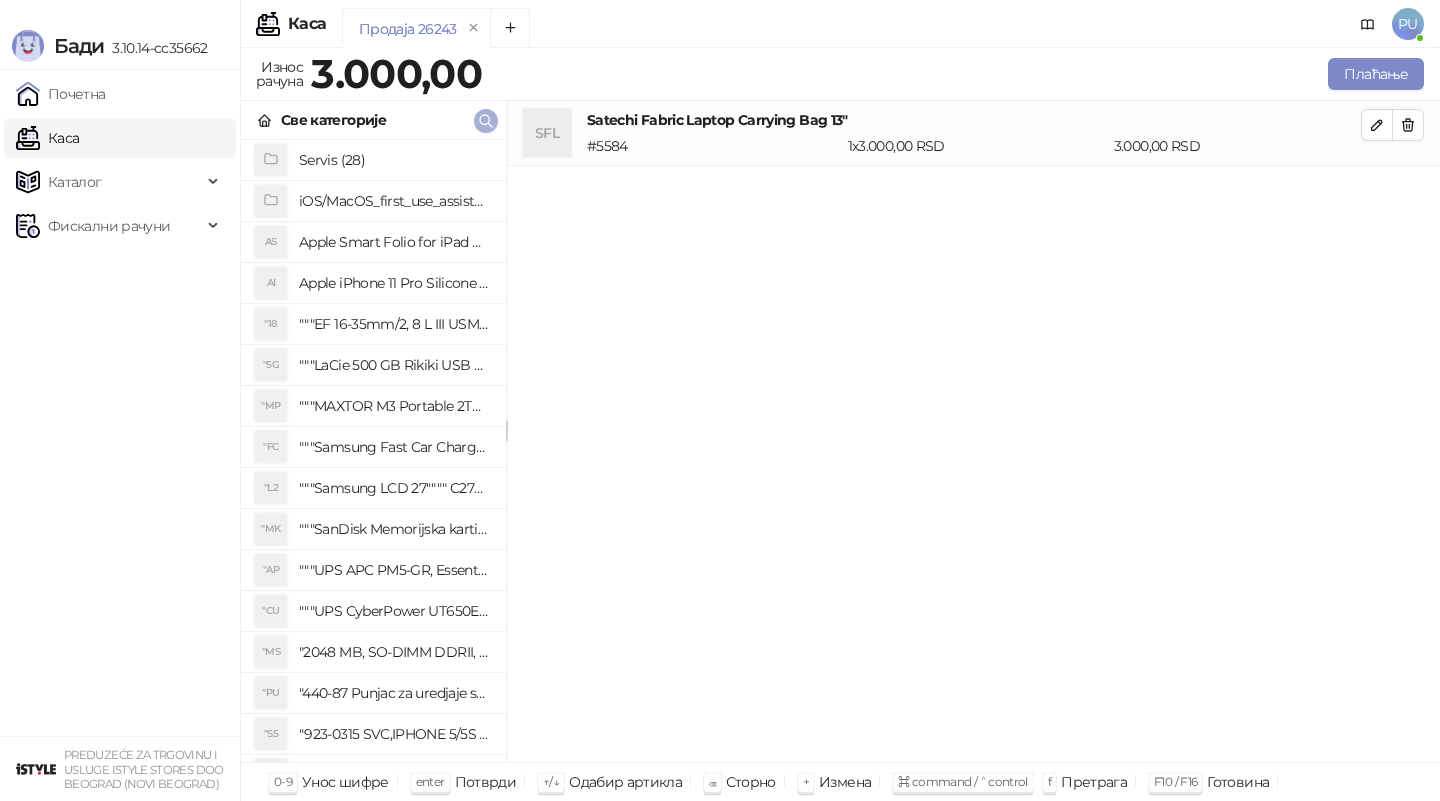 click 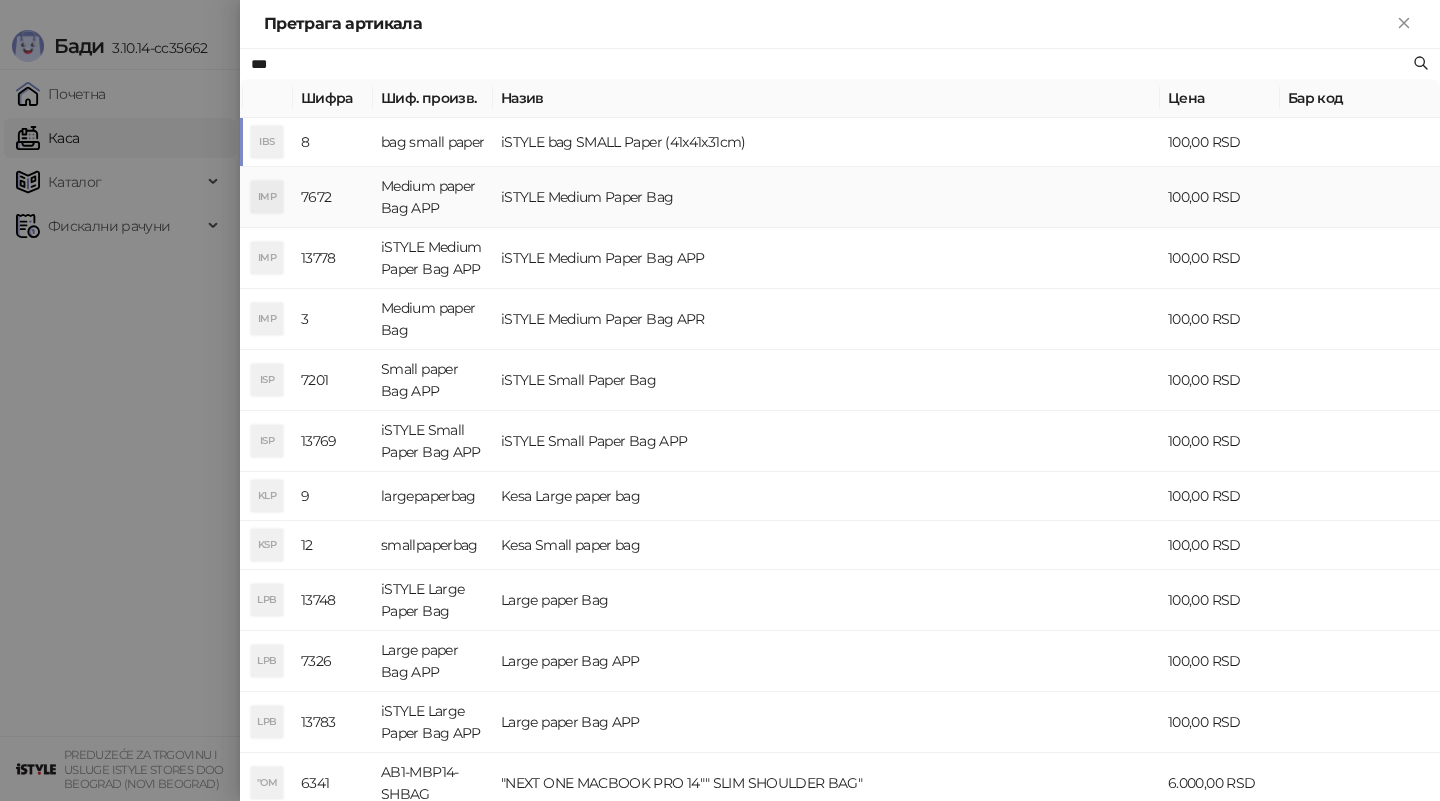type on "***" 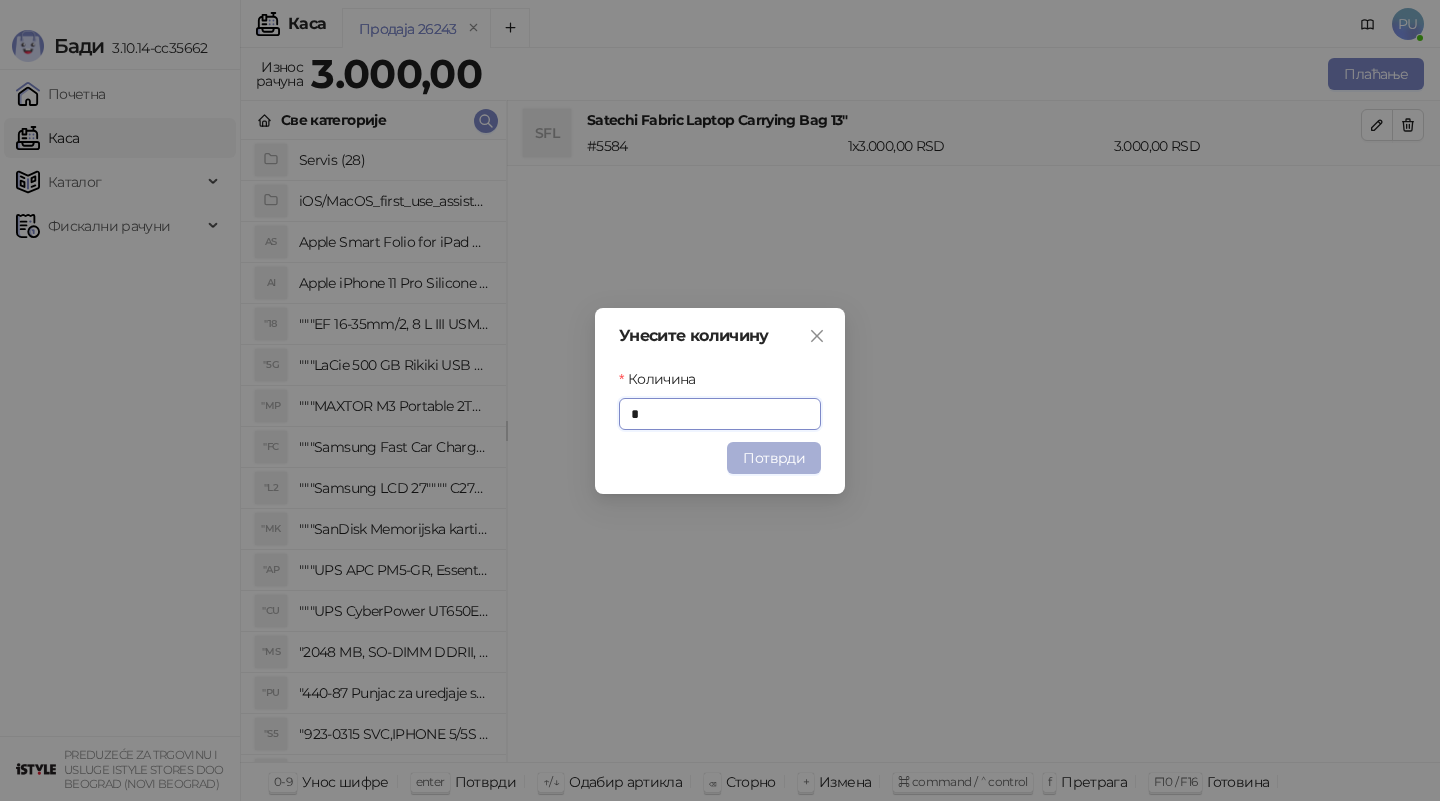 click on "Потврди" at bounding box center [774, 458] 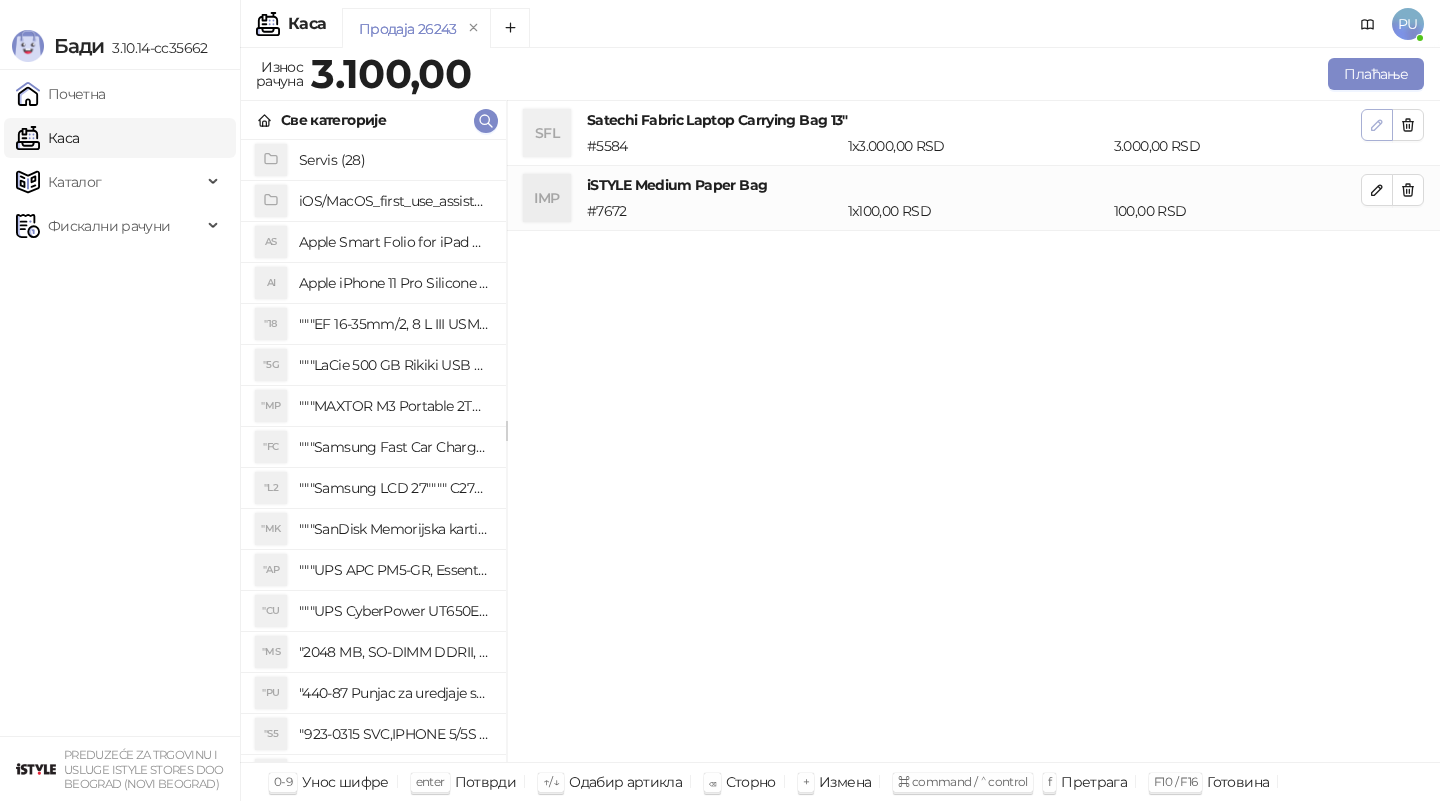 click 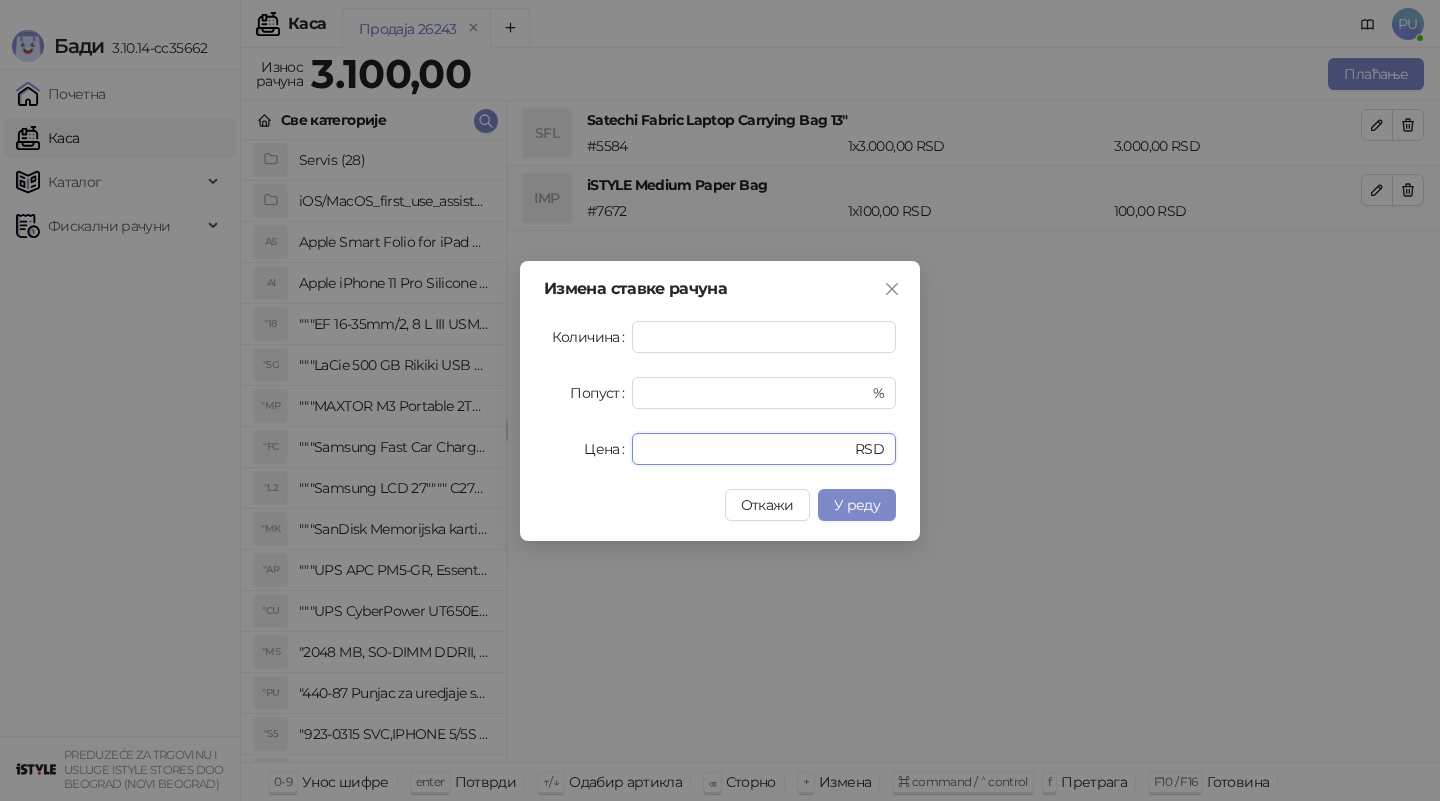 drag, startPoint x: 709, startPoint y: 450, endPoint x: 598, endPoint y: 452, distance: 111.01801 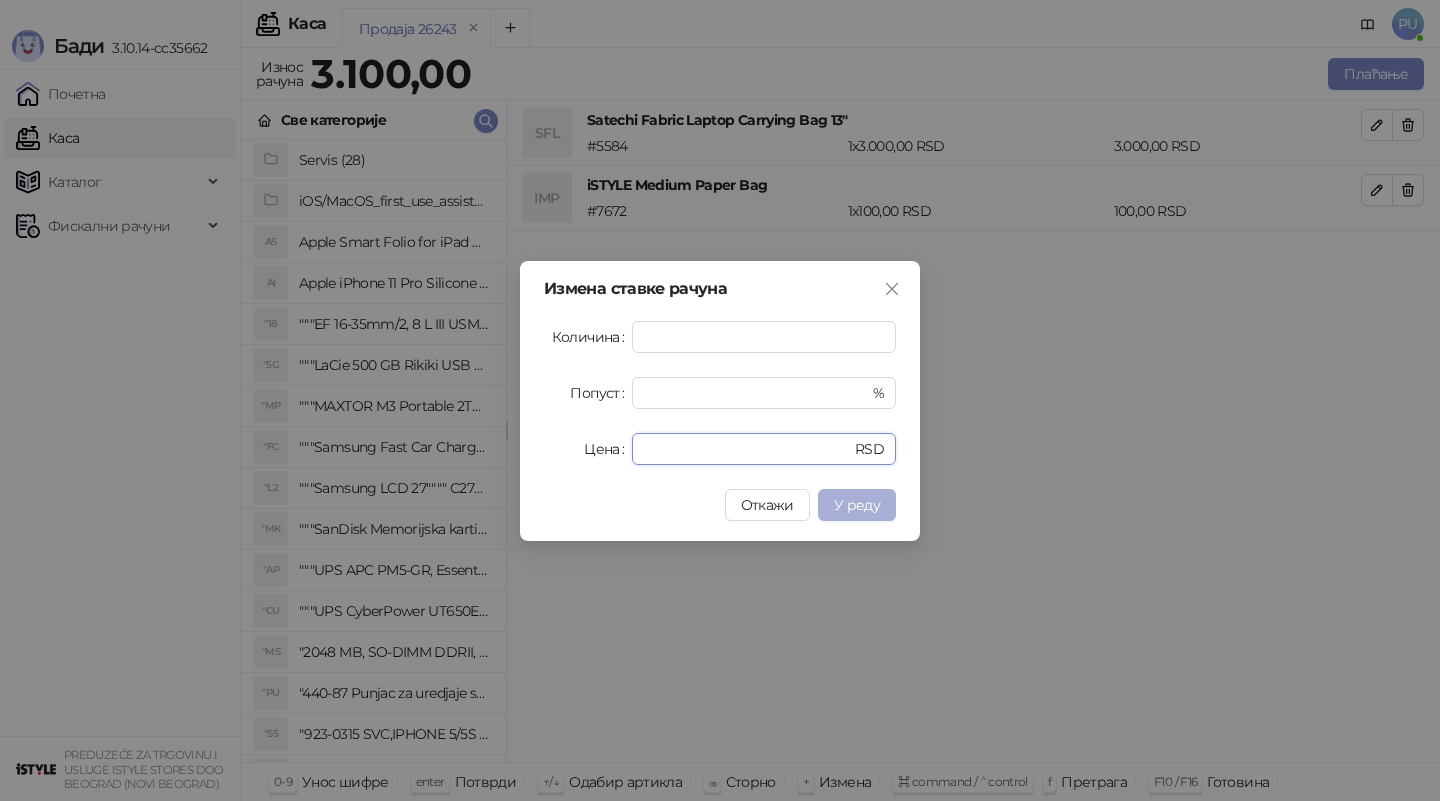 type on "****" 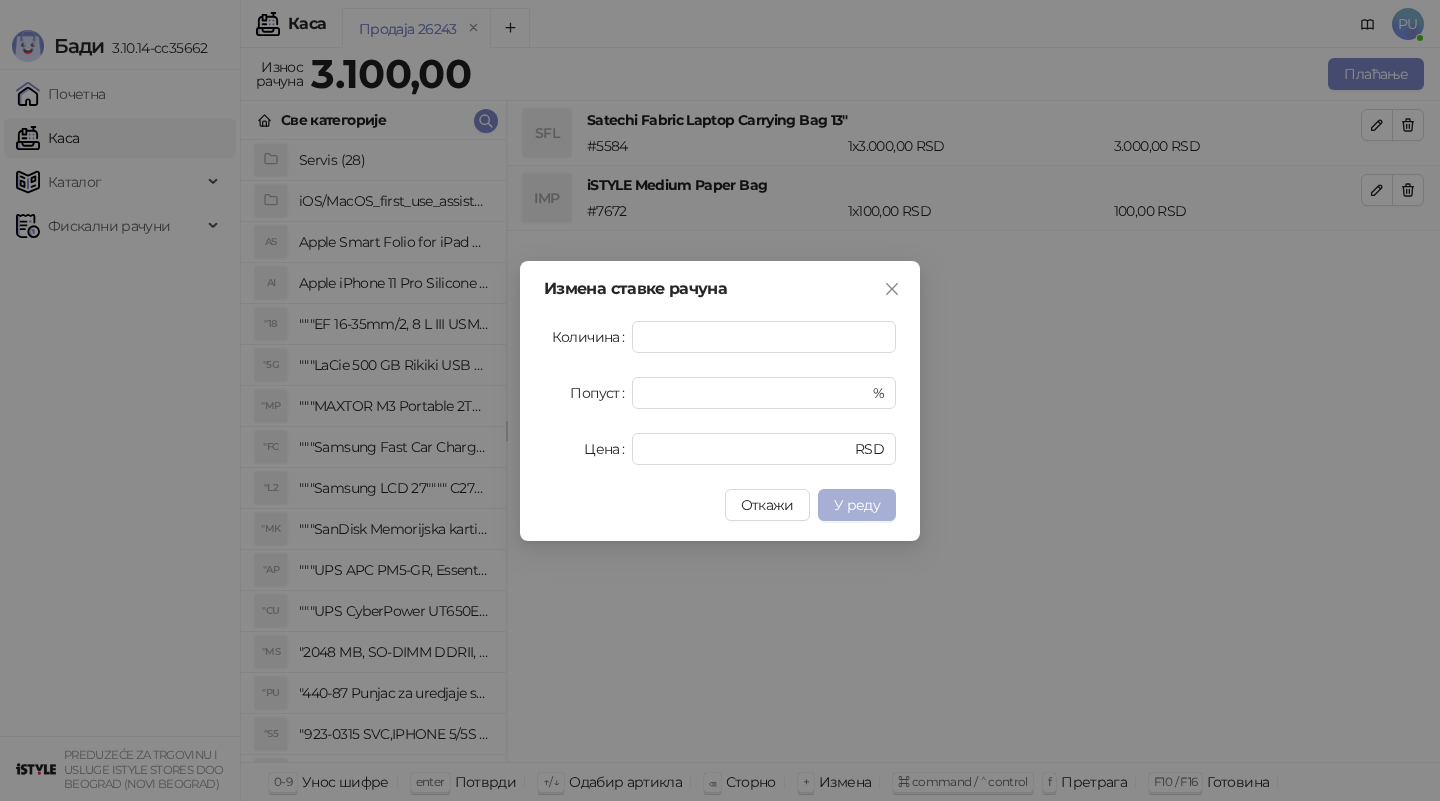 click on "У реду" at bounding box center (857, 505) 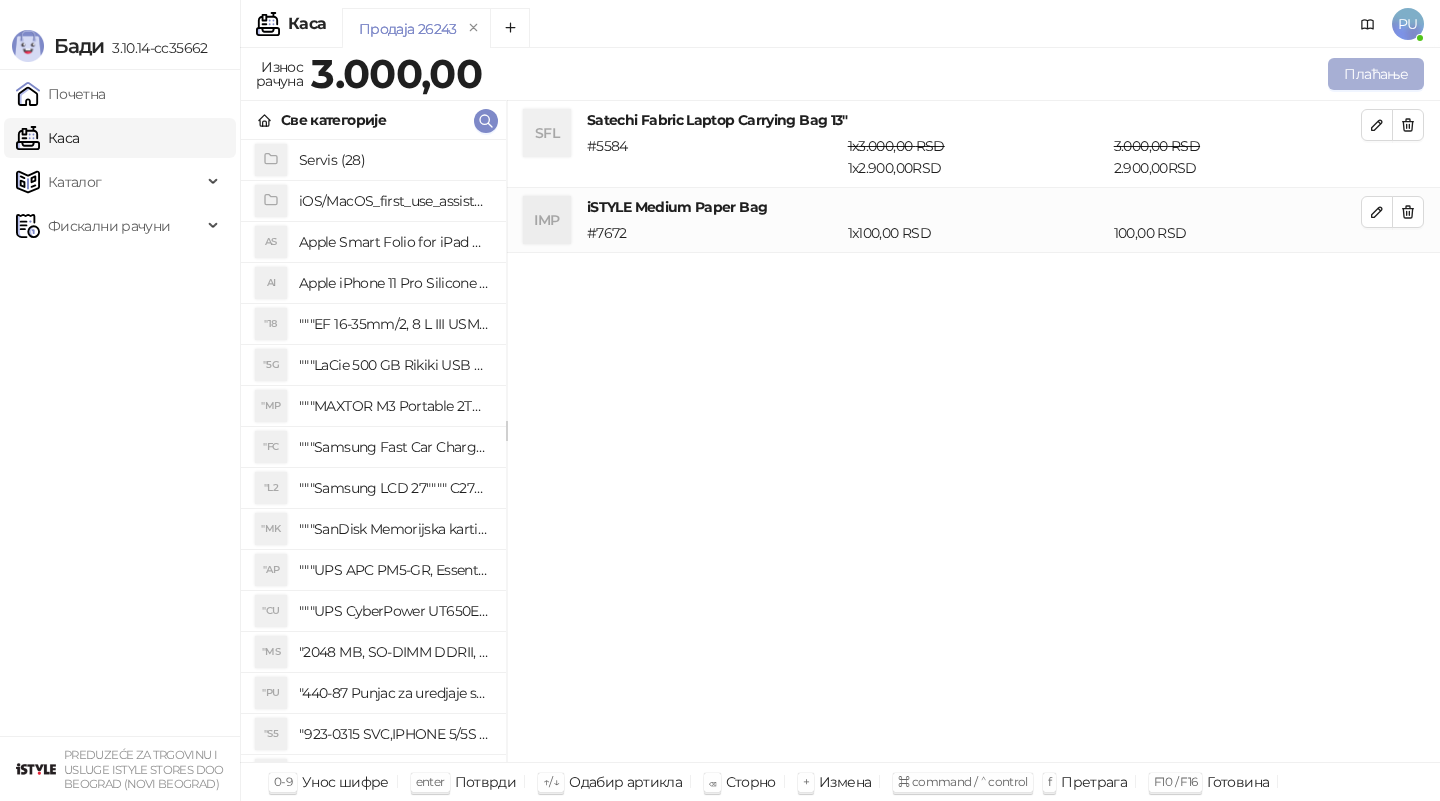 click on "Плаћање" at bounding box center [1376, 74] 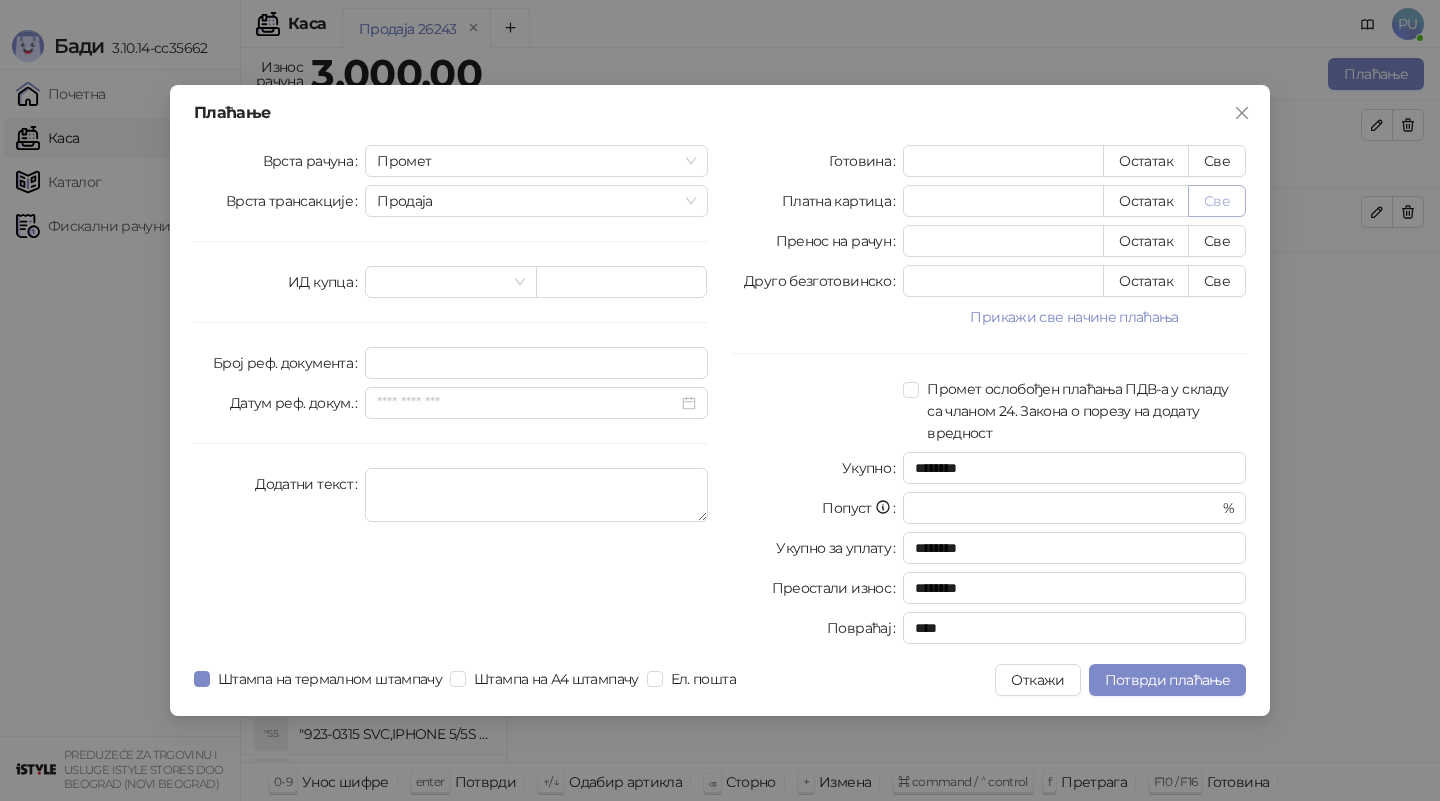 click on "Све" at bounding box center (1217, 201) 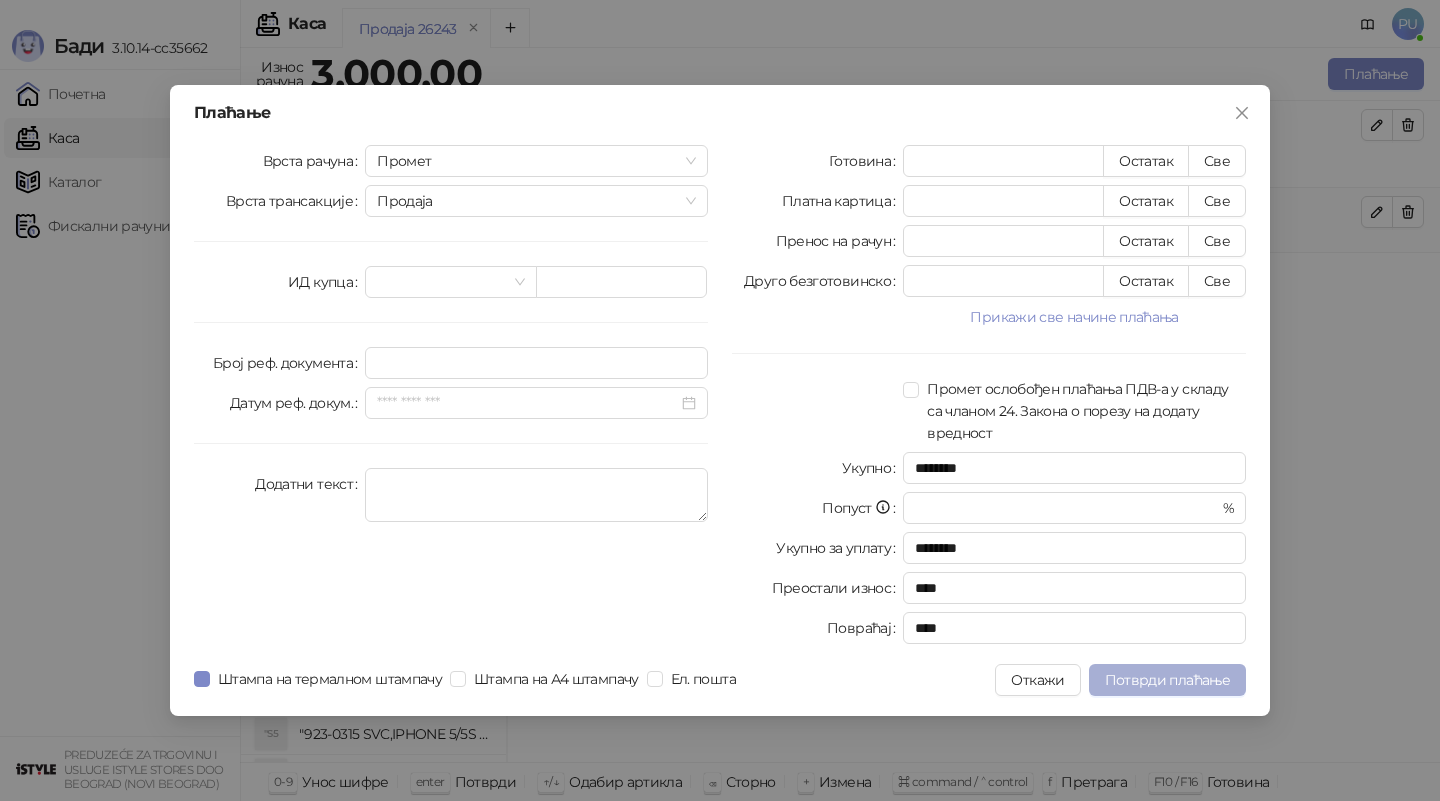 click on "Потврди плаћање" at bounding box center (1167, 680) 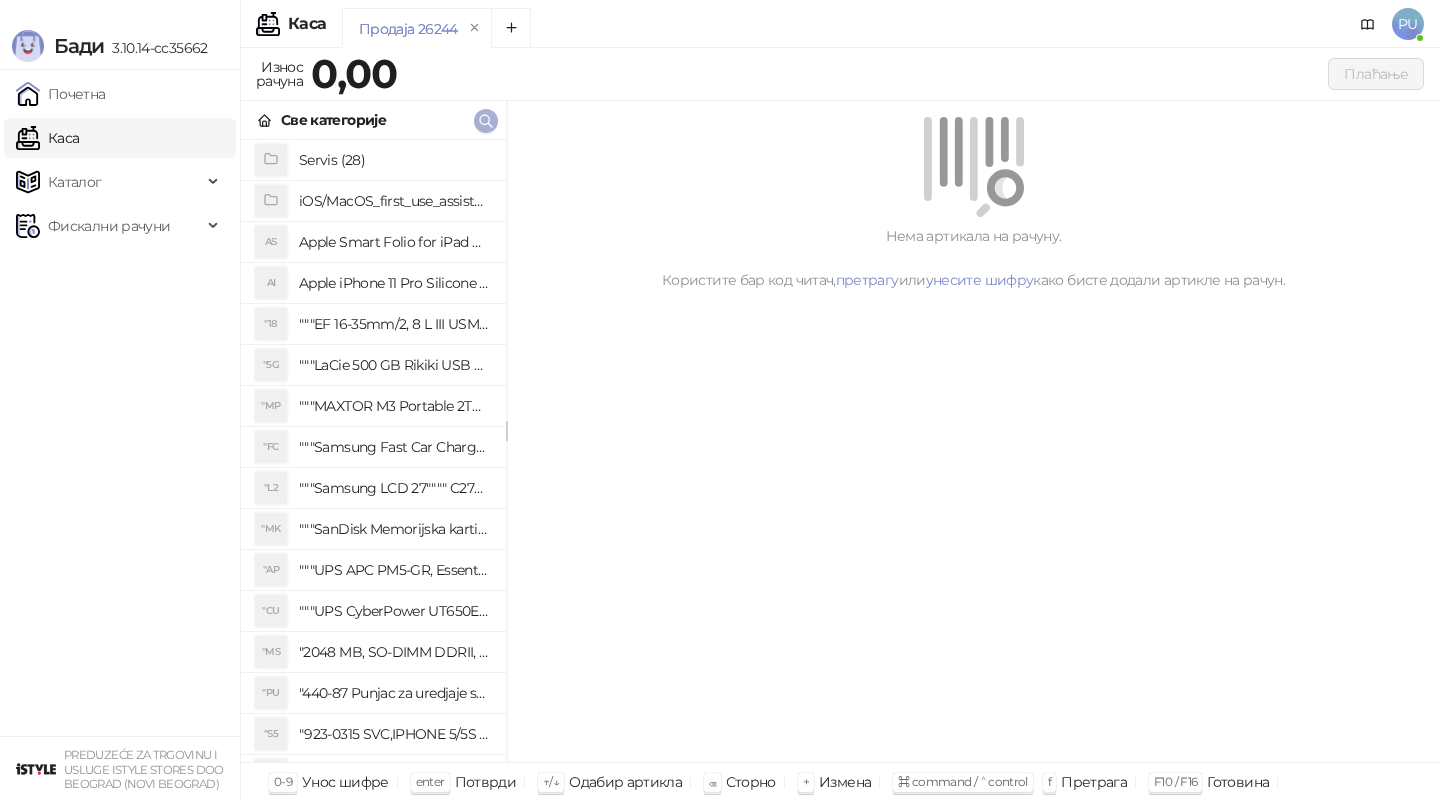 click 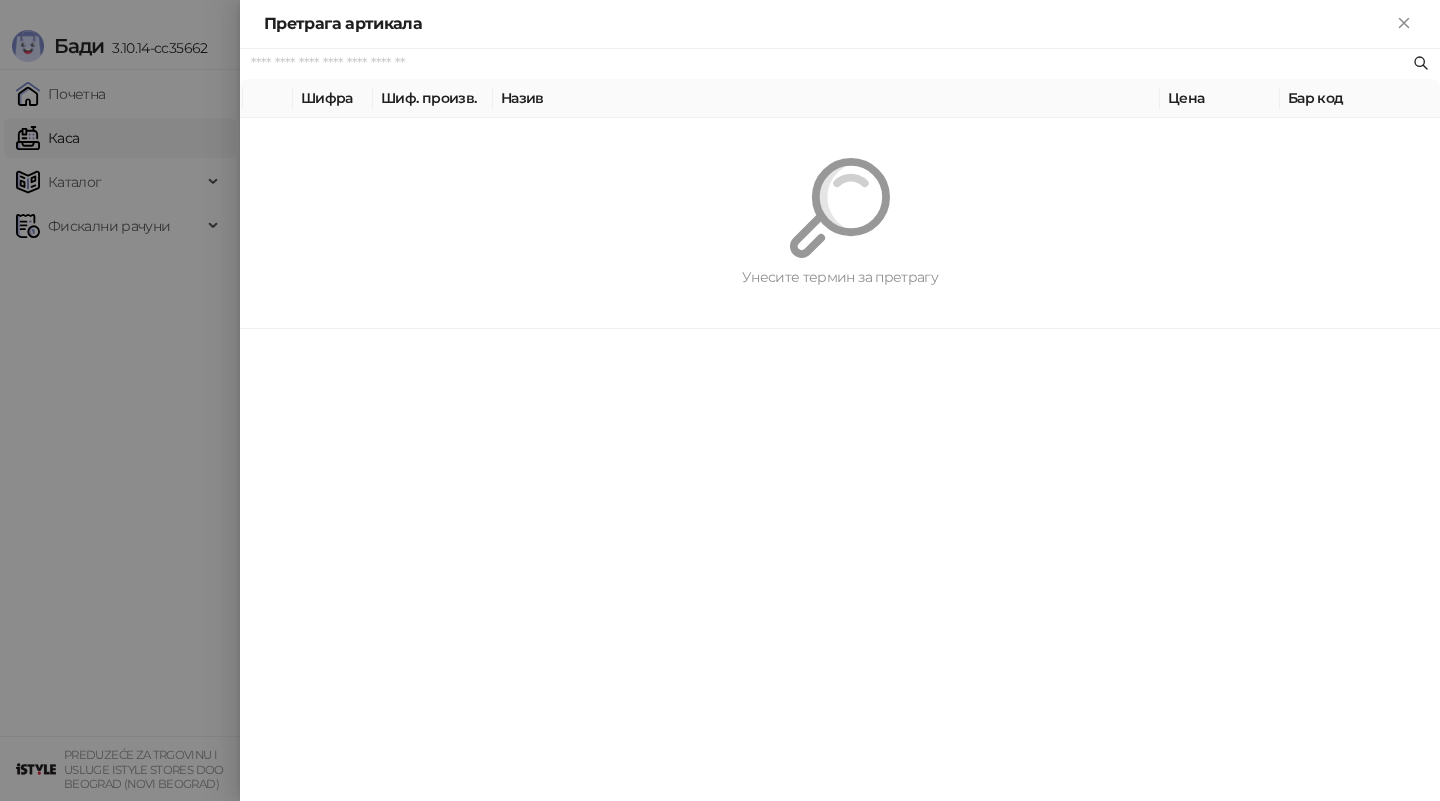 paste on "*********" 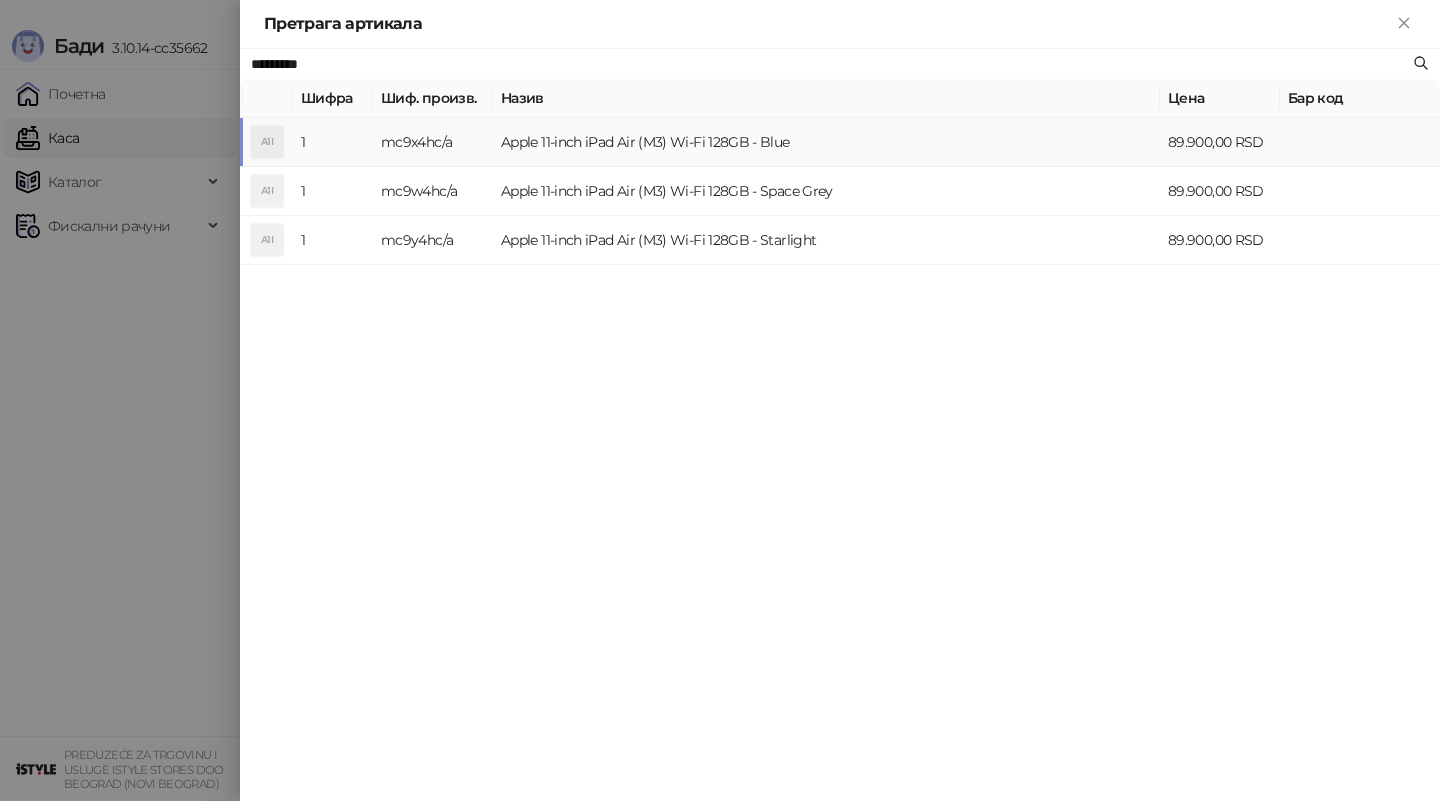 type on "*********" 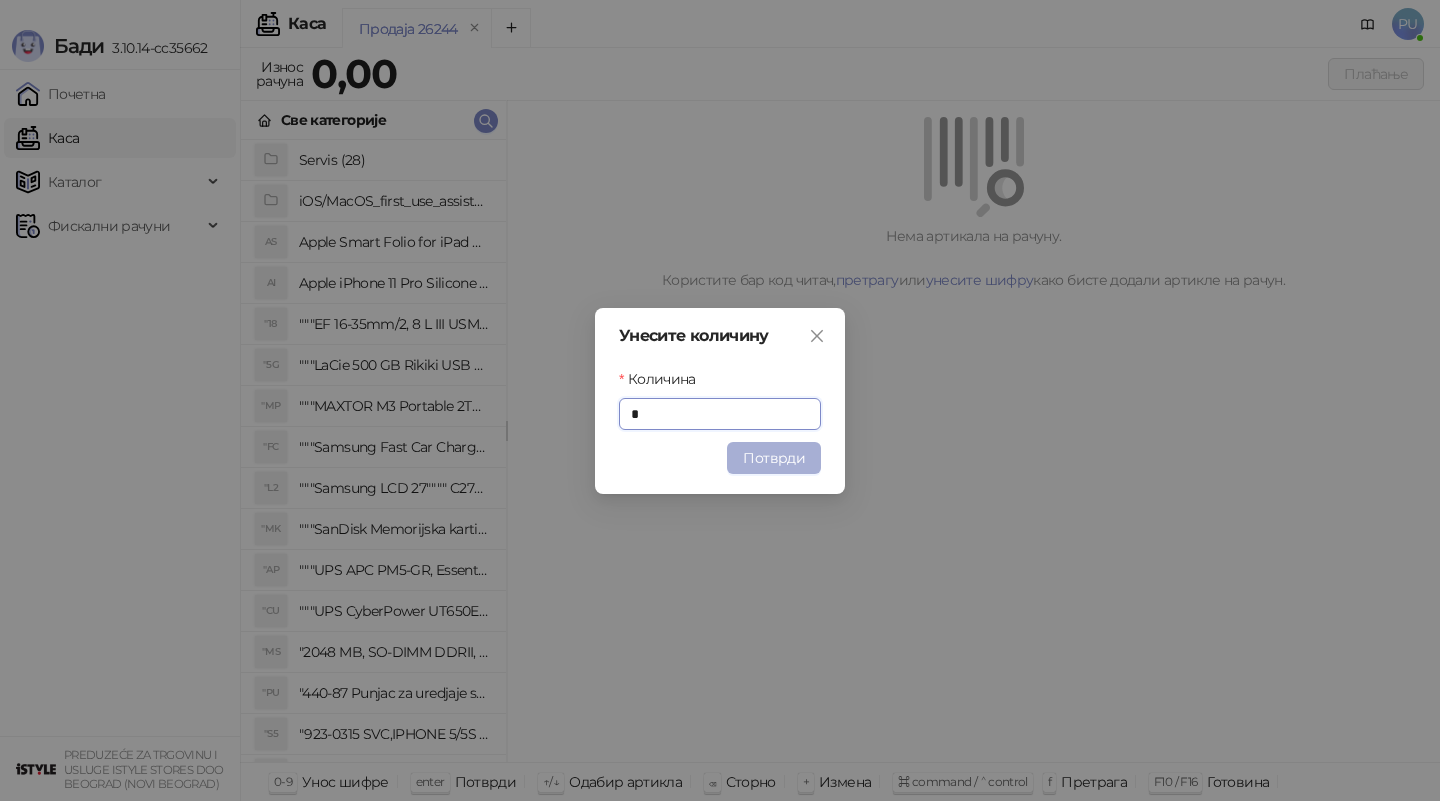 click on "Потврди" at bounding box center (774, 458) 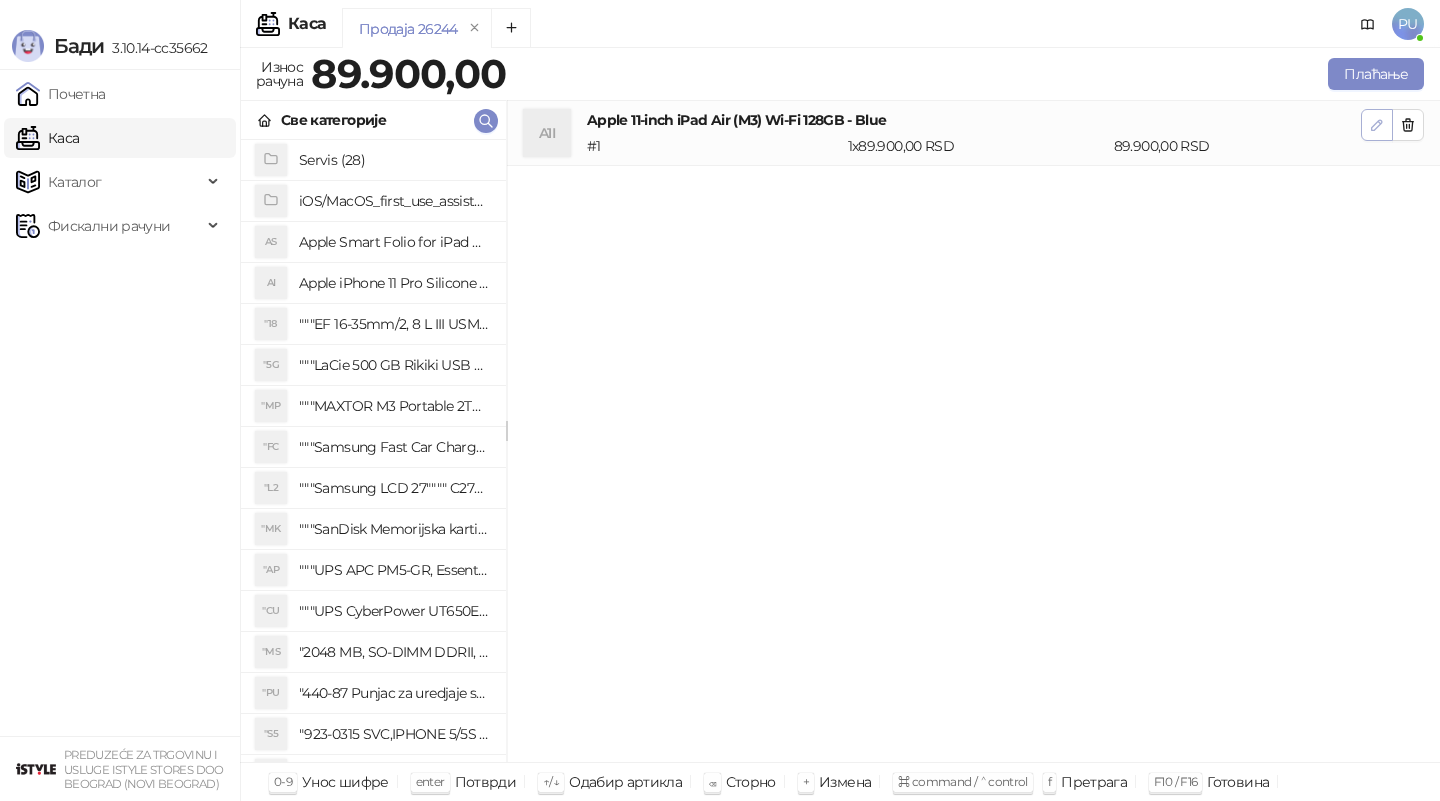 click 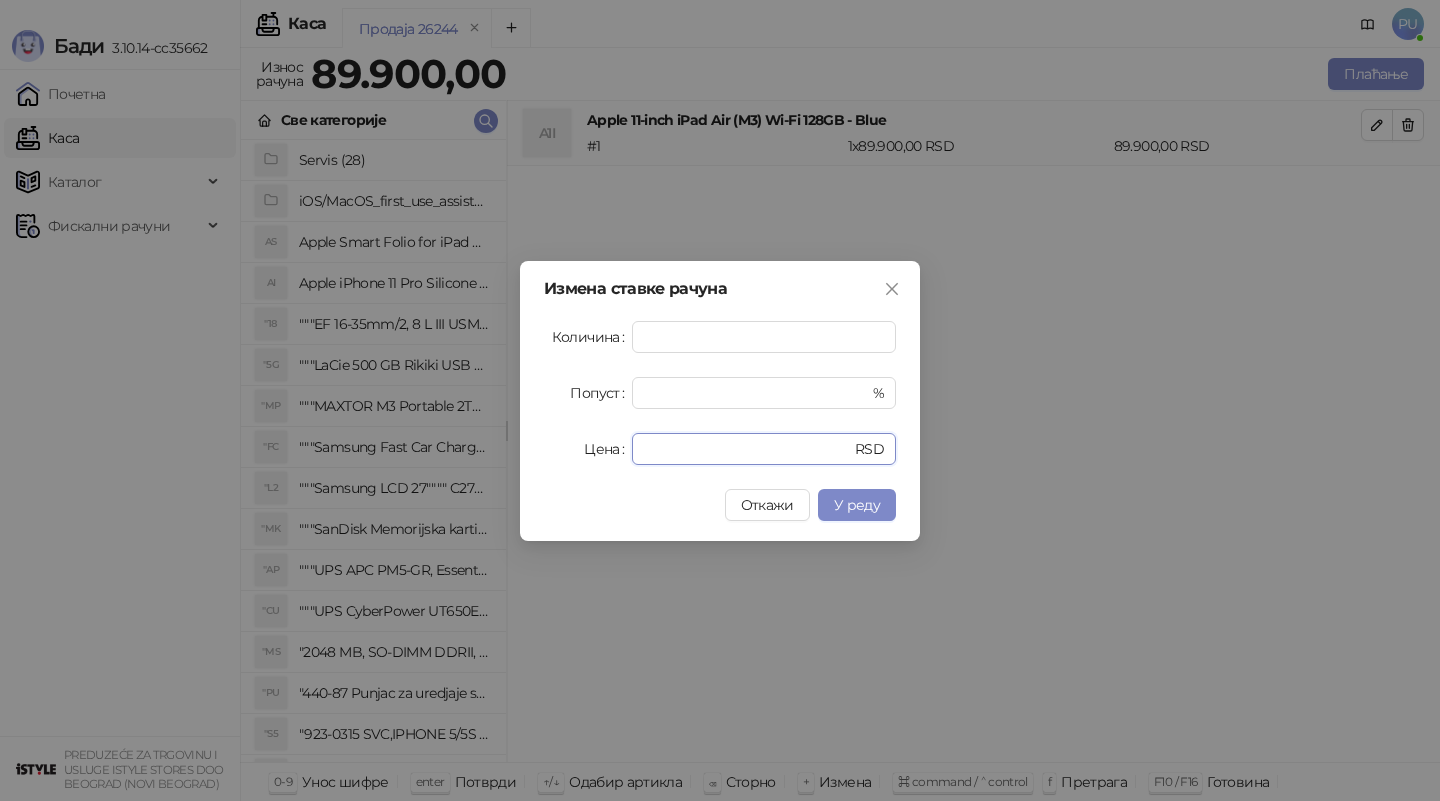 drag, startPoint x: 774, startPoint y: 452, endPoint x: 595, endPoint y: 451, distance: 179.00279 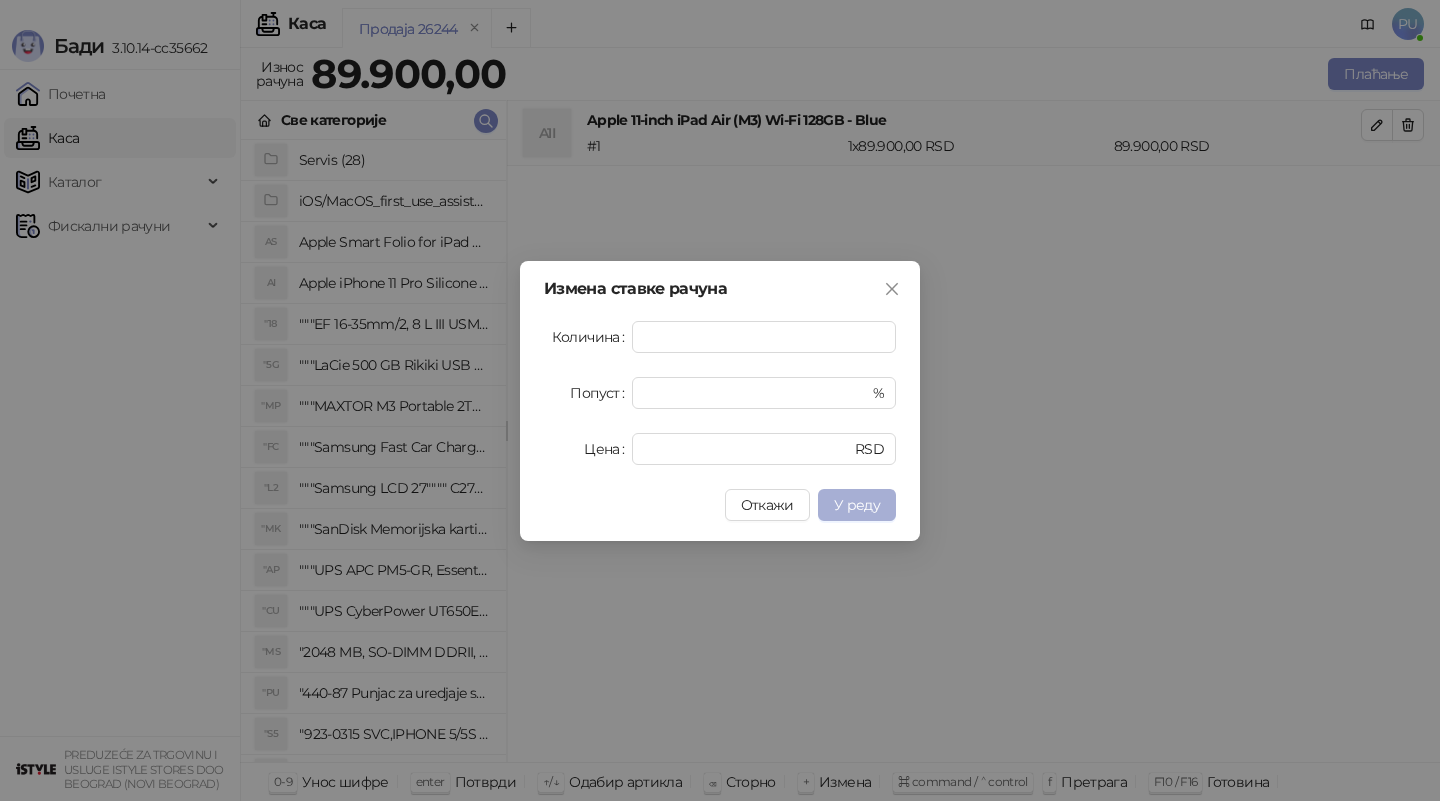 type on "*****" 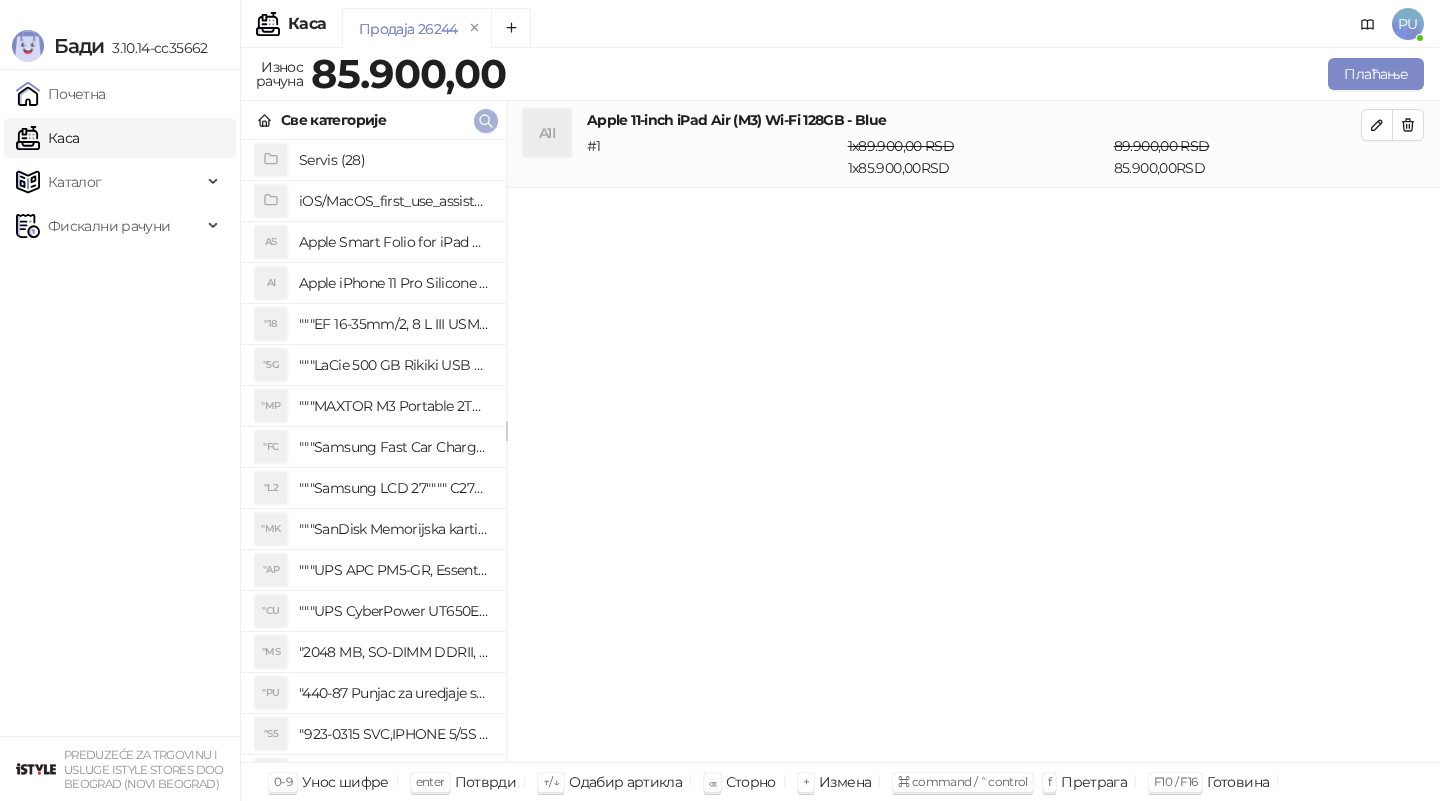click 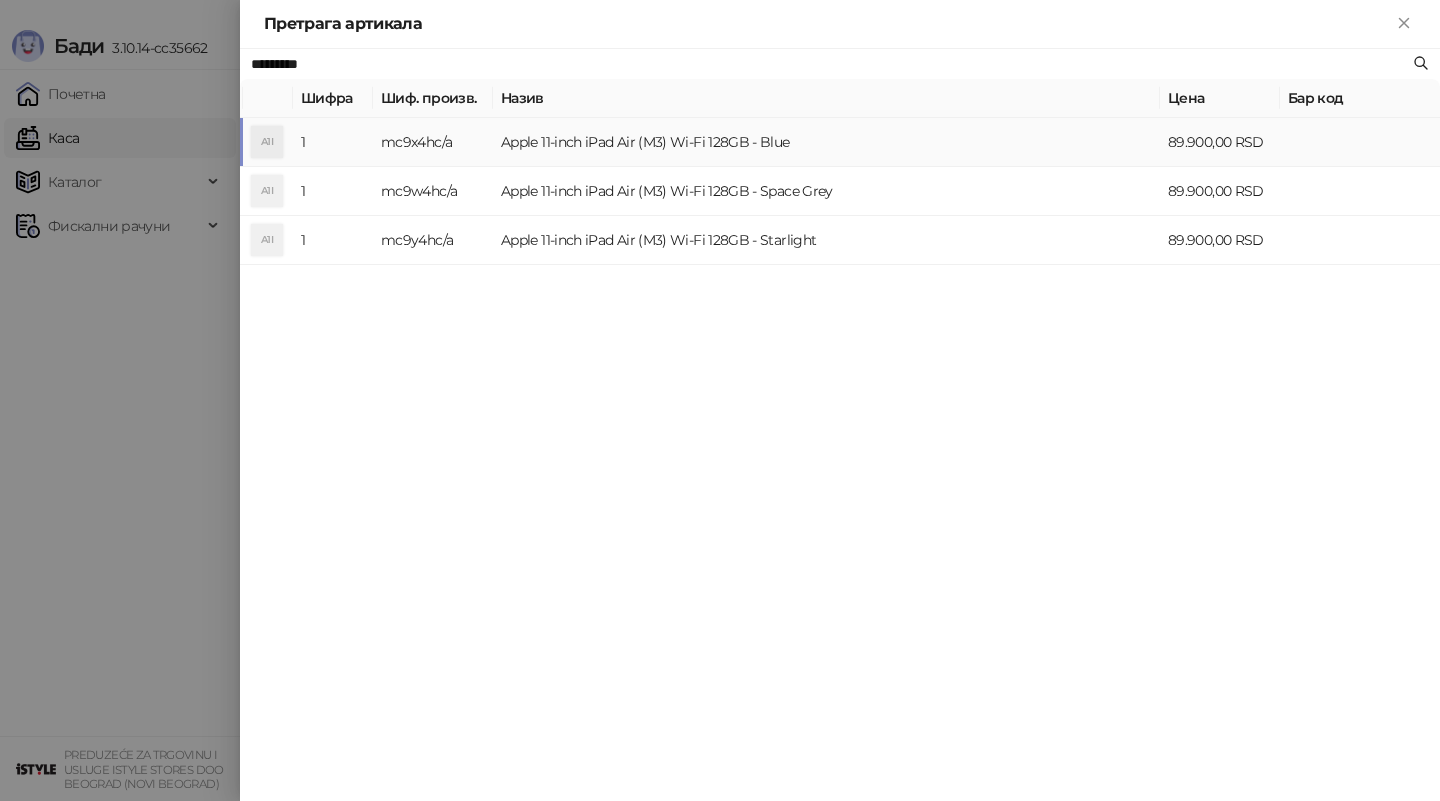 paste on "**********" 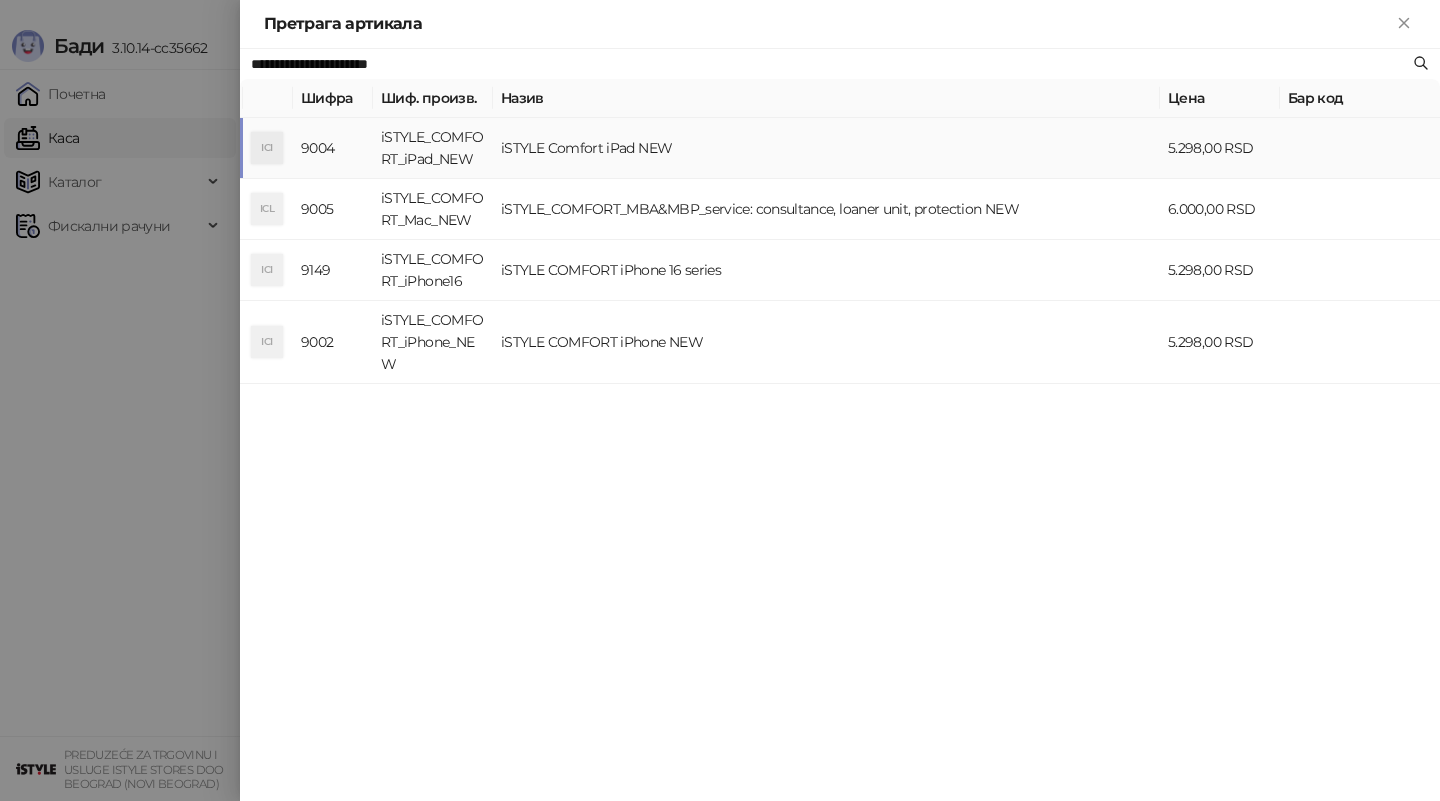 click on "iSTYLE Comfort iPad NEW" at bounding box center [826, 148] 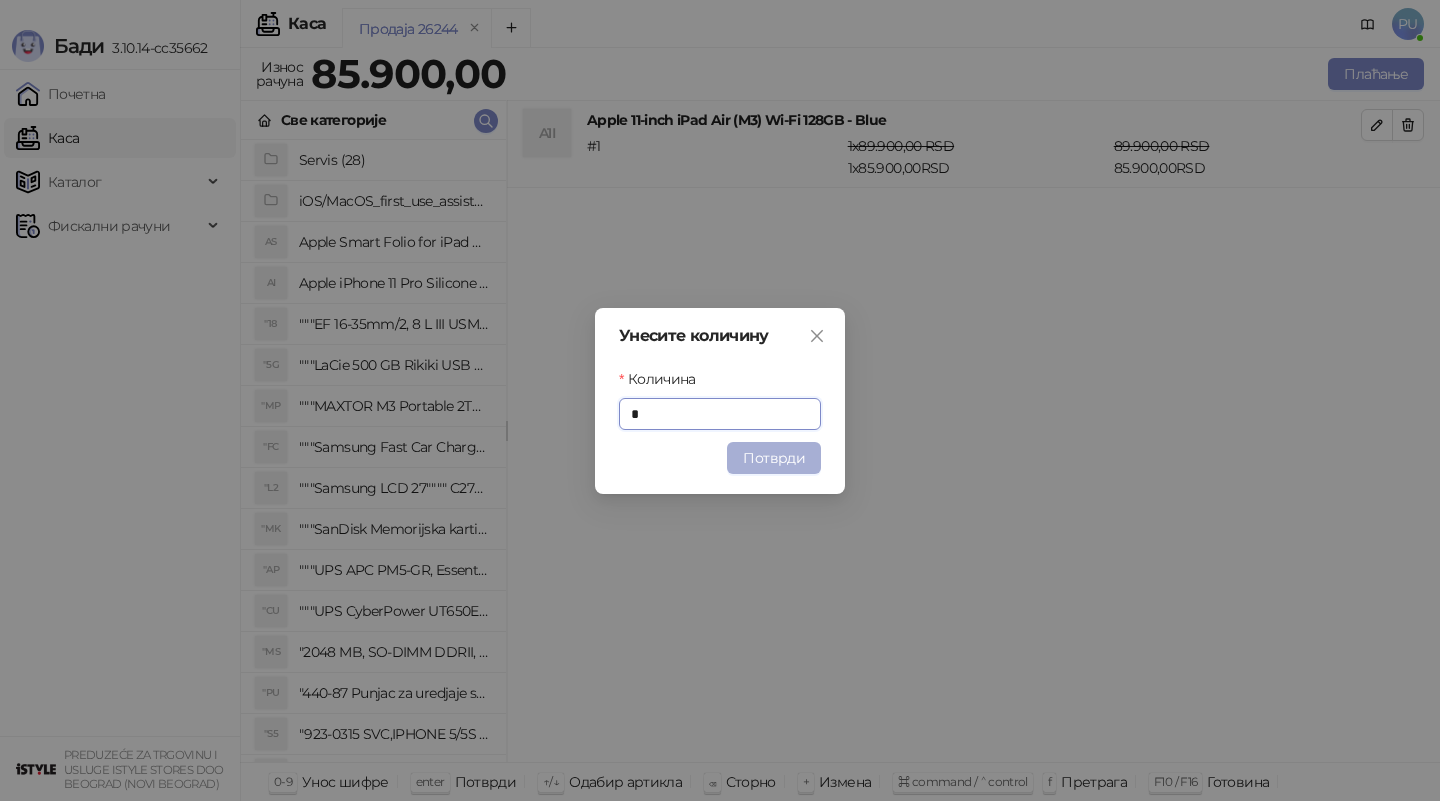 click on "Потврди" at bounding box center (774, 458) 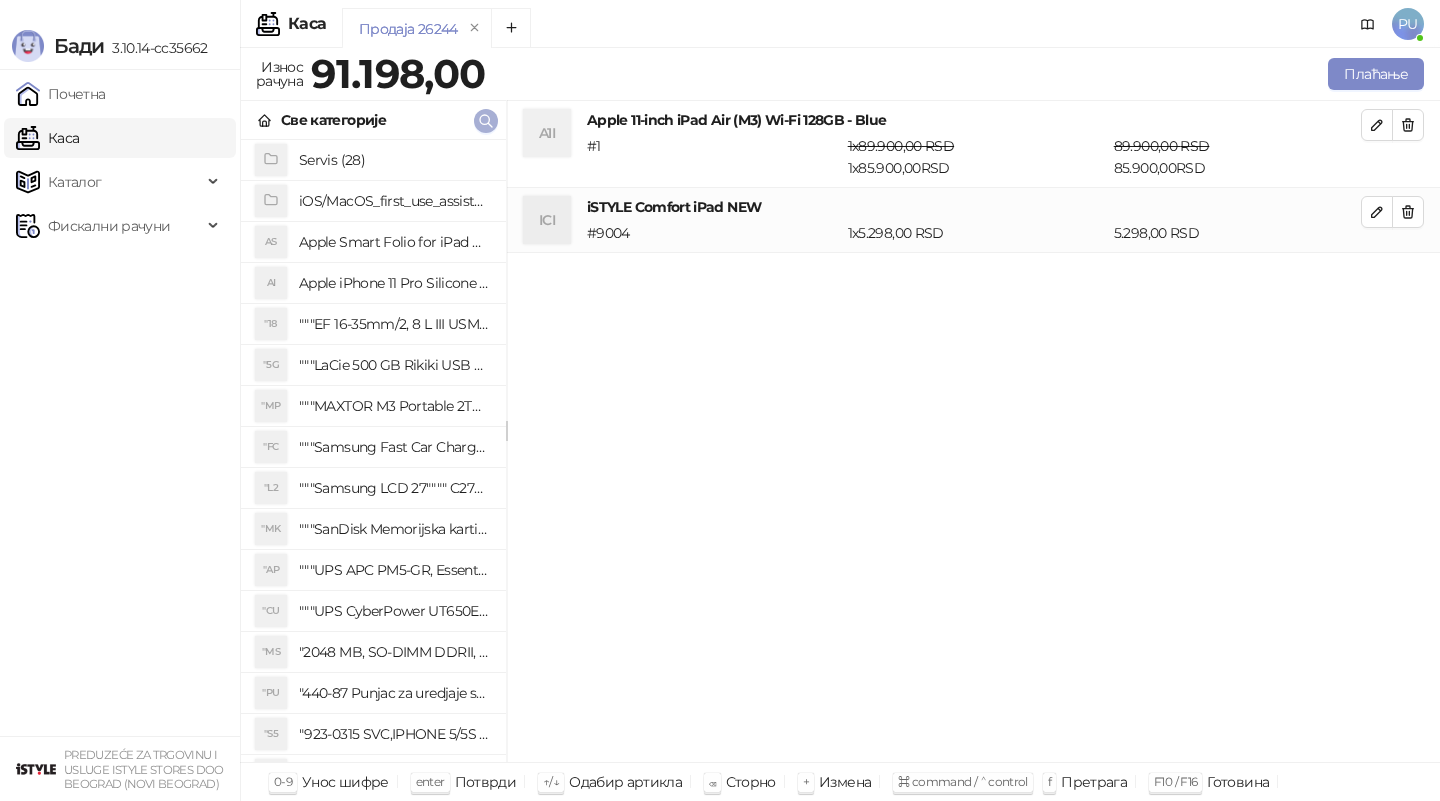 click 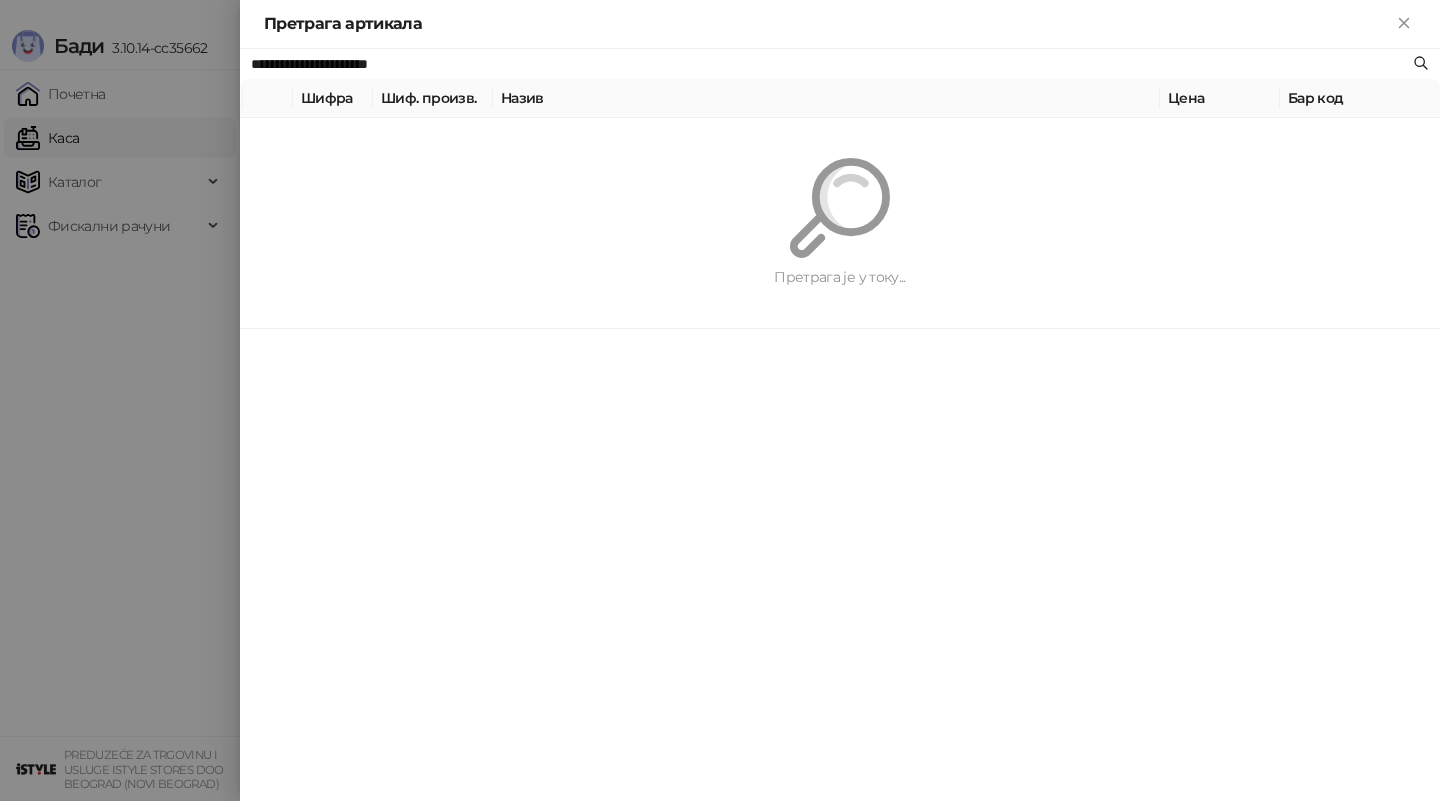 paste 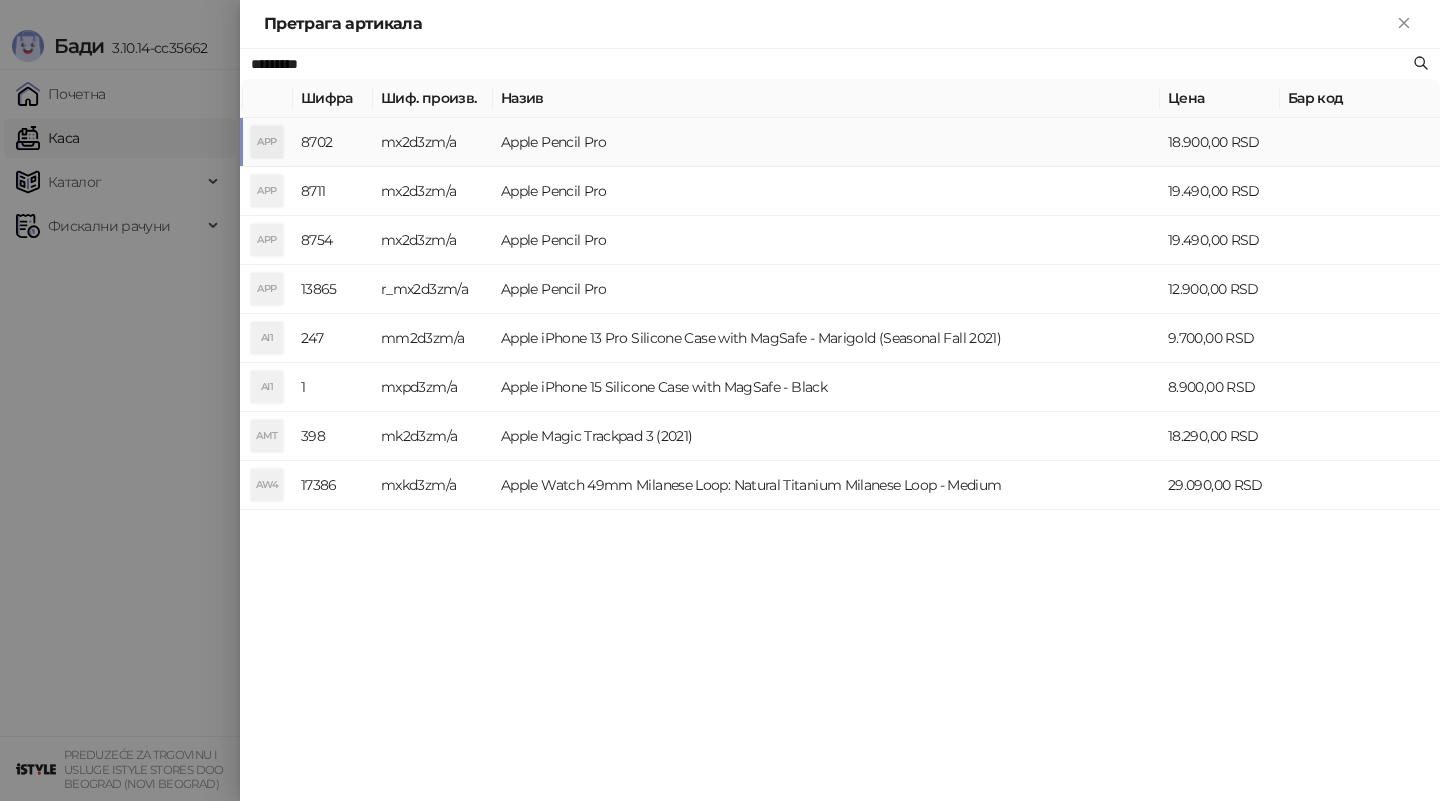 click on "Apple Pencil Pro" at bounding box center (826, 142) 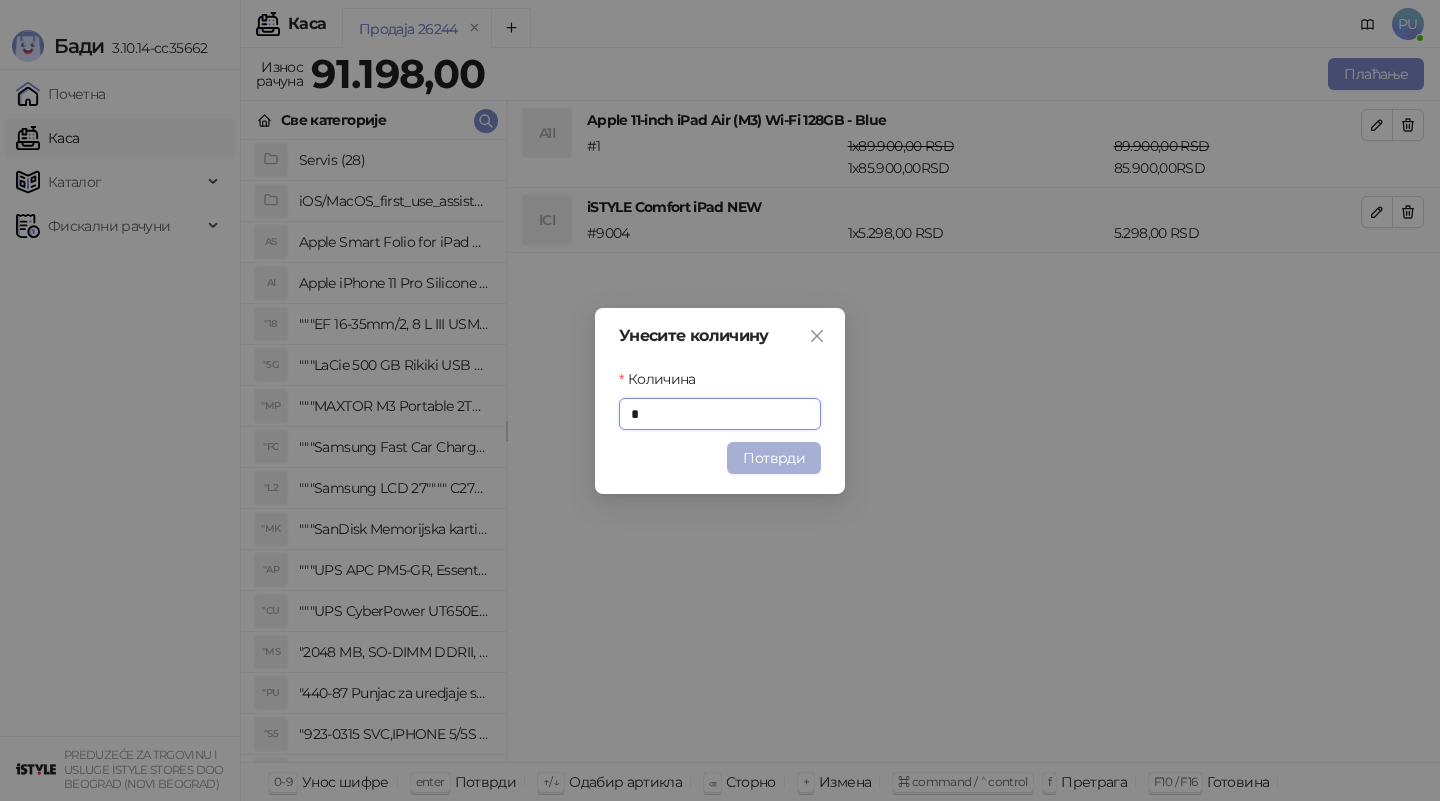 click on "Потврди" at bounding box center (774, 458) 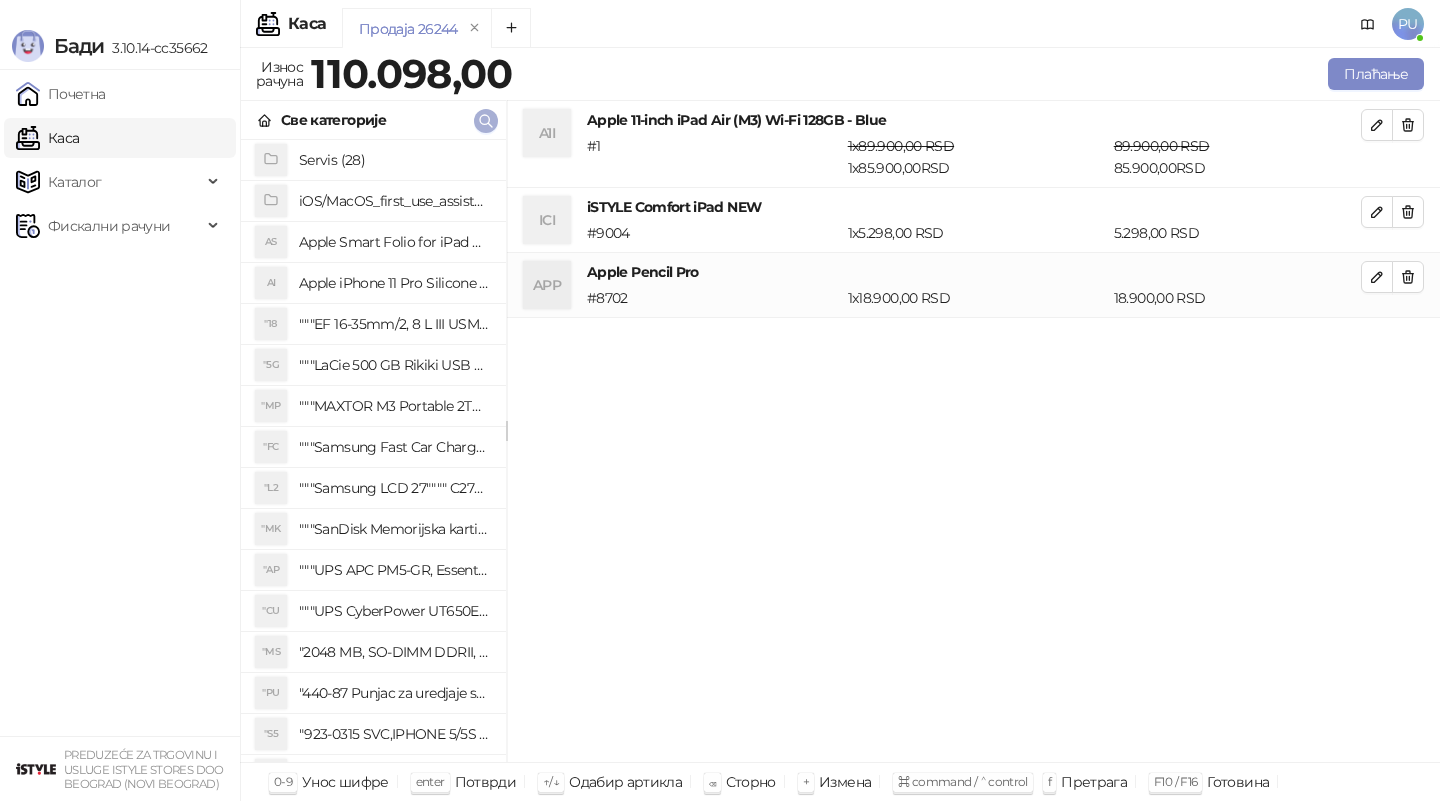 click 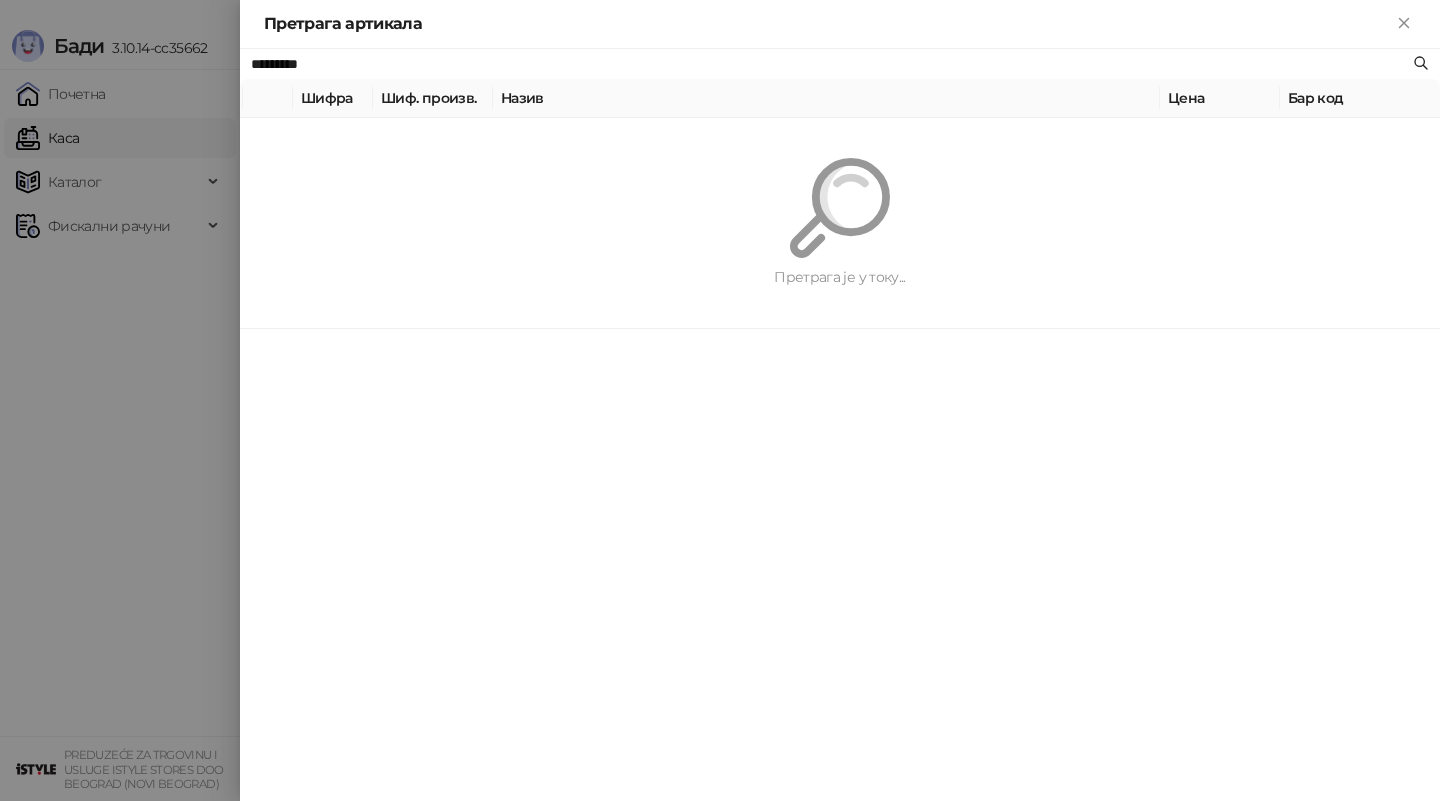 paste on "**********" 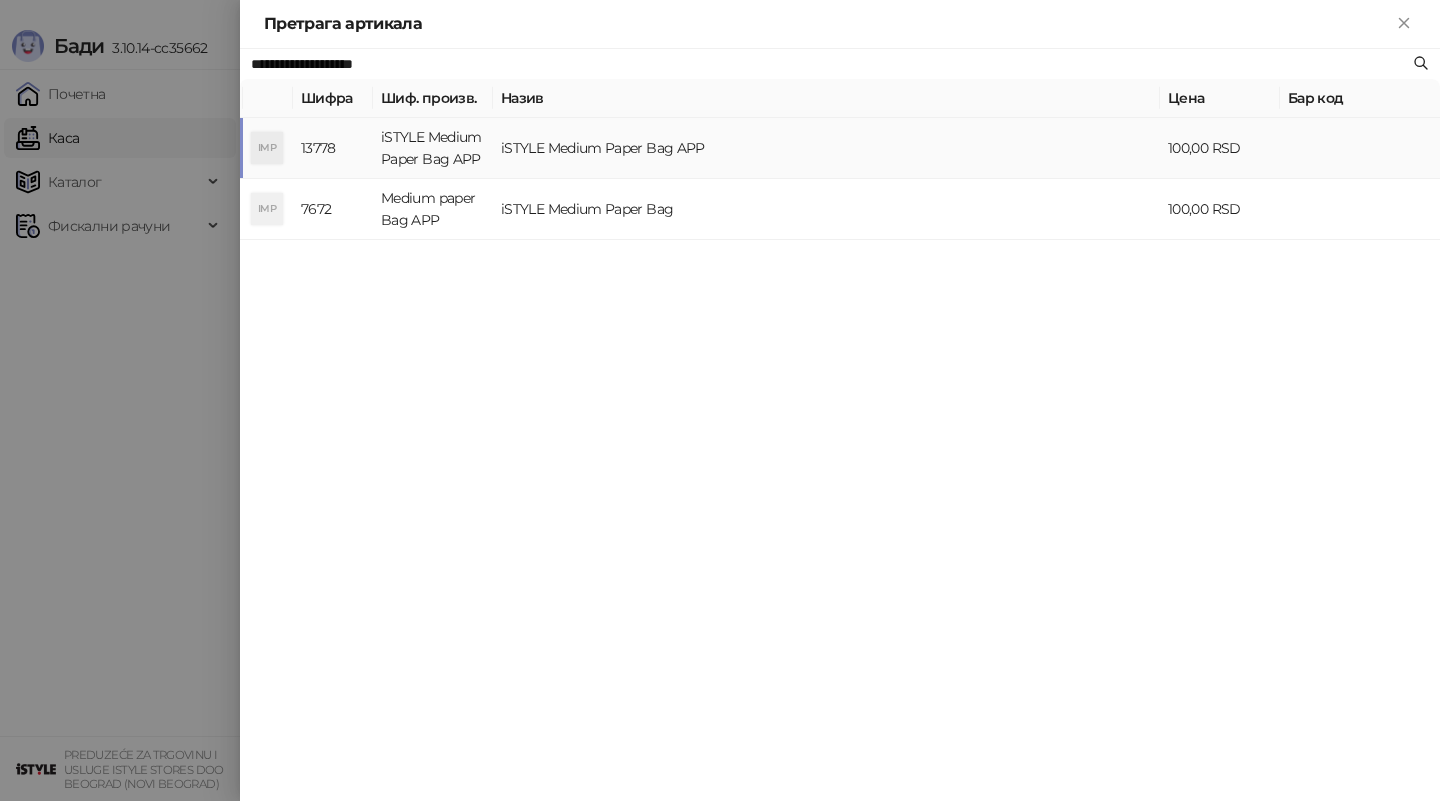 click on "iSTYLE Medium Paper Bag APP" at bounding box center (826, 148) 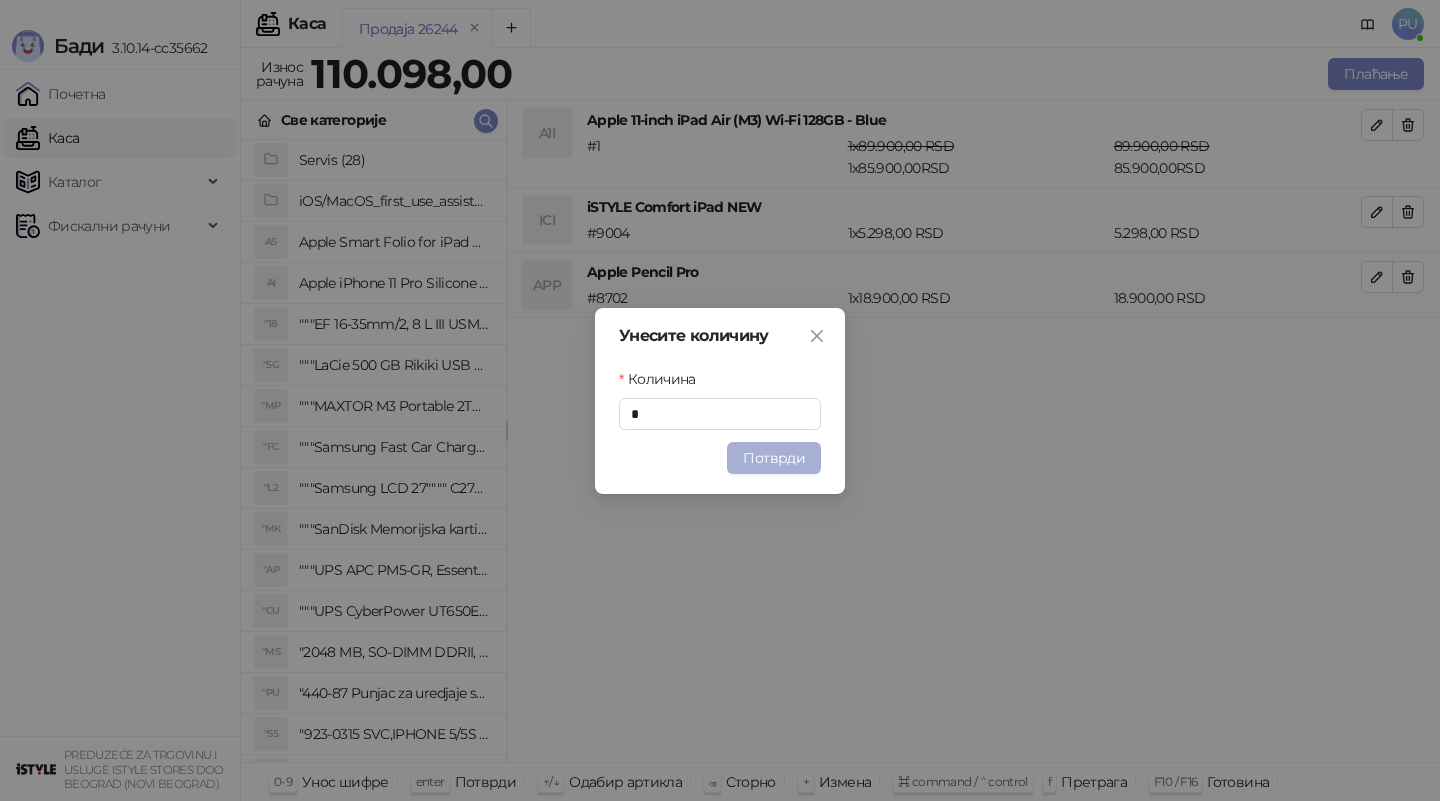 click on "Потврди" at bounding box center [774, 458] 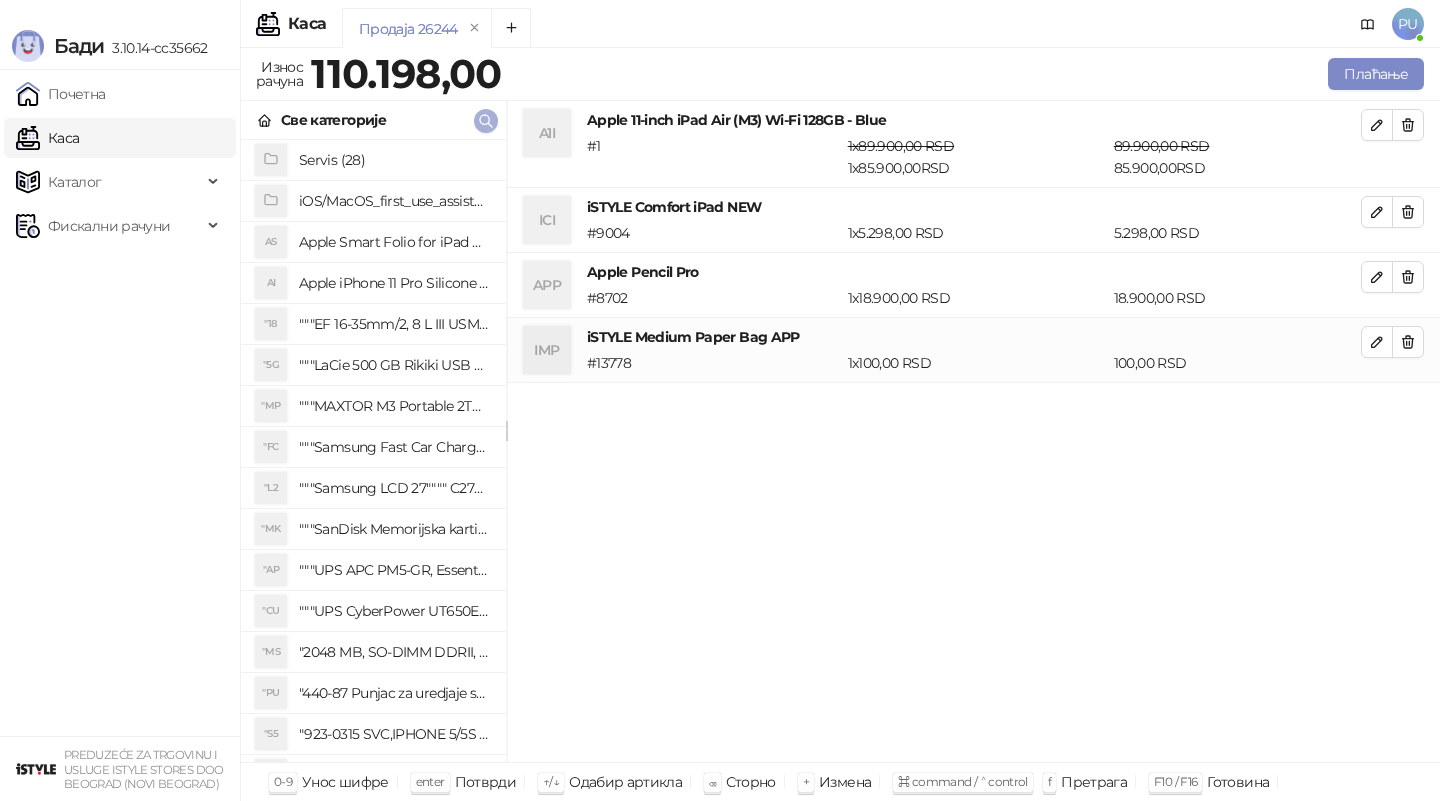 click 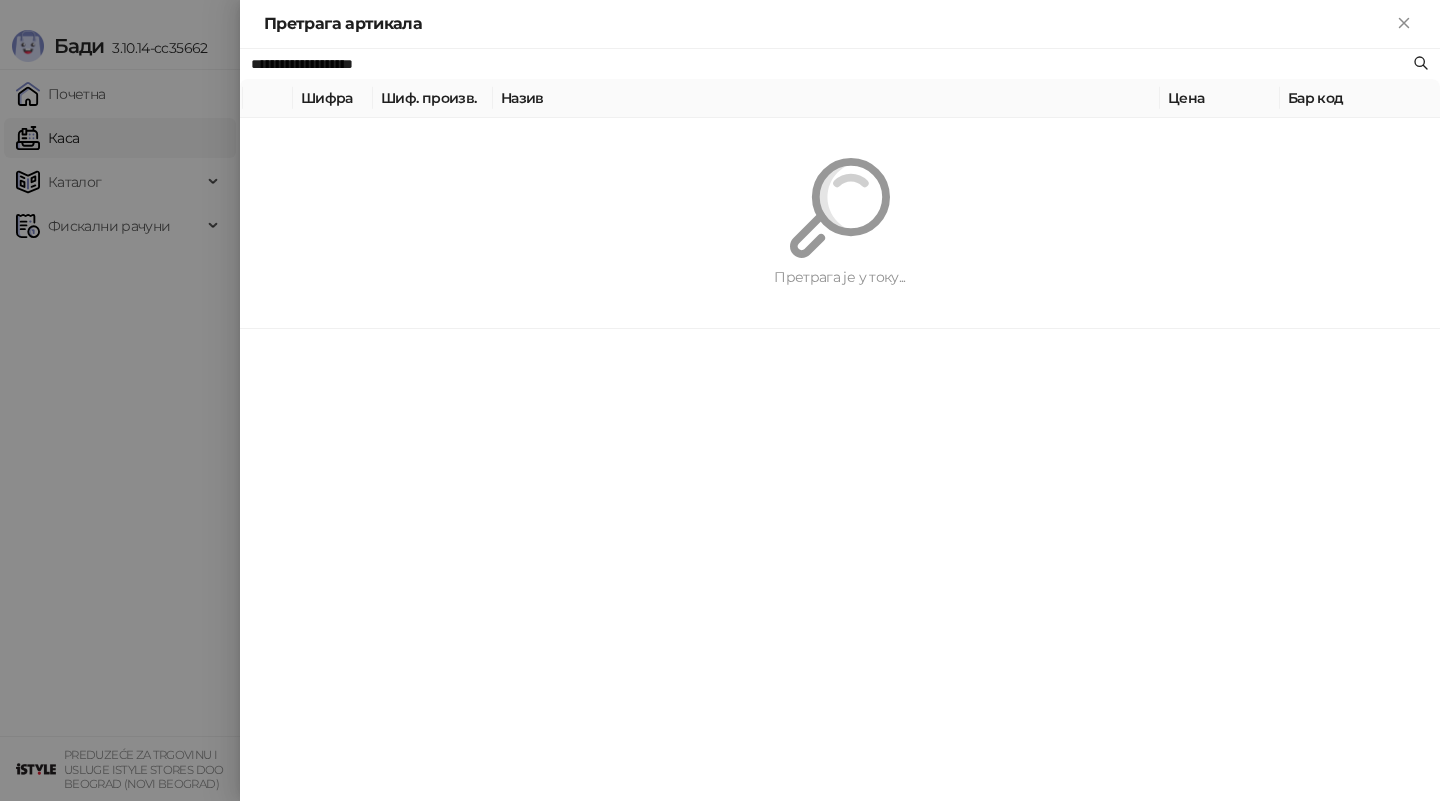paste on "*" 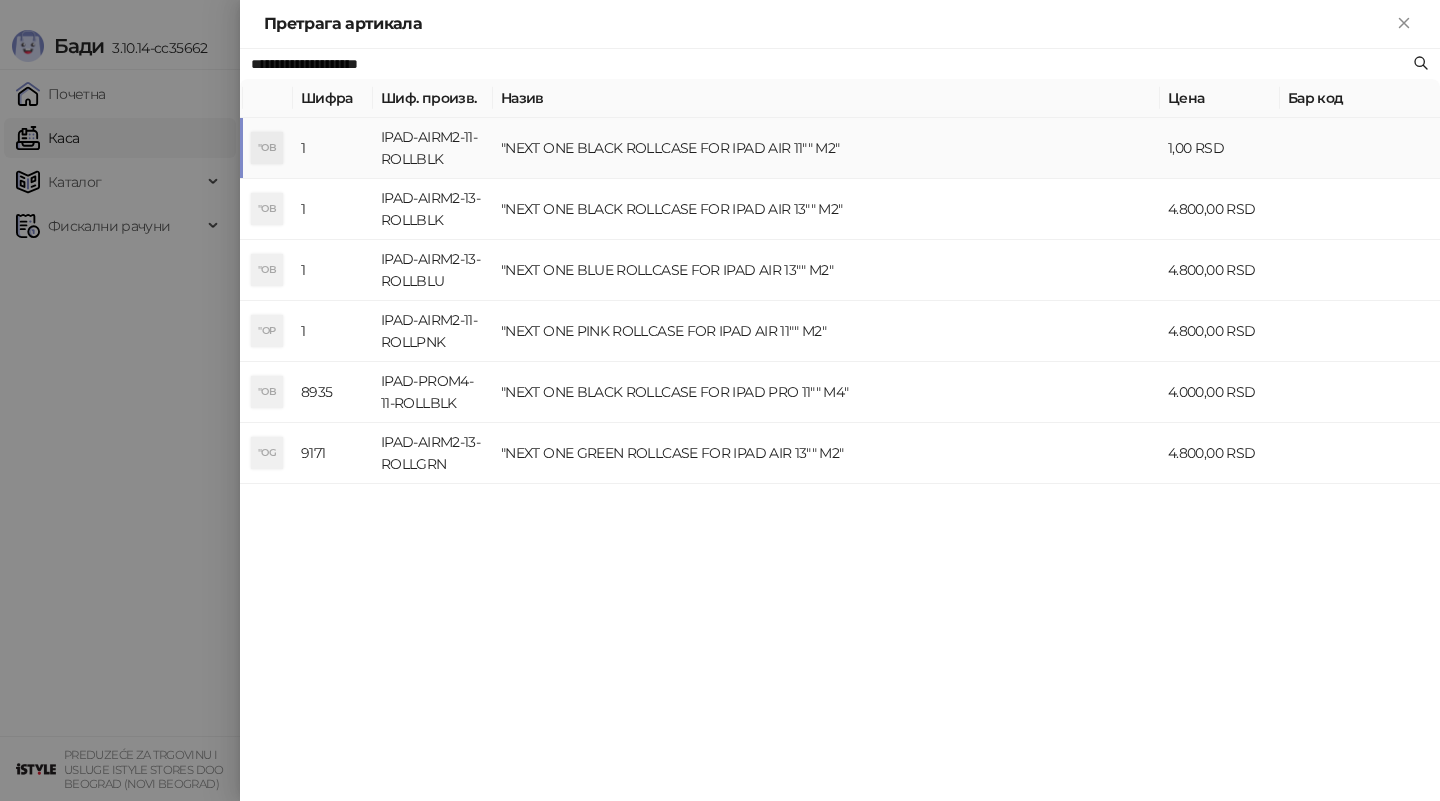 click on ""NEXT ONE BLACK ROLLCASE FOR IPAD AIR 11"" M2"" at bounding box center (826, 148) 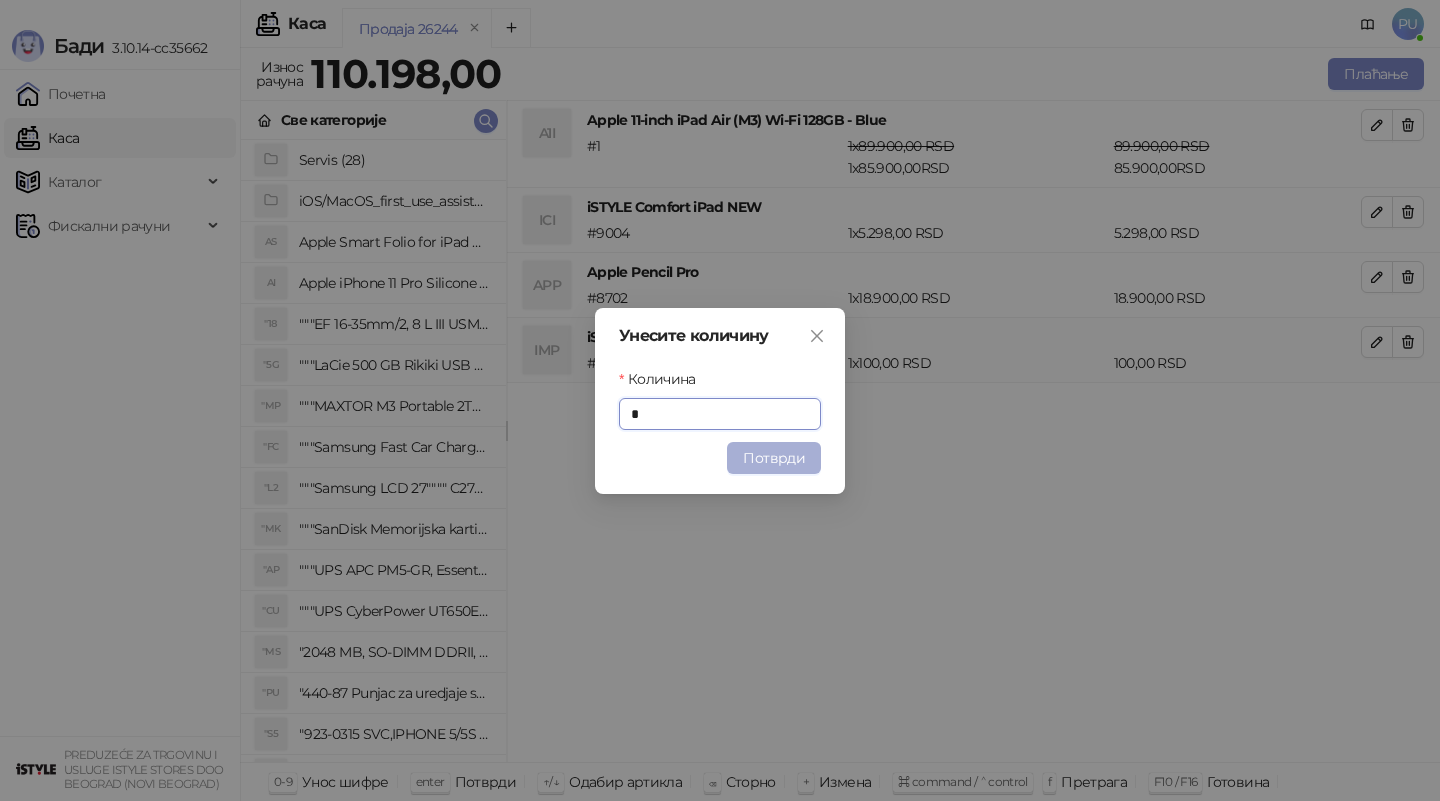 click on "Потврди" at bounding box center (774, 458) 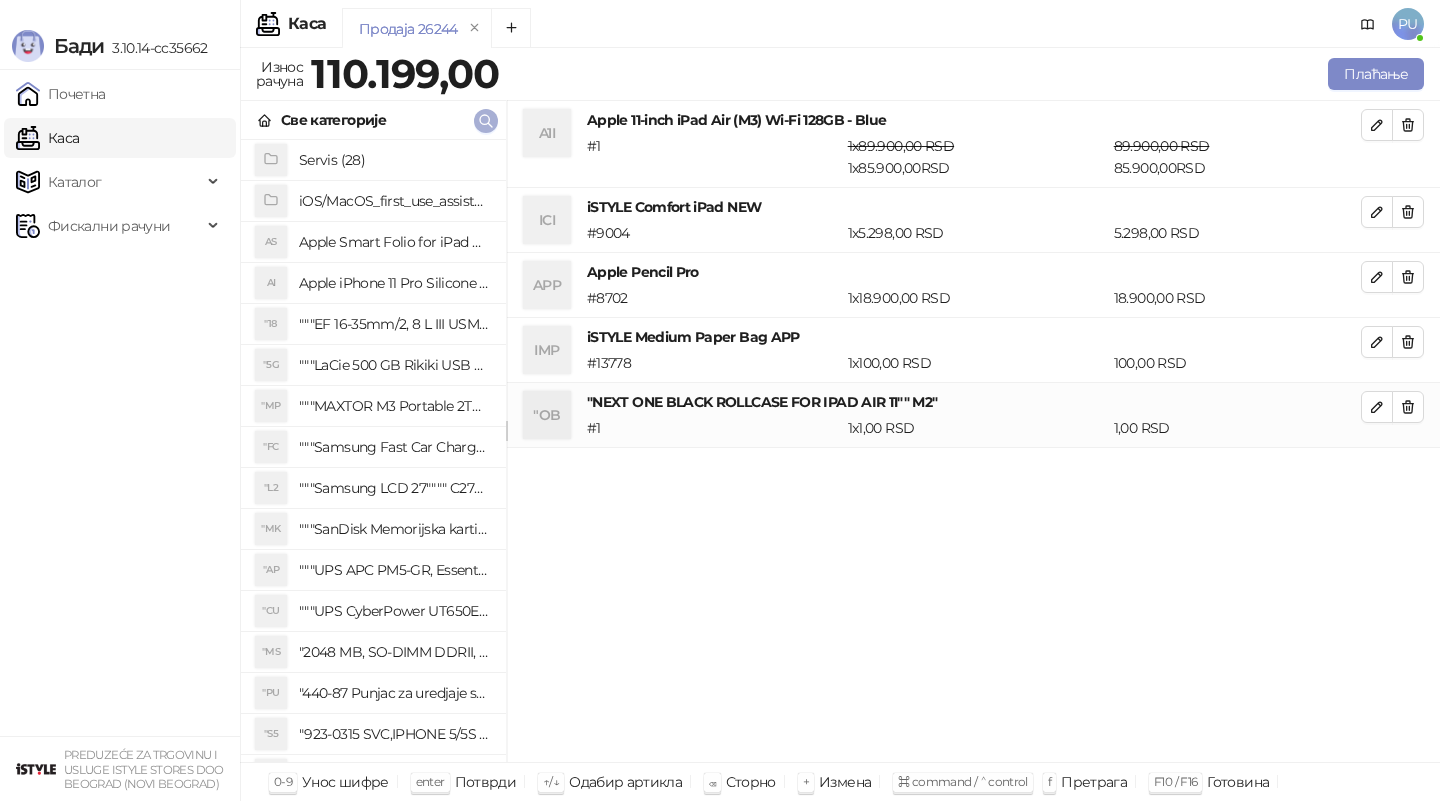 click 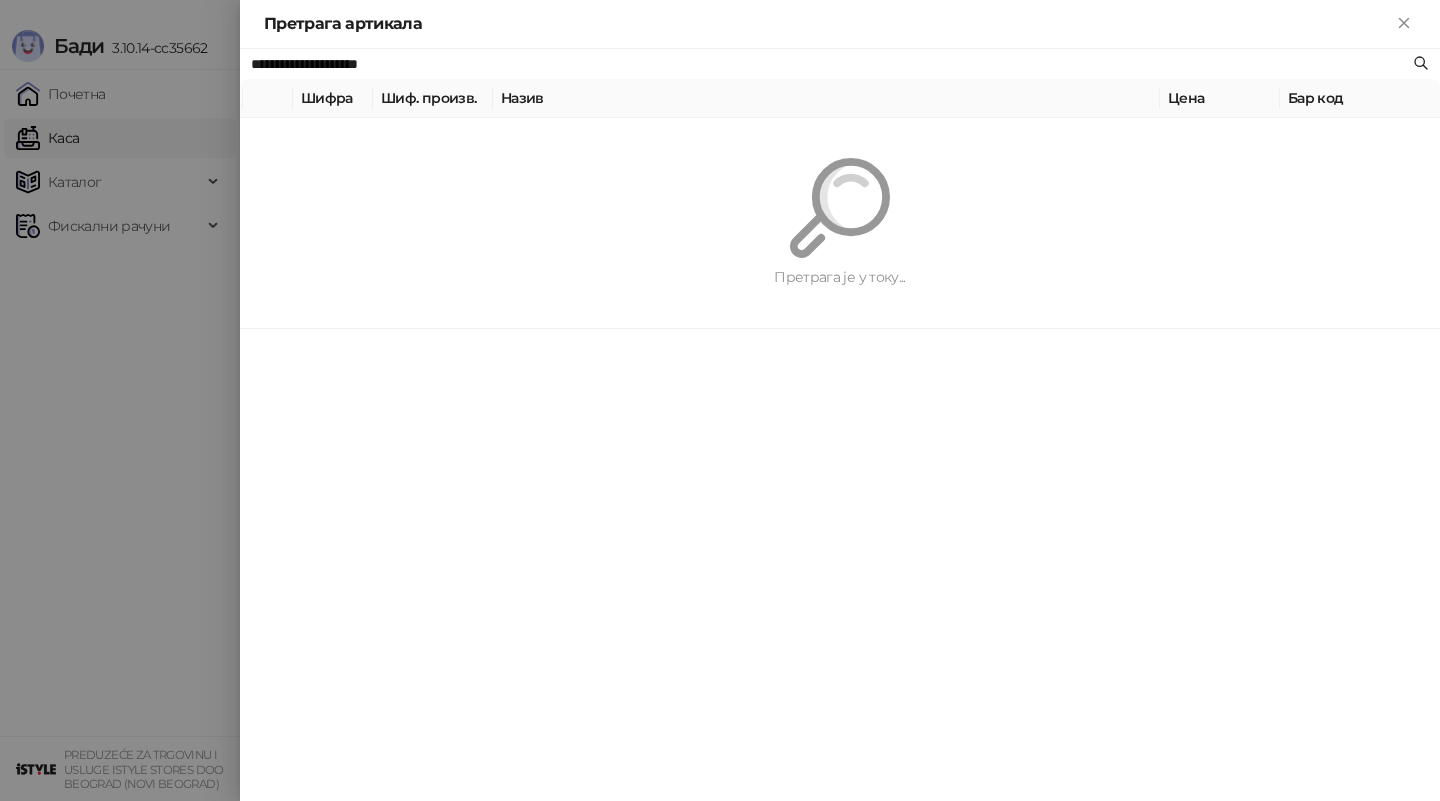 paste 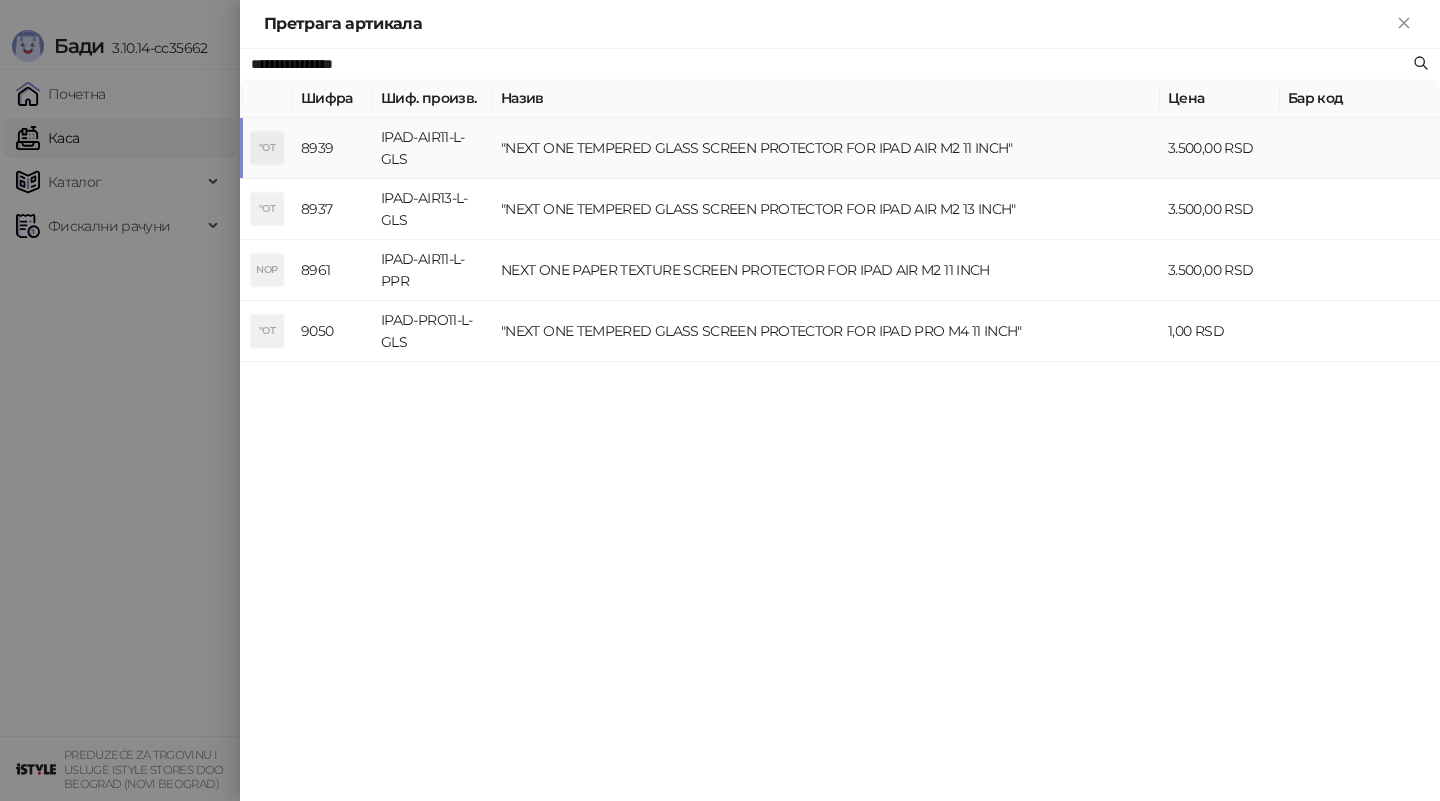 click on ""NEXT ONE TEMPERED GLASS SCREEN PROTECTOR FOR IPAD AIR M2 11 INCH"" at bounding box center [826, 148] 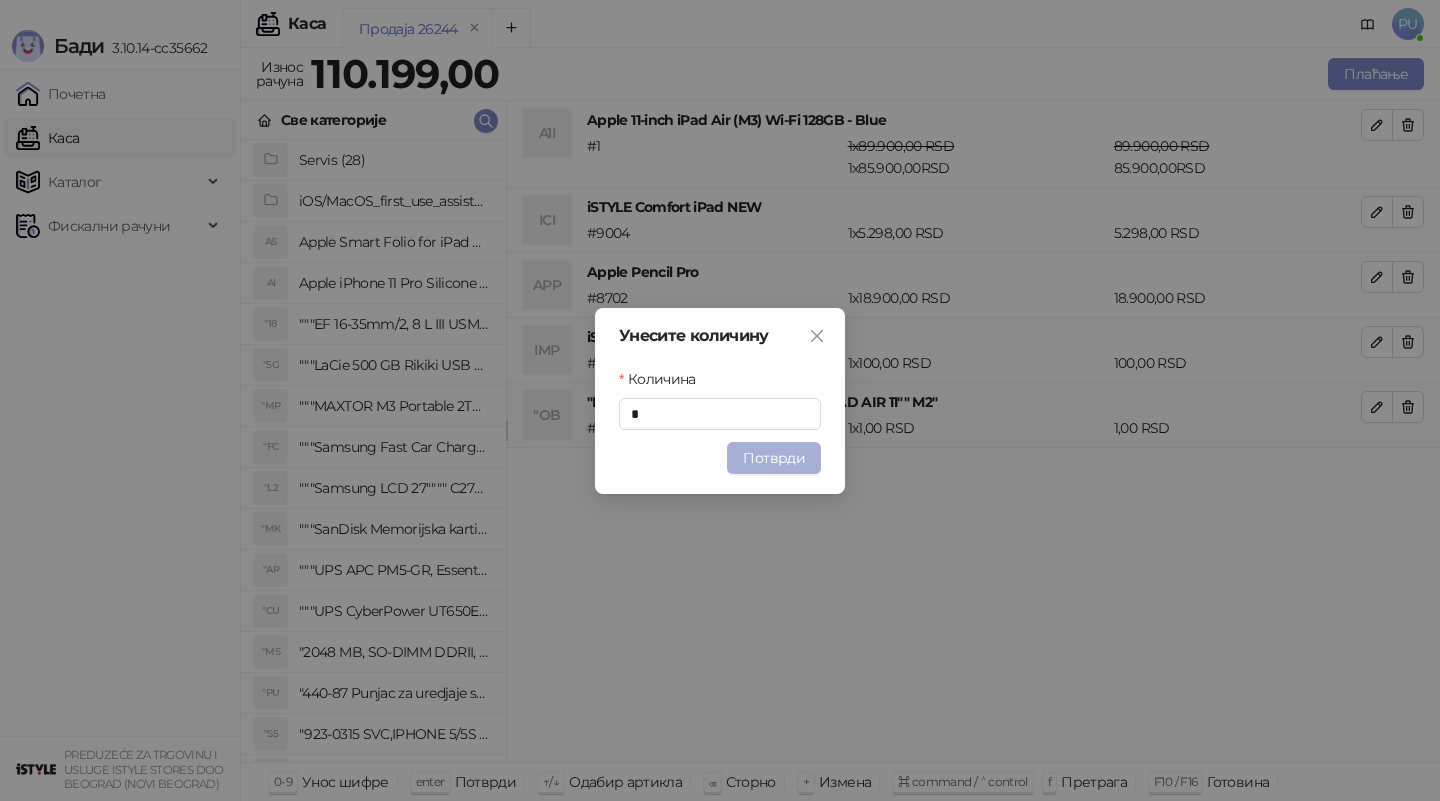 click on "Потврди" at bounding box center [774, 458] 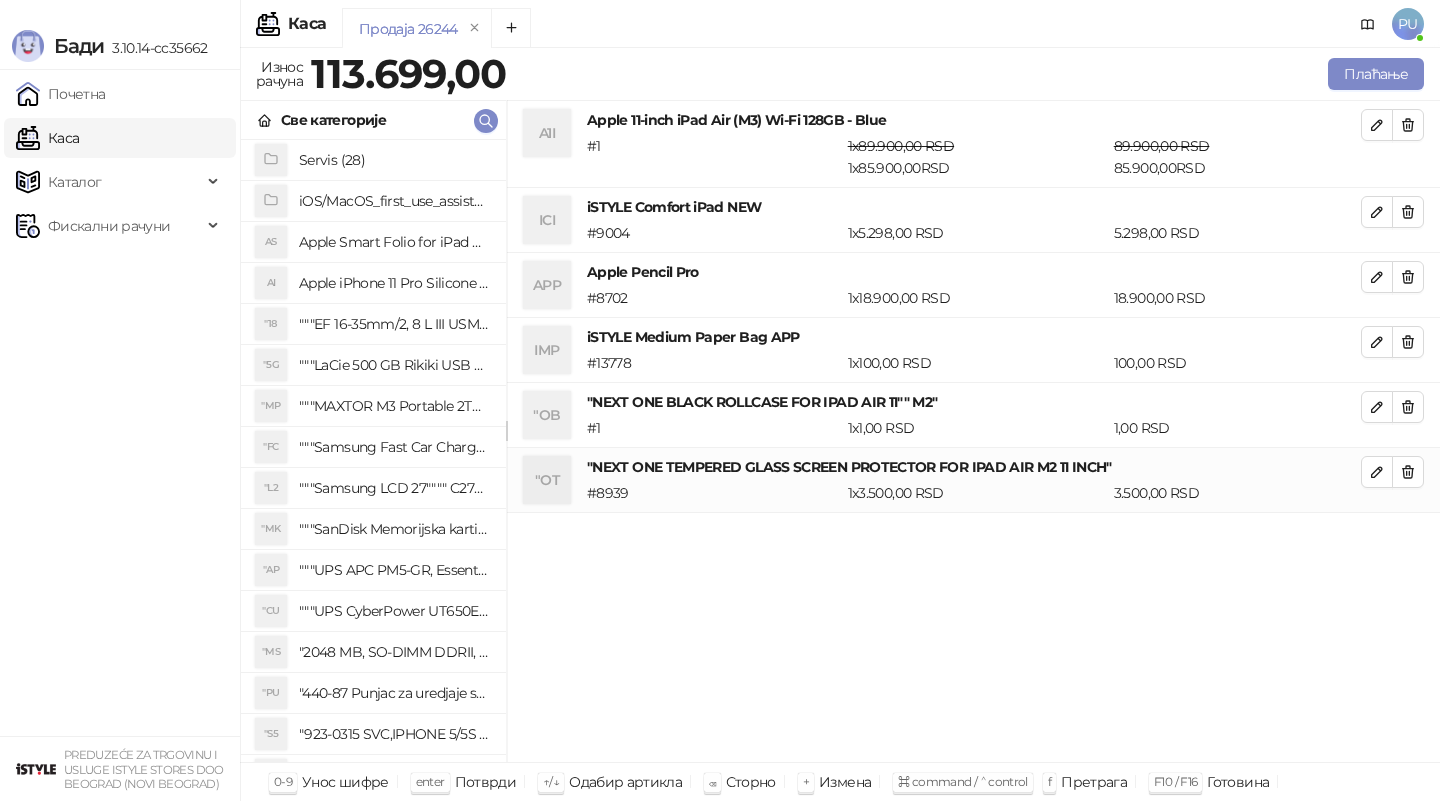 click on "# 9004" at bounding box center (713, 233) 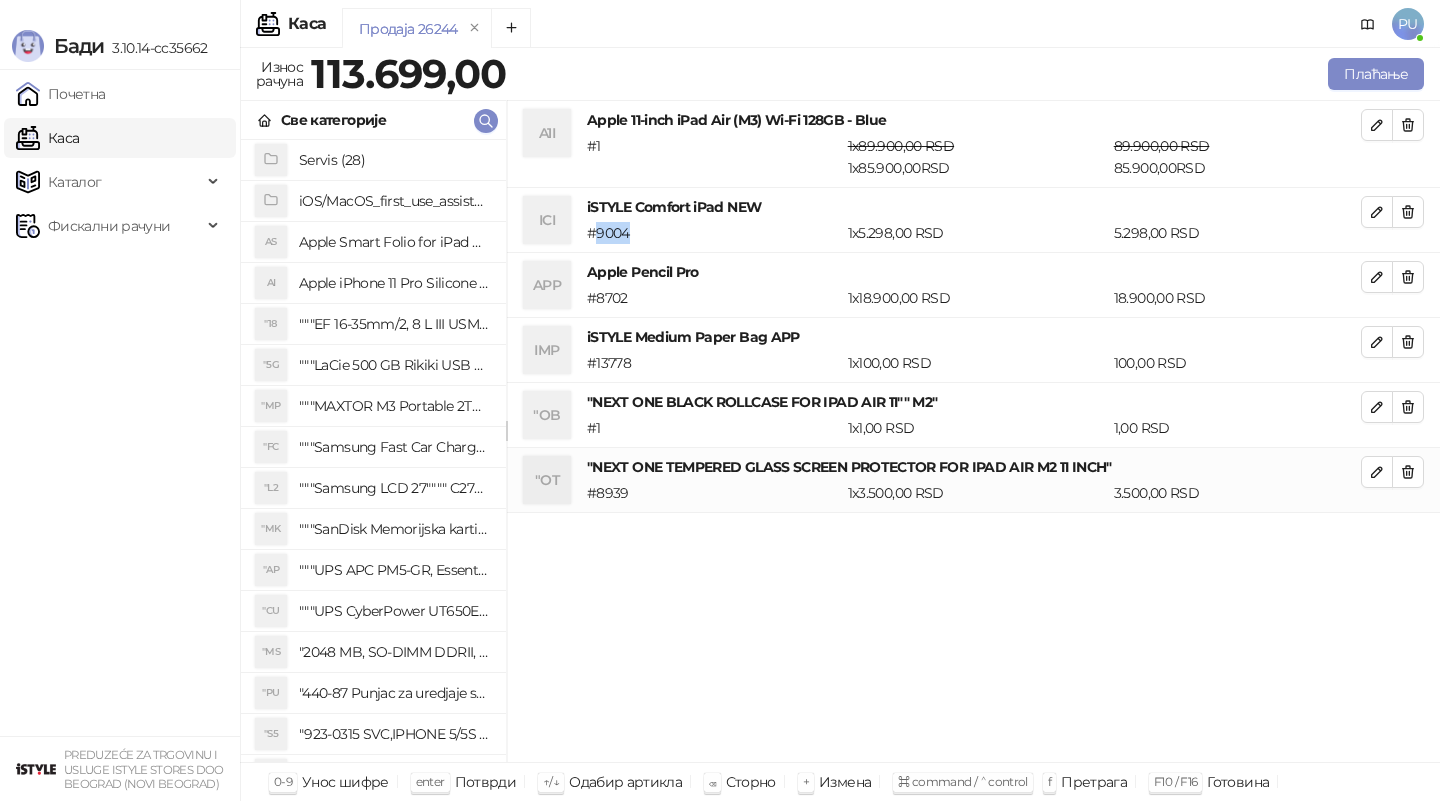 click on "# 9004" at bounding box center [713, 233] 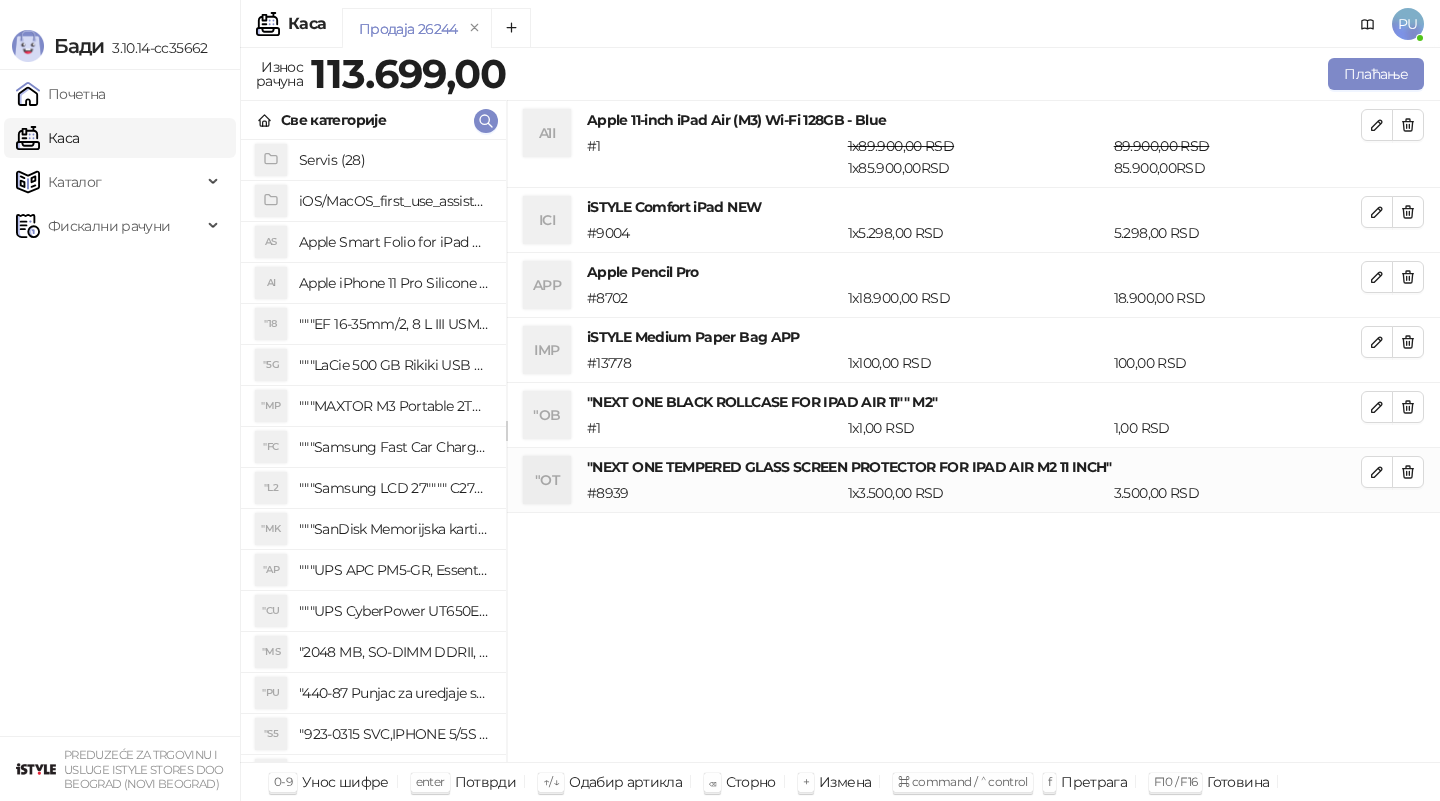 click on "iSTYLE Comfort iPad NEW" at bounding box center [974, 207] 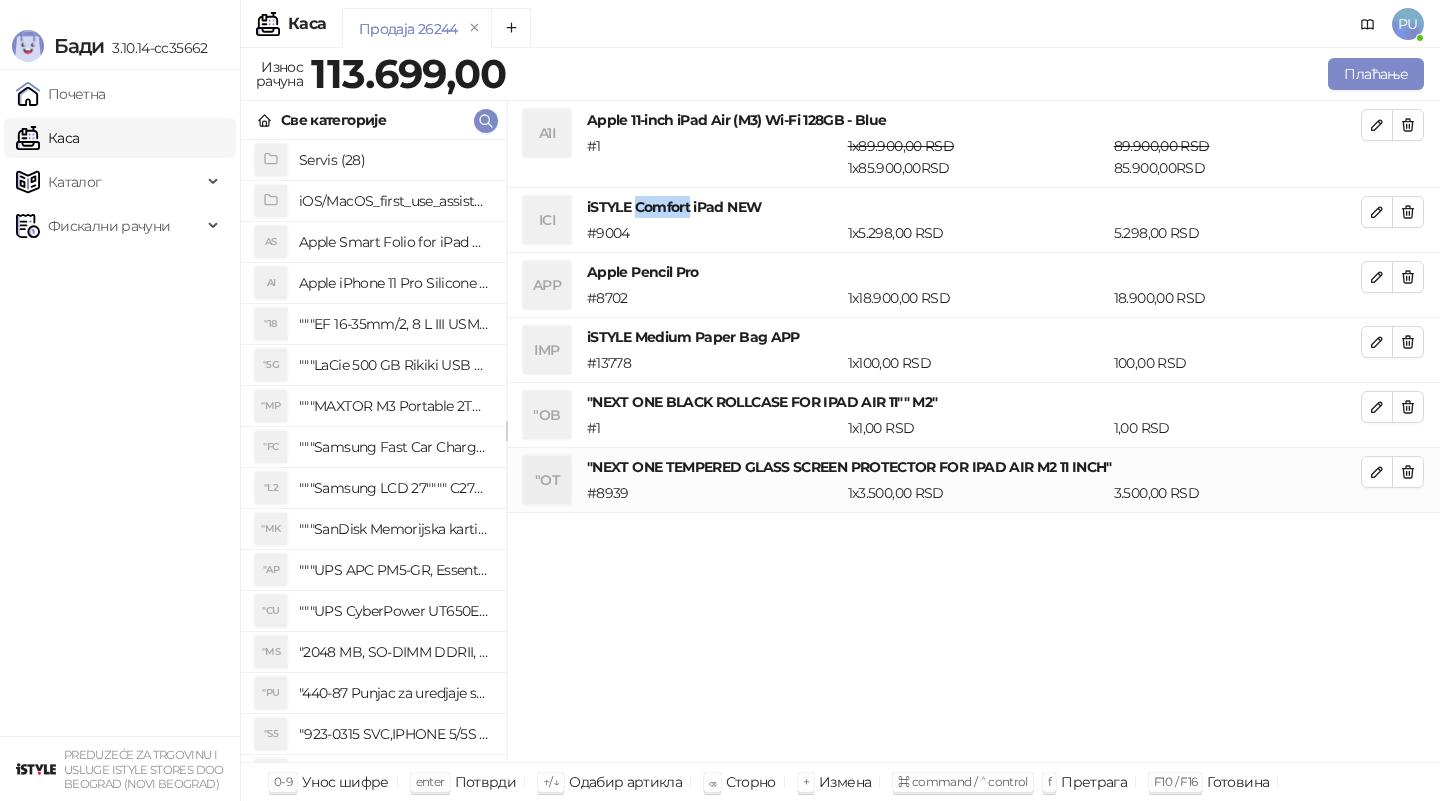 click on "iSTYLE Comfort iPad NEW" at bounding box center [974, 207] 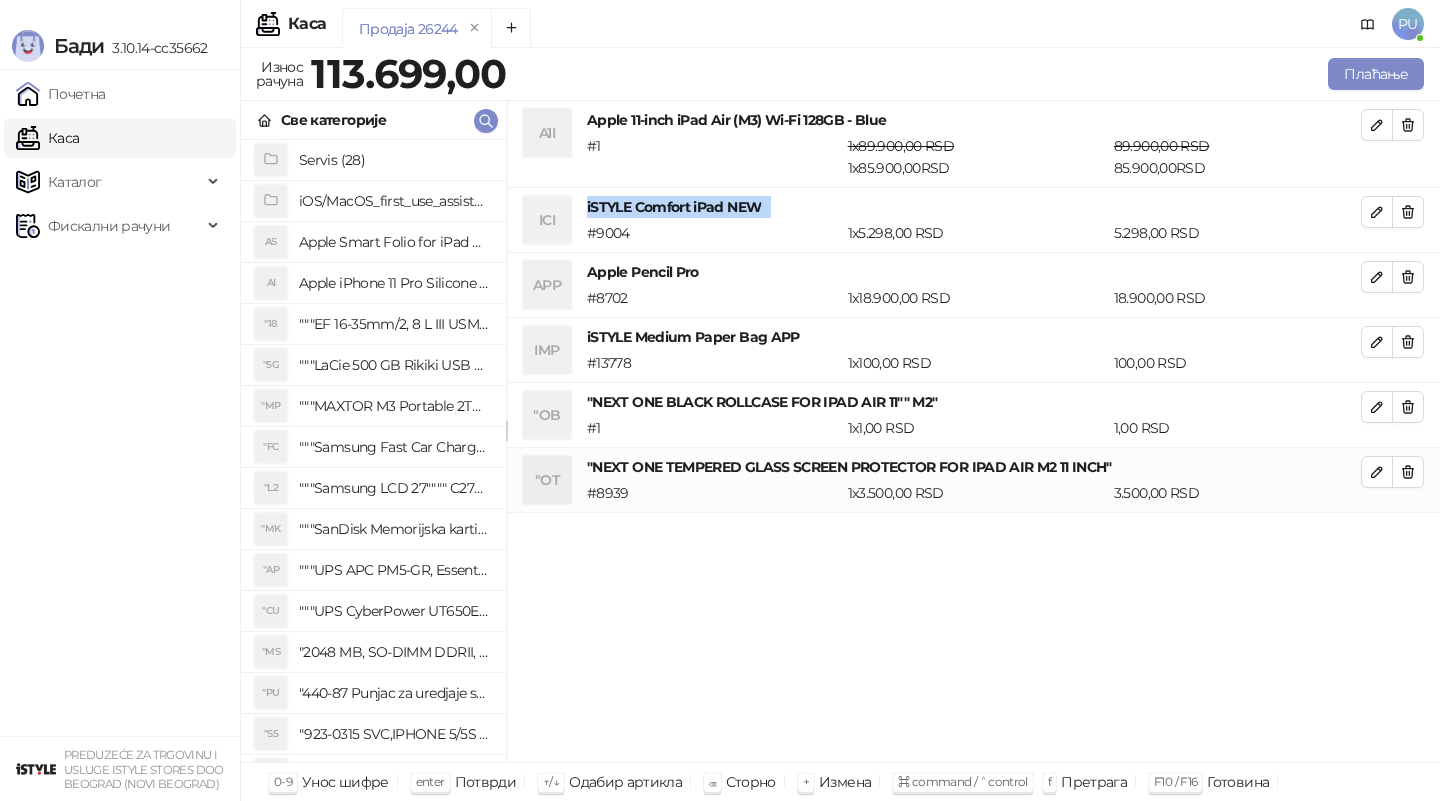 click on "iSTYLE Comfort iPad NEW" at bounding box center [974, 207] 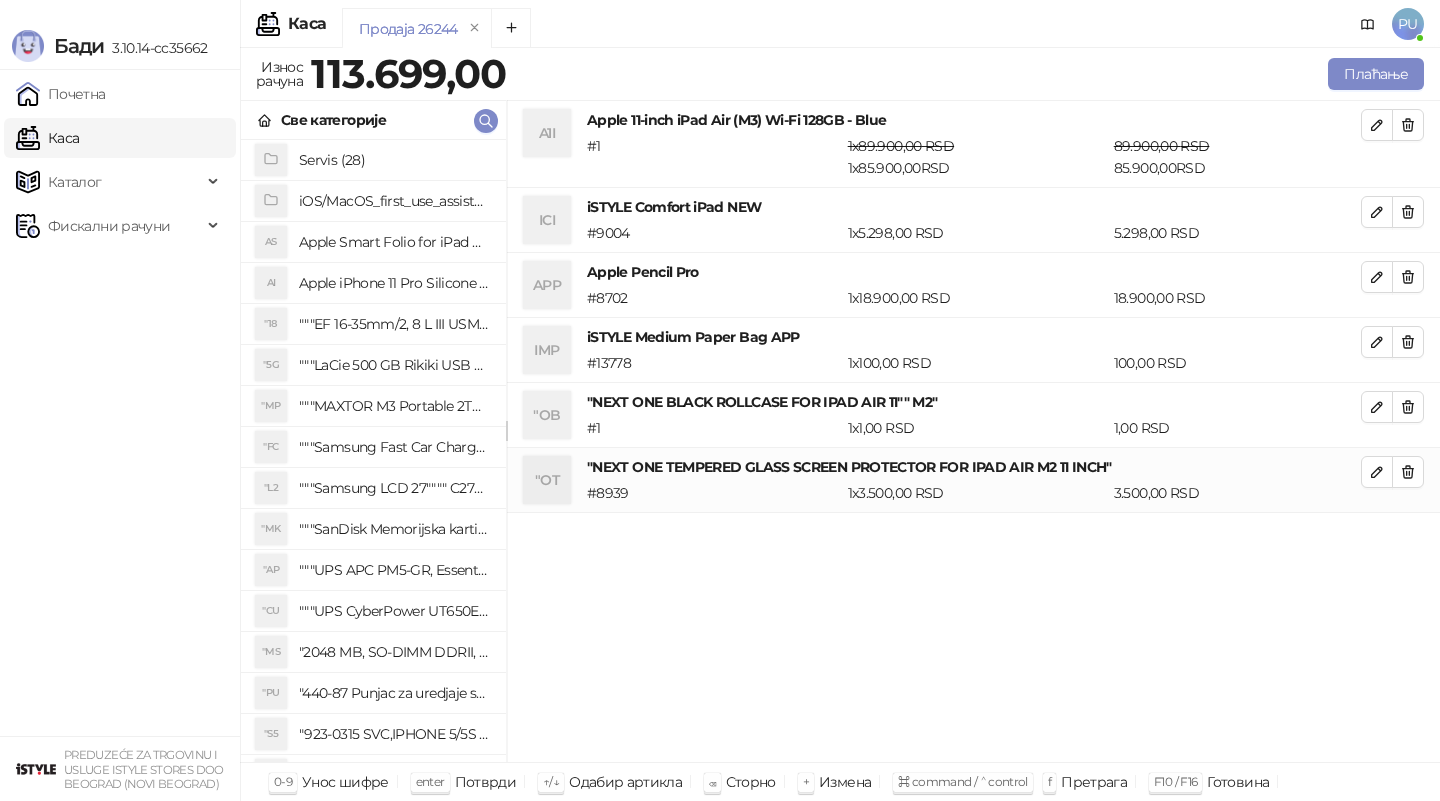 click on "Све категорије" at bounding box center [373, 120] 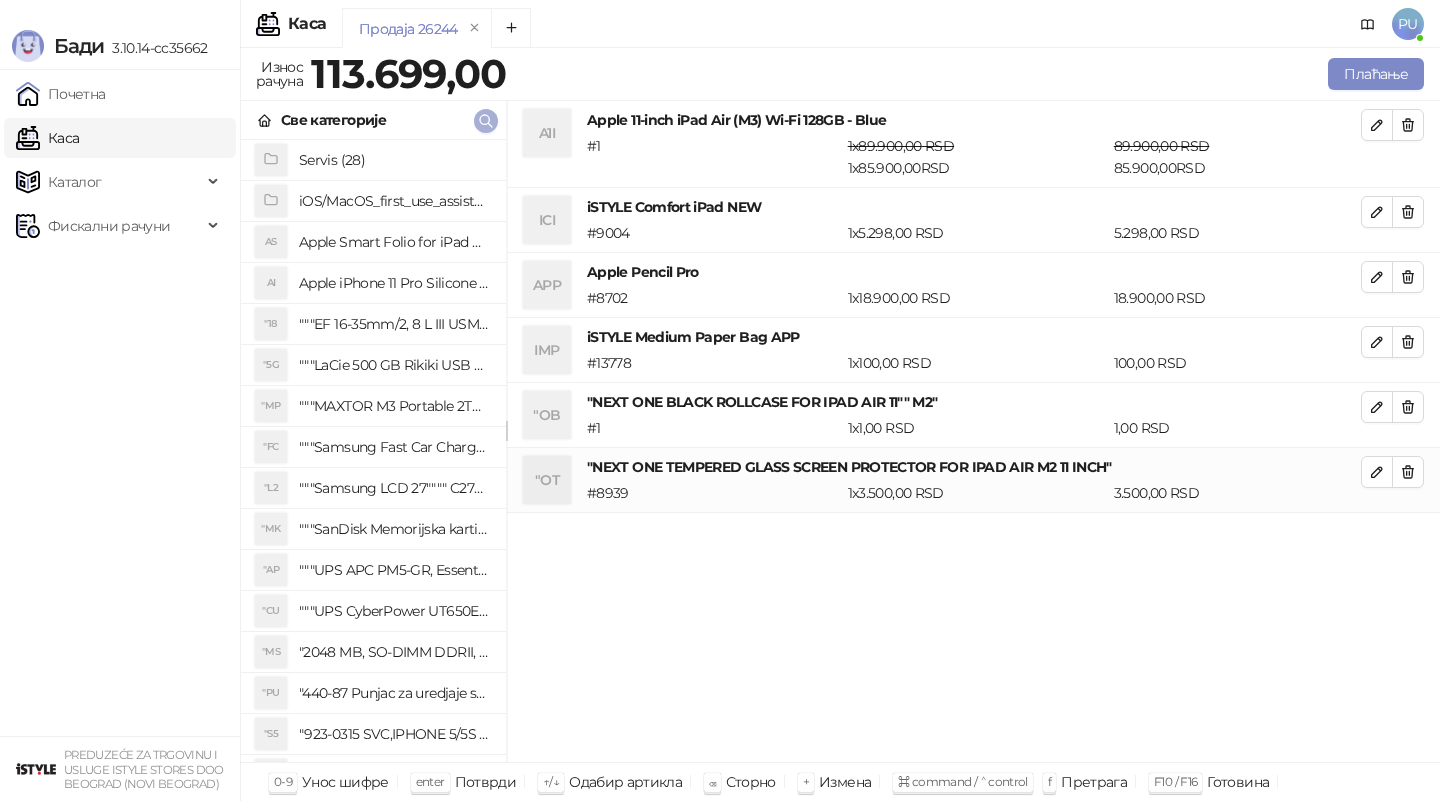 click 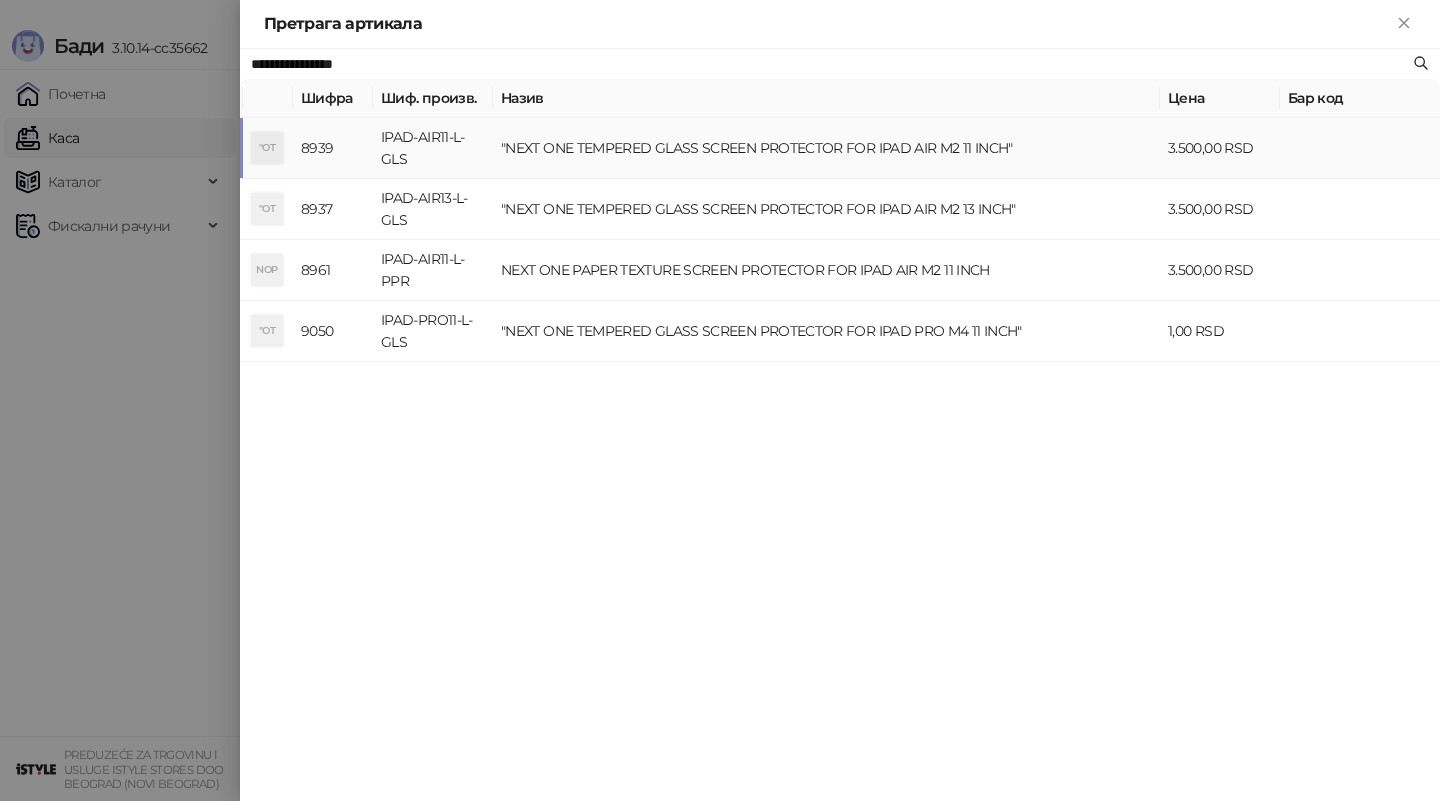 paste on "*******" 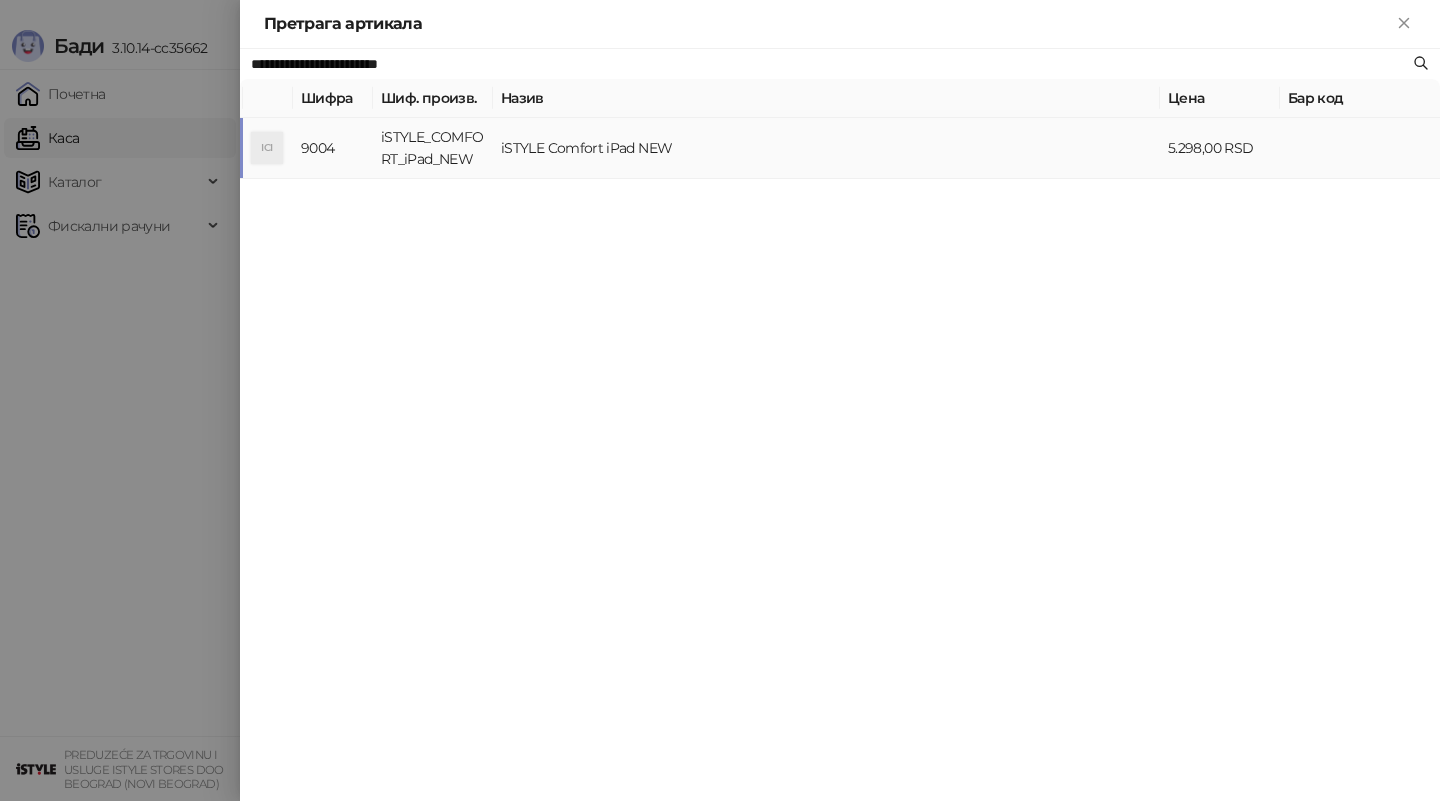 click on "iSTYLE Comfort iPad NEW" at bounding box center (826, 148) 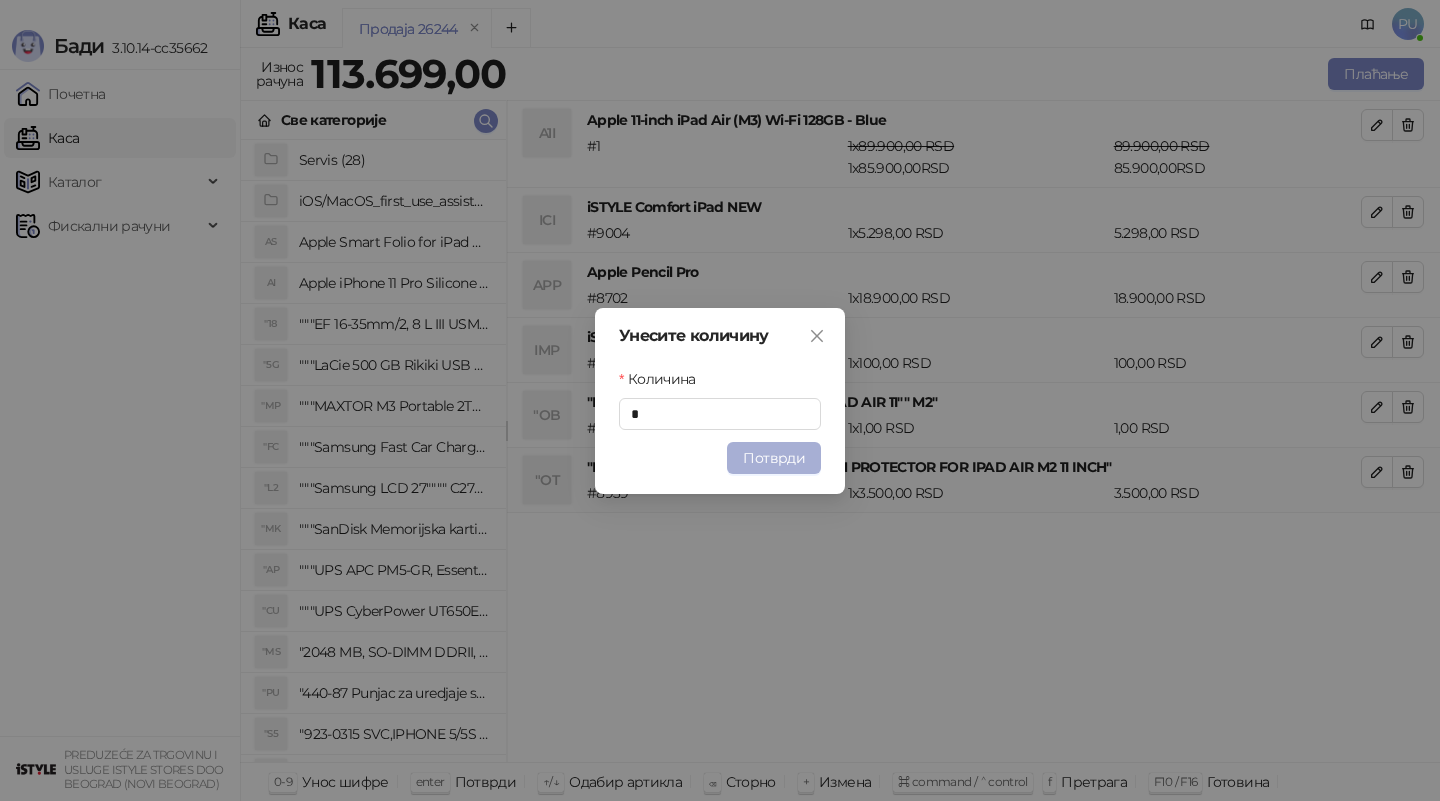 click on "Потврди" at bounding box center [774, 458] 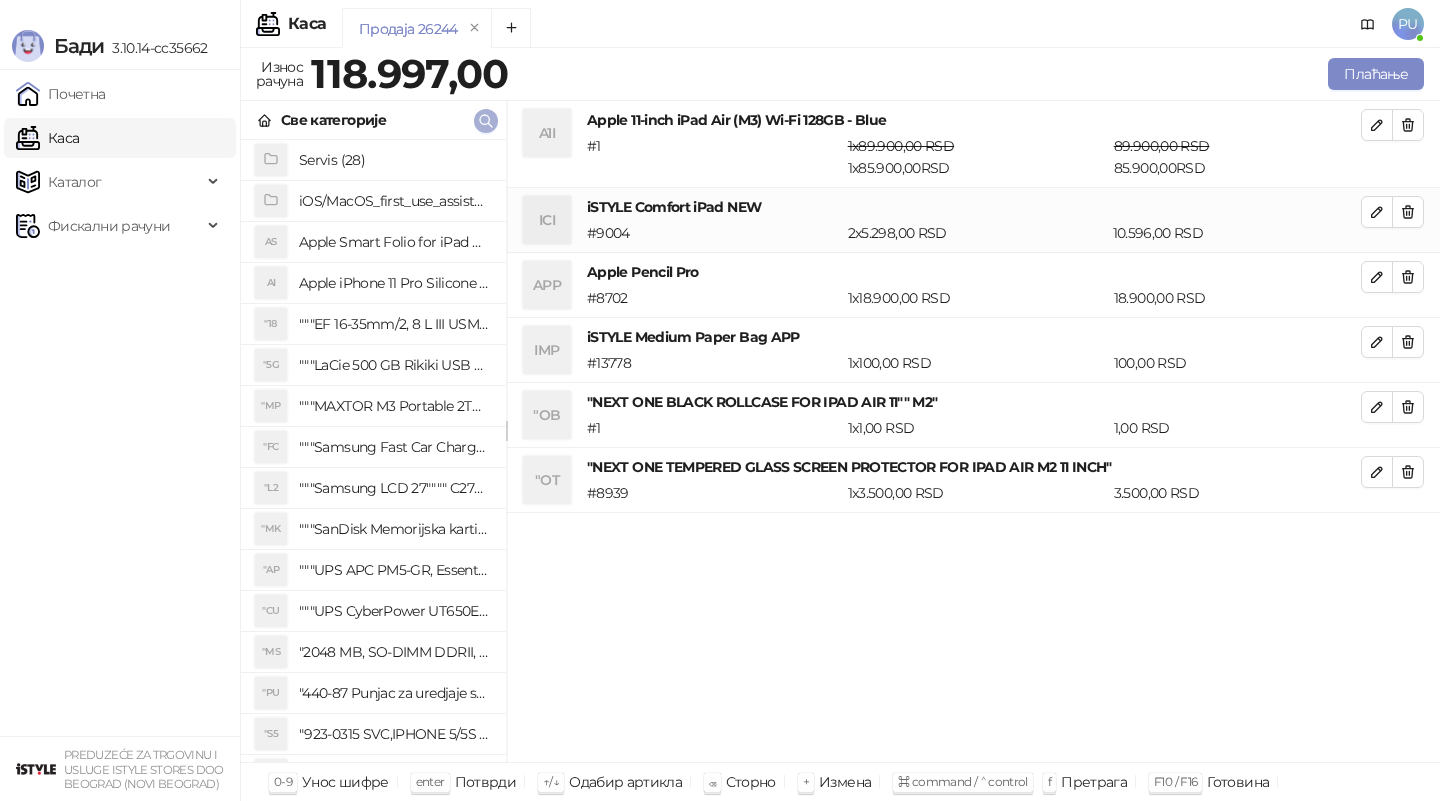 click 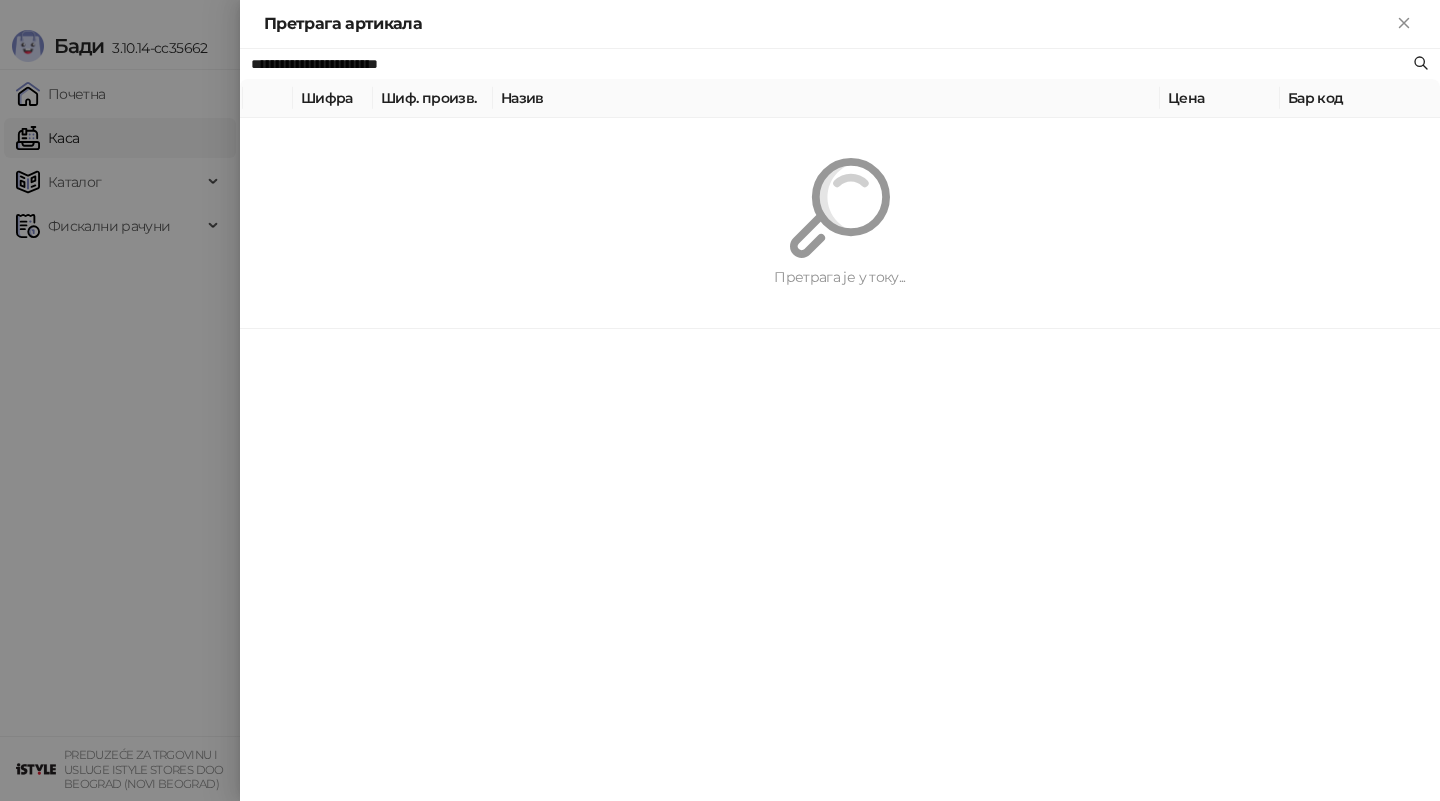 paste 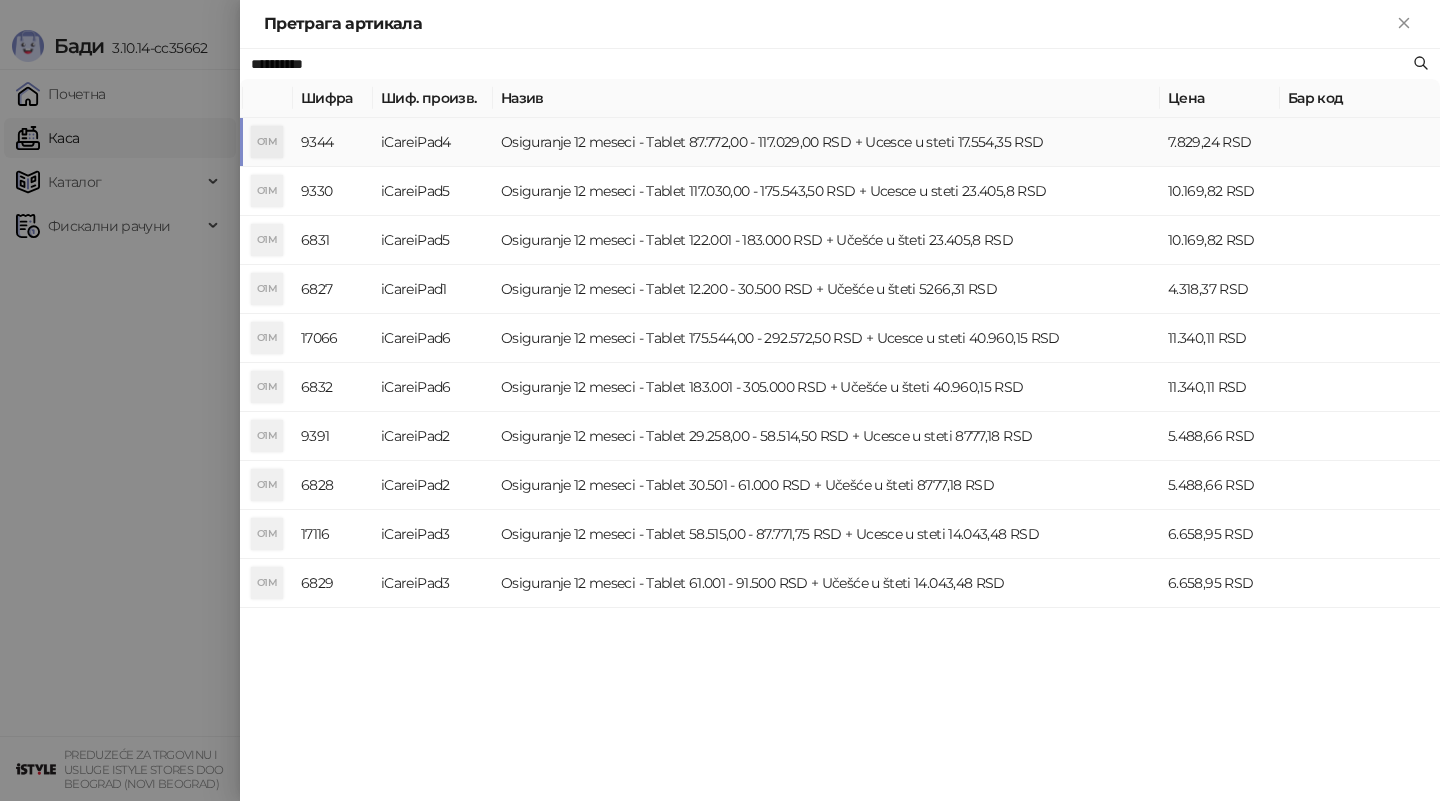 type on "**********" 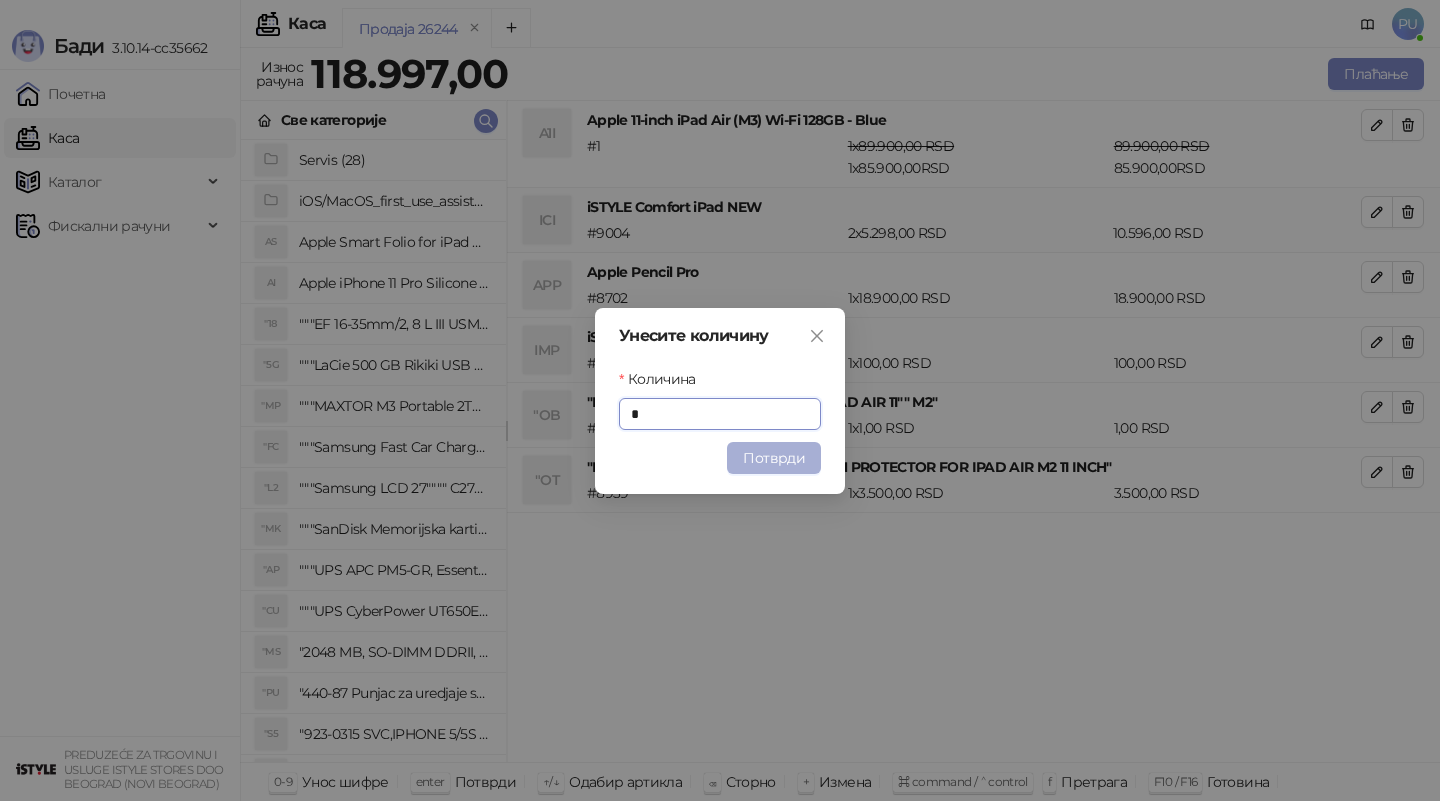 click on "Потврди" at bounding box center (774, 458) 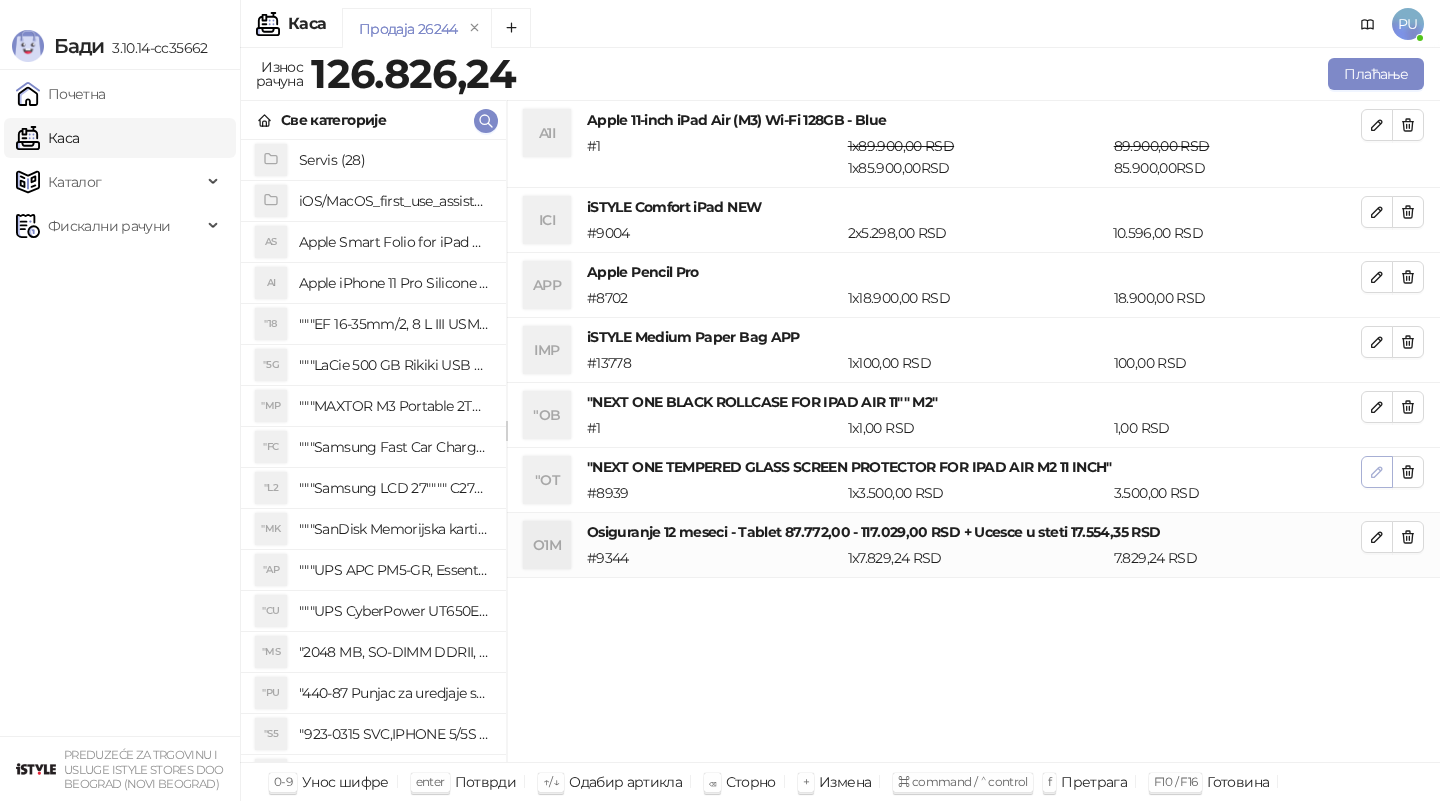 click 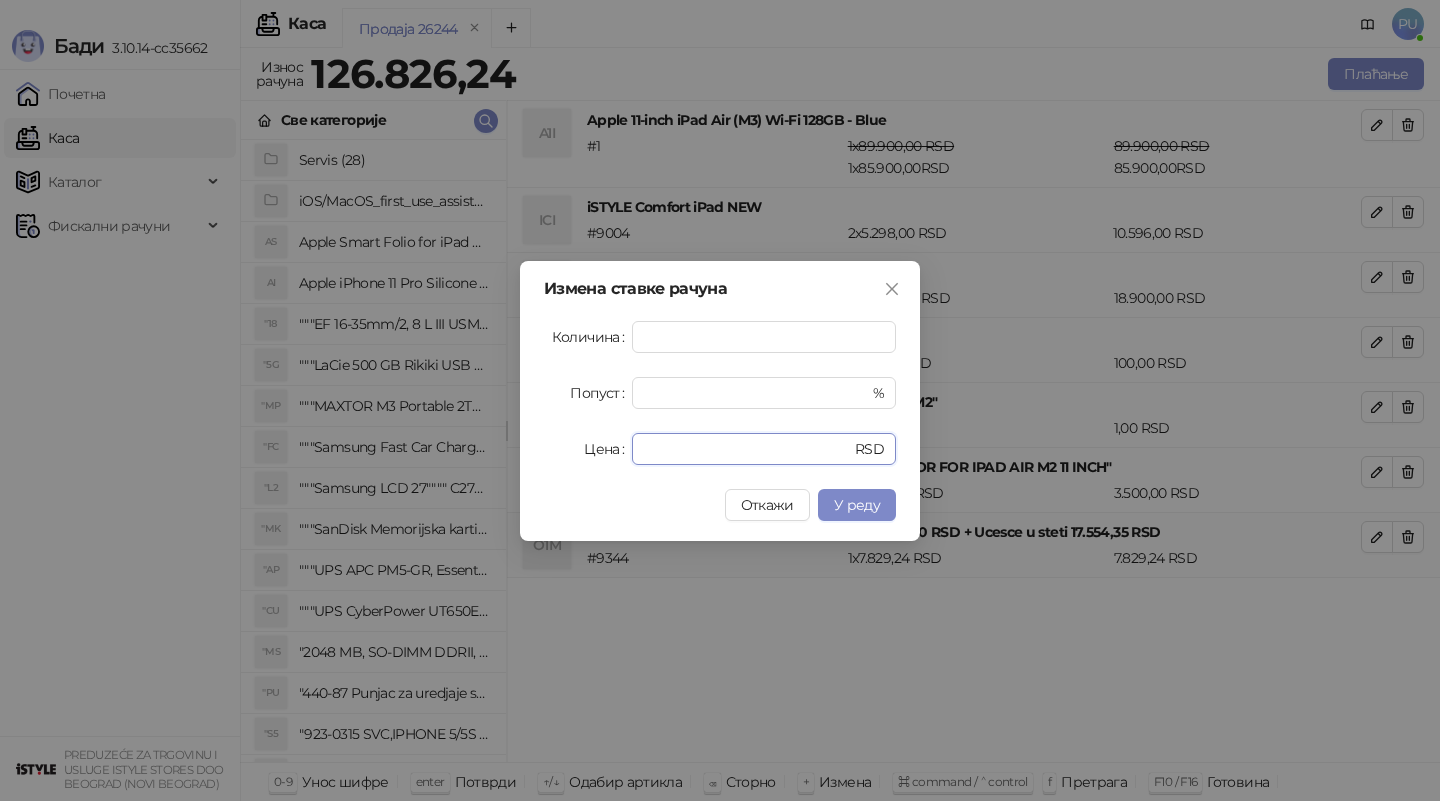 drag, startPoint x: 717, startPoint y: 442, endPoint x: 565, endPoint y: 447, distance: 152.08221 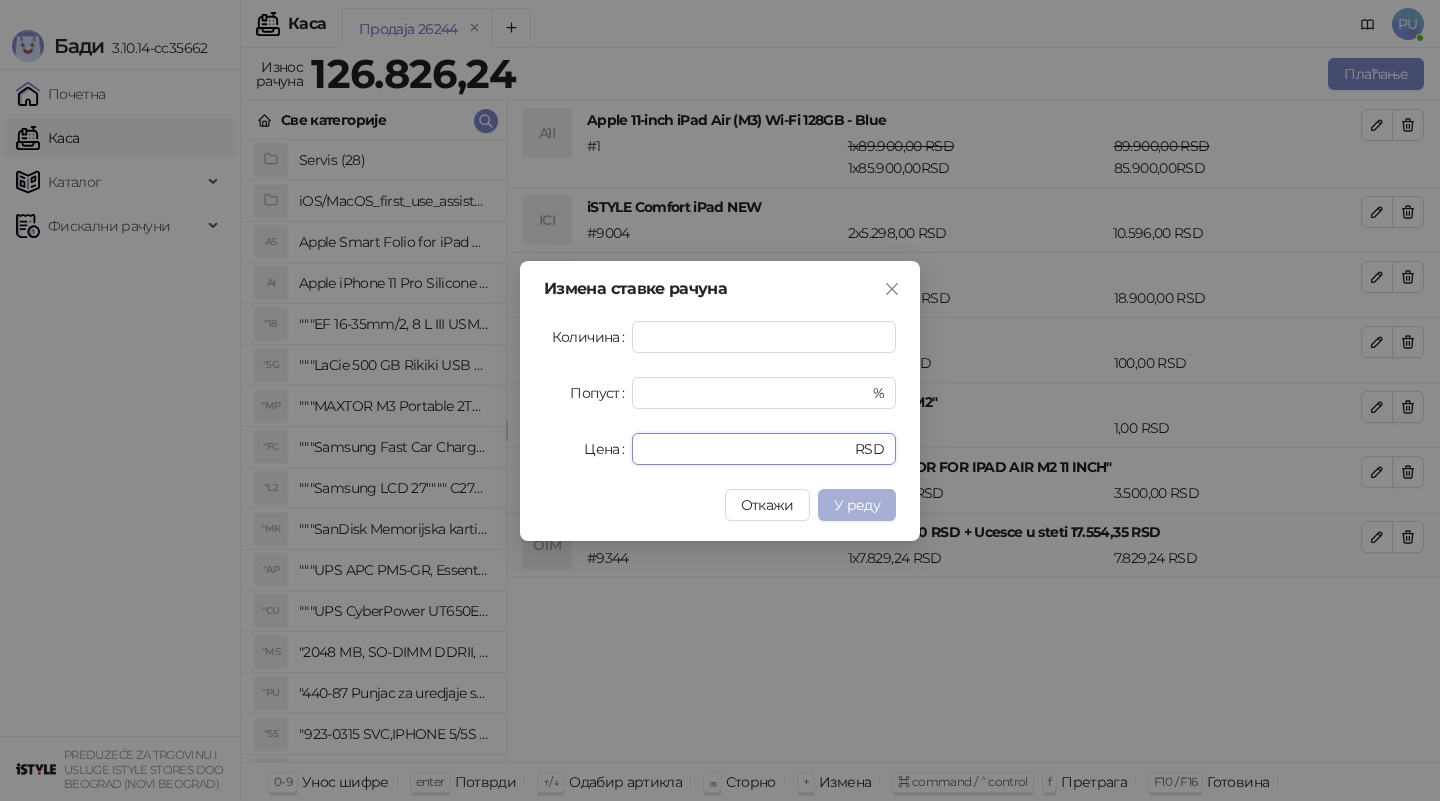 type on "*" 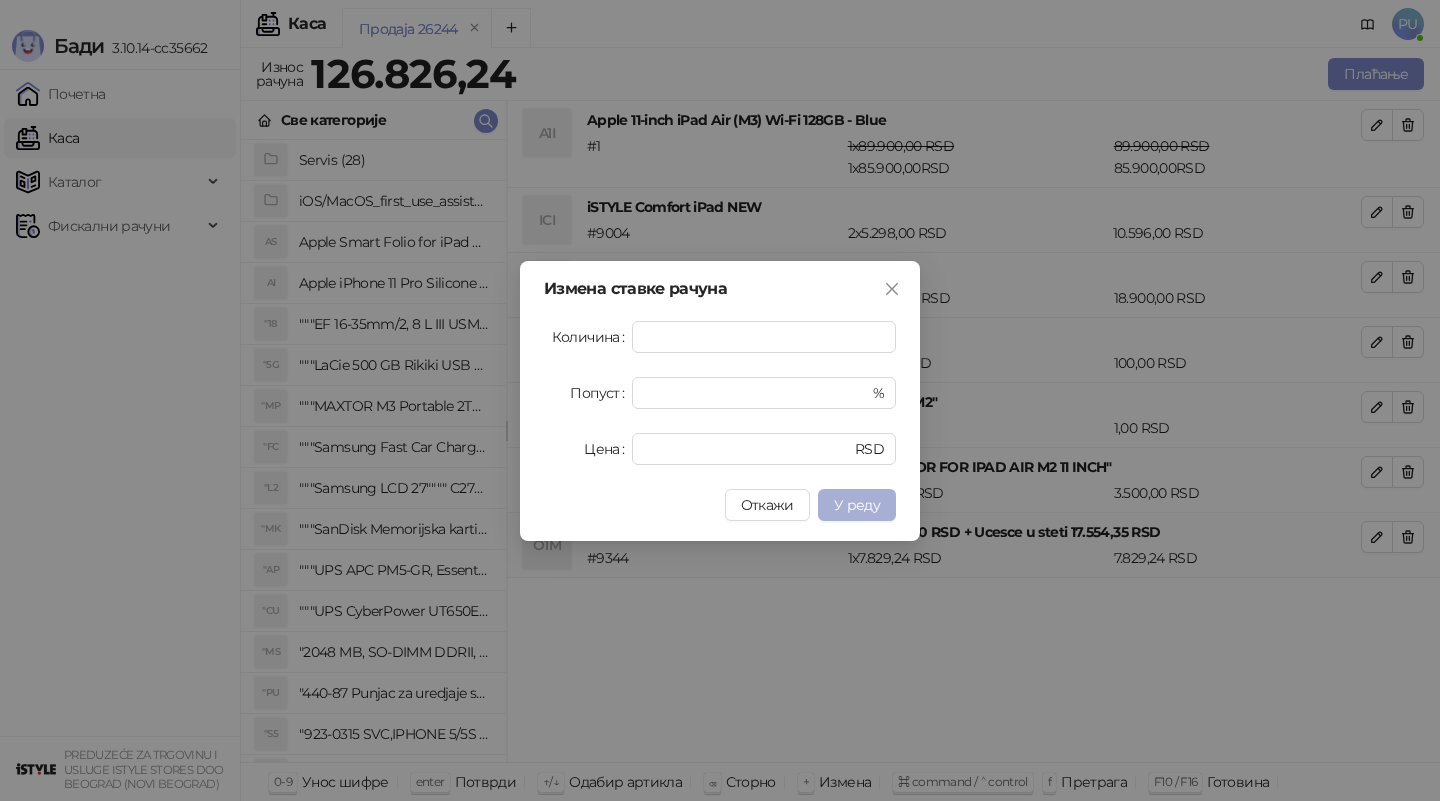 click on "У реду" at bounding box center (857, 505) 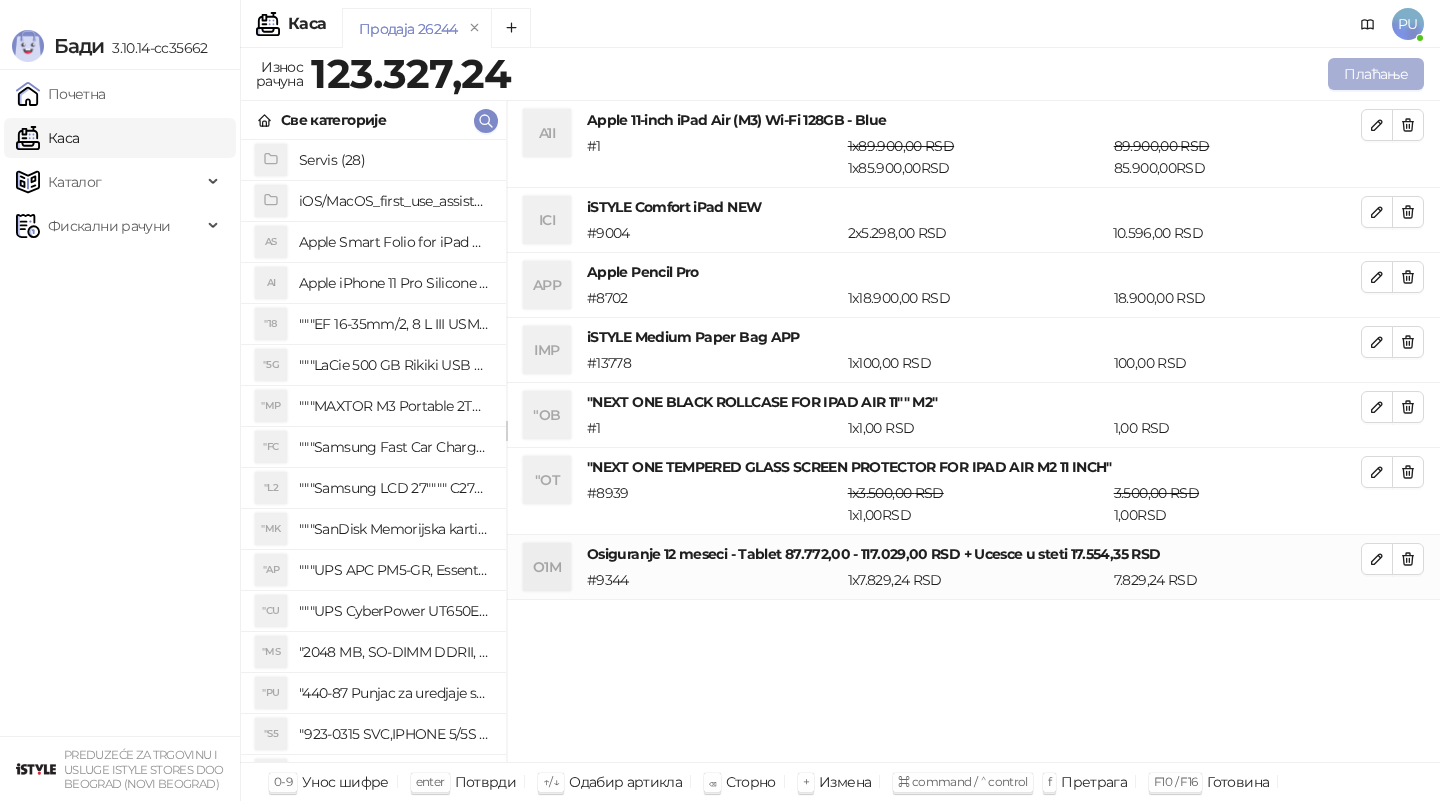 click on "Плаћање" at bounding box center [1376, 74] 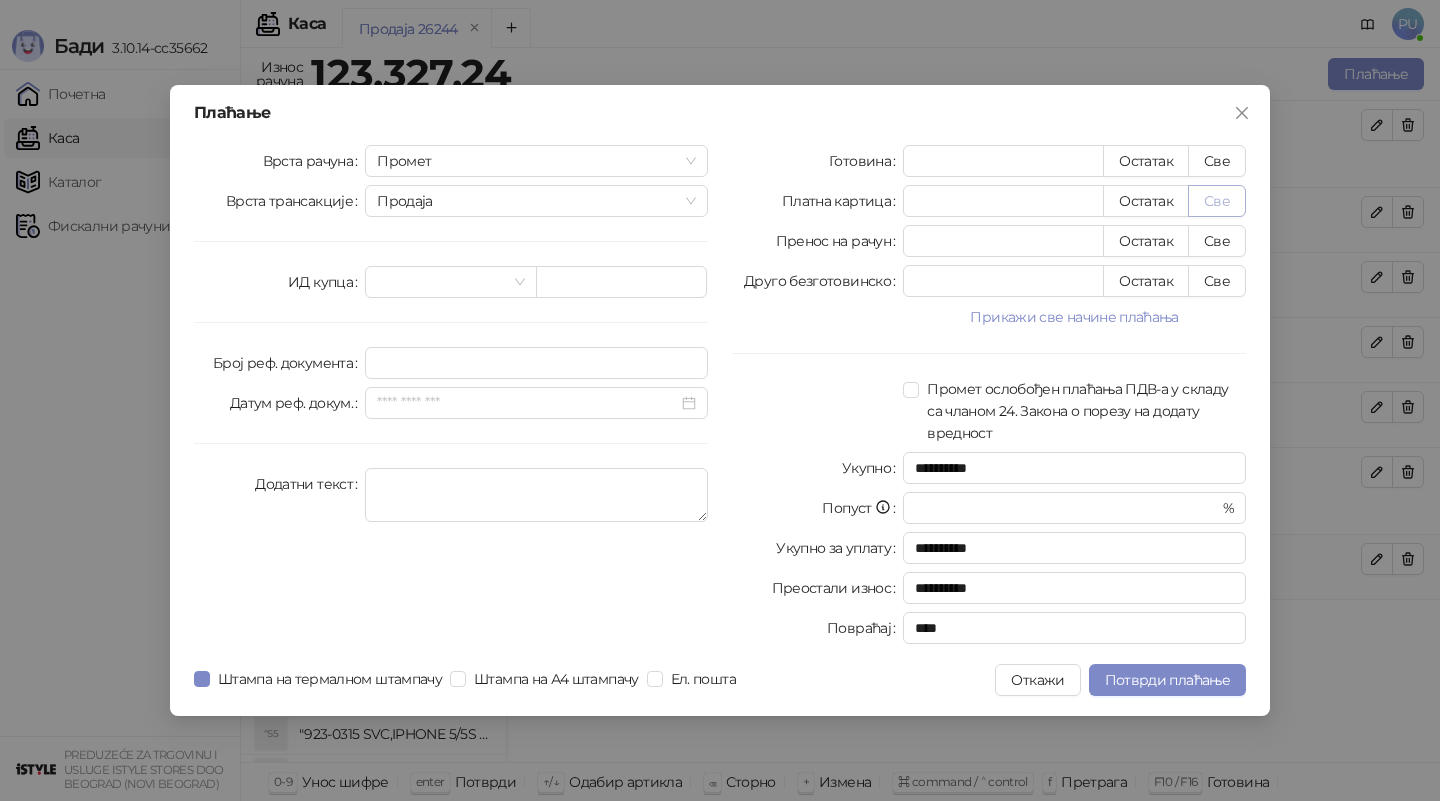 click on "Све" at bounding box center (1217, 201) 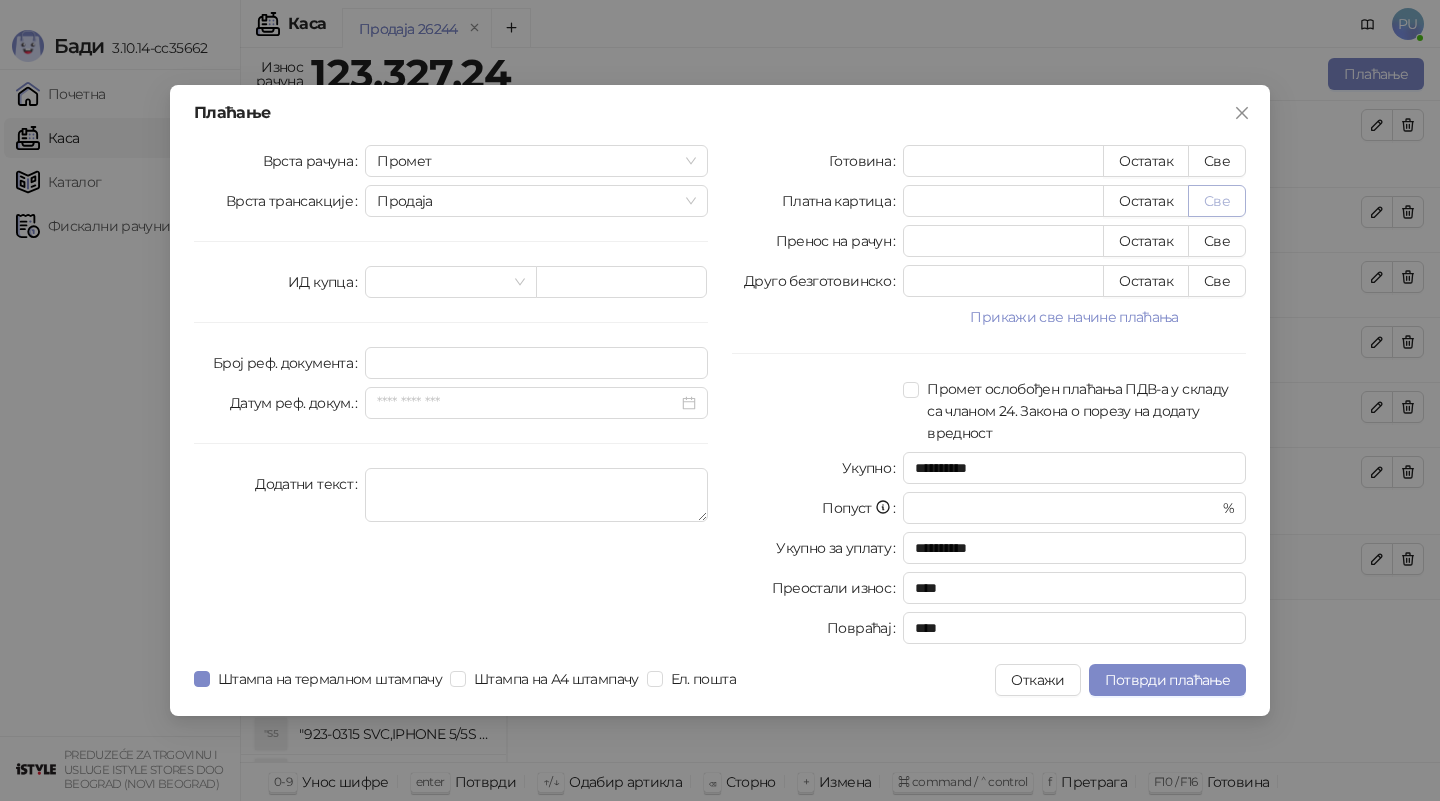click on "Све" at bounding box center [1217, 201] 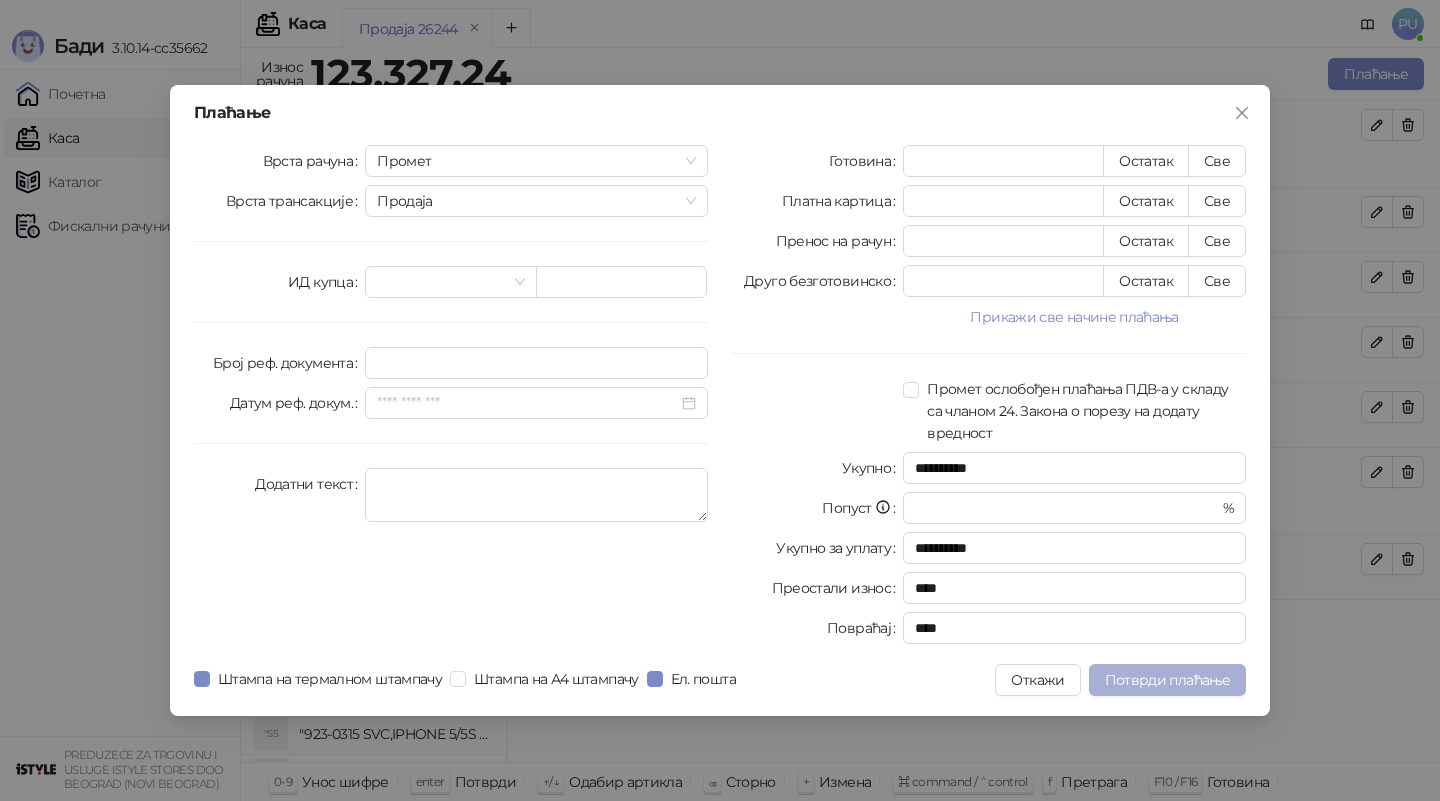 click on "Потврди плаћање" at bounding box center (1167, 680) 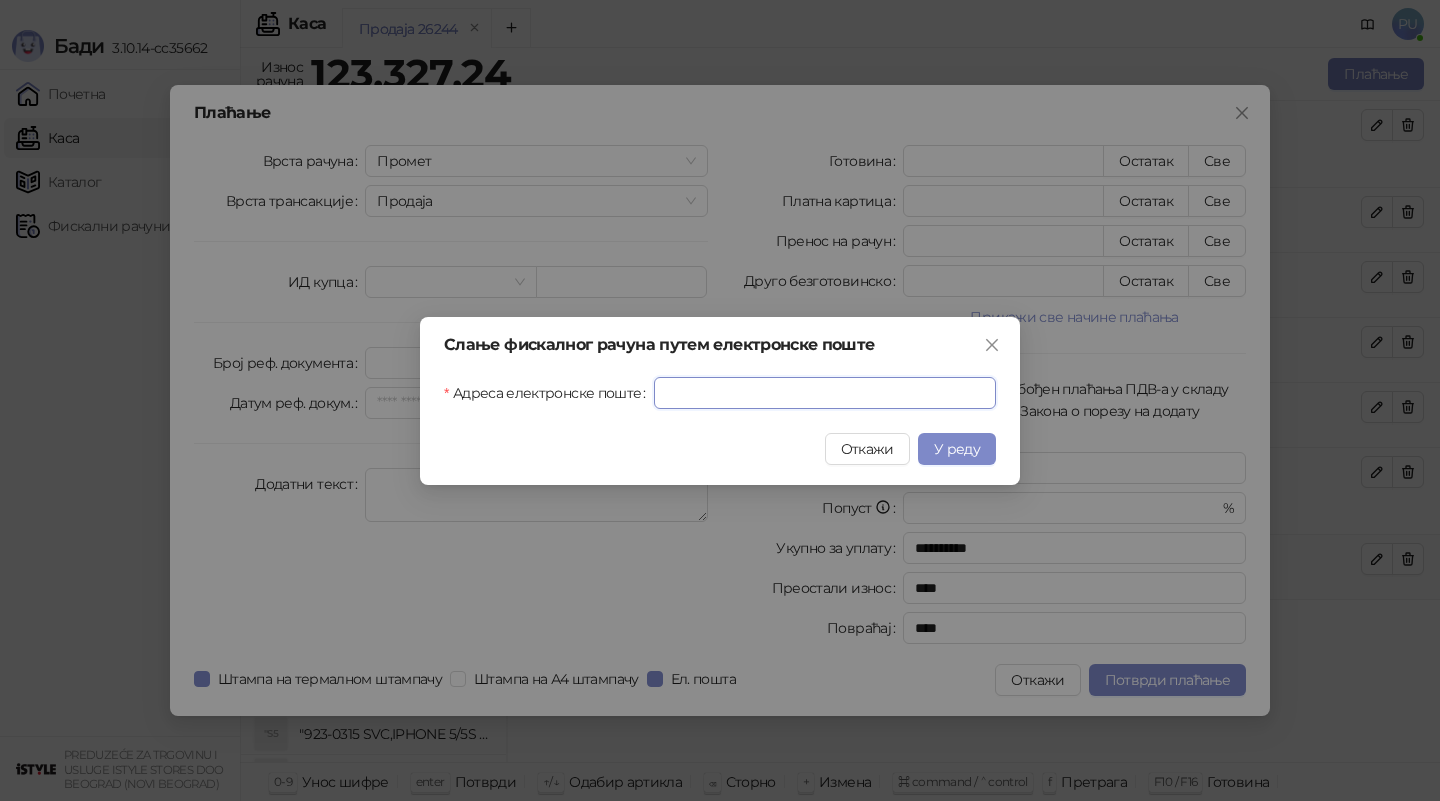click on "Адреса електронске поште" at bounding box center [825, 393] 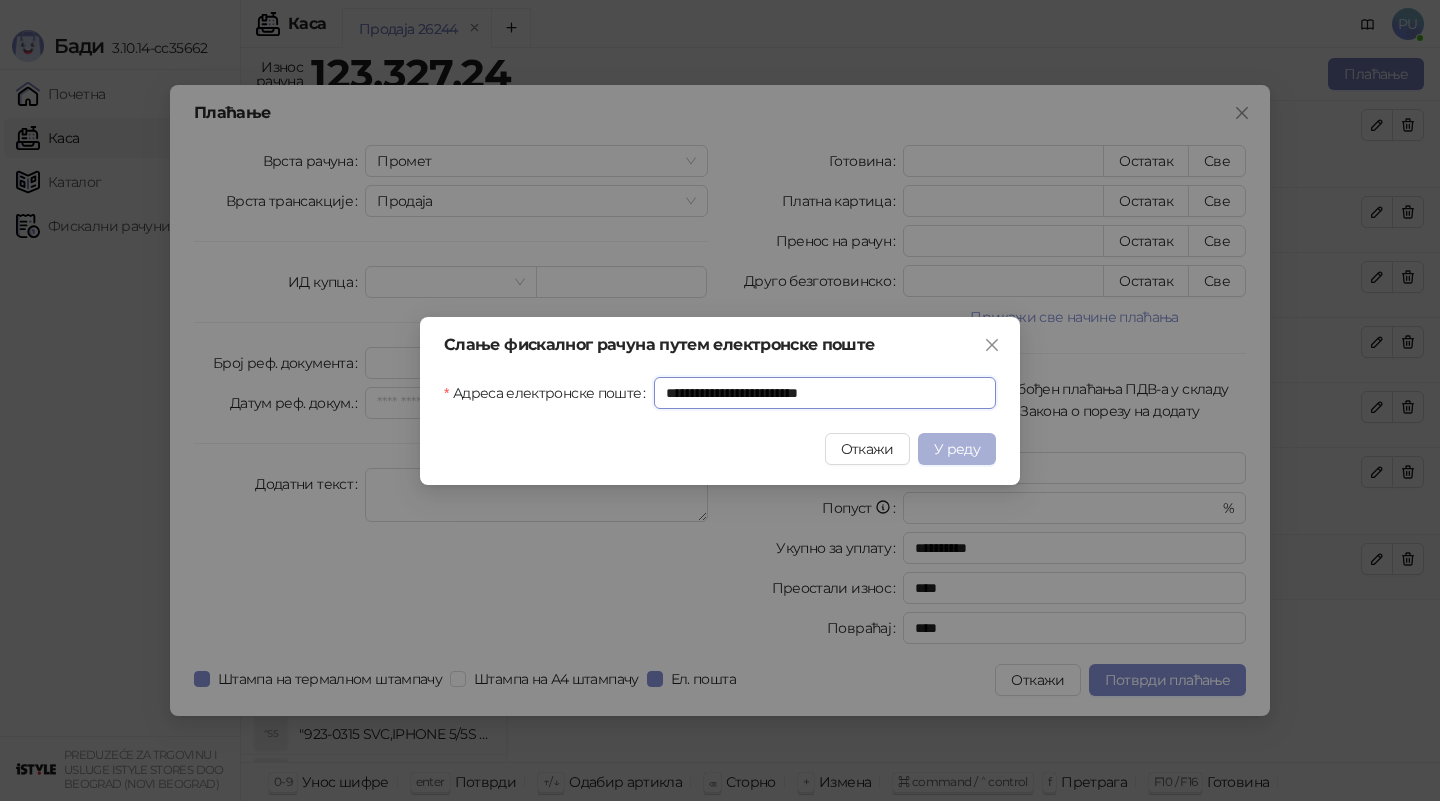 type on "**********" 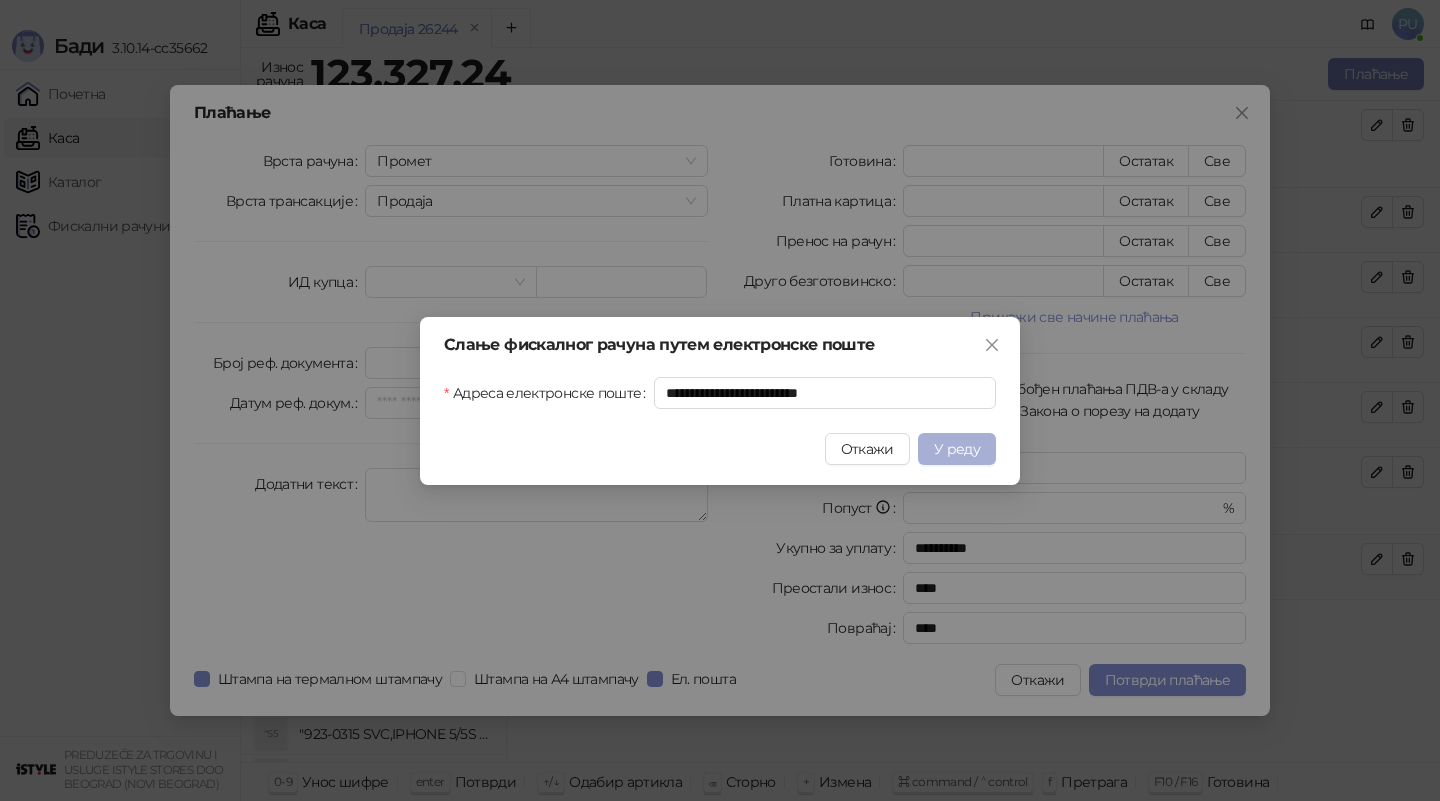 click on "У реду" at bounding box center (957, 449) 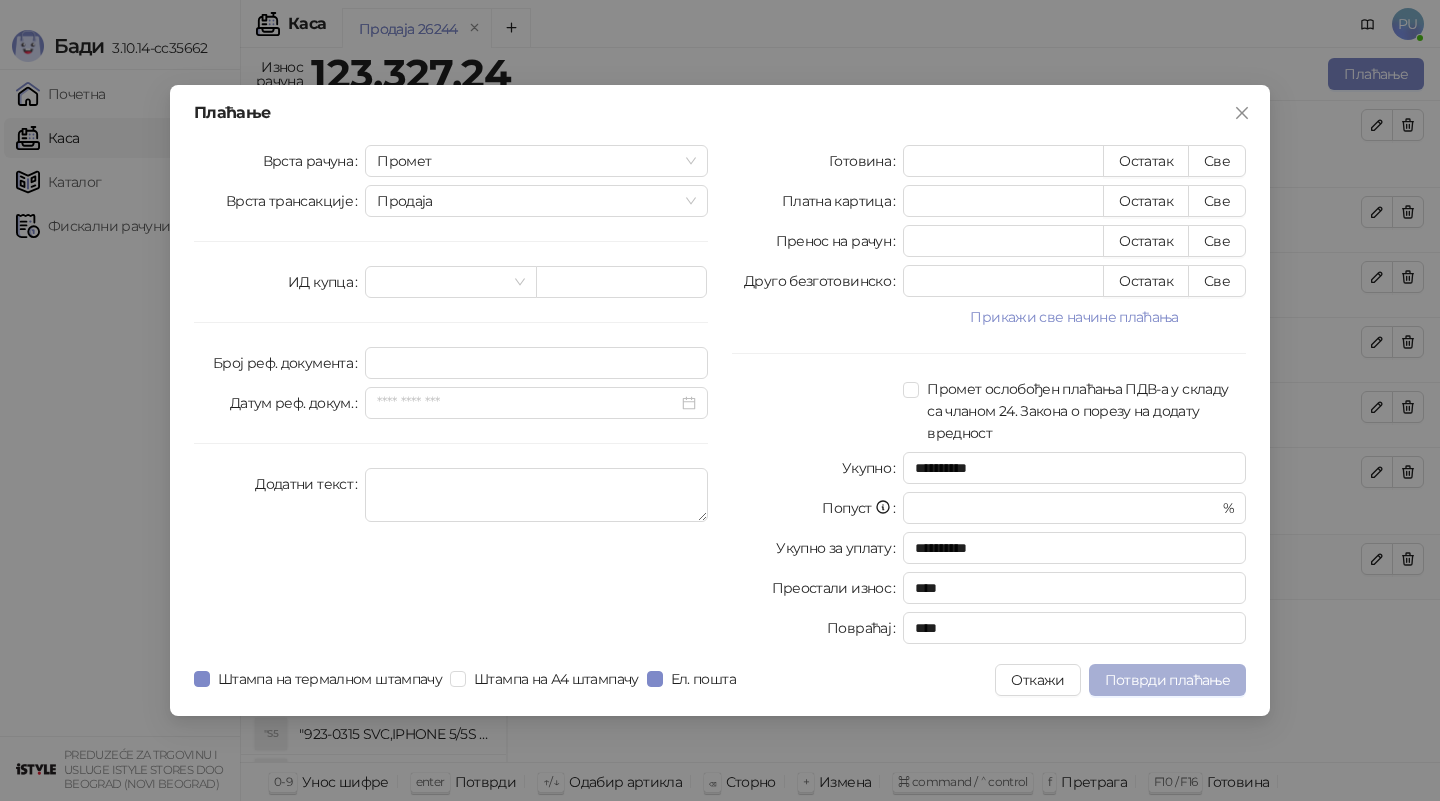 click on "Потврди плаћање" at bounding box center [1167, 680] 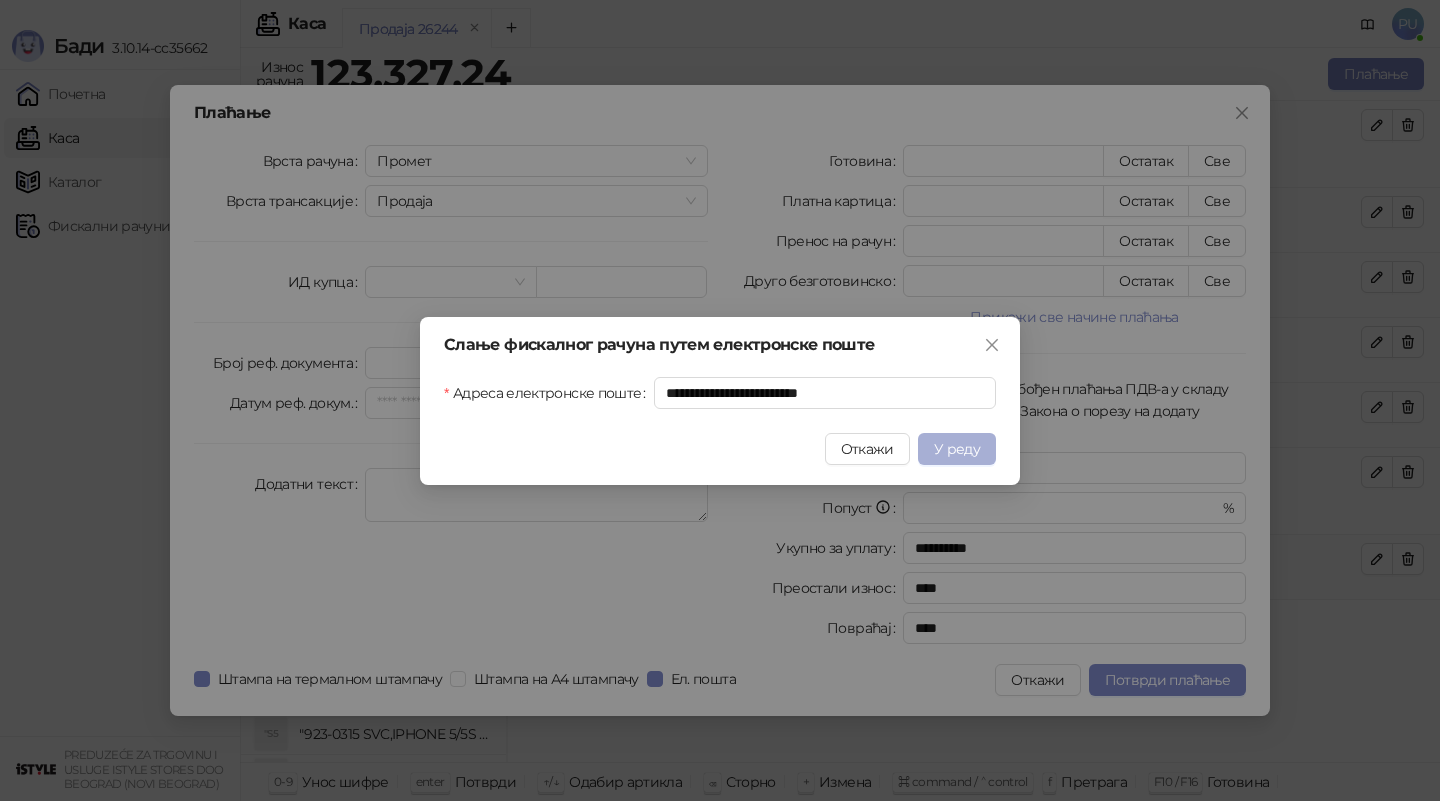 click on "У реду" at bounding box center (957, 449) 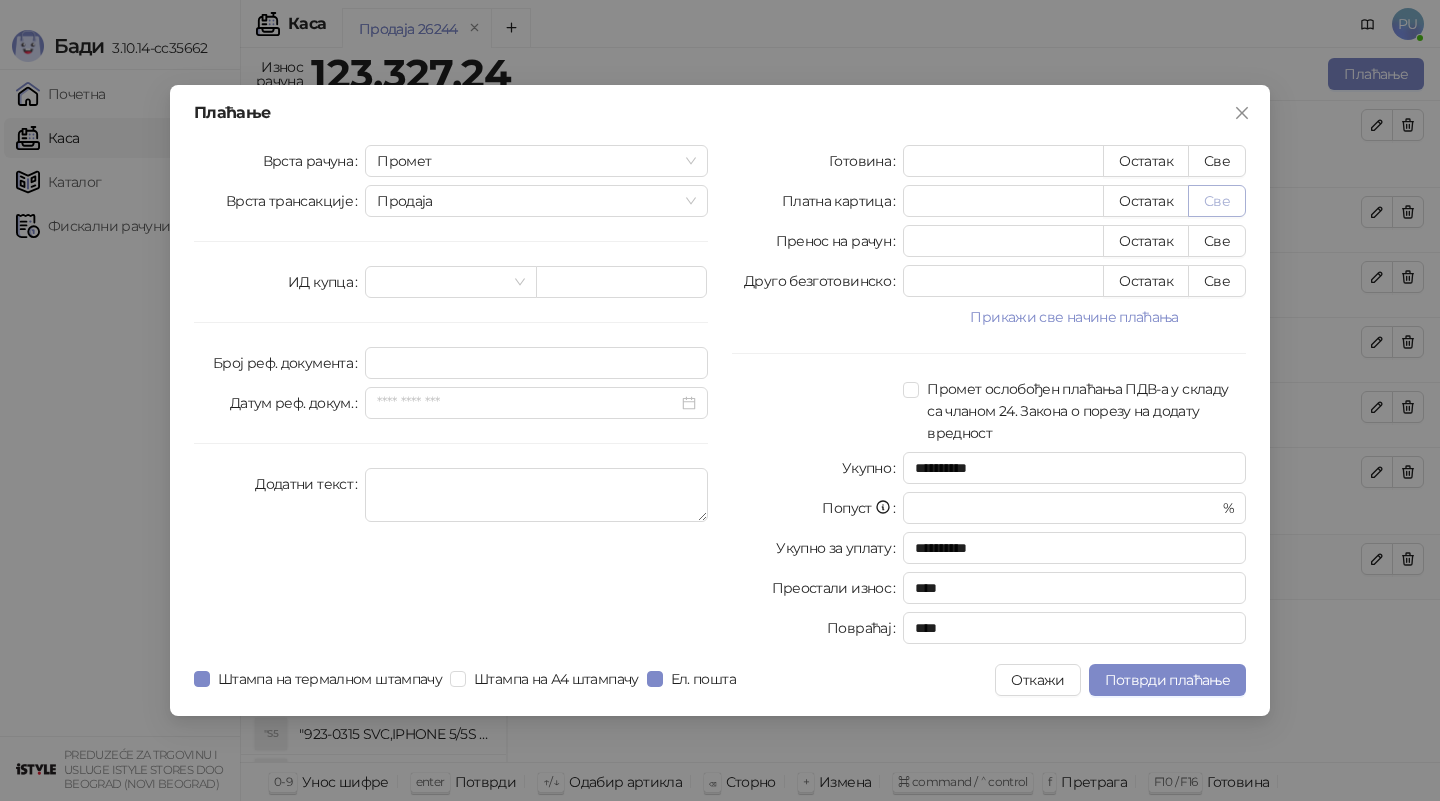 click on "Све" at bounding box center [1217, 201] 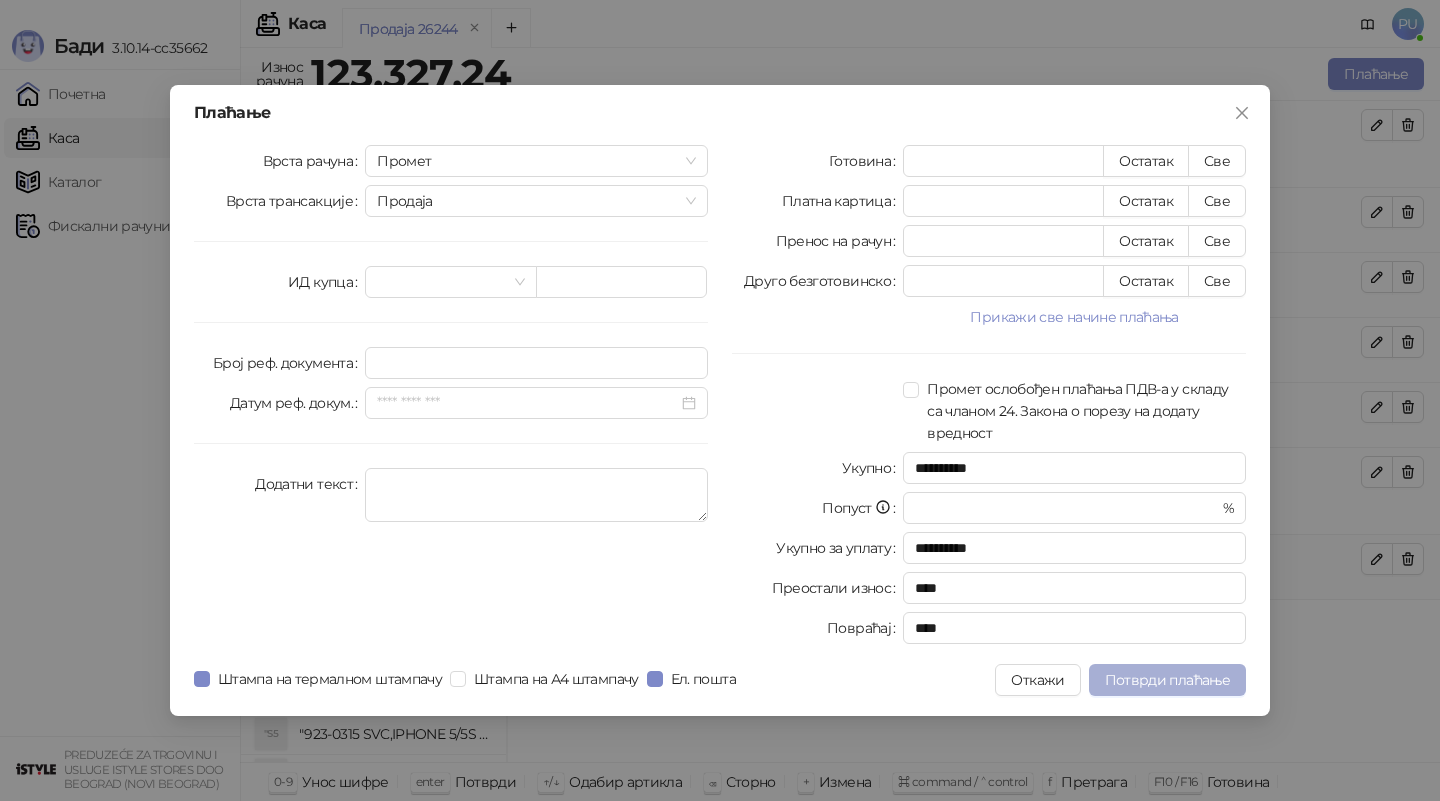 click on "Потврди плаћање" at bounding box center [1167, 680] 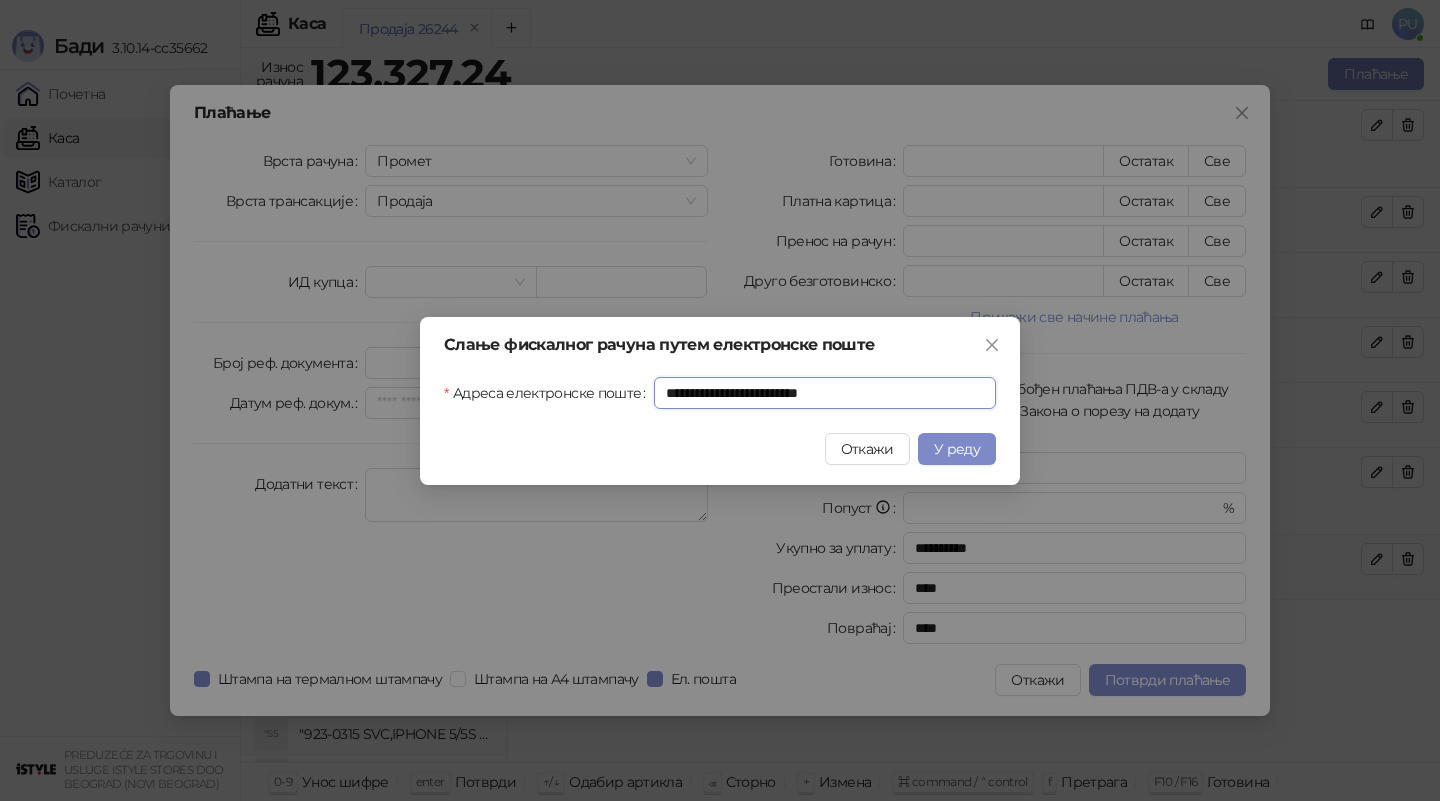 click on "**********" at bounding box center (825, 393) 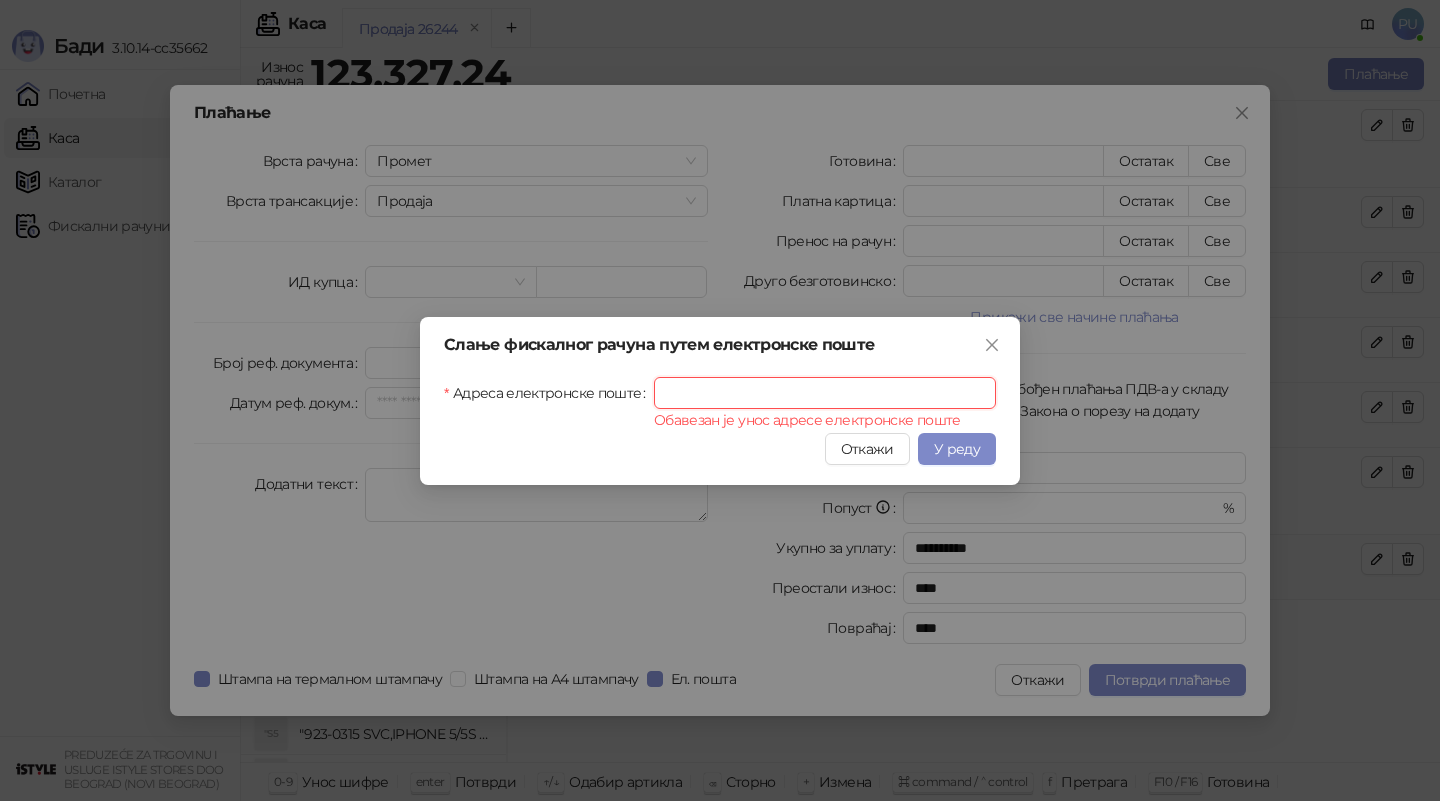 paste on "**********" 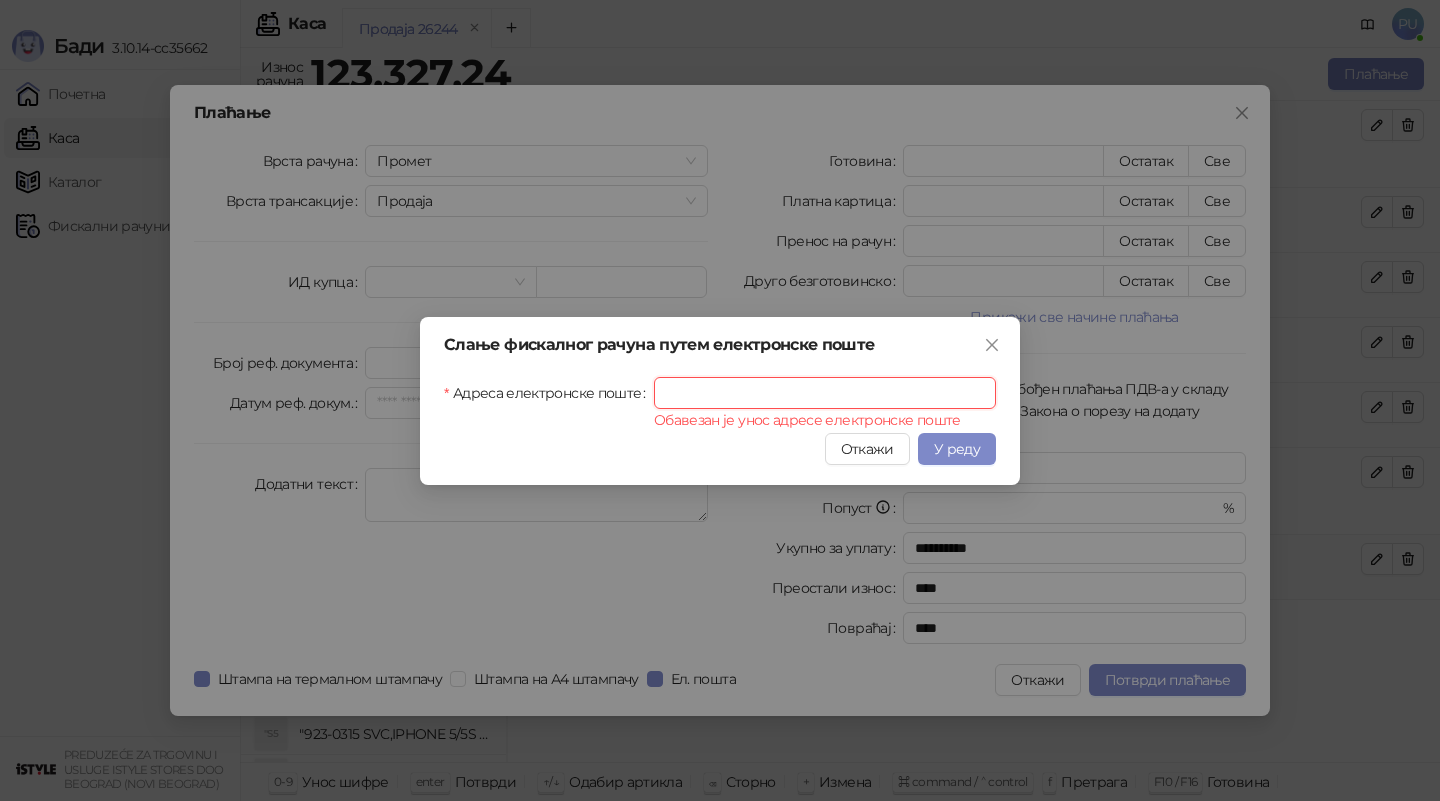 type on "**********" 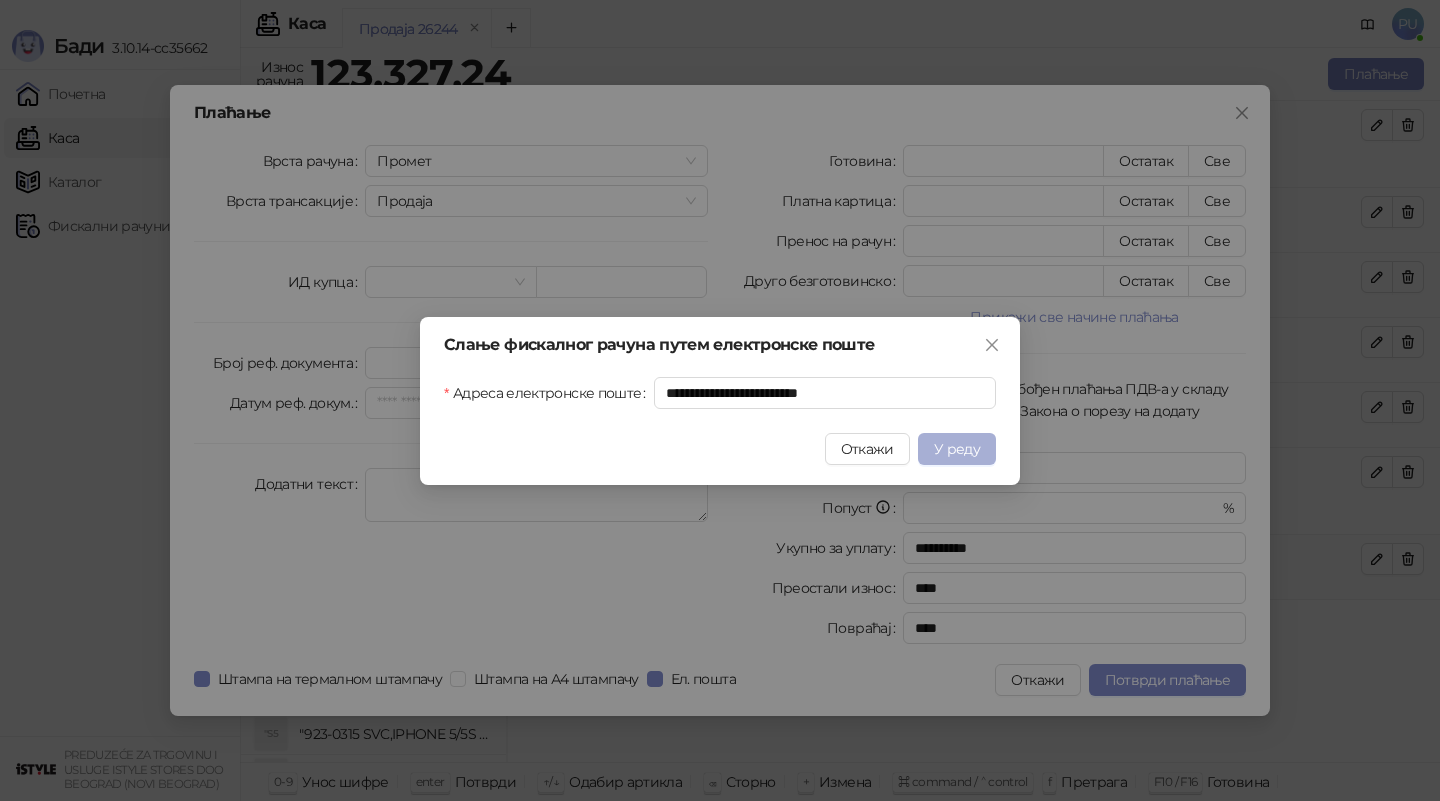 click on "У реду" at bounding box center [957, 449] 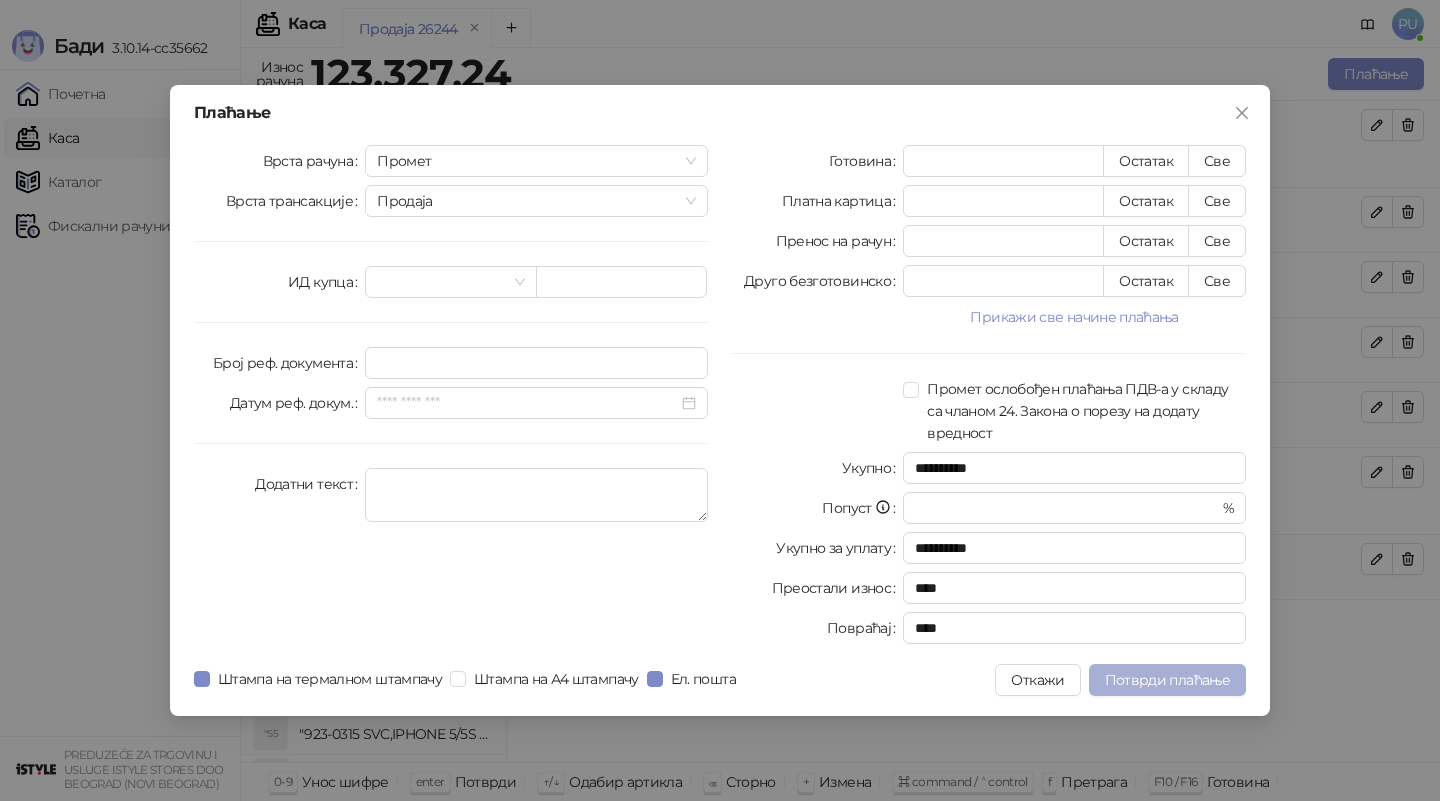 click on "Потврди плаћање" at bounding box center (1167, 680) 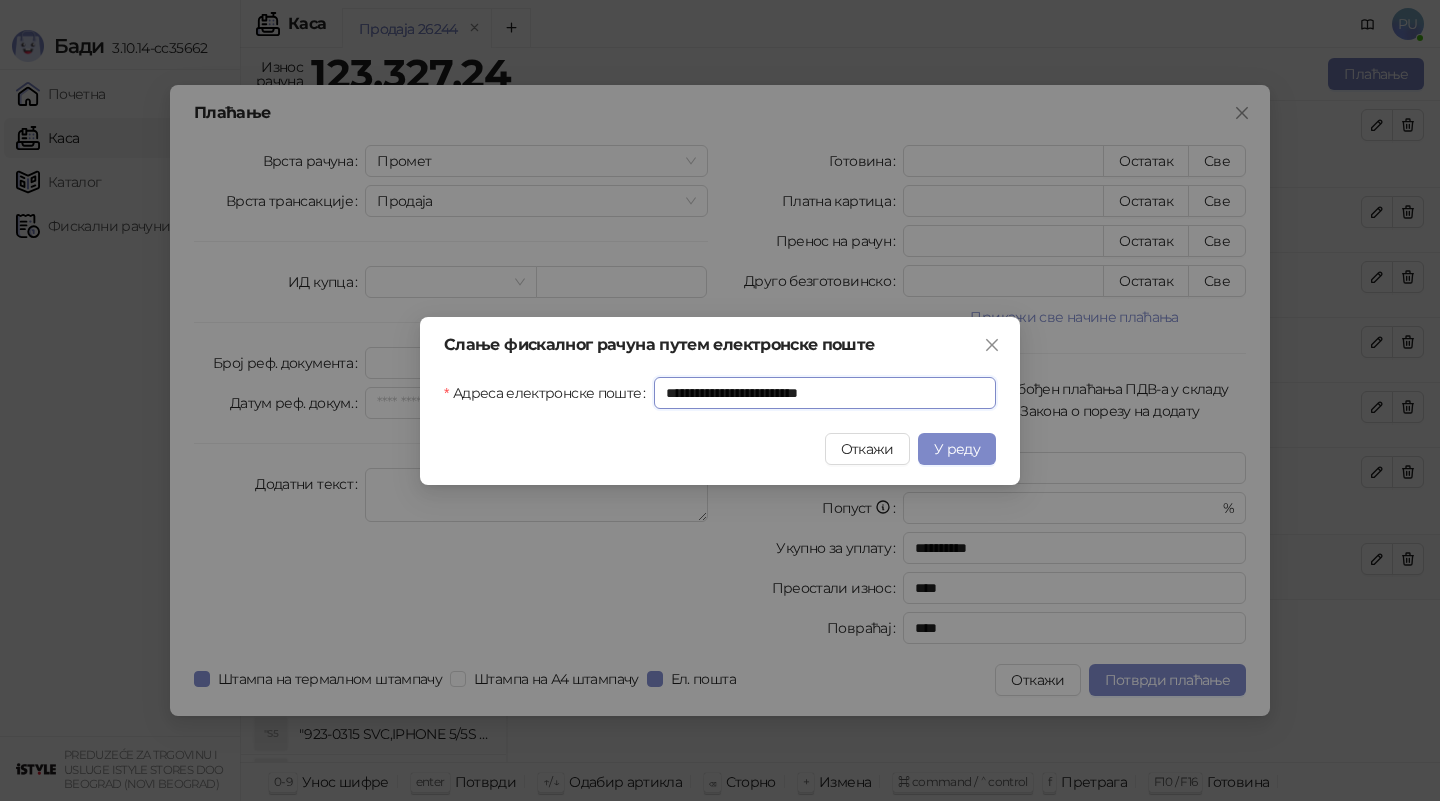 drag, startPoint x: 913, startPoint y: 399, endPoint x: 530, endPoint y: 399, distance: 383 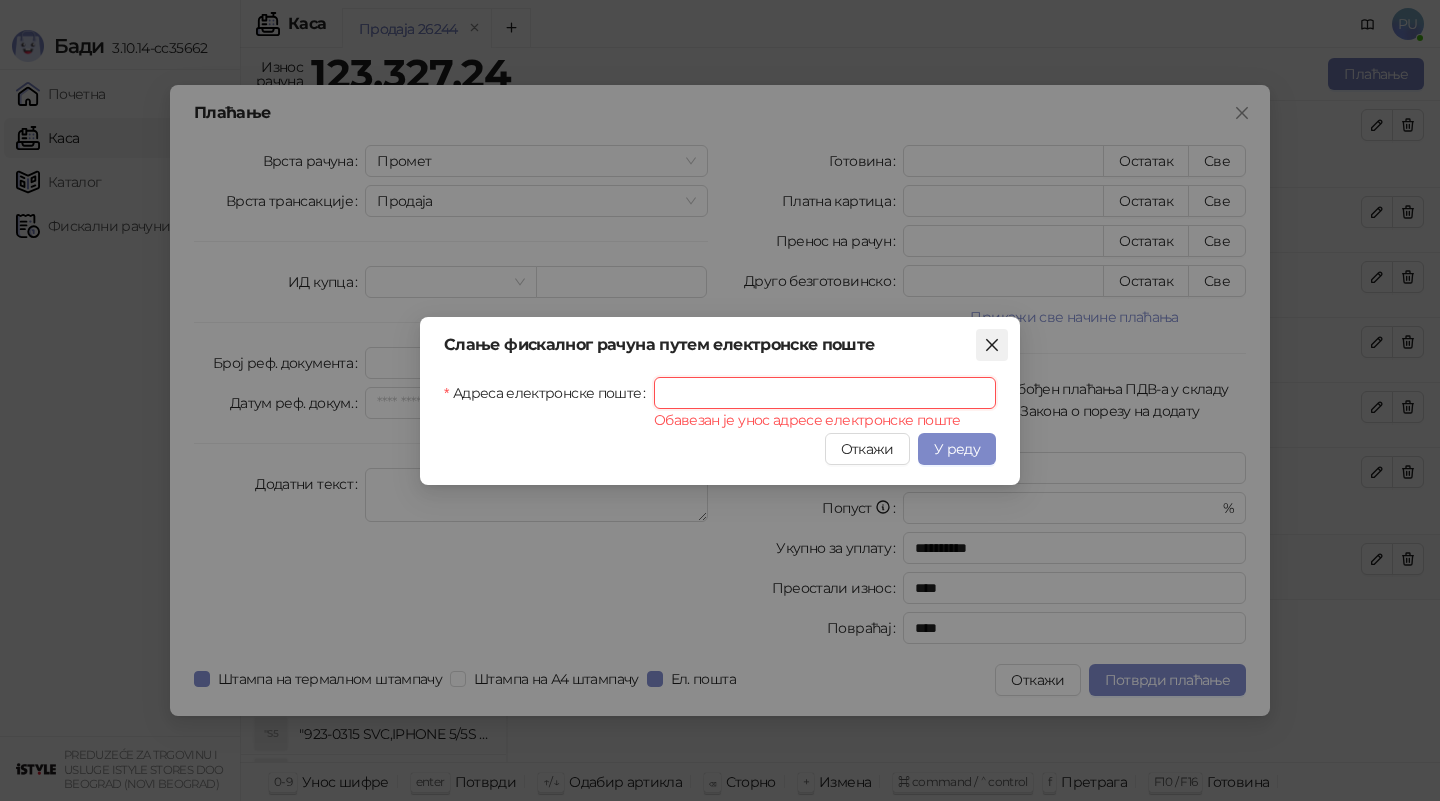 type 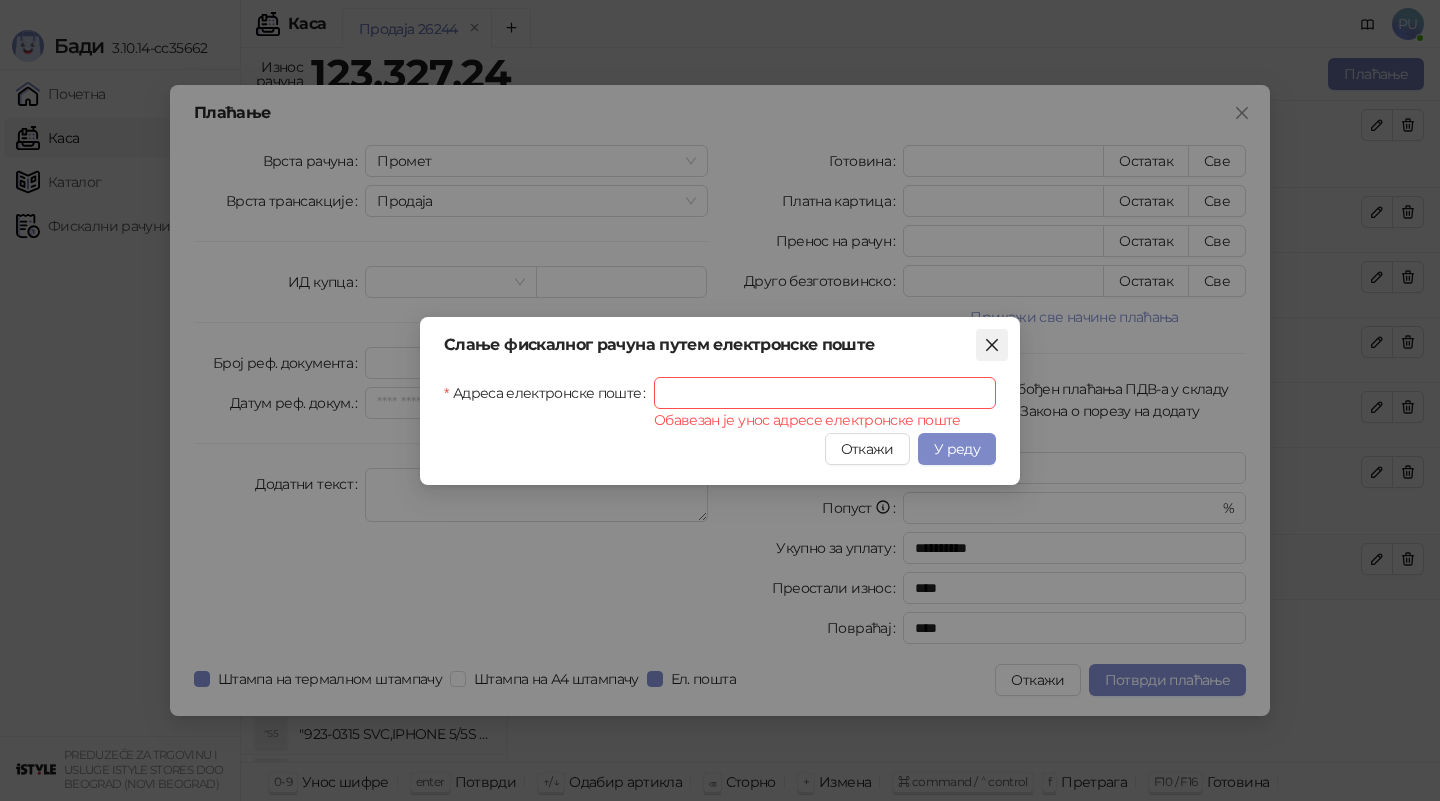 click 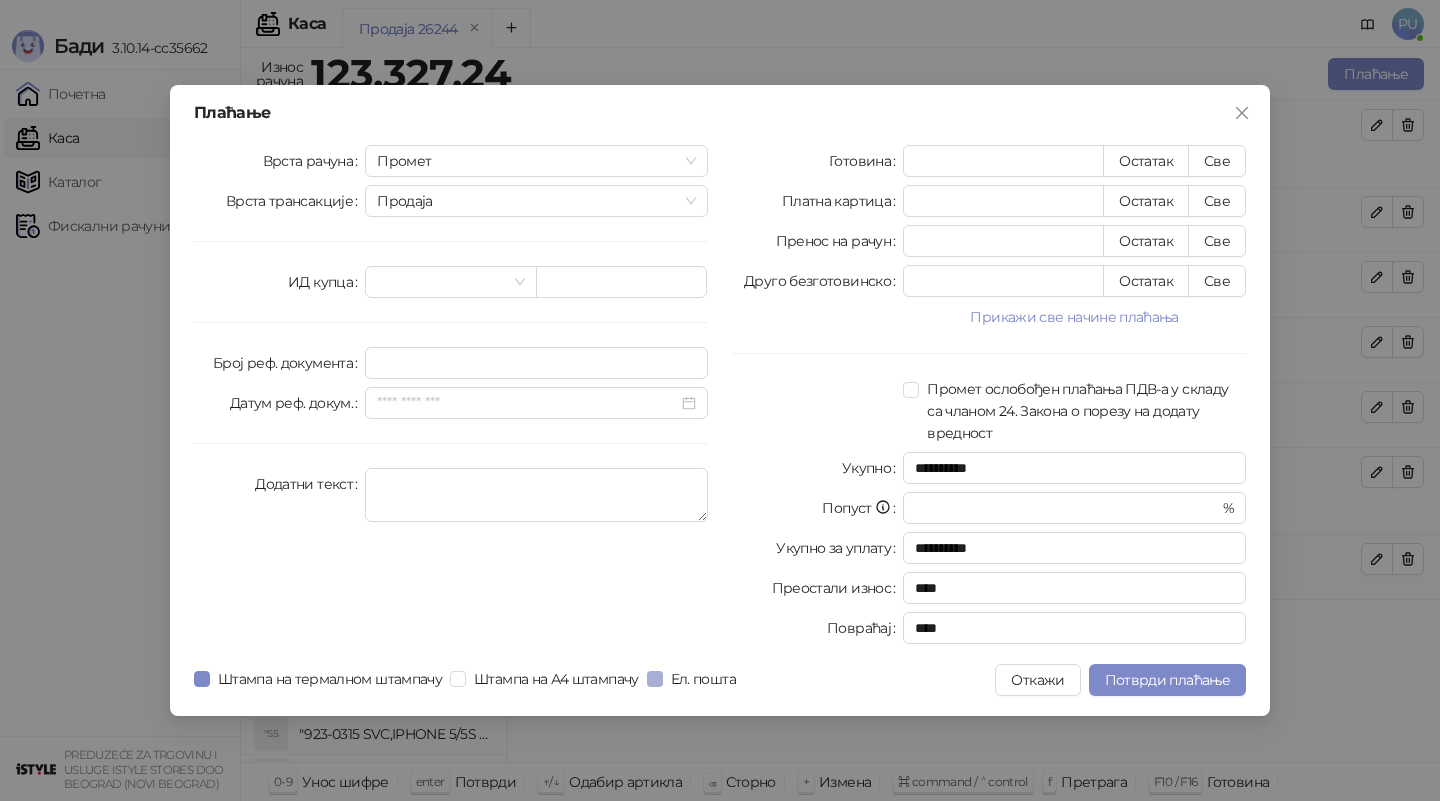 click on "Ел. пошта" at bounding box center [703, 679] 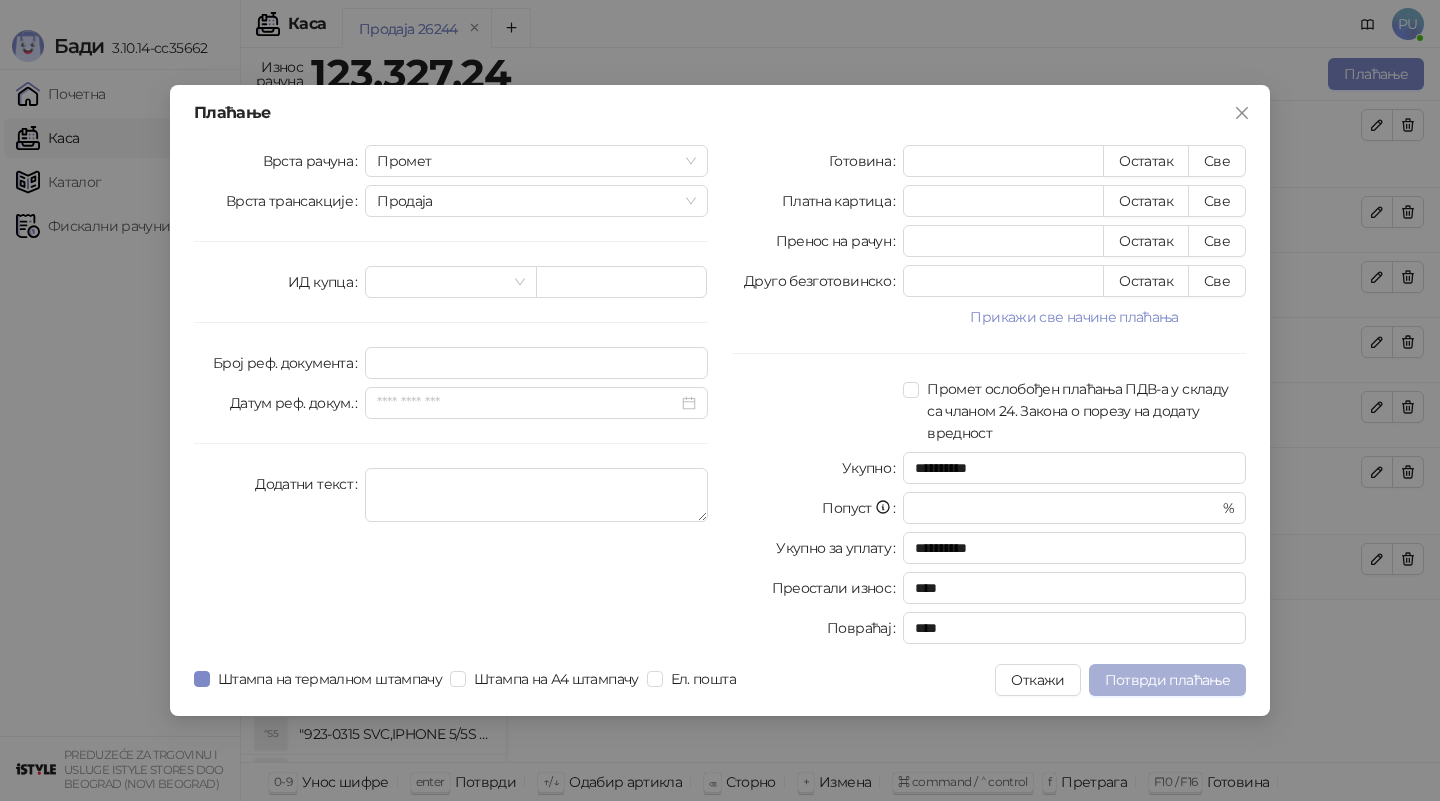 click on "Потврди плаћање" at bounding box center [1167, 680] 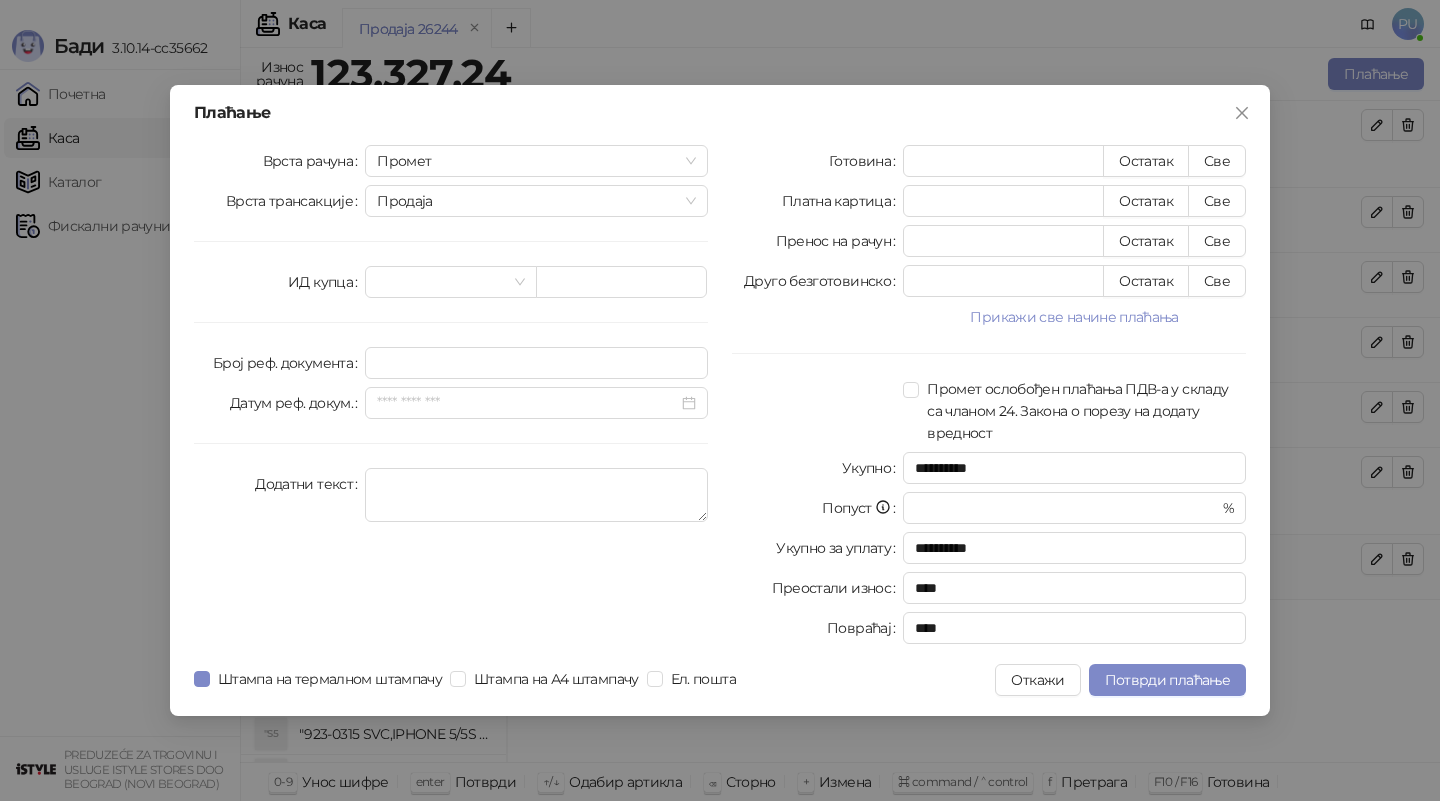 click on "**********" at bounding box center (720, 400) 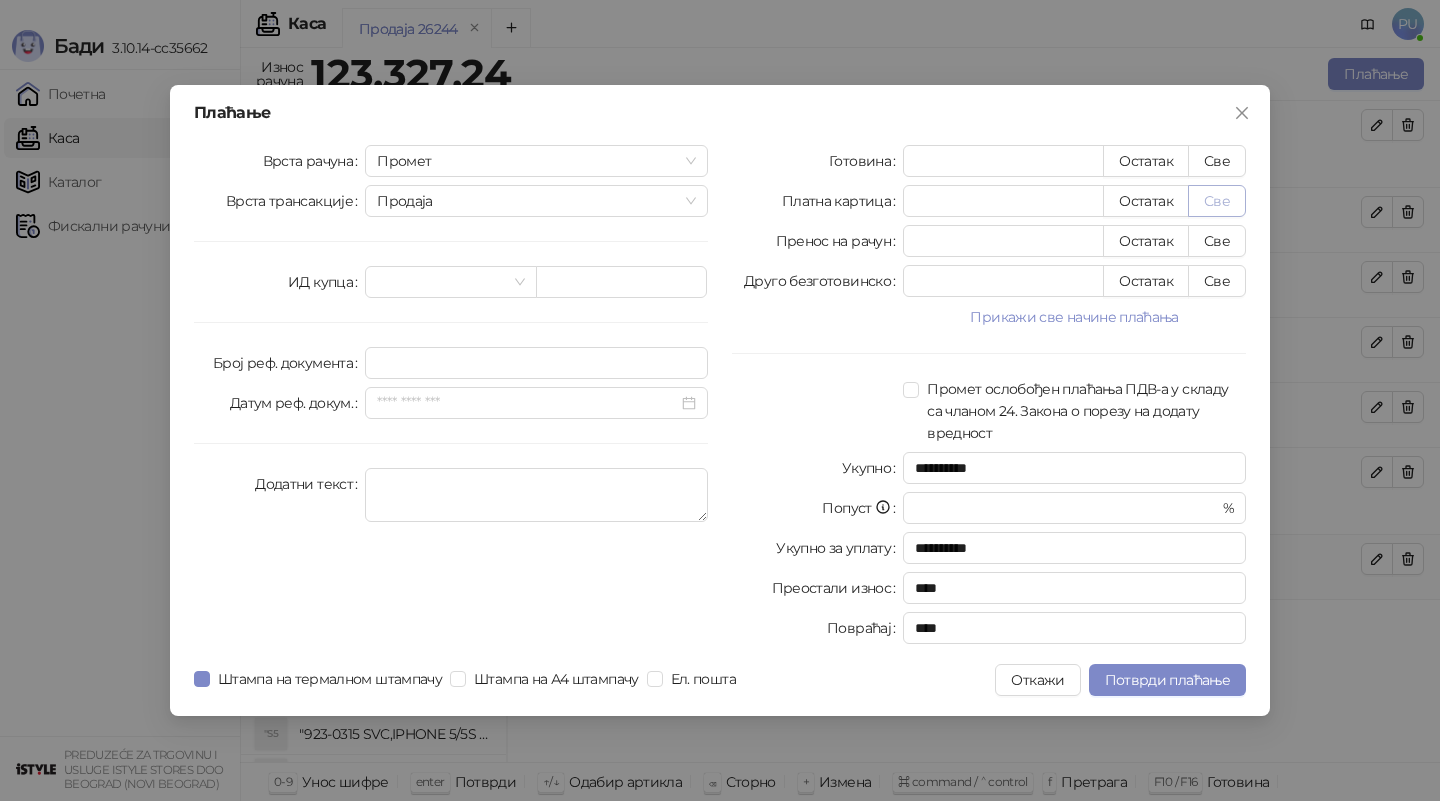 click on "Све" at bounding box center (1217, 201) 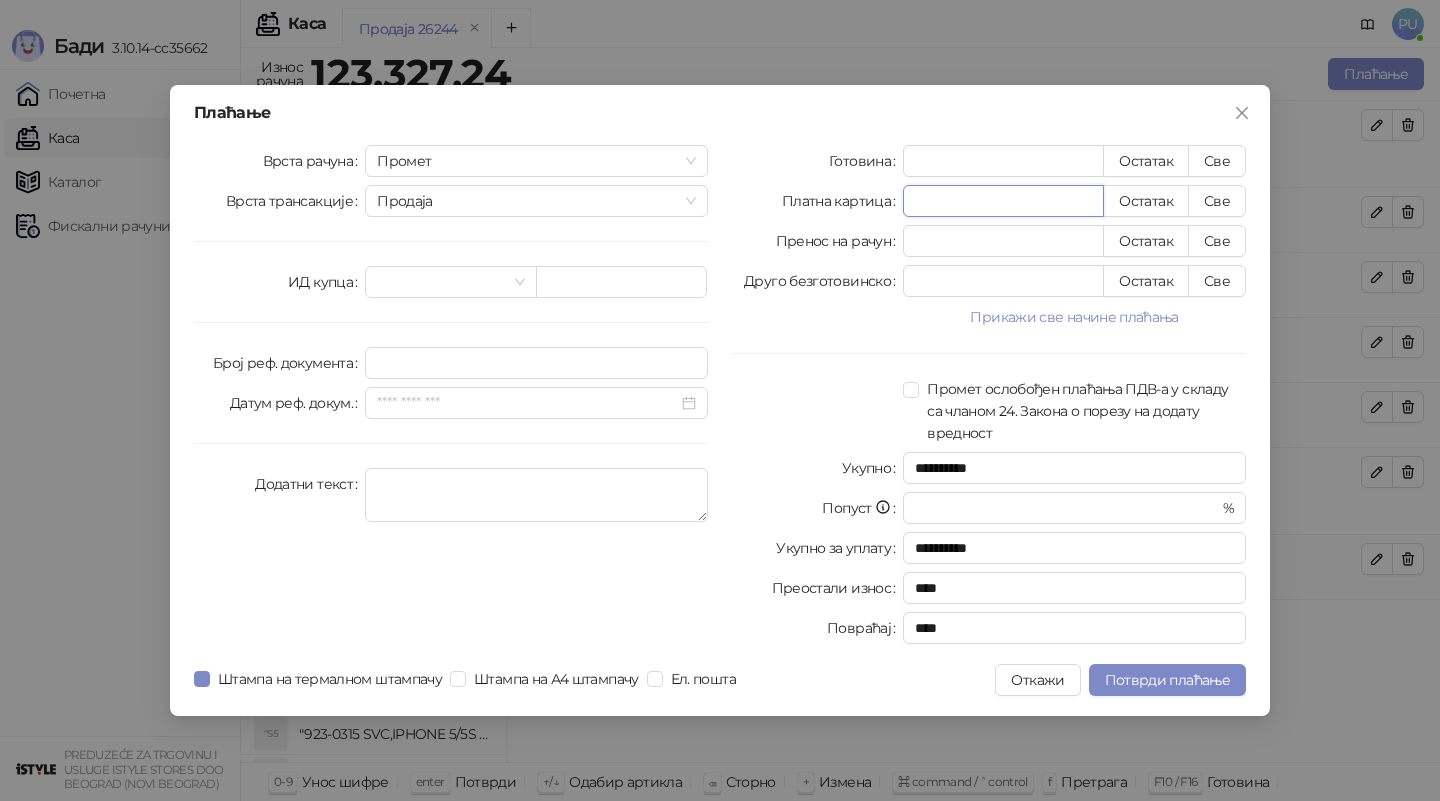 click on "*********" at bounding box center [1003, 201] 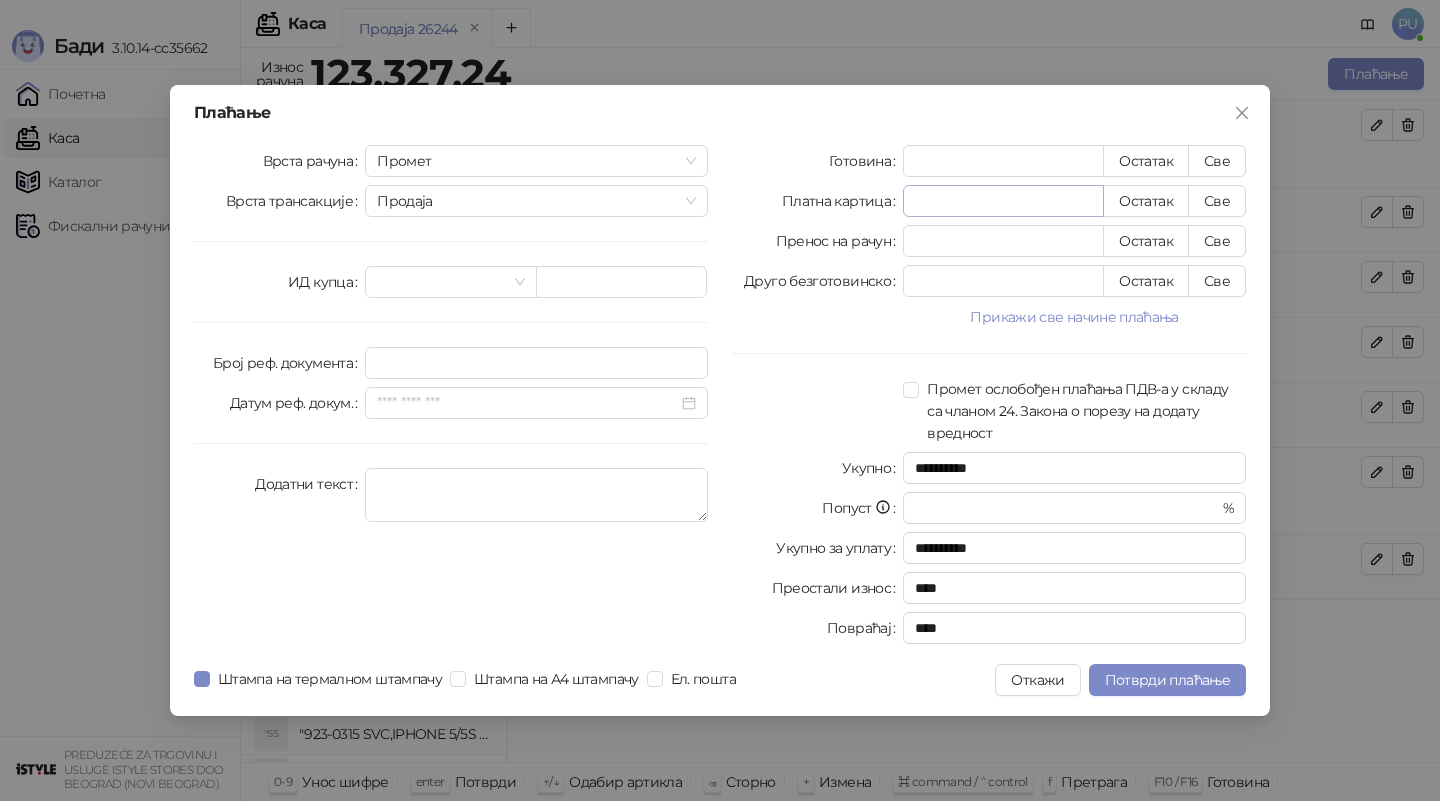 click on "*********" at bounding box center [1003, 201] 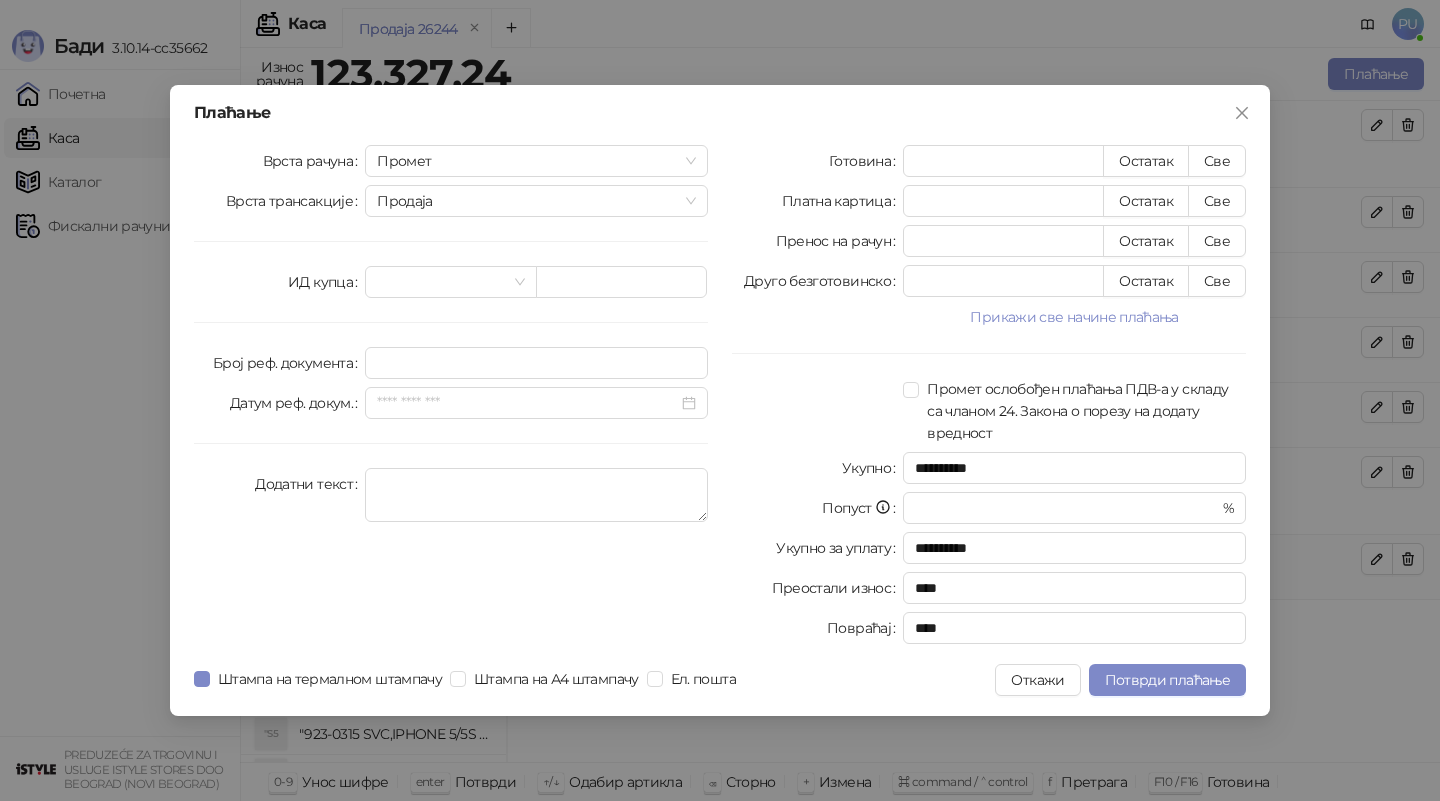 click on "**********" at bounding box center [720, 400] 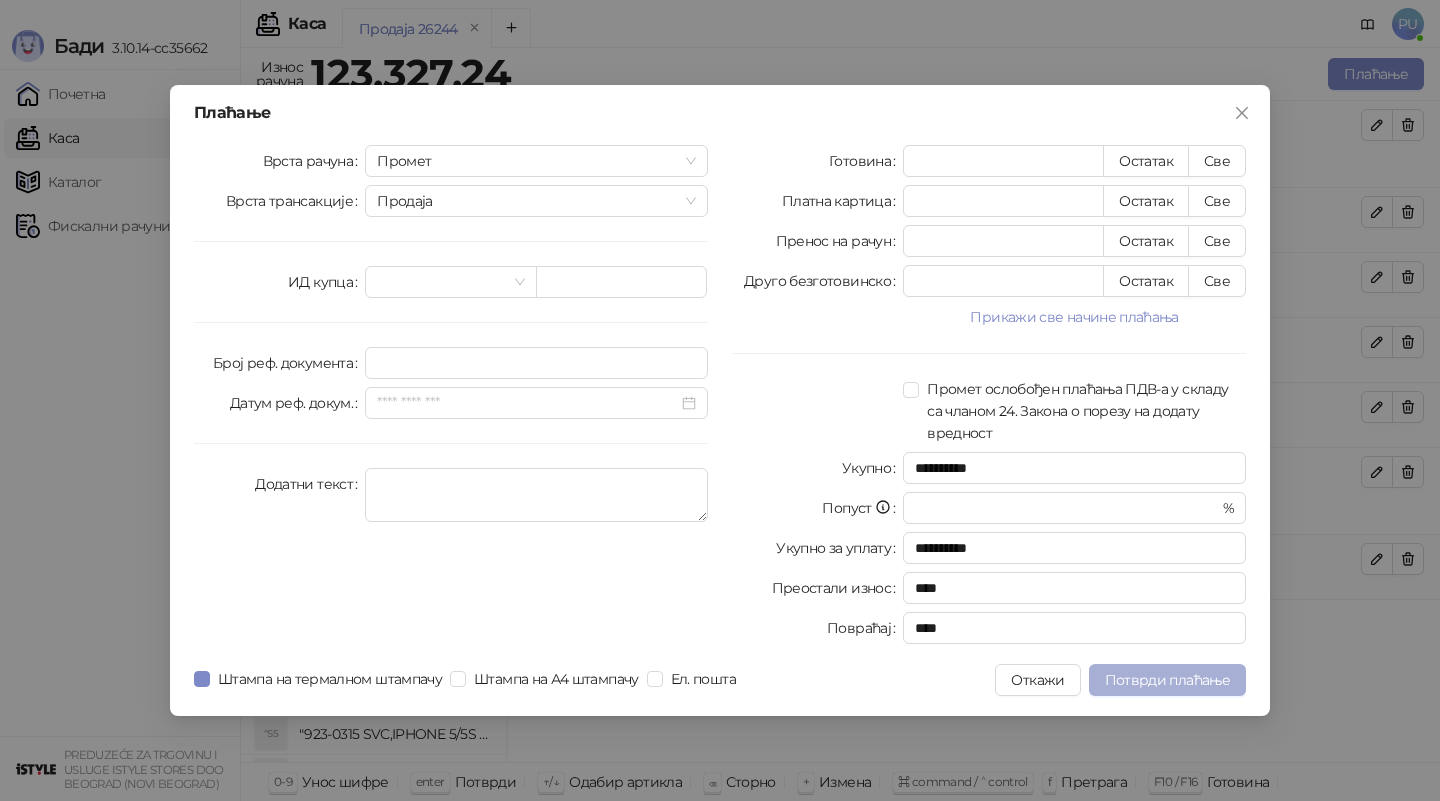 click on "Потврди плаћање" at bounding box center [1167, 680] 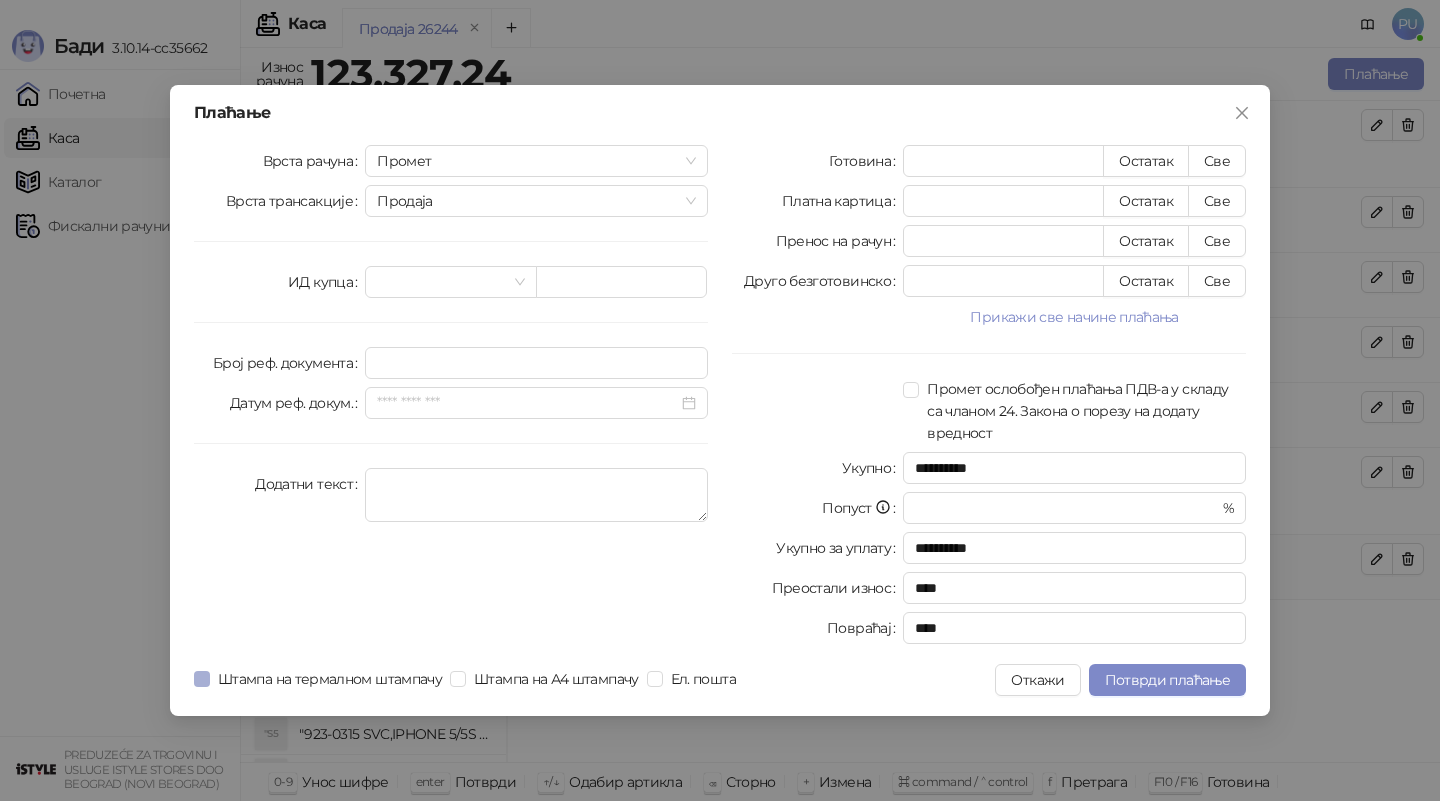 click on "Штампа на термалном штампачу" at bounding box center (330, 679) 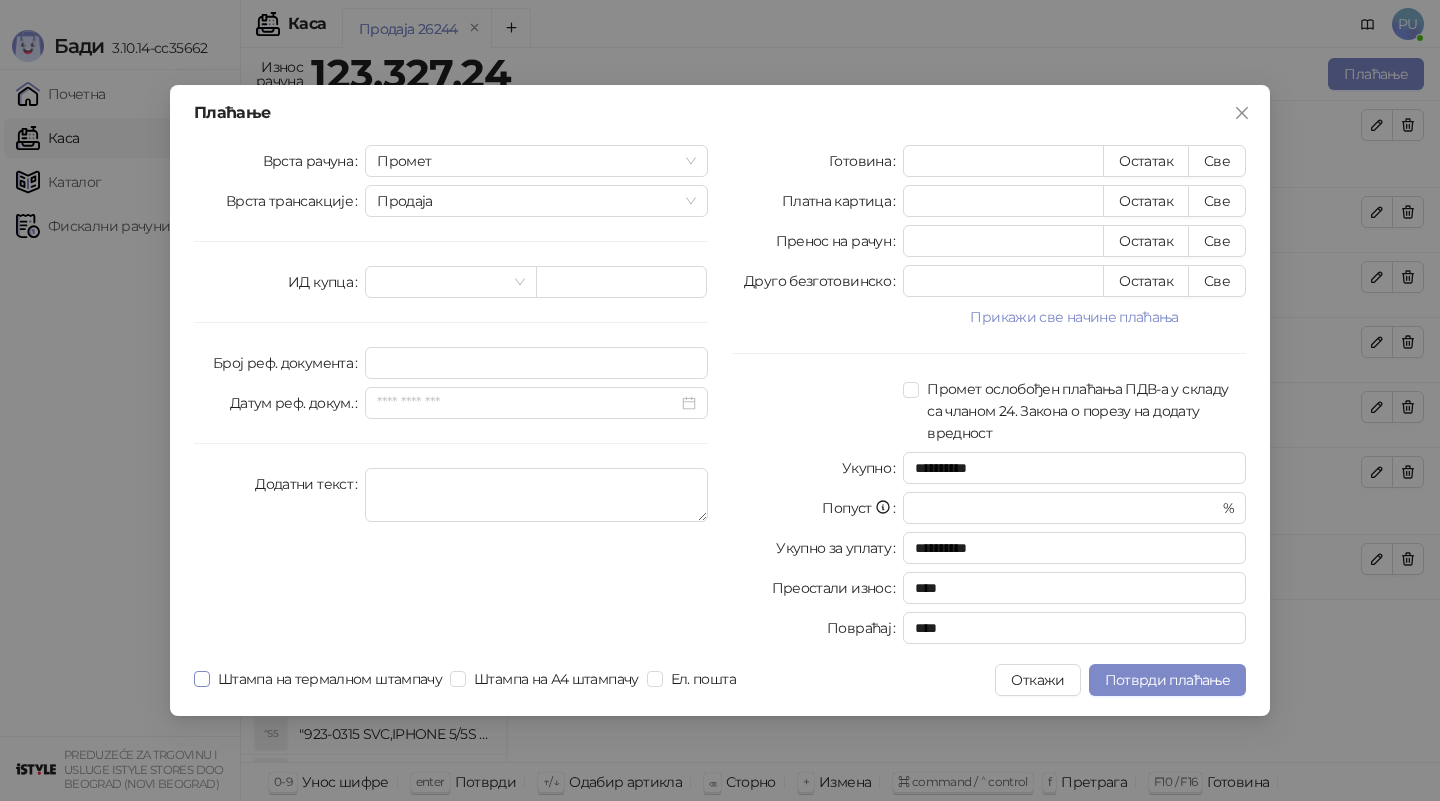 click on "Штампа на термалном штампачу" at bounding box center [330, 679] 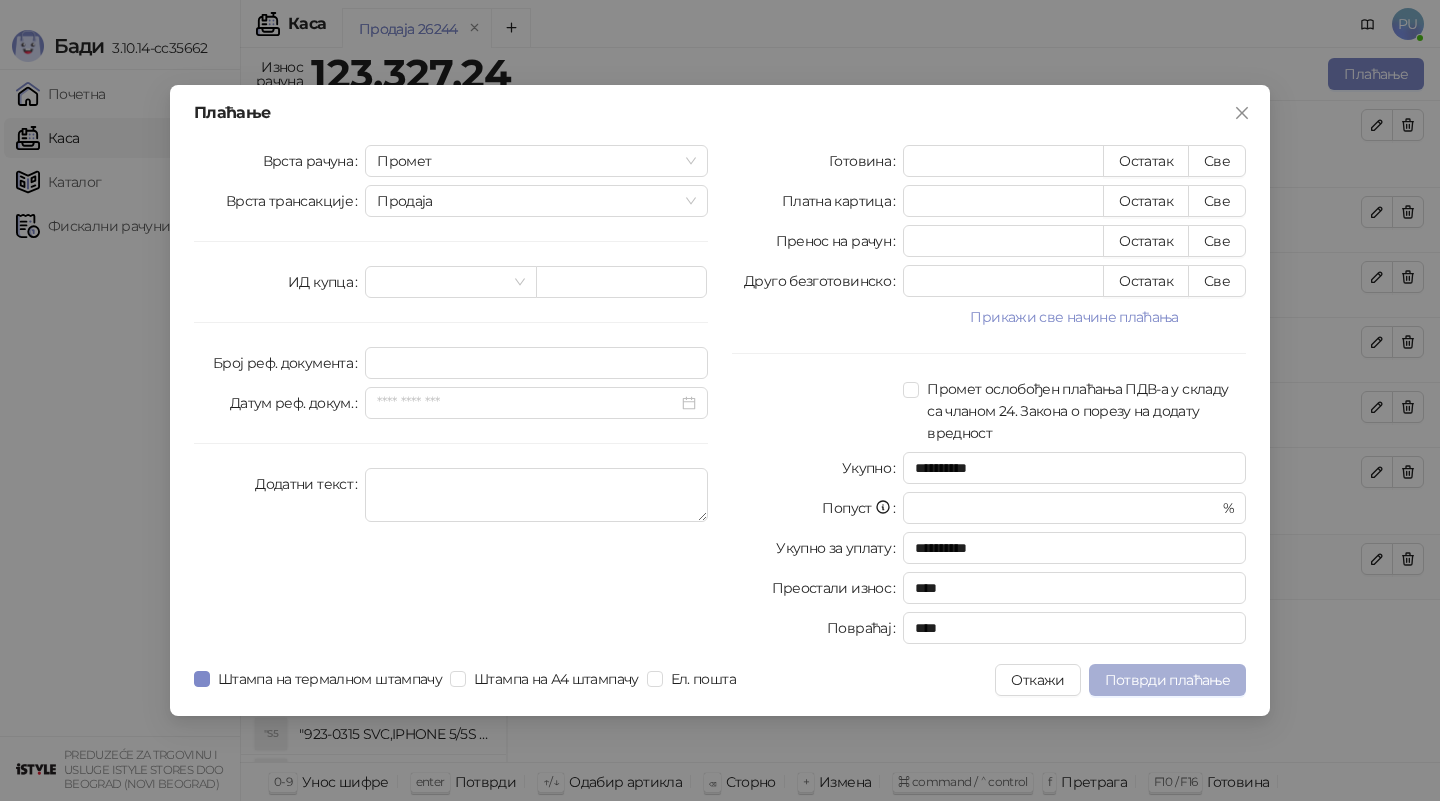 click on "Потврди плаћање" at bounding box center [1167, 680] 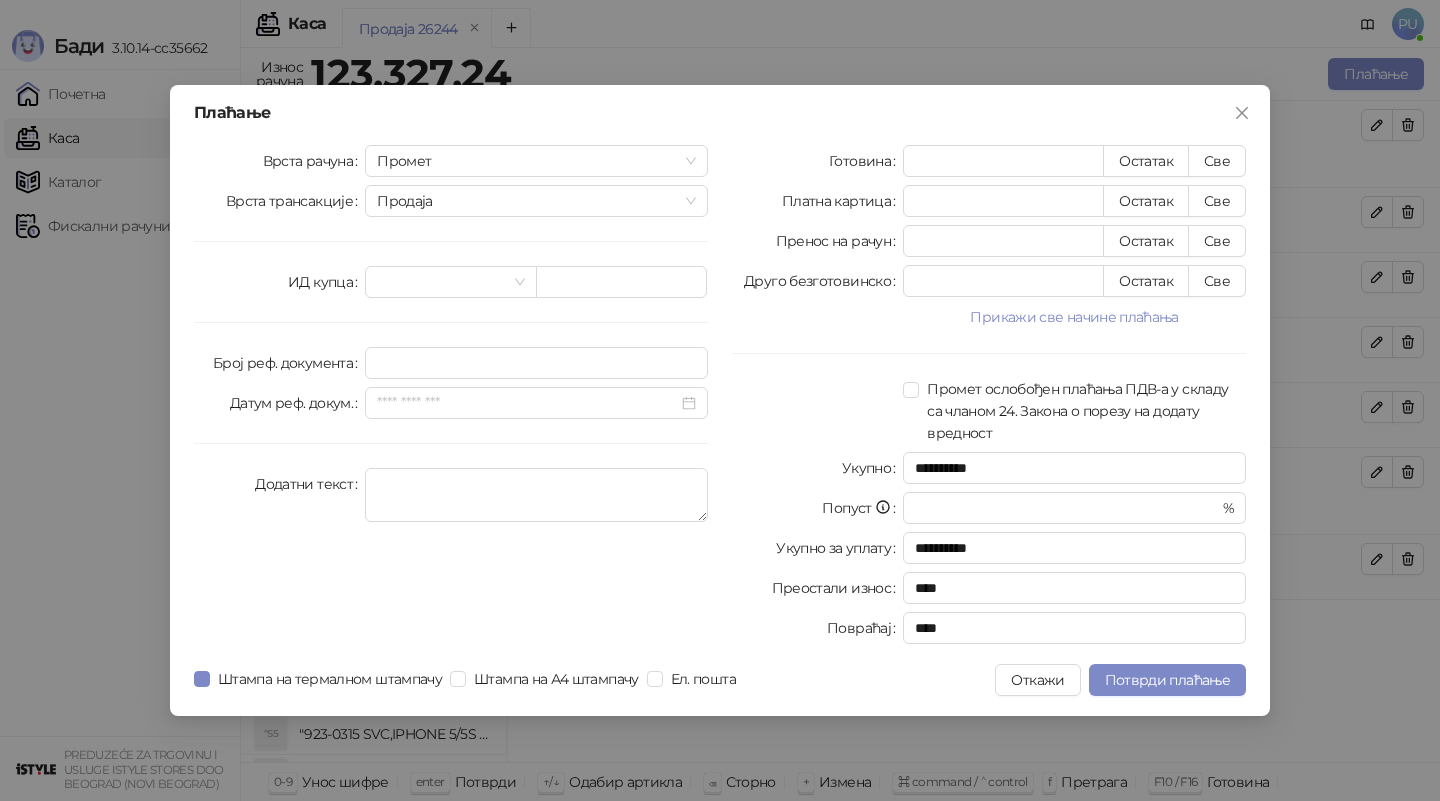 click on "Готовина" at bounding box center [817, 161] 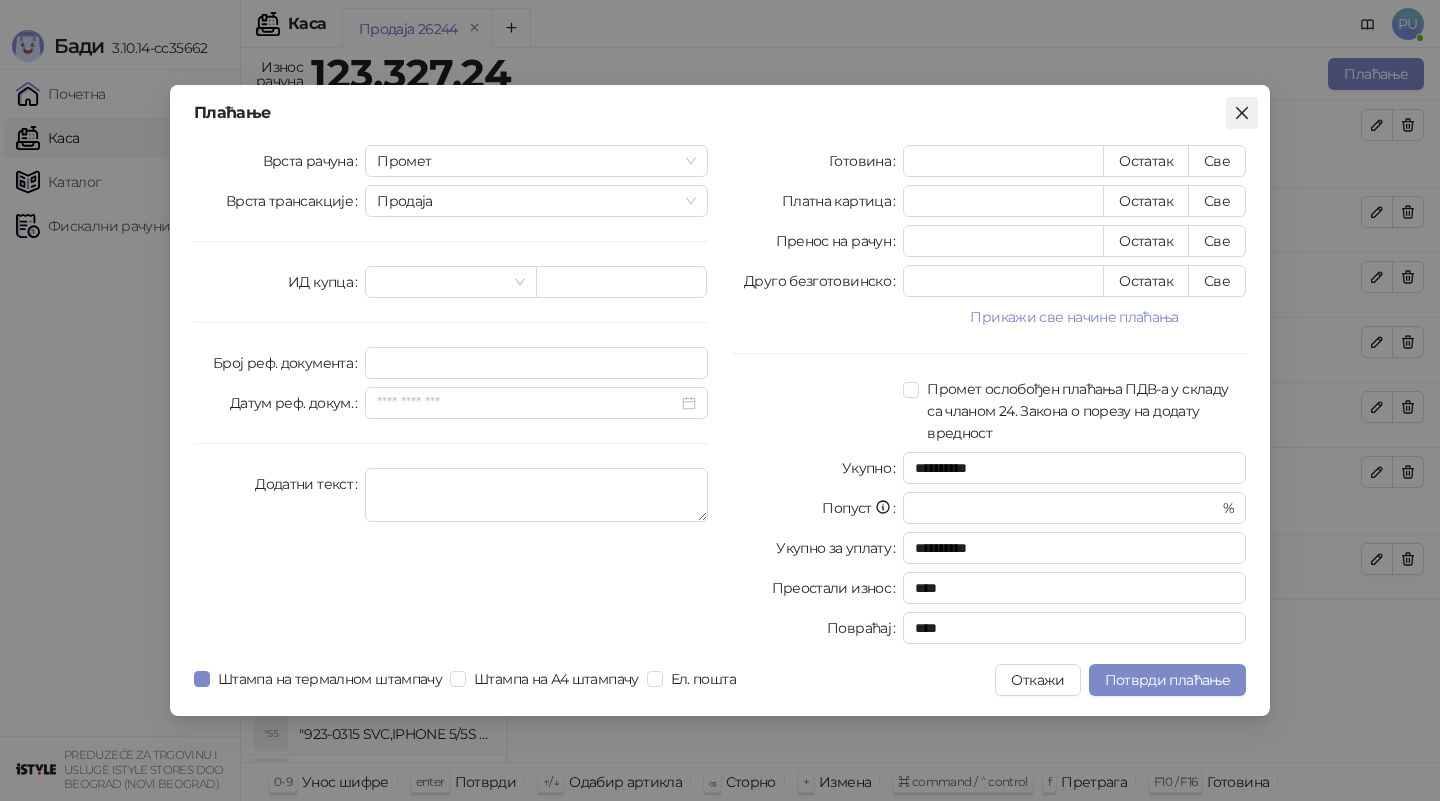 click 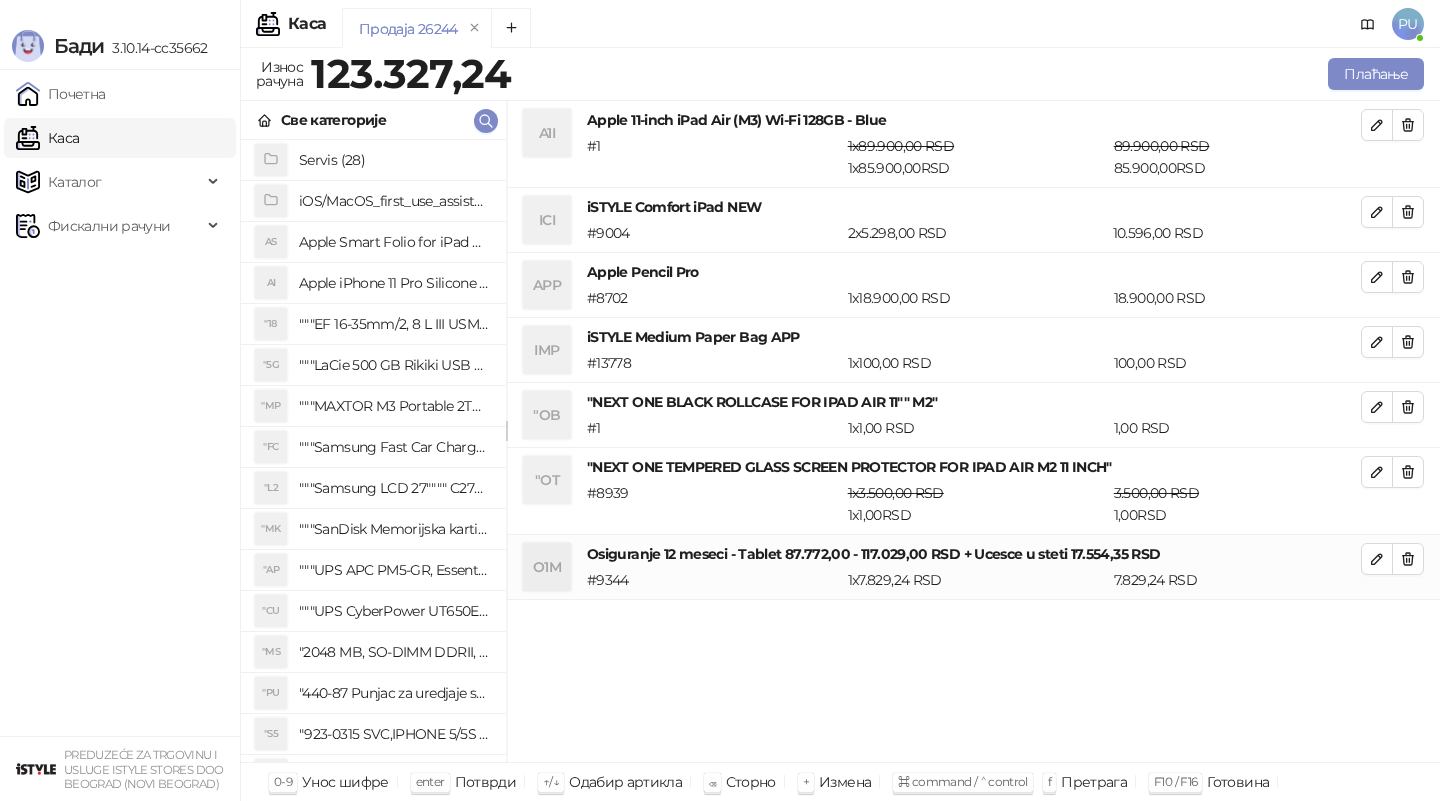 click on "Продаја 26244" at bounding box center [823, 31] 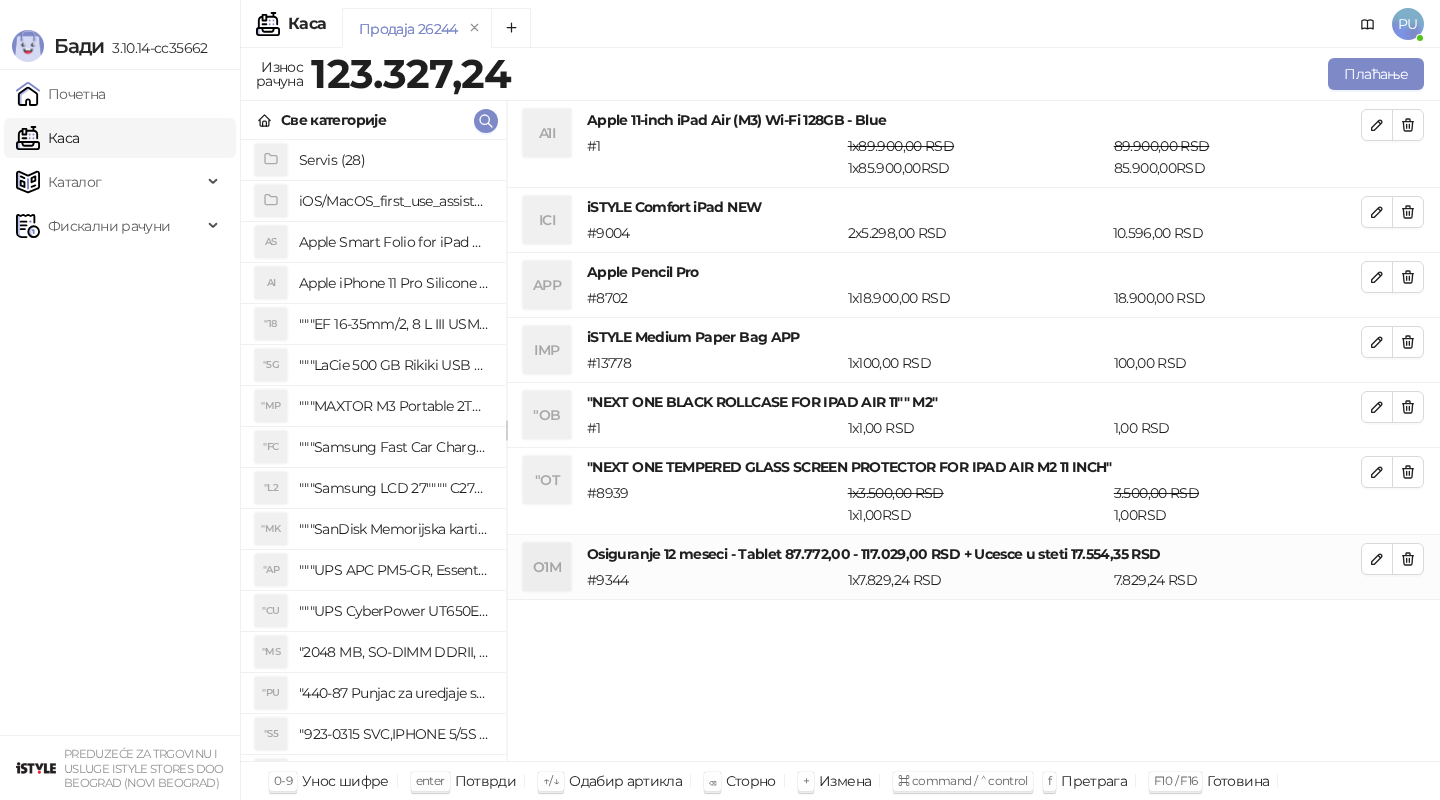 click on "Продаја 26244" at bounding box center (823, 31) 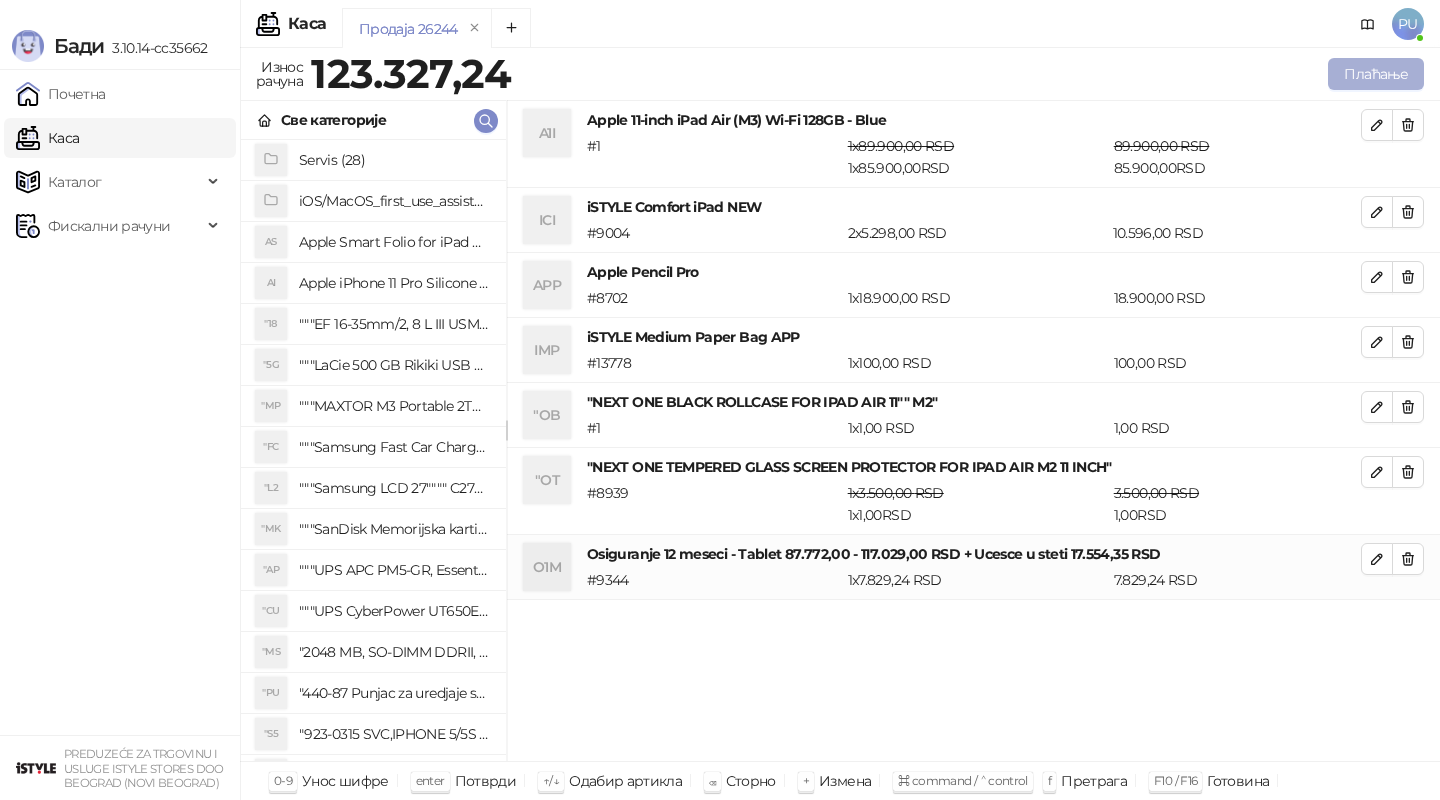 click on "Плаћање" at bounding box center [1376, 74] 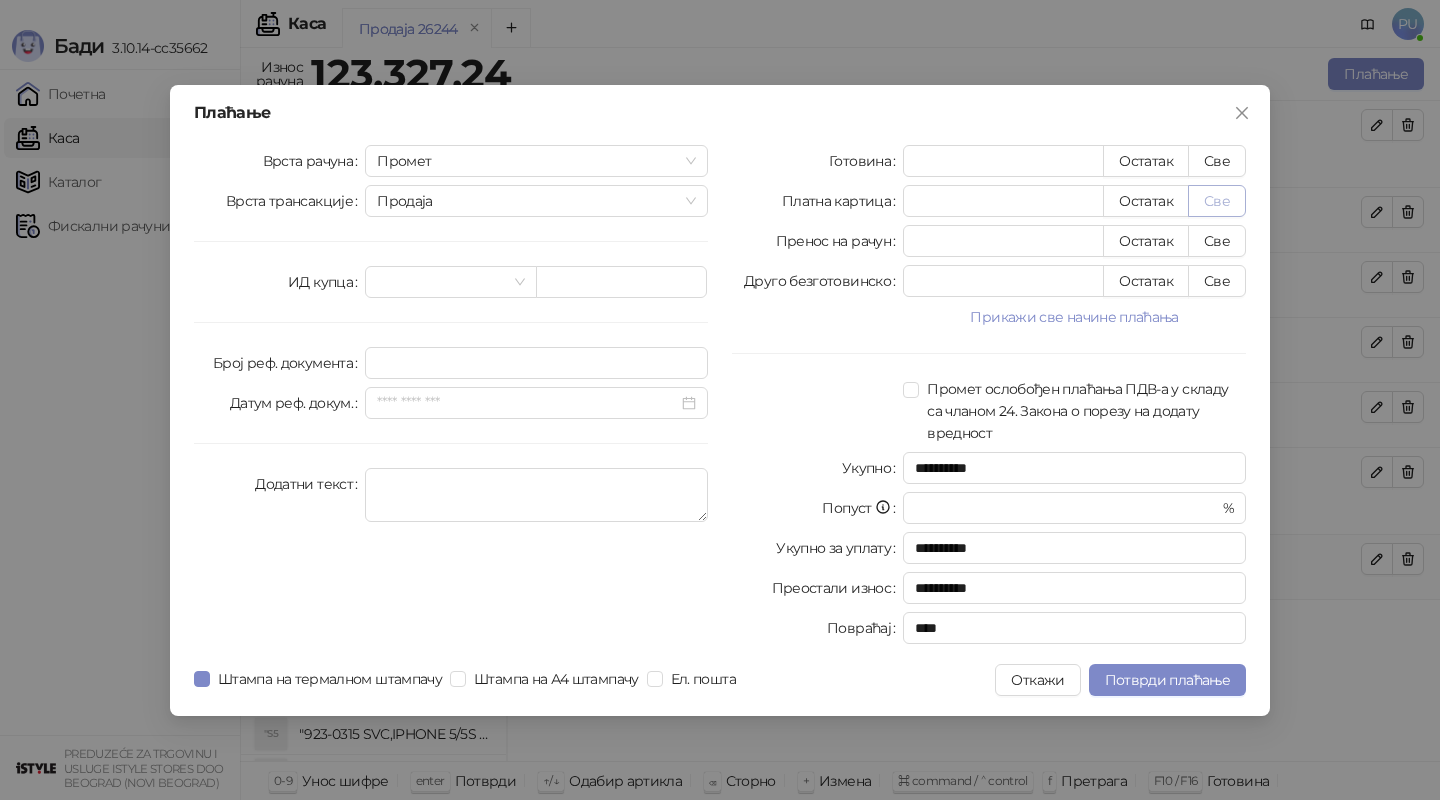 click on "Све" at bounding box center (1217, 201) 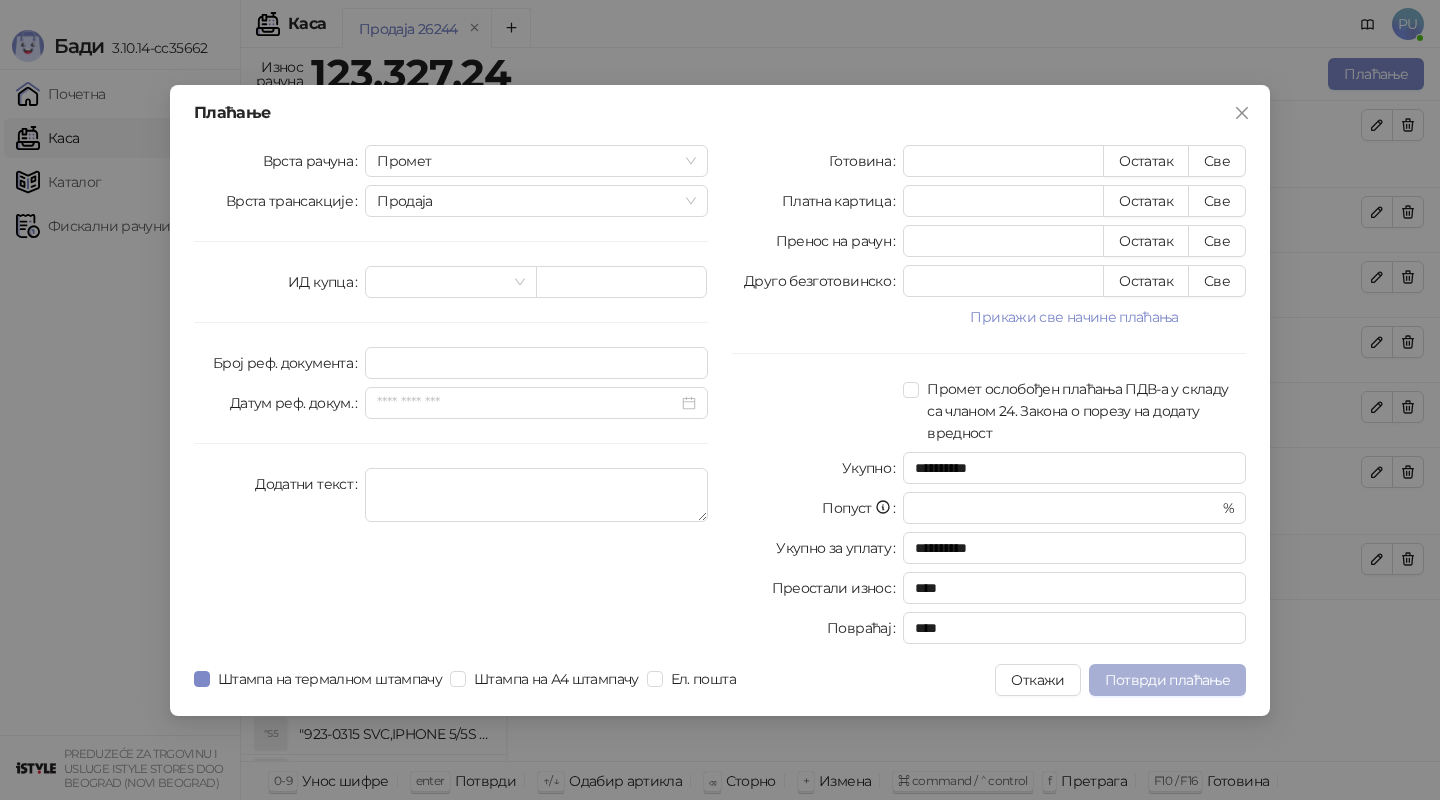 click on "Потврди плаћање" at bounding box center (1167, 680) 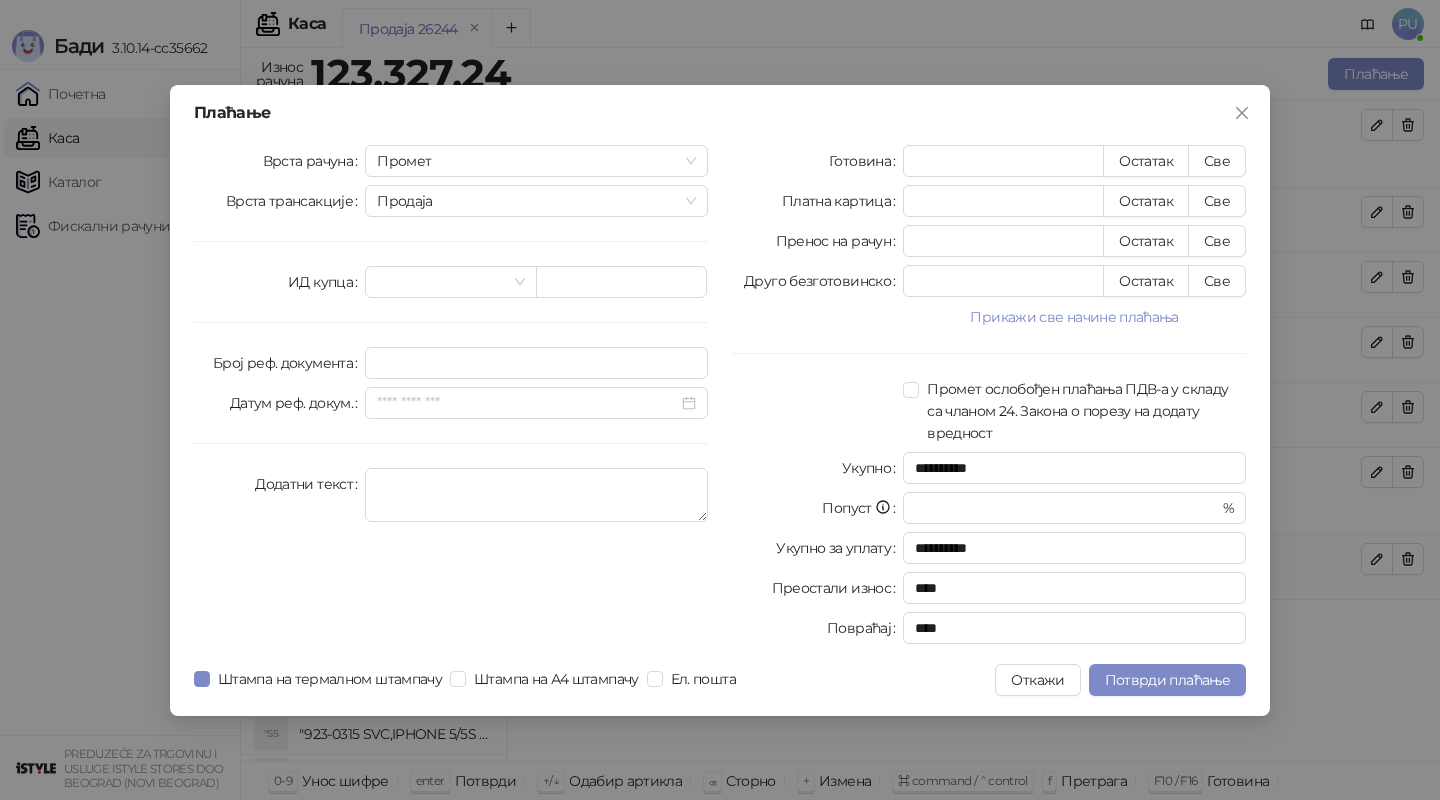 click on "**********" at bounding box center (720, 400) 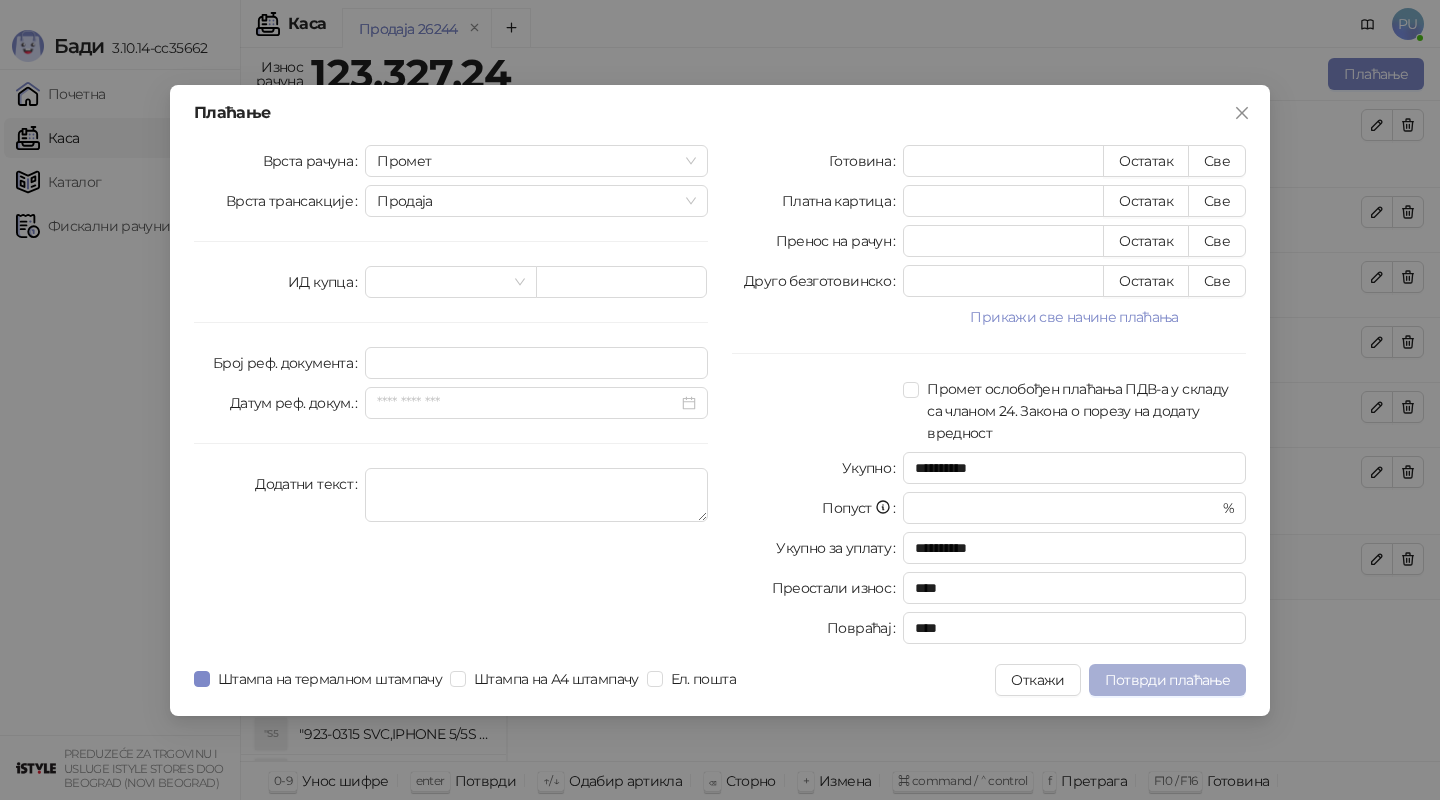click on "Потврди плаћање" at bounding box center [1167, 680] 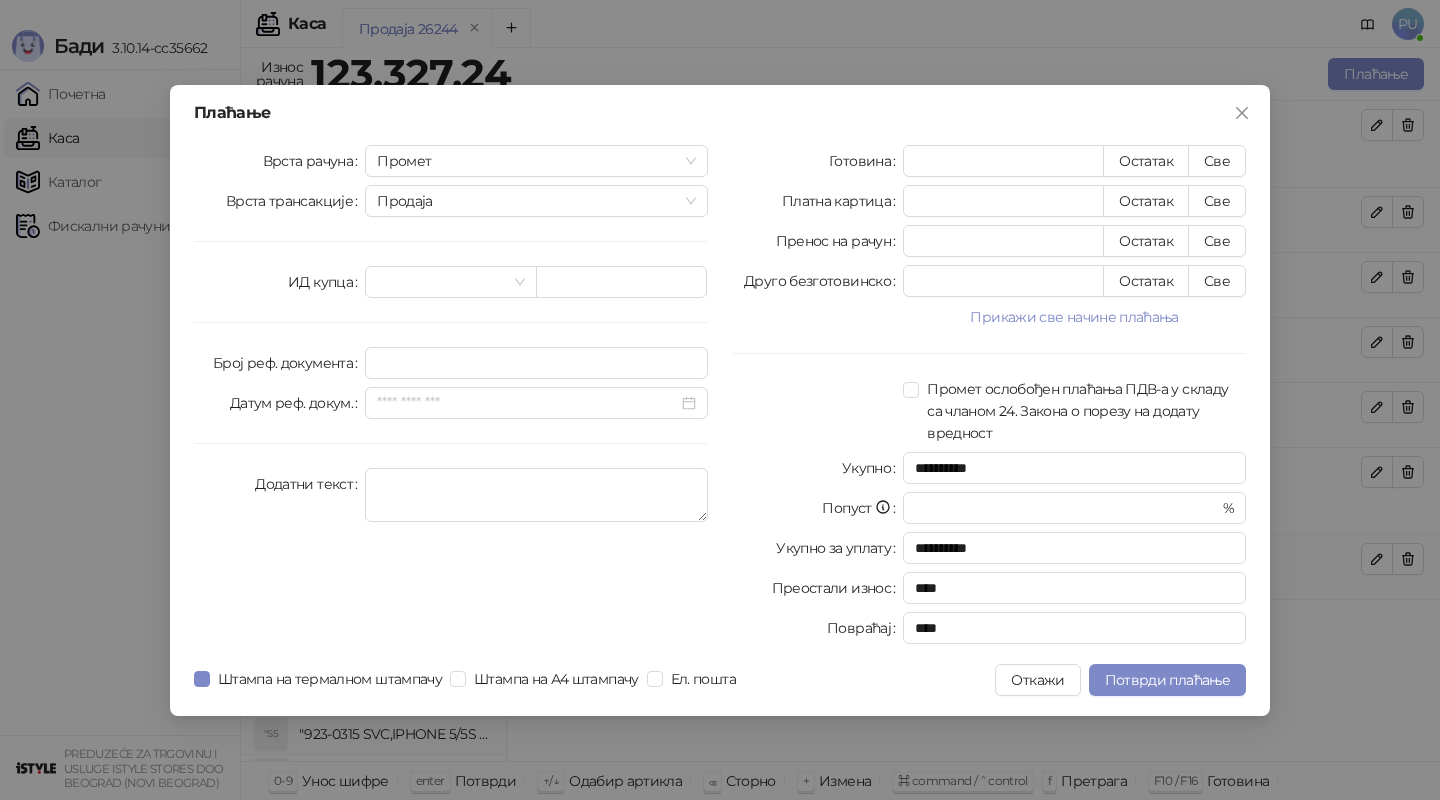 click at bounding box center [817, 411] 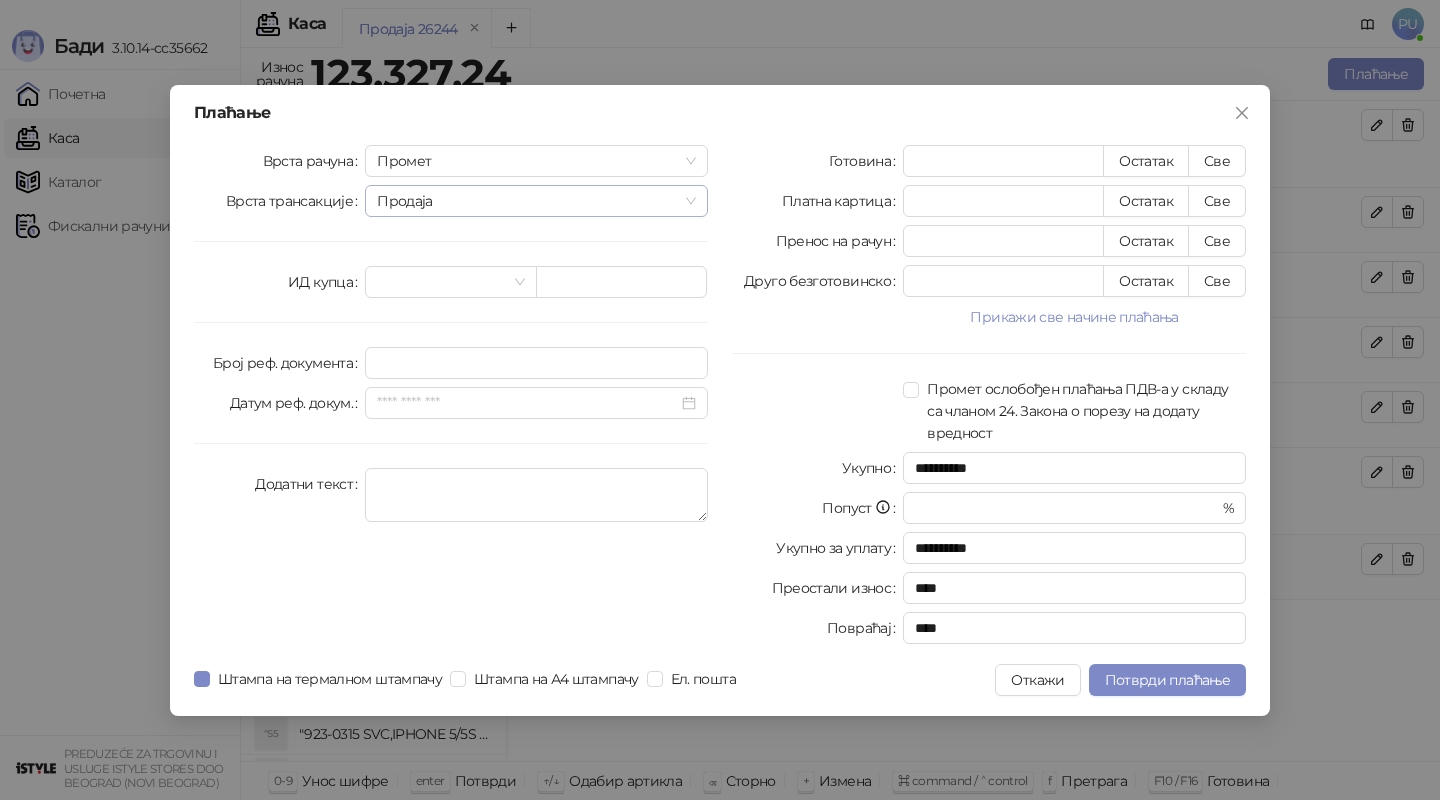 click on "Продаја" at bounding box center (536, 201) 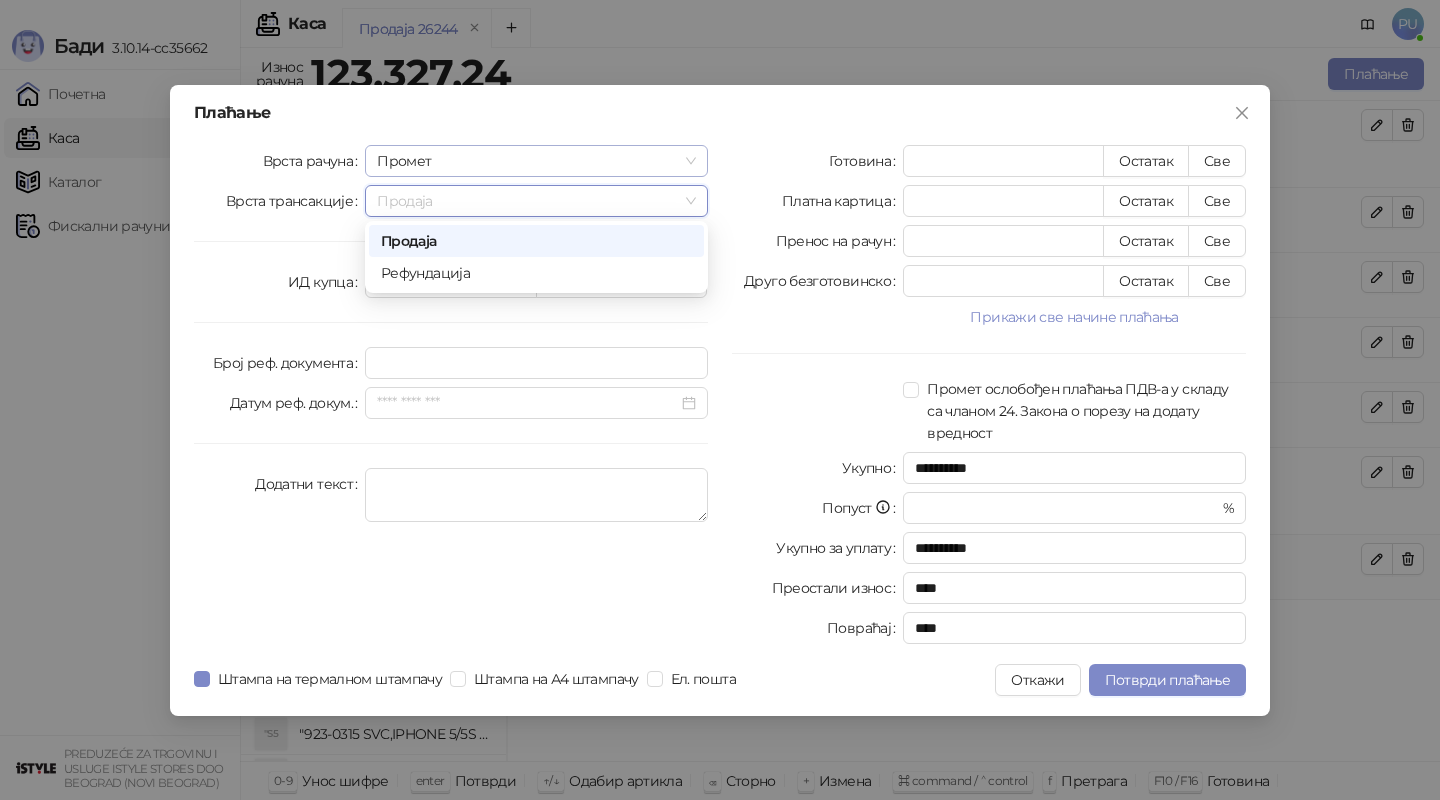click on "Промет" at bounding box center (536, 161) 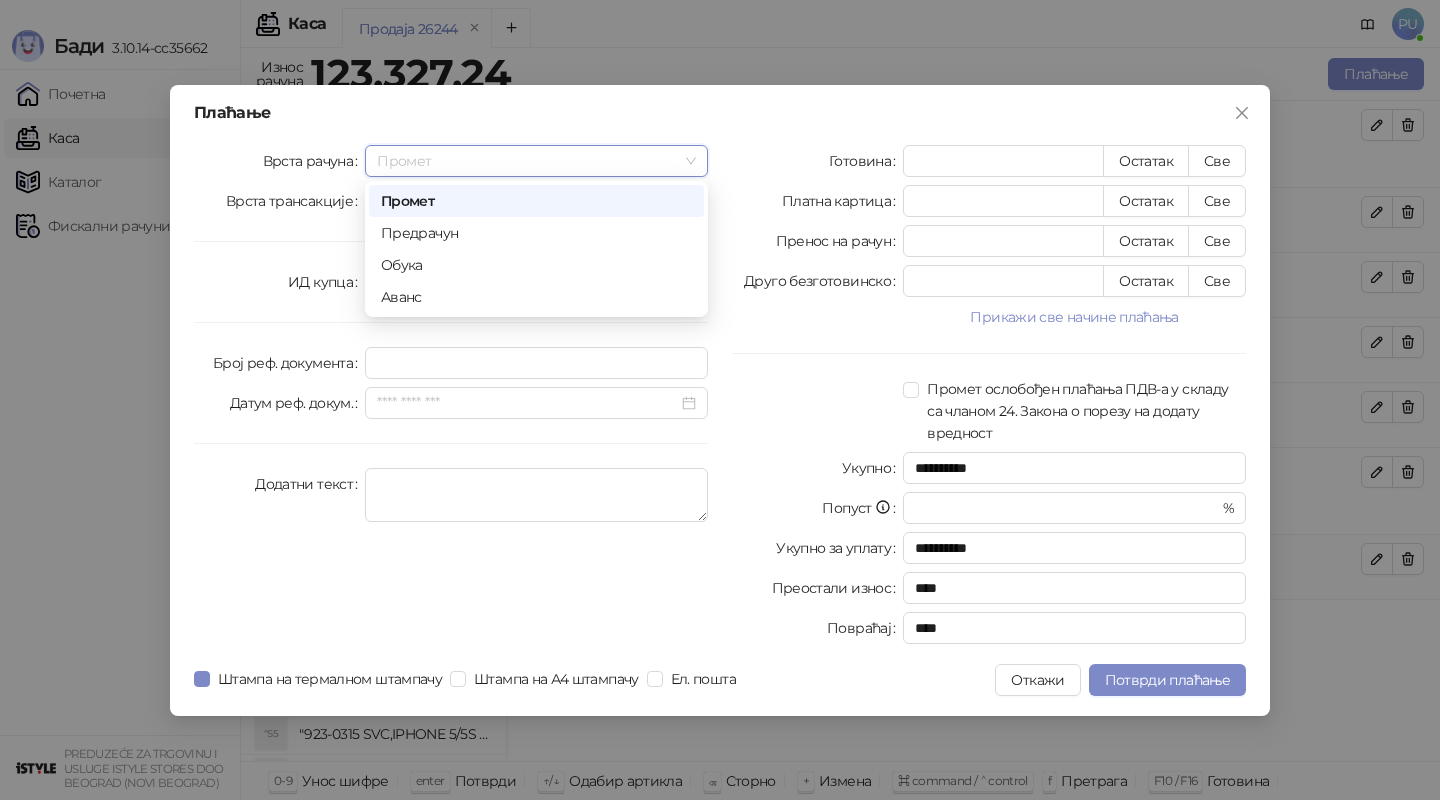 click on "**********" at bounding box center [720, 400] 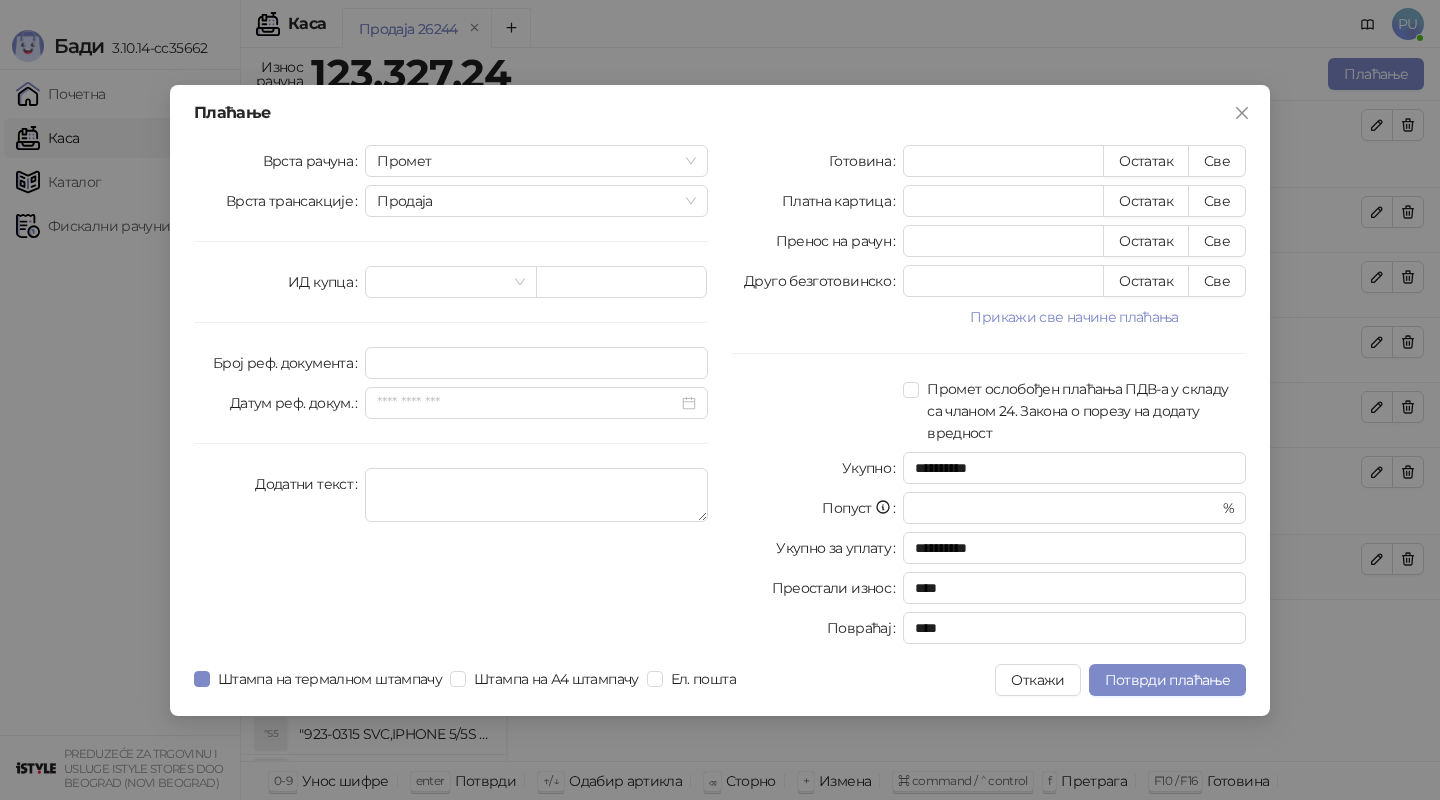 click on "**********" at bounding box center (720, 400) 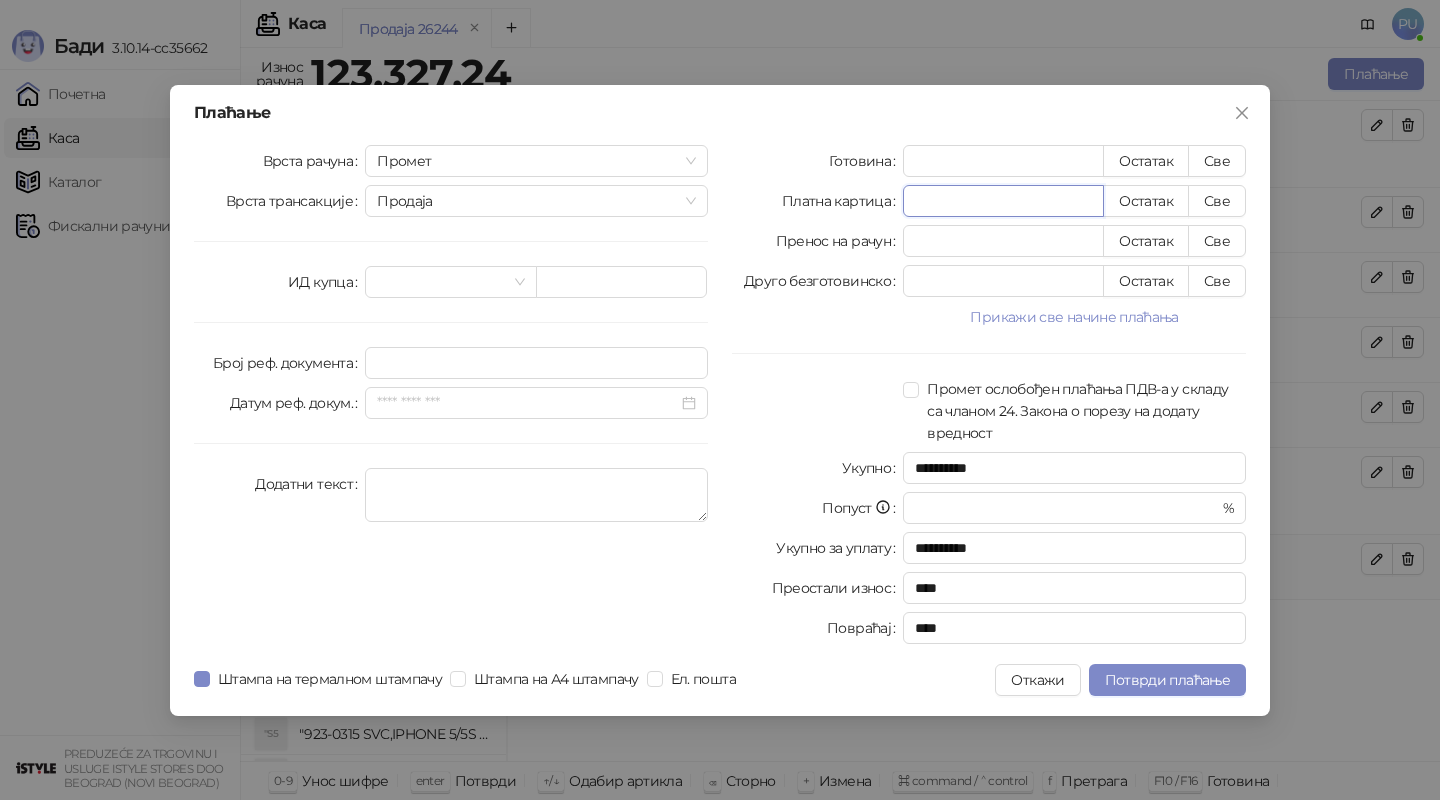 click on "*********" at bounding box center (1003, 201) 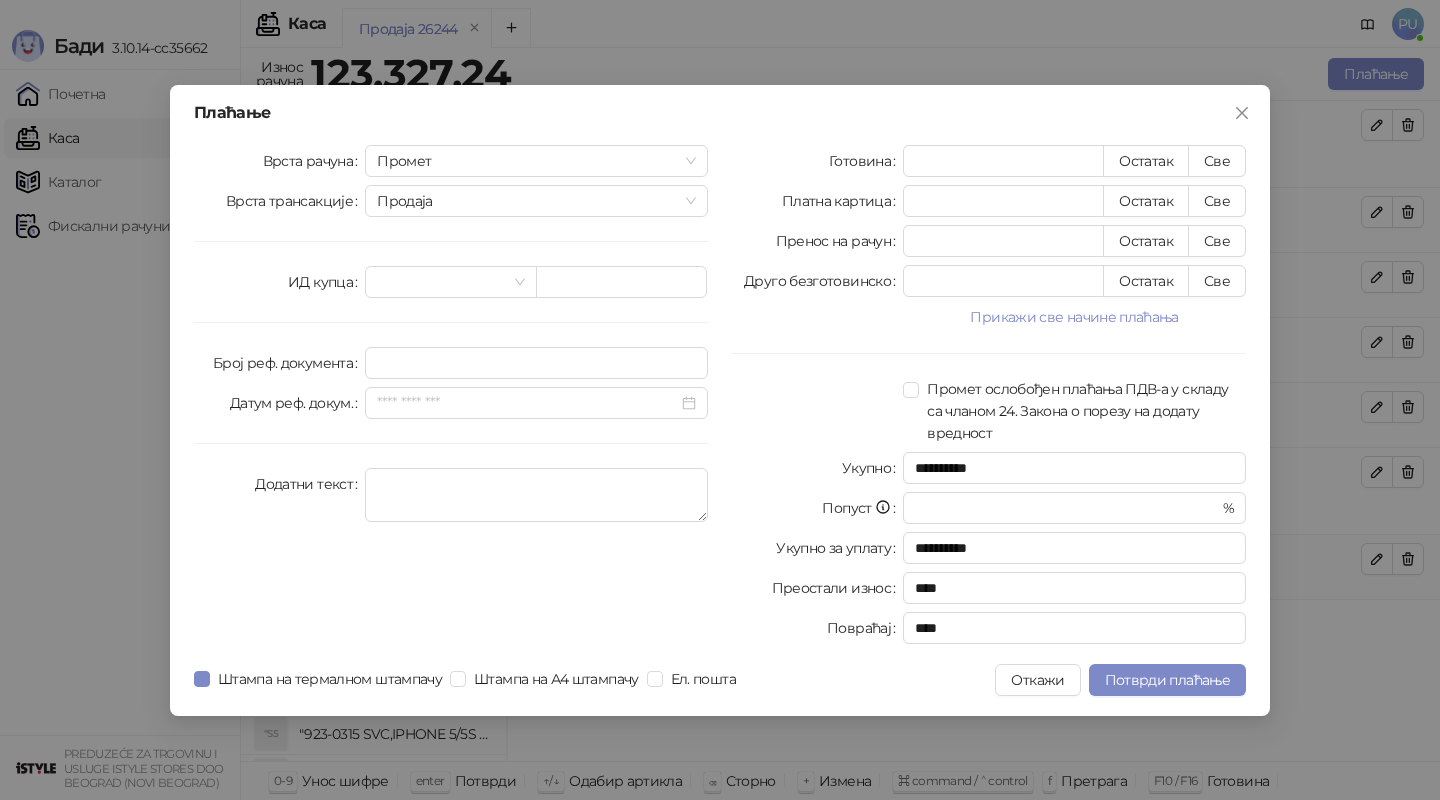click on "**********" at bounding box center (989, 398) 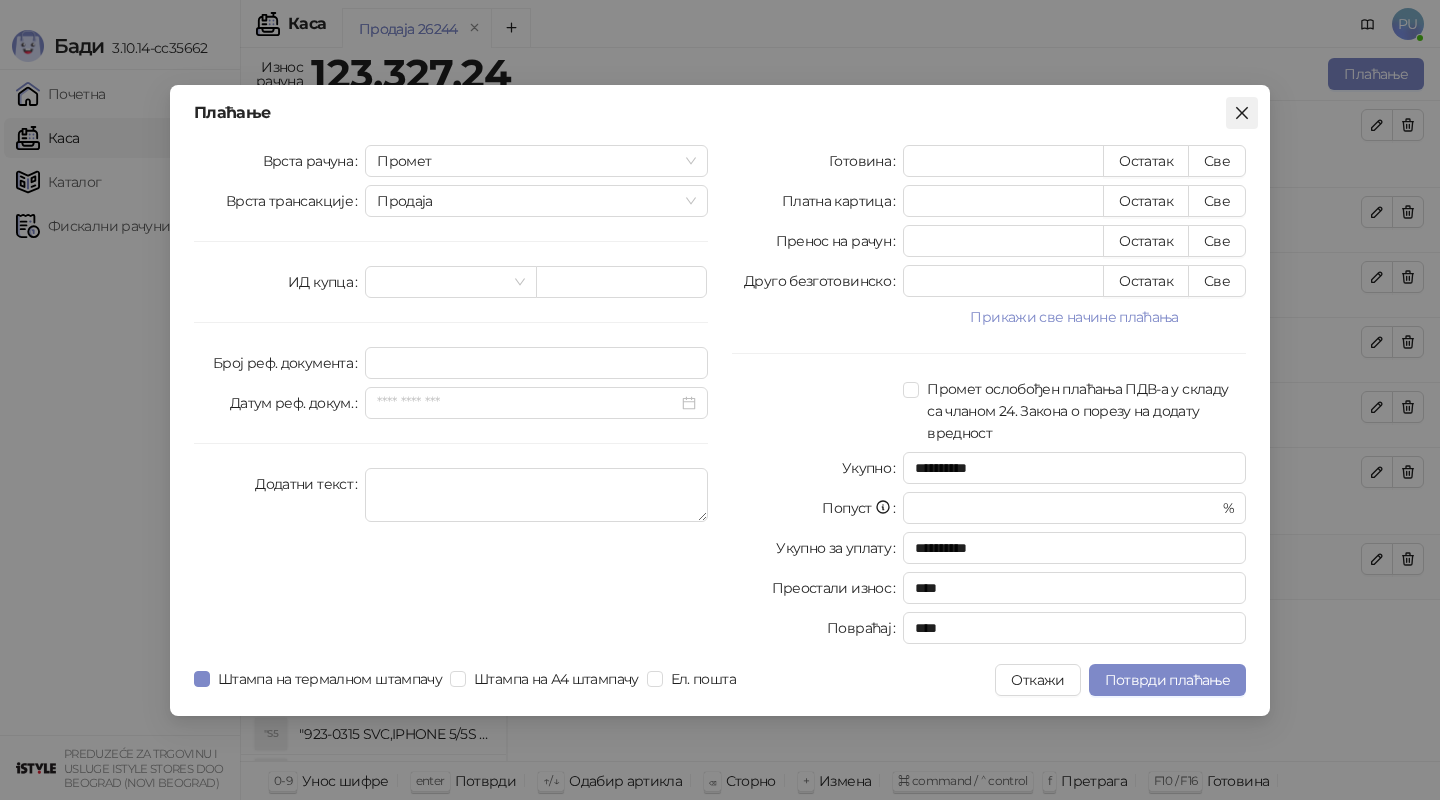 click at bounding box center [1242, 113] 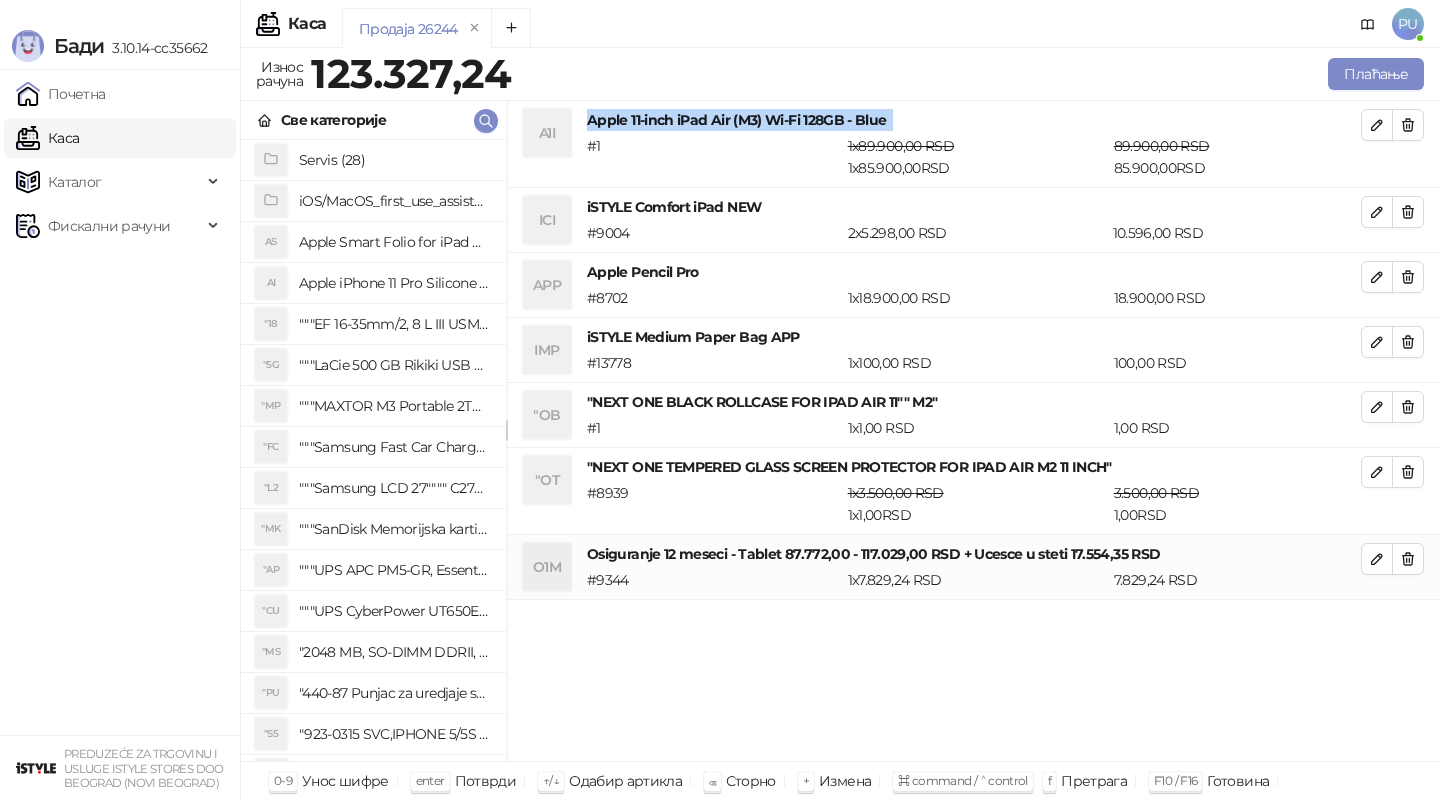 drag, startPoint x: 591, startPoint y: 118, endPoint x: 911, endPoint y: 128, distance: 320.15622 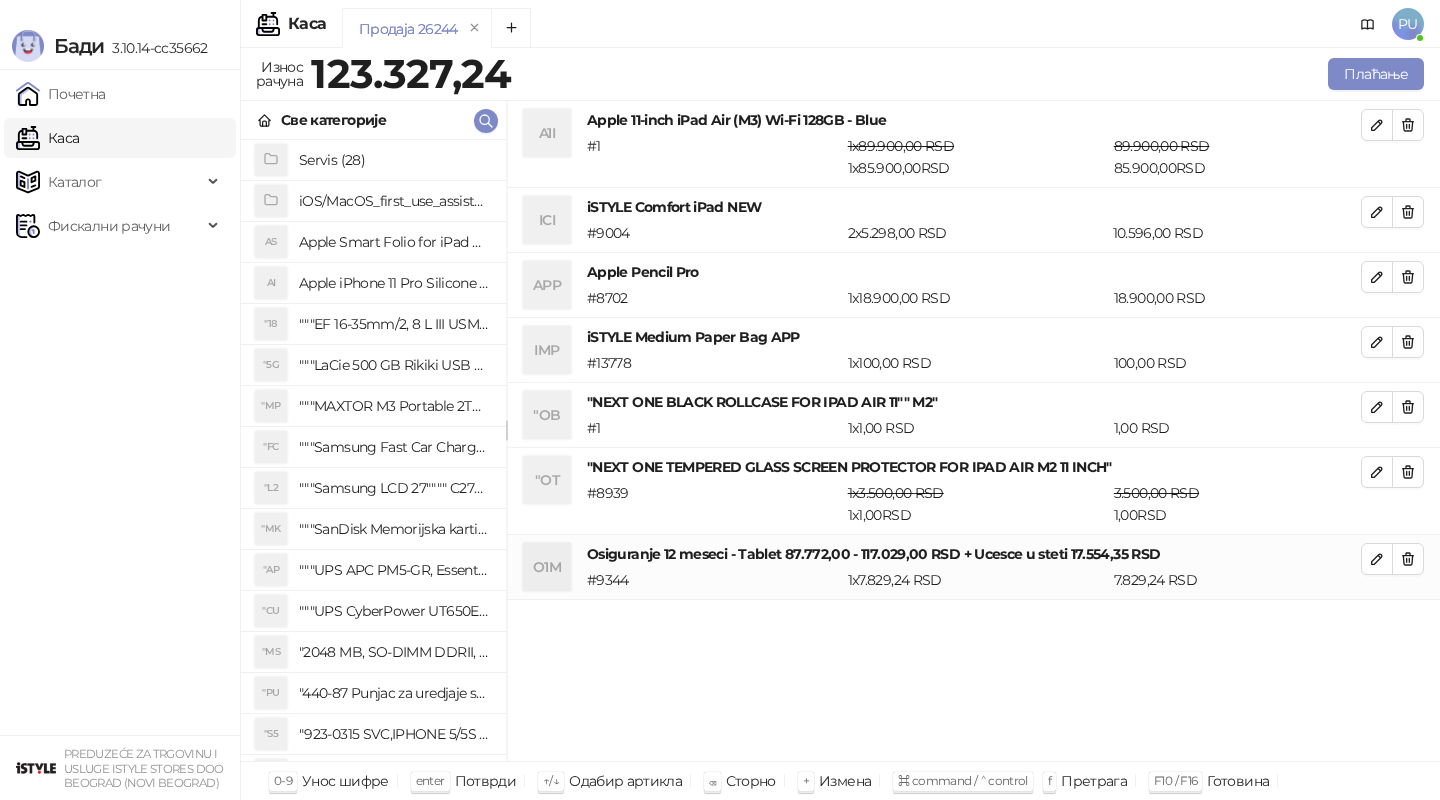drag, startPoint x: 797, startPoint y: 22, endPoint x: 817, endPoint y: 22, distance: 20 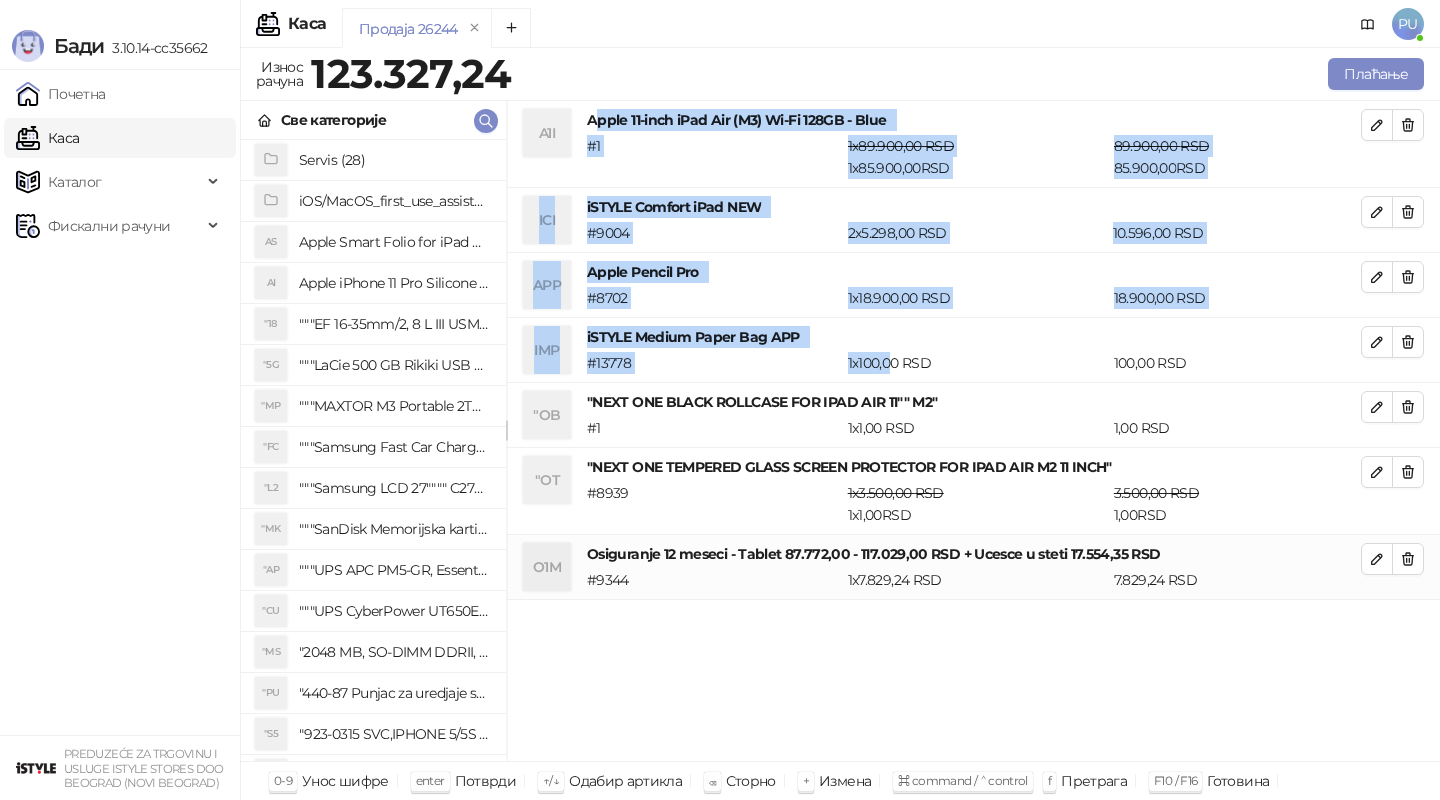 drag, startPoint x: 593, startPoint y: 120, endPoint x: 892, endPoint y: 355, distance: 380.29724 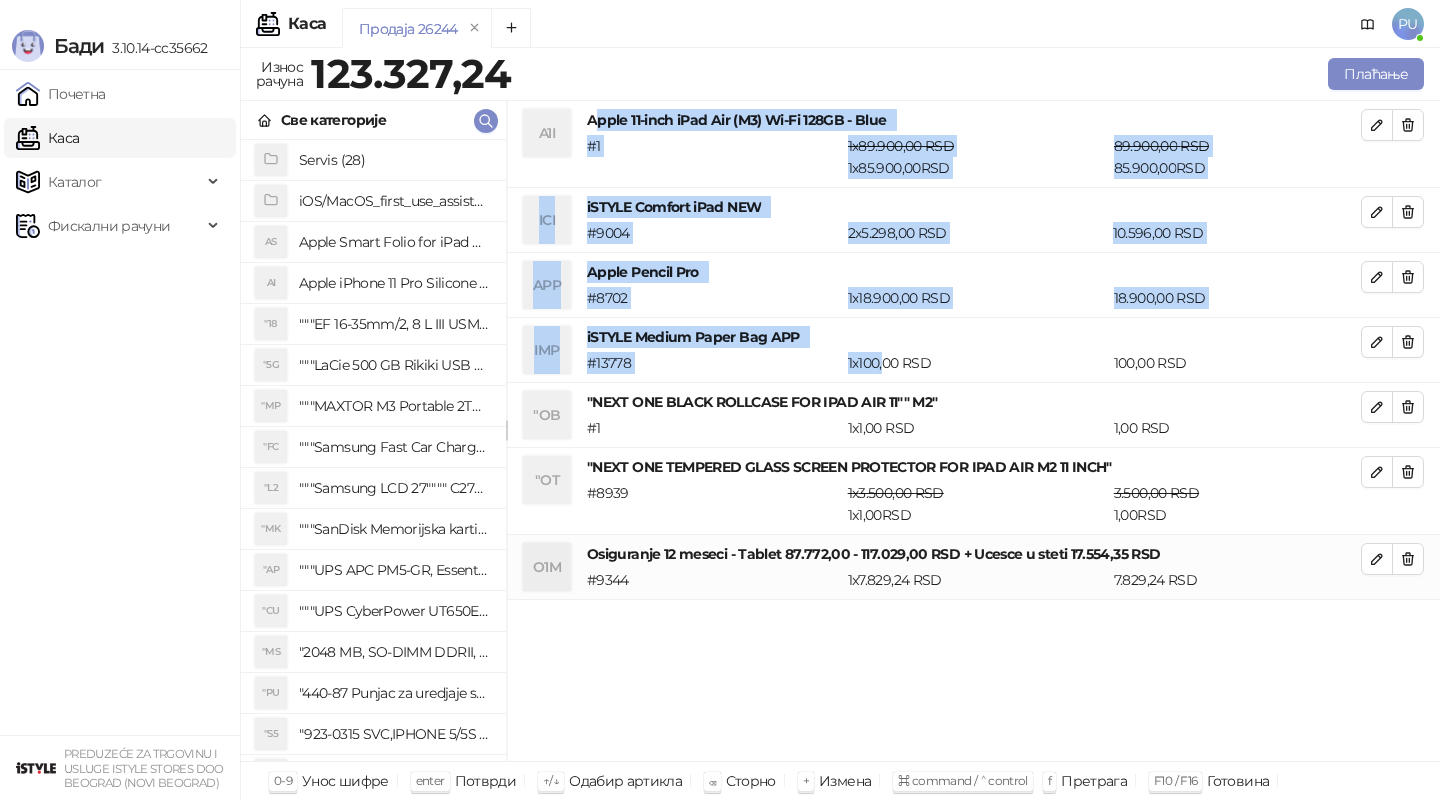 click on "Apple Pencil Pro" at bounding box center (974, 272) 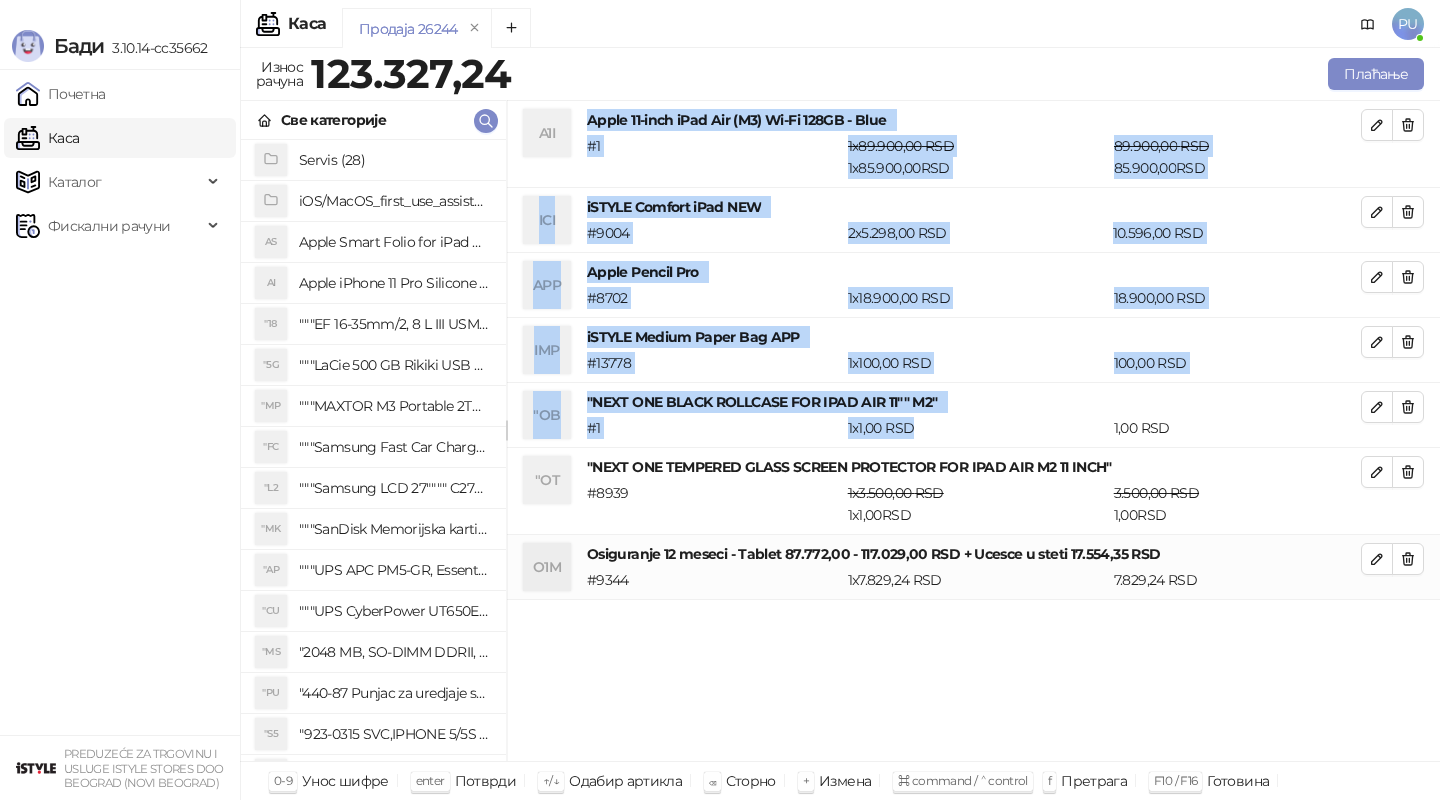 drag, startPoint x: 590, startPoint y: 121, endPoint x: 973, endPoint y: 434, distance: 494.62915 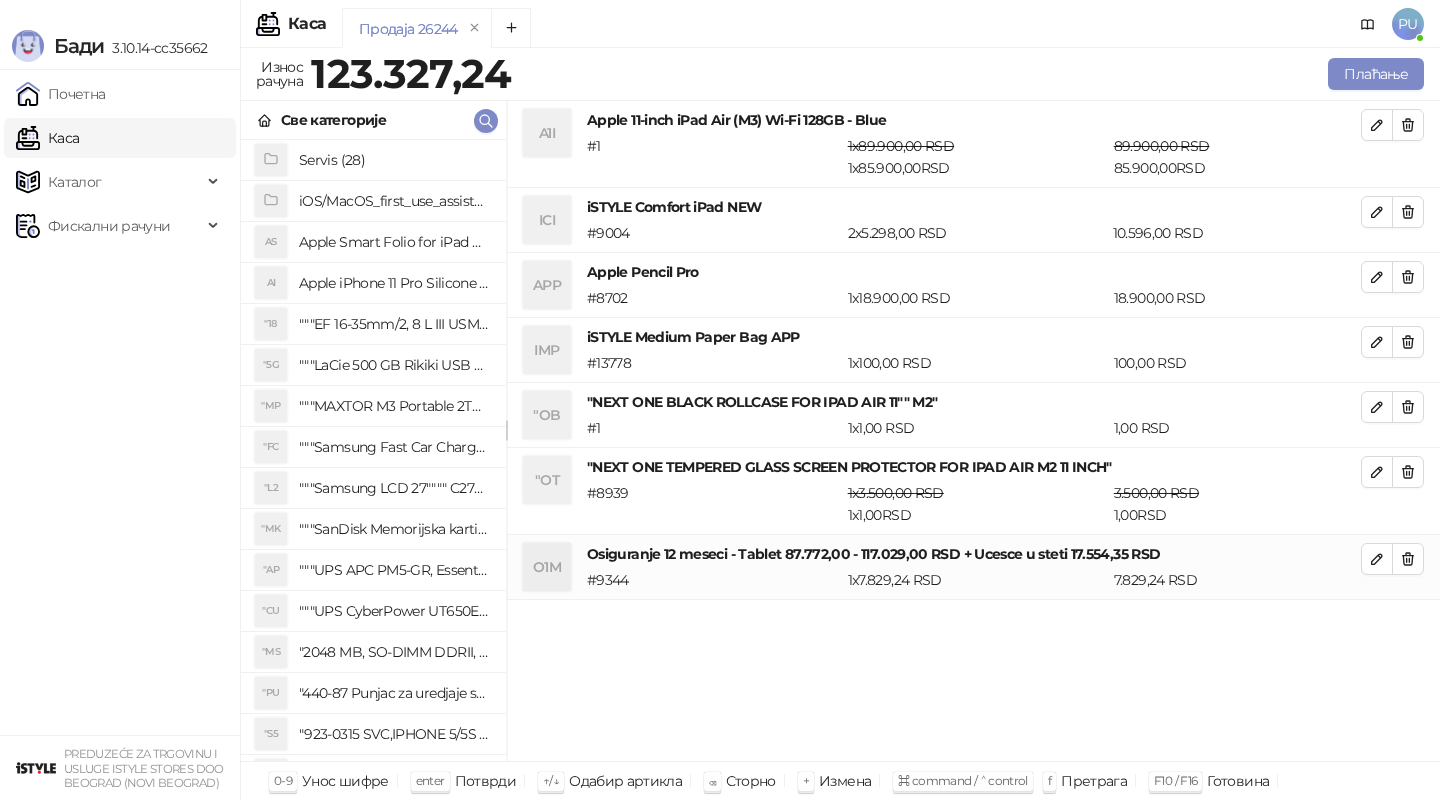 click on ""NEXT ONE BLACK ROLLCASE FOR IPAD AIR 11"" M2"    # 1 1  x  1,00 RSD 1,00 RSD" at bounding box center [974, 415] 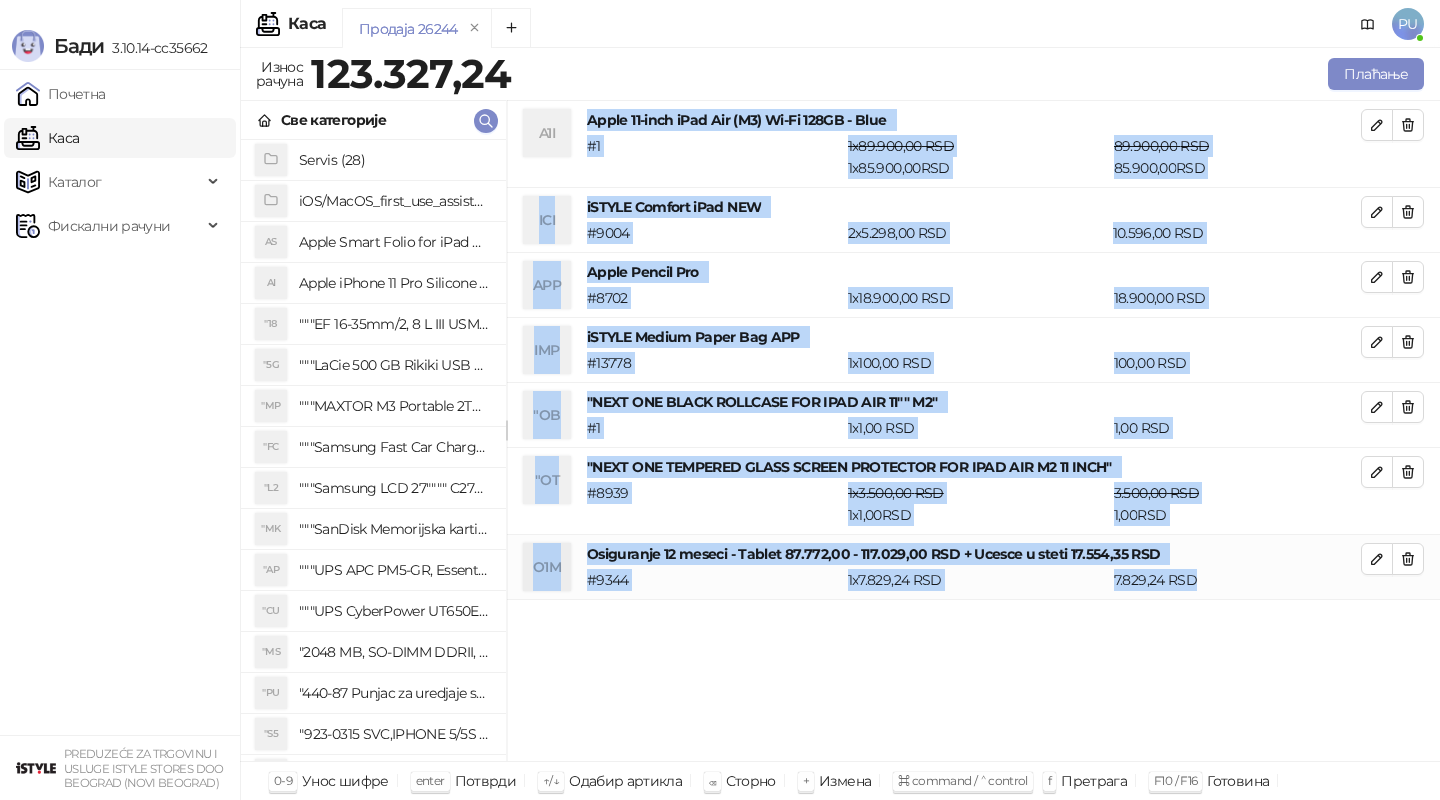 drag, startPoint x: 589, startPoint y: 120, endPoint x: 1280, endPoint y: 606, distance: 844.79407 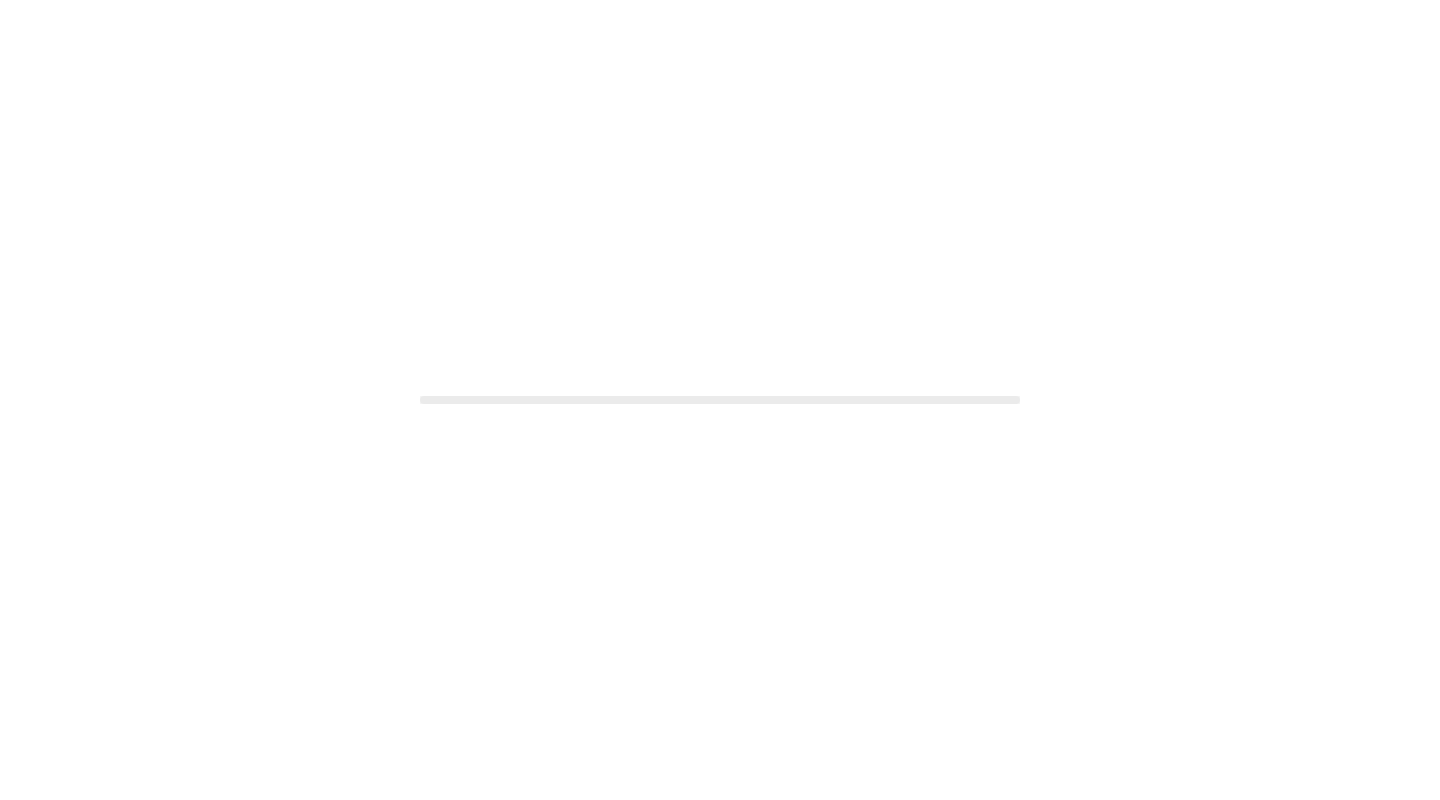 scroll, scrollTop: 0, scrollLeft: 0, axis: both 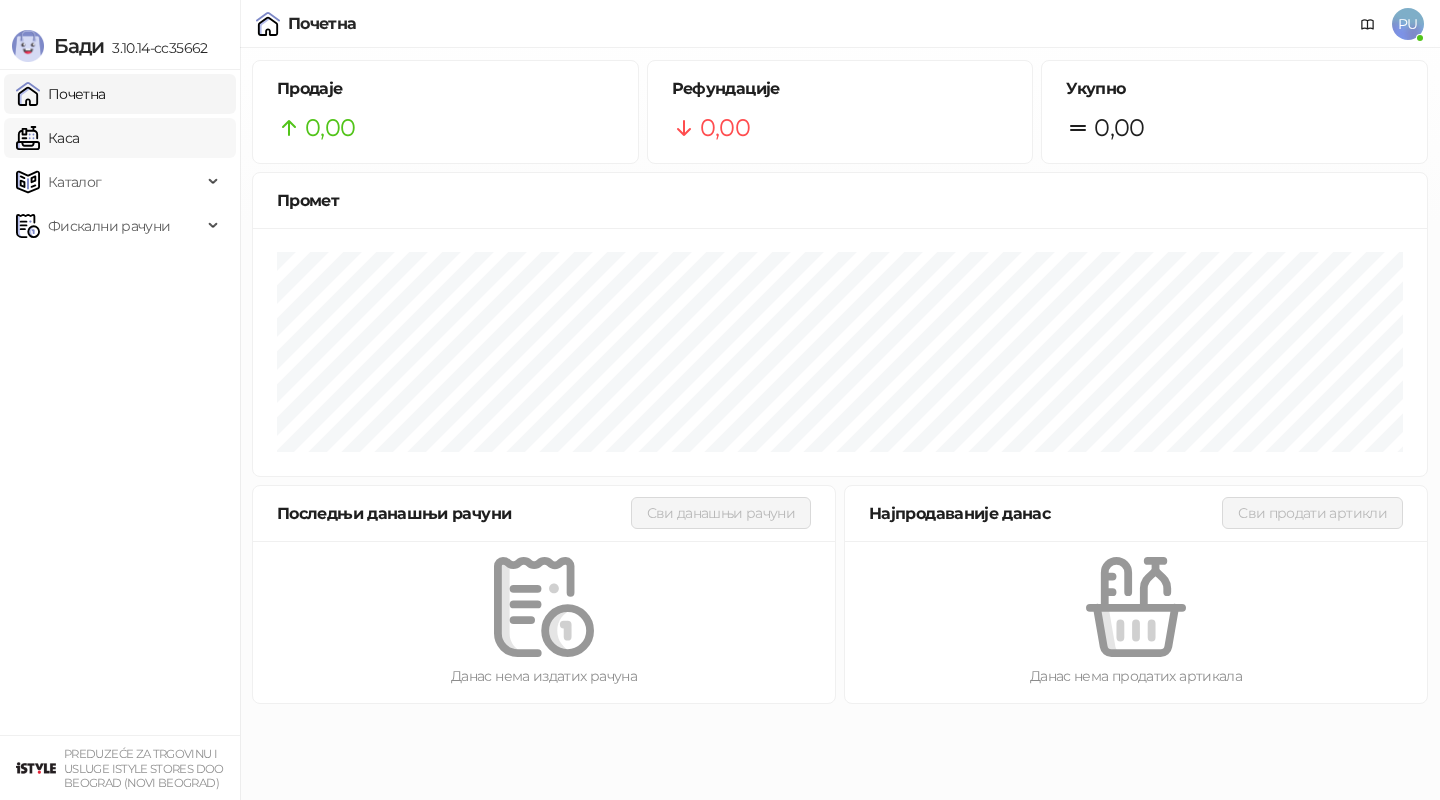 click on "Каса" at bounding box center (47, 138) 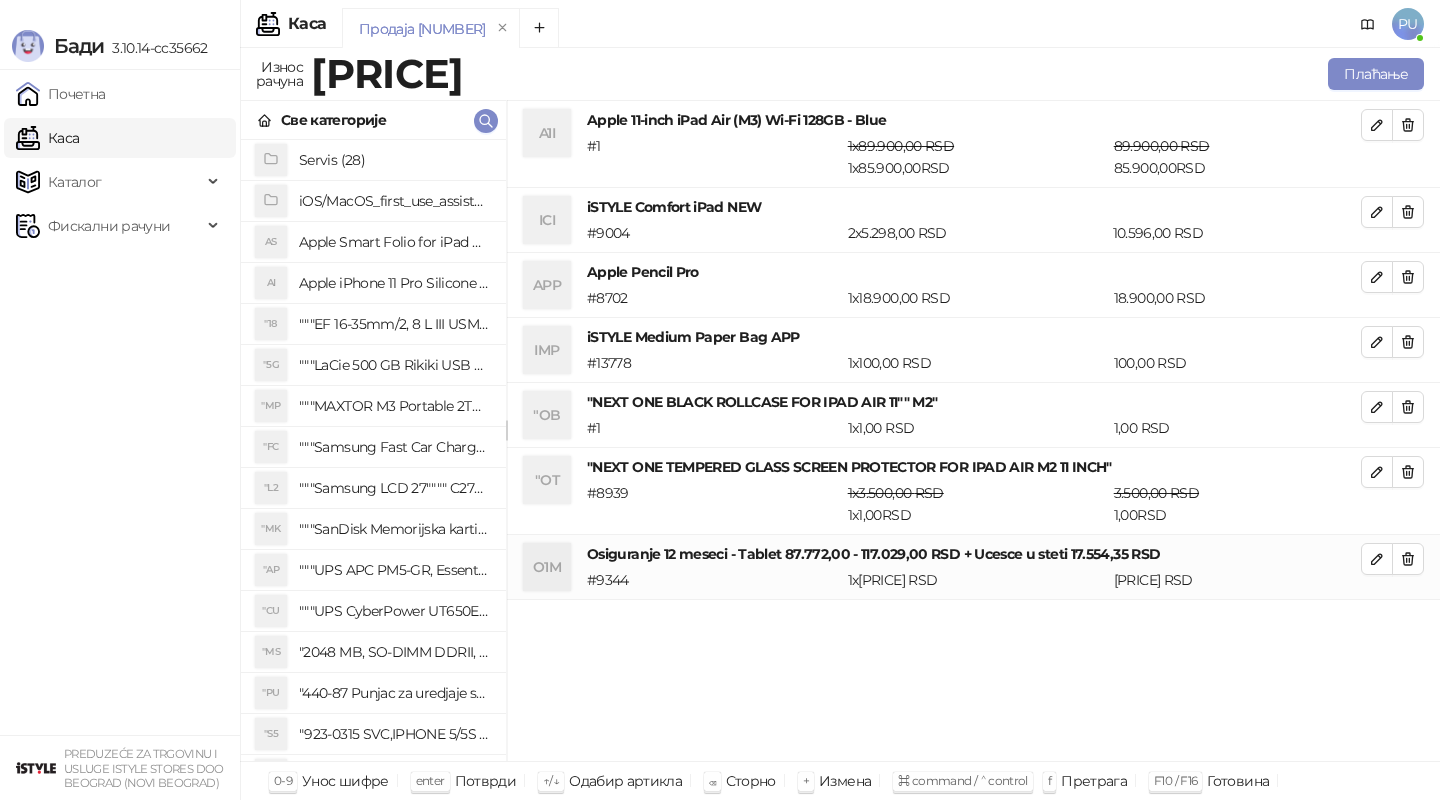 click on "Каса" at bounding box center [47, 138] 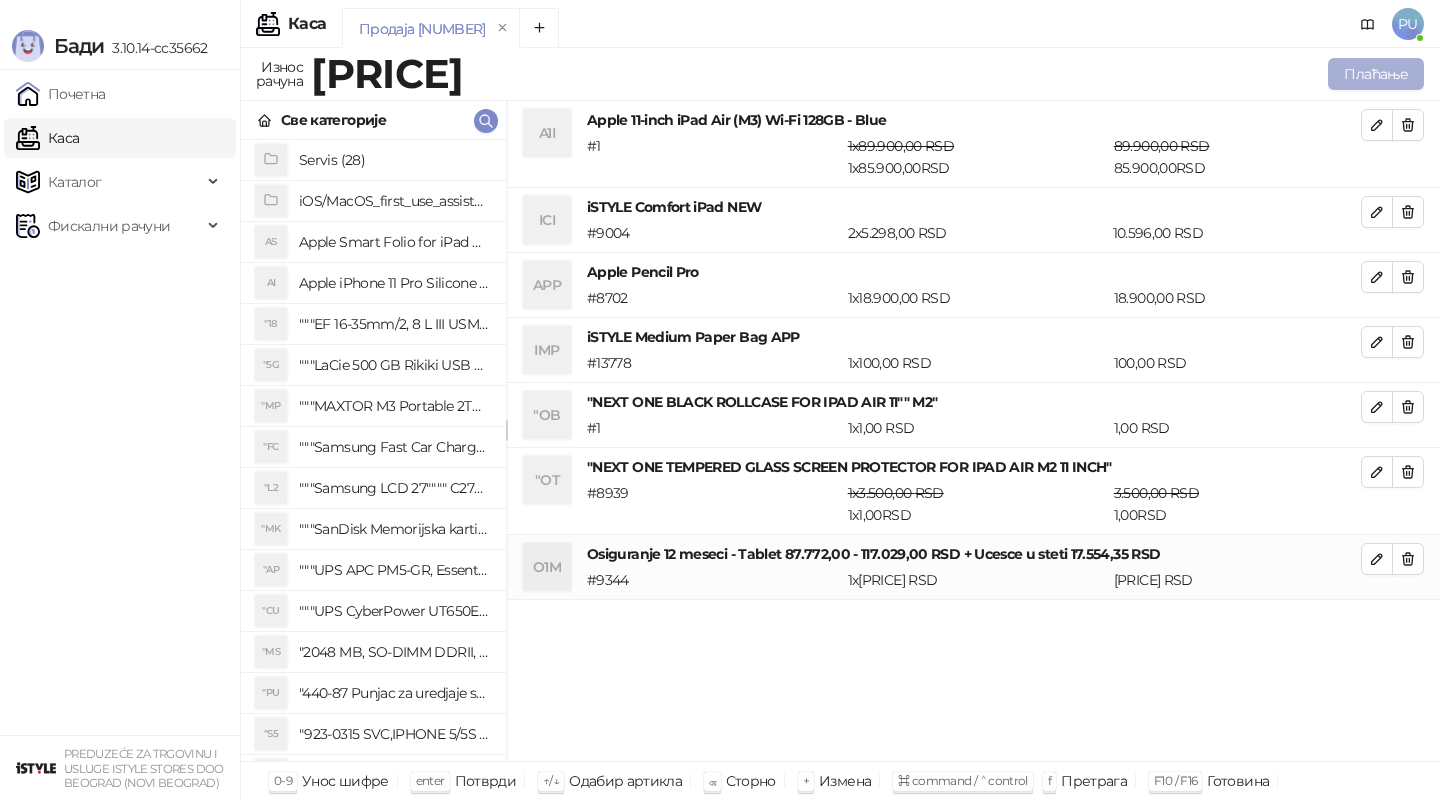 click on "Плаћање" at bounding box center (1376, 74) 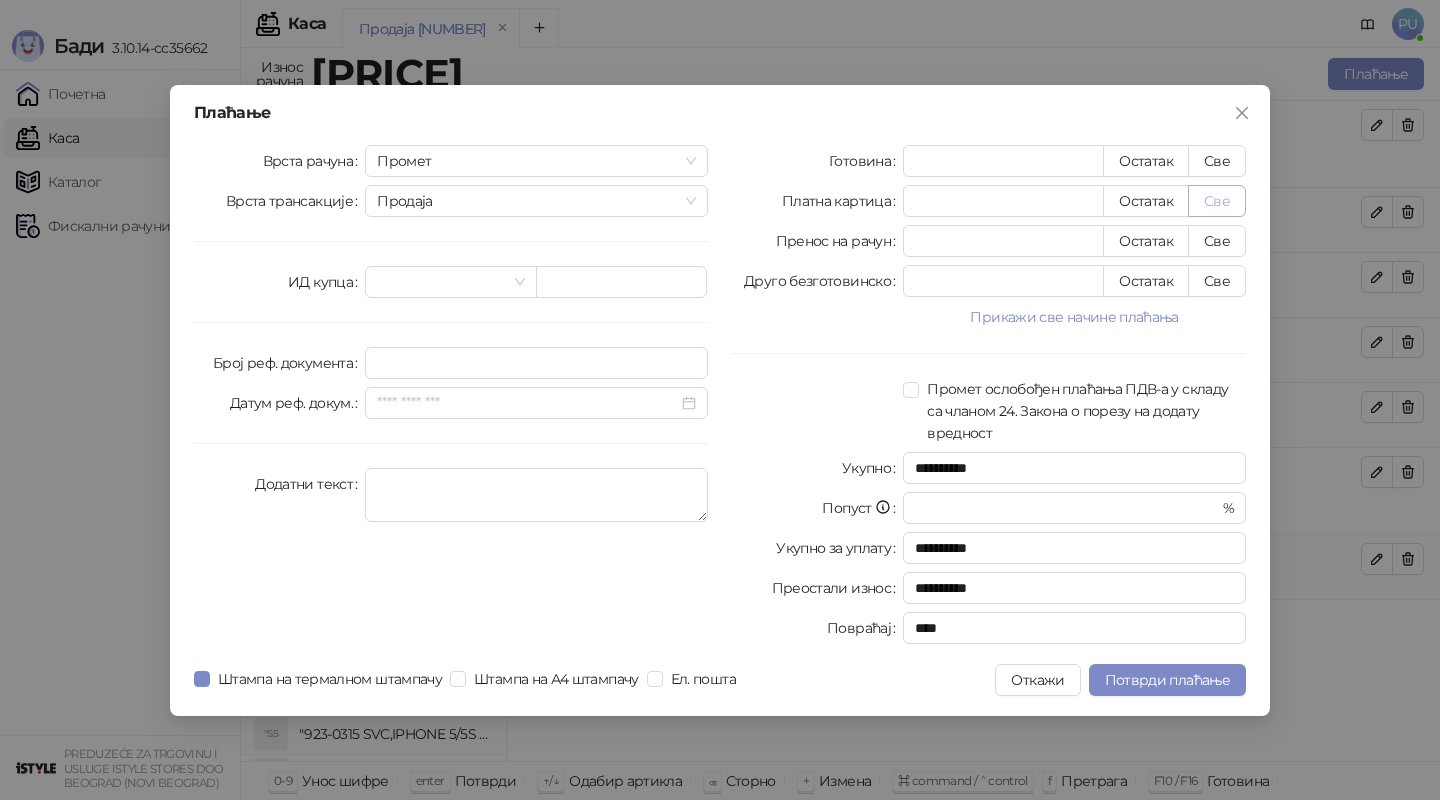 click on "Све" at bounding box center (1217, 201) 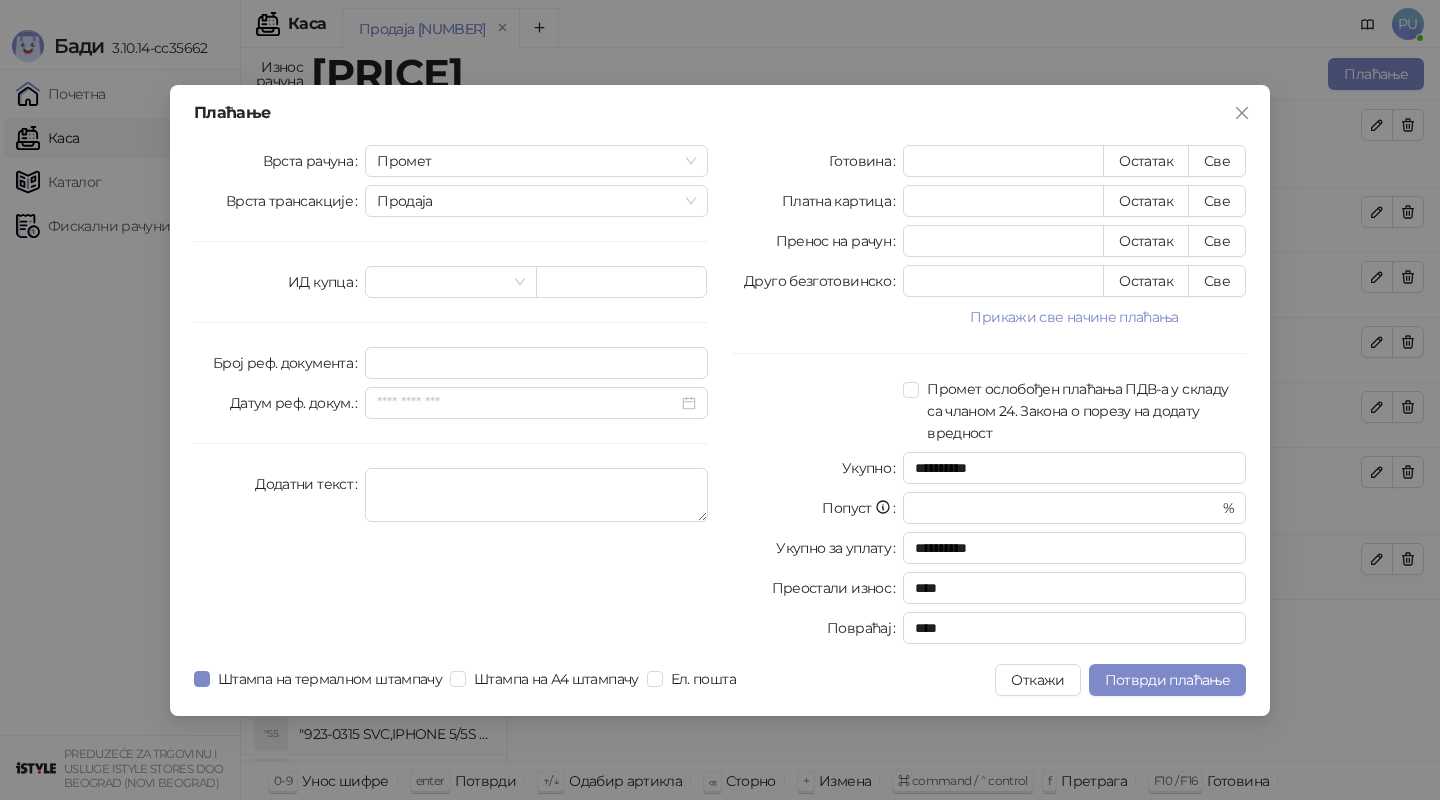 click at bounding box center (870, 680) 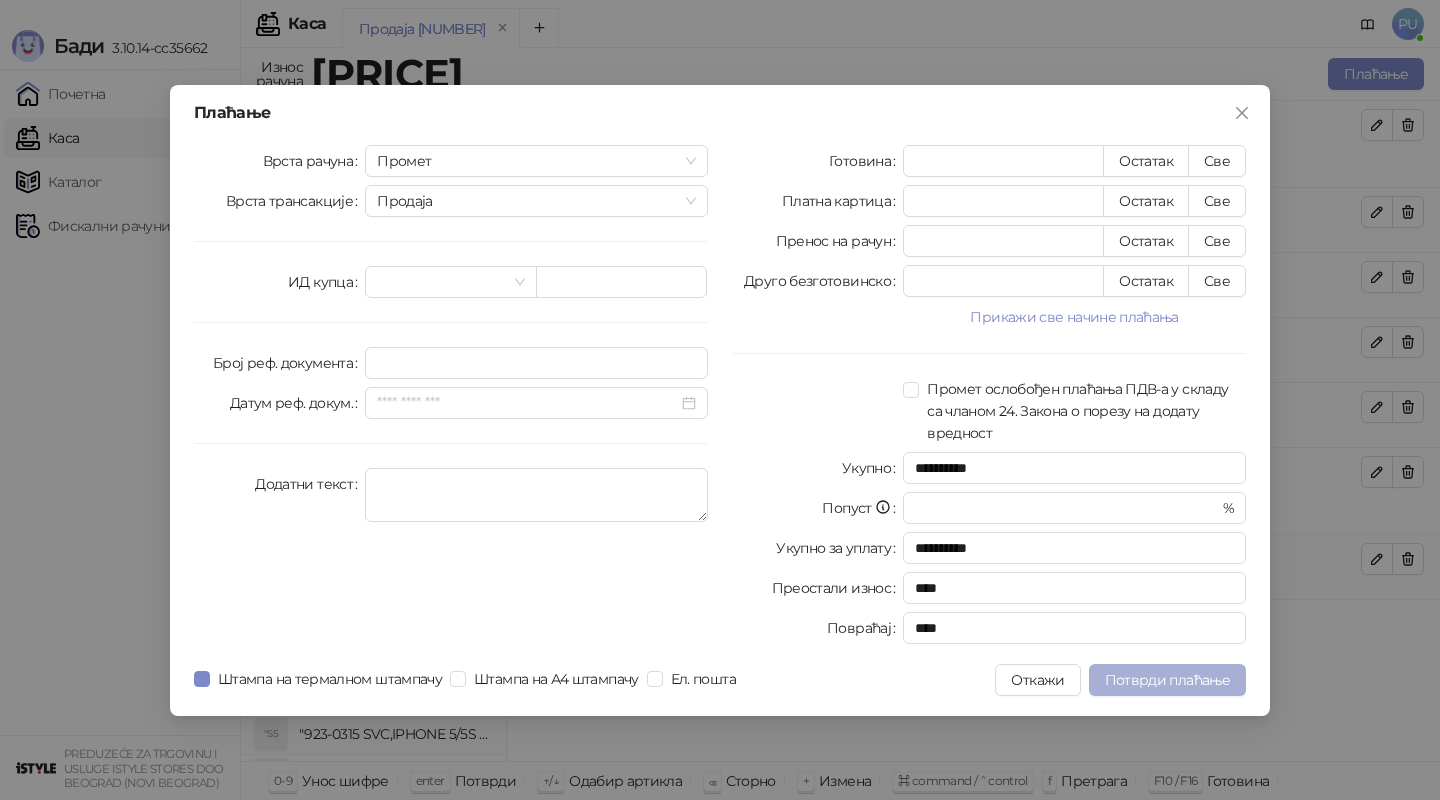 click on "Потврди плаћање" at bounding box center [1167, 680] 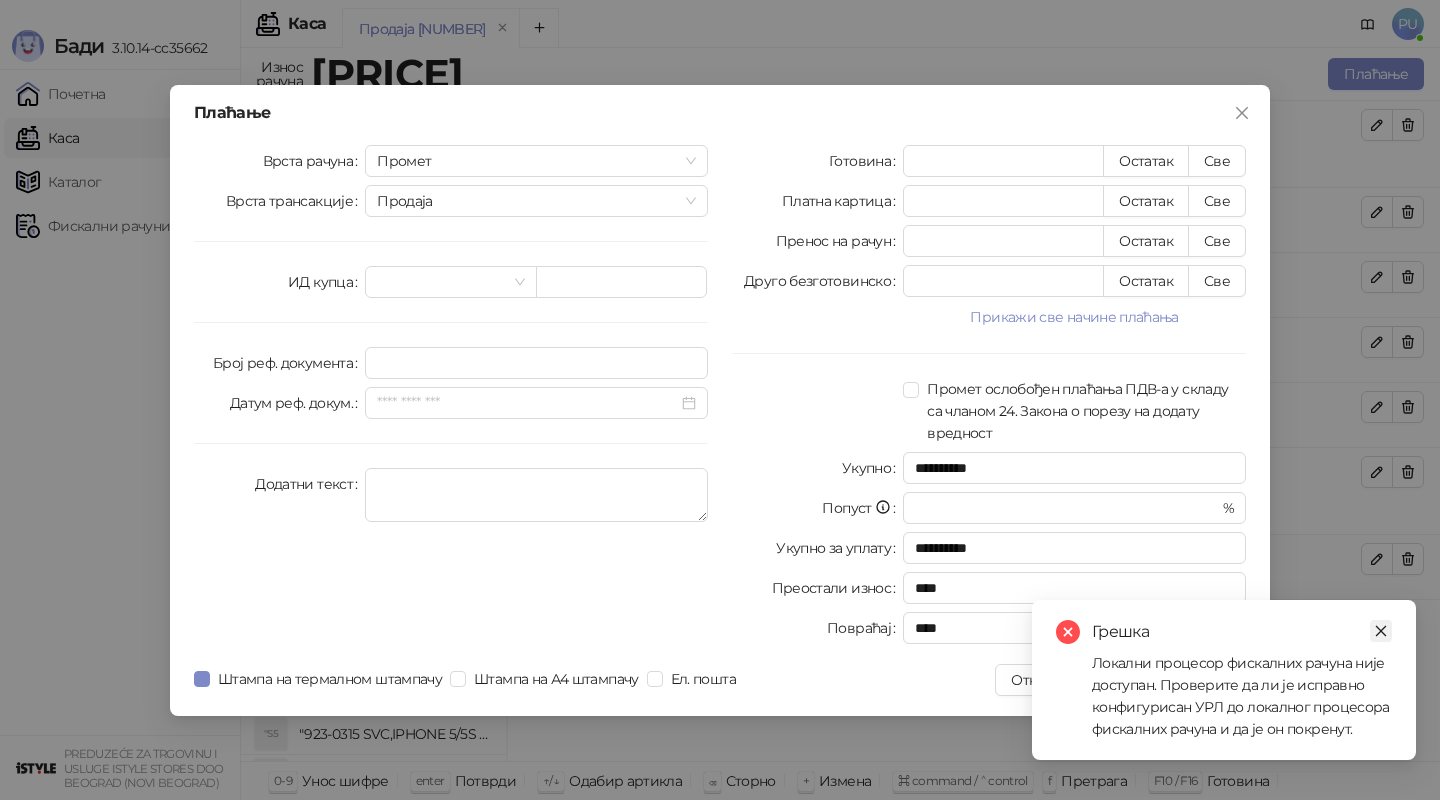click 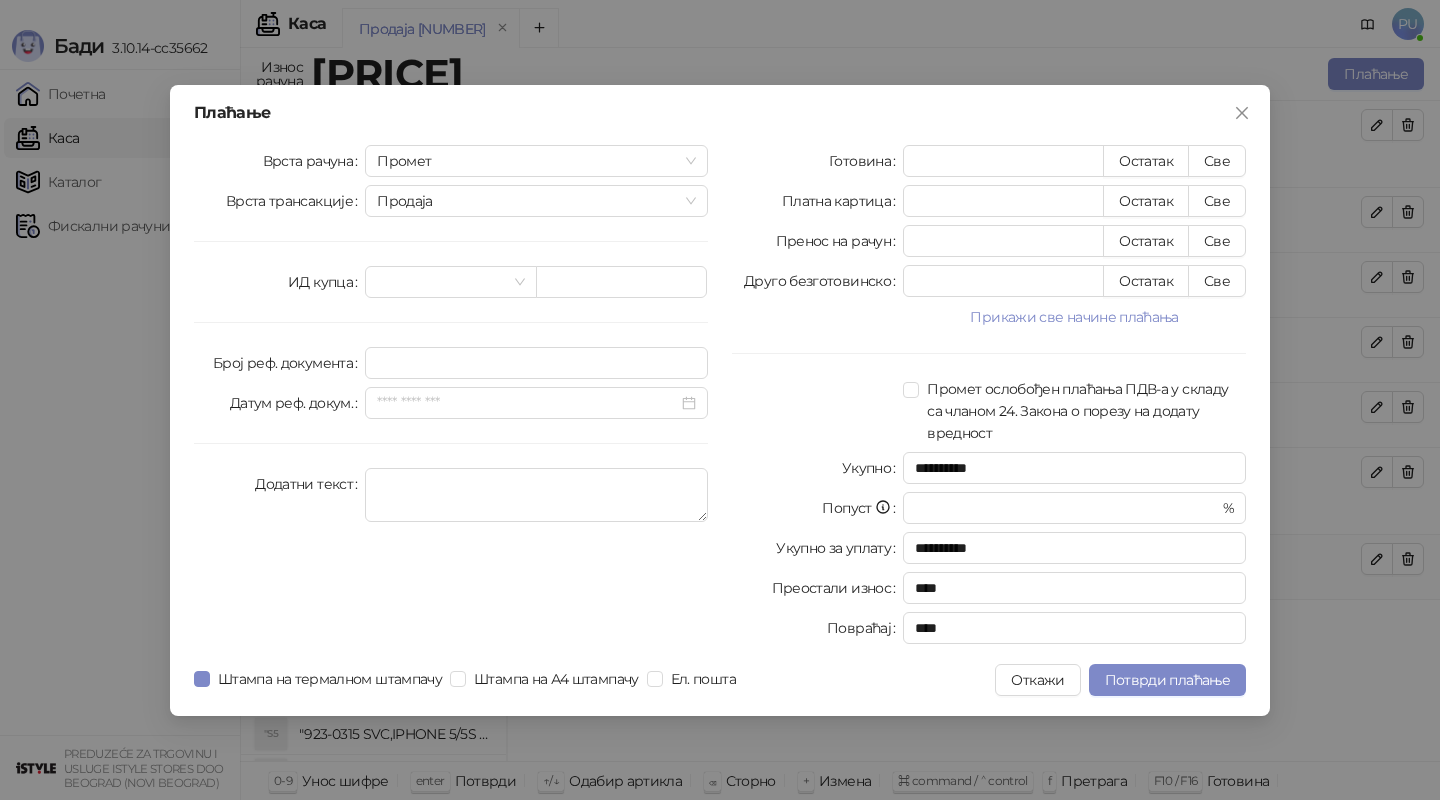 click on "**********" at bounding box center [720, 400] 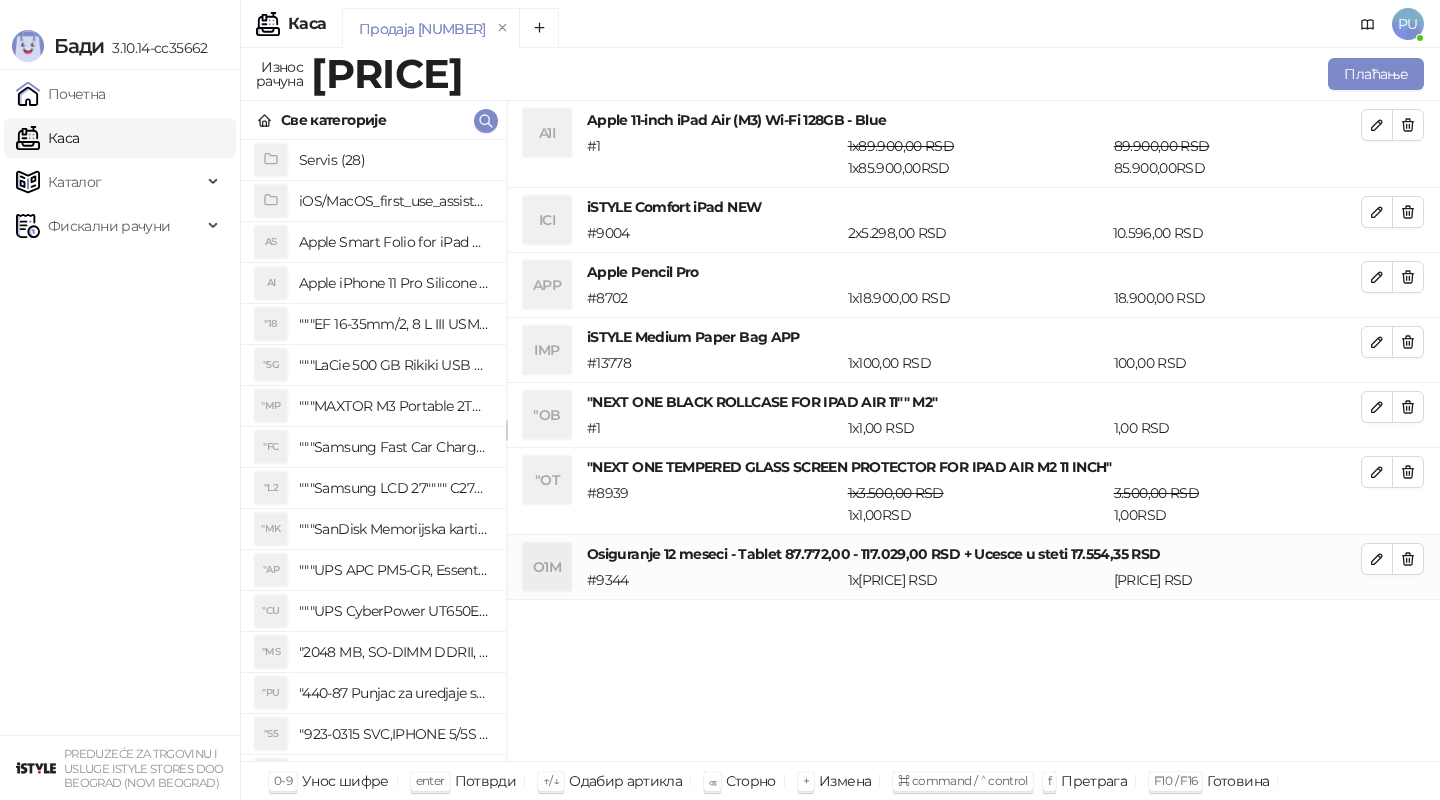 click on "Продаја 26244" at bounding box center (823, 31) 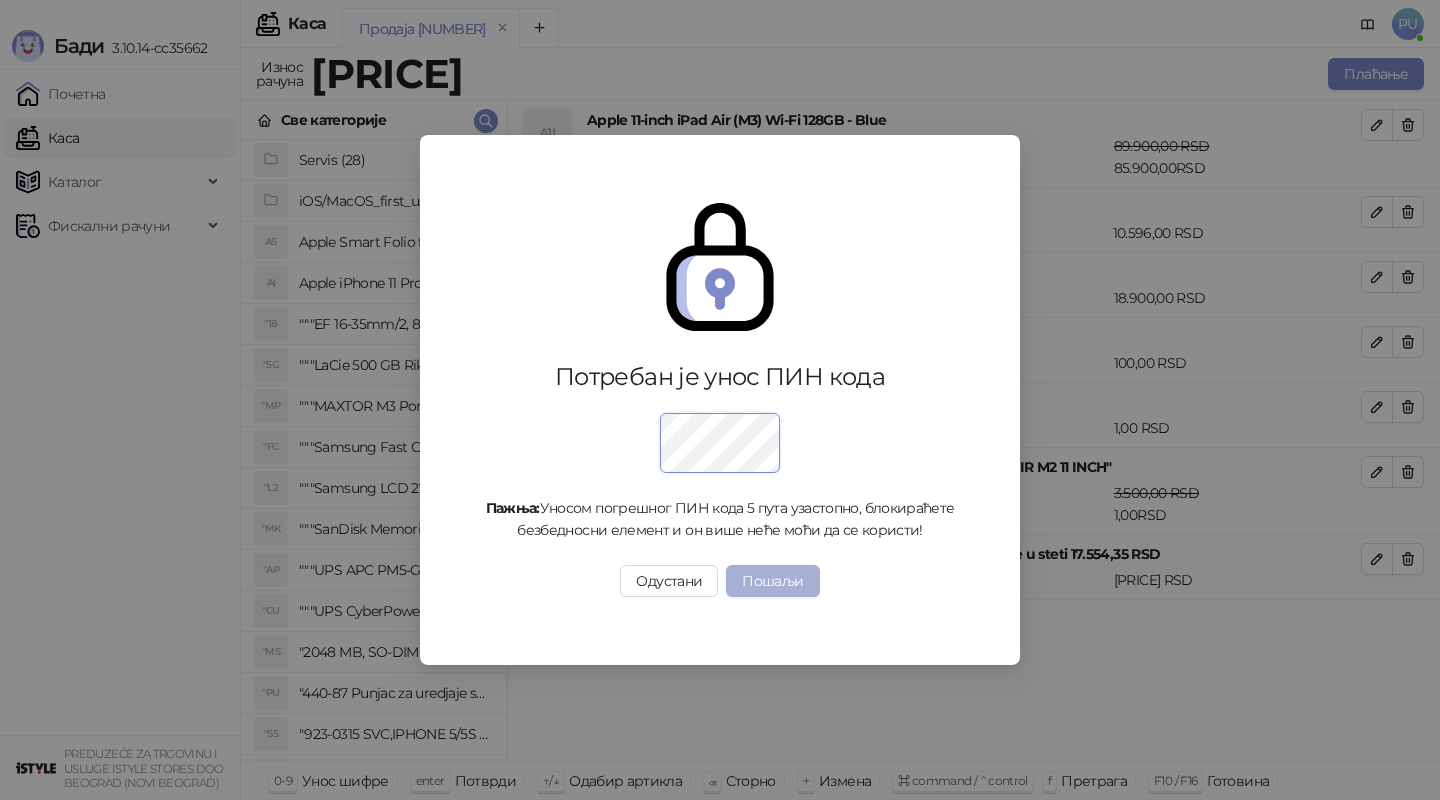 click on "Пошаљи" at bounding box center [772, 581] 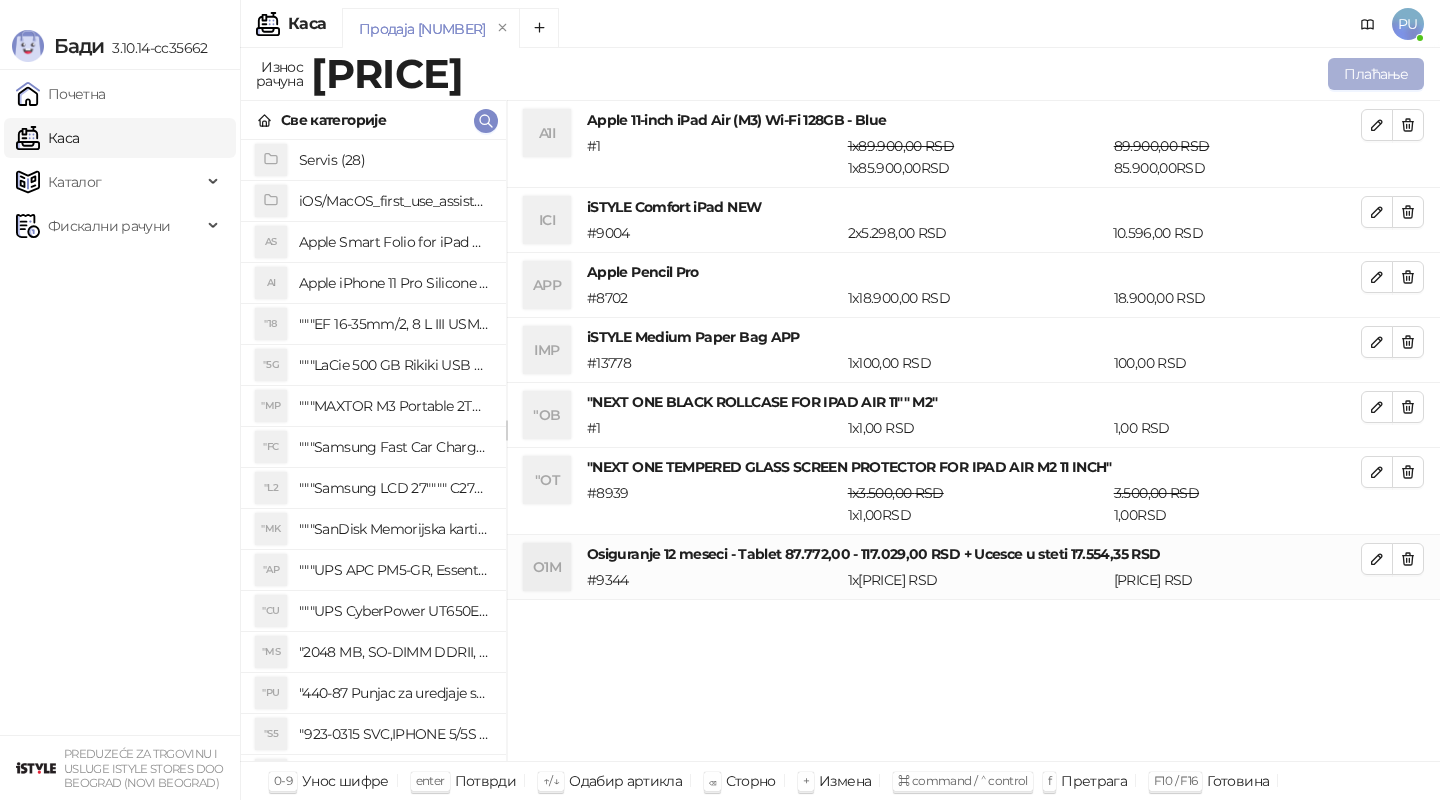 click on "Плаћање" at bounding box center (1376, 74) 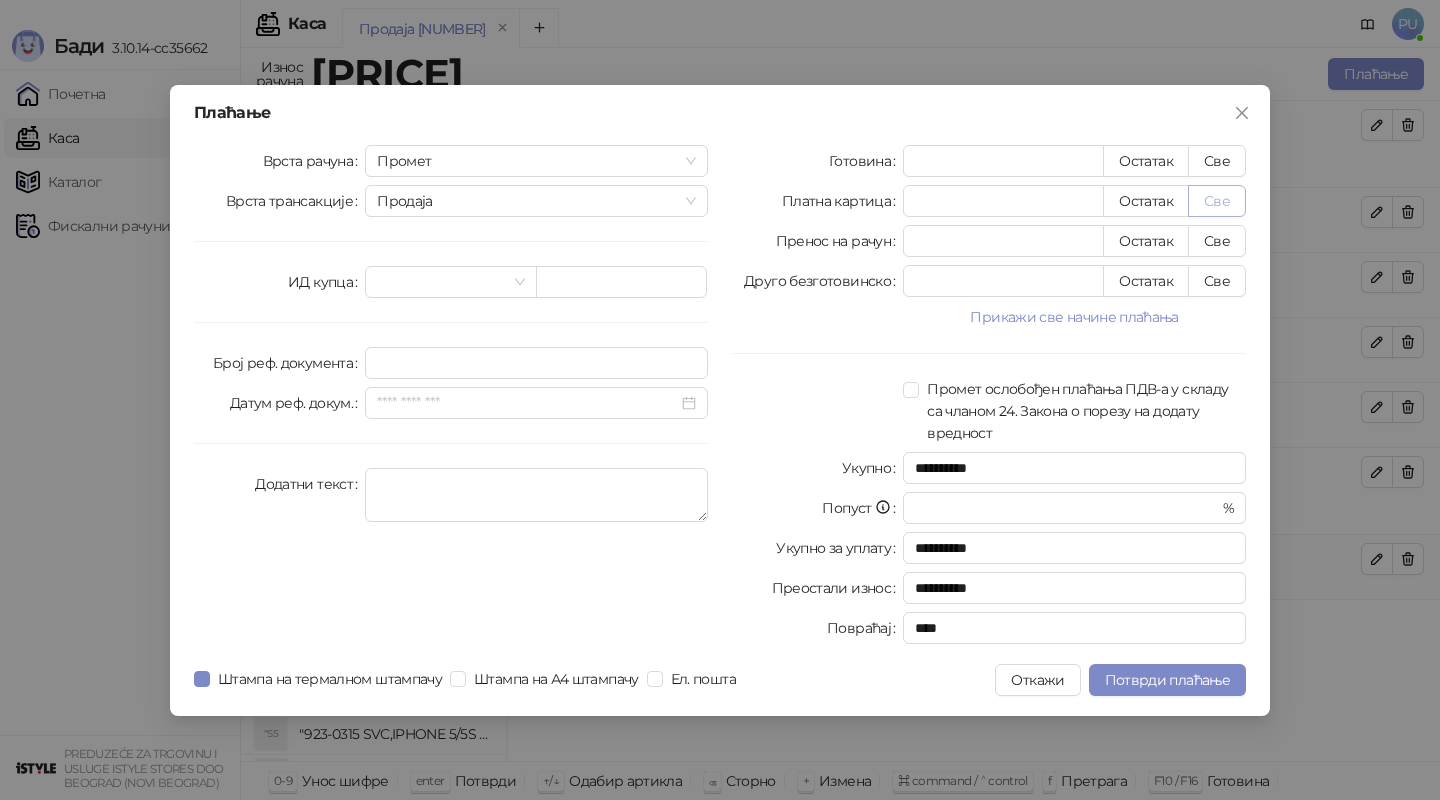click on "Све" at bounding box center [1217, 201] 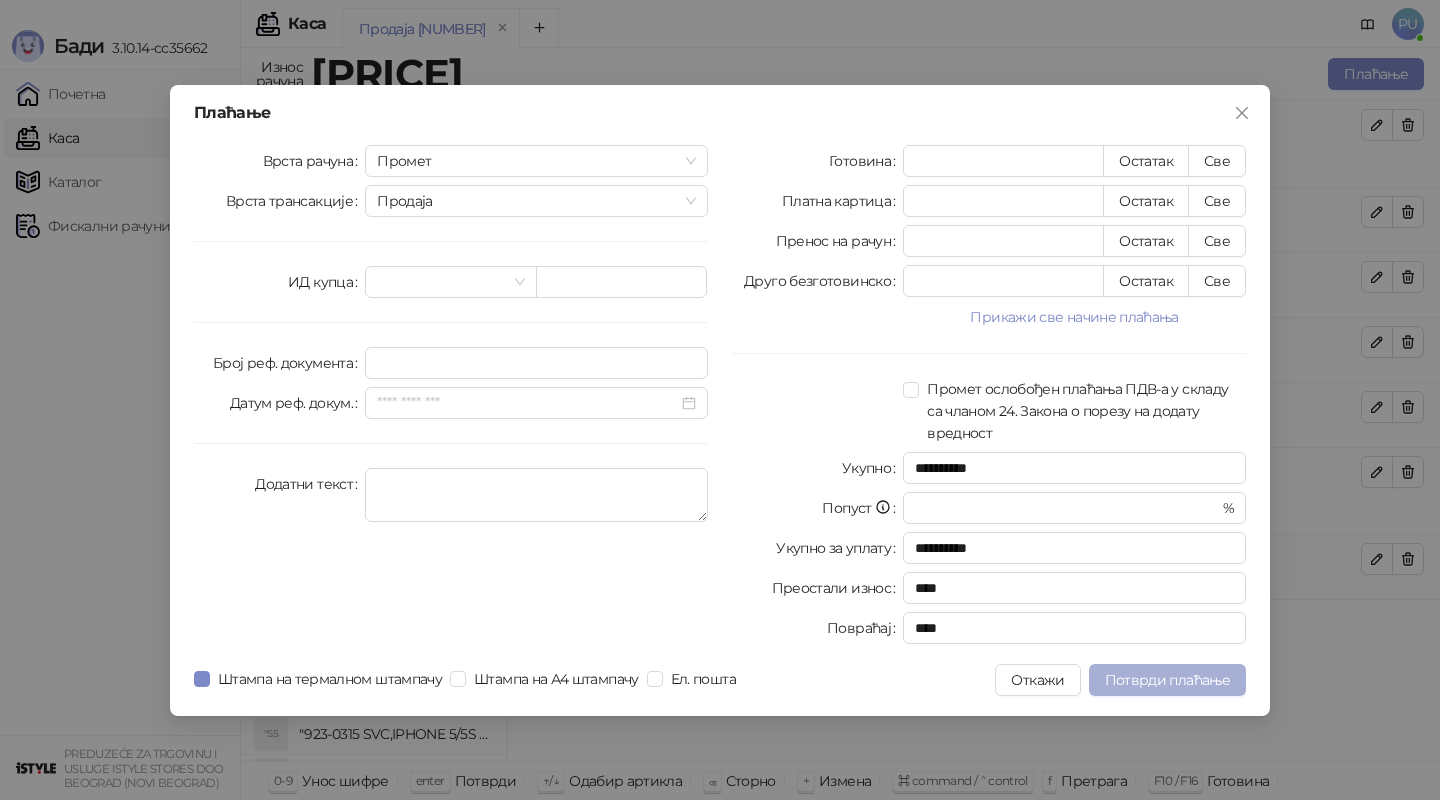 click on "Потврди плаћање" at bounding box center (1167, 680) 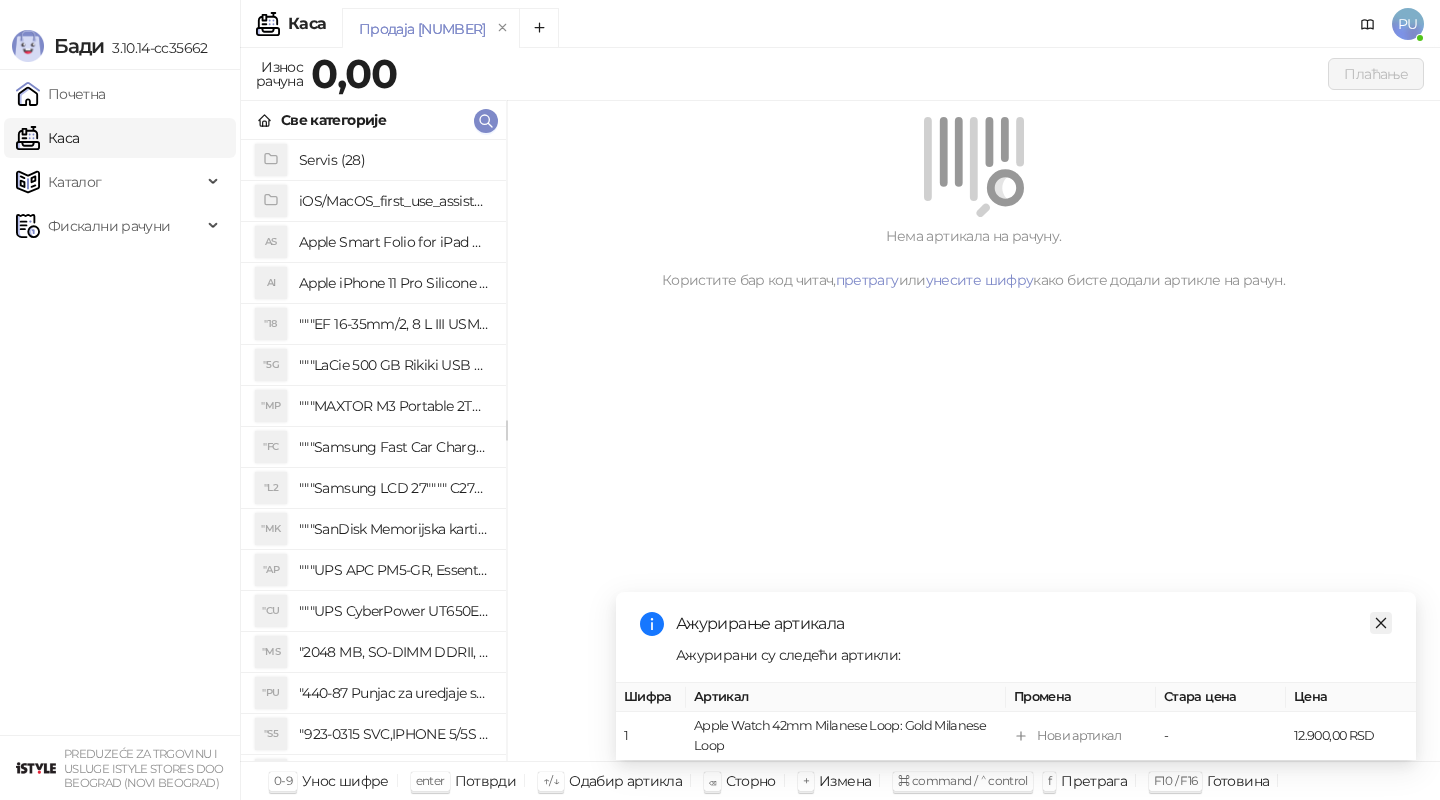 click 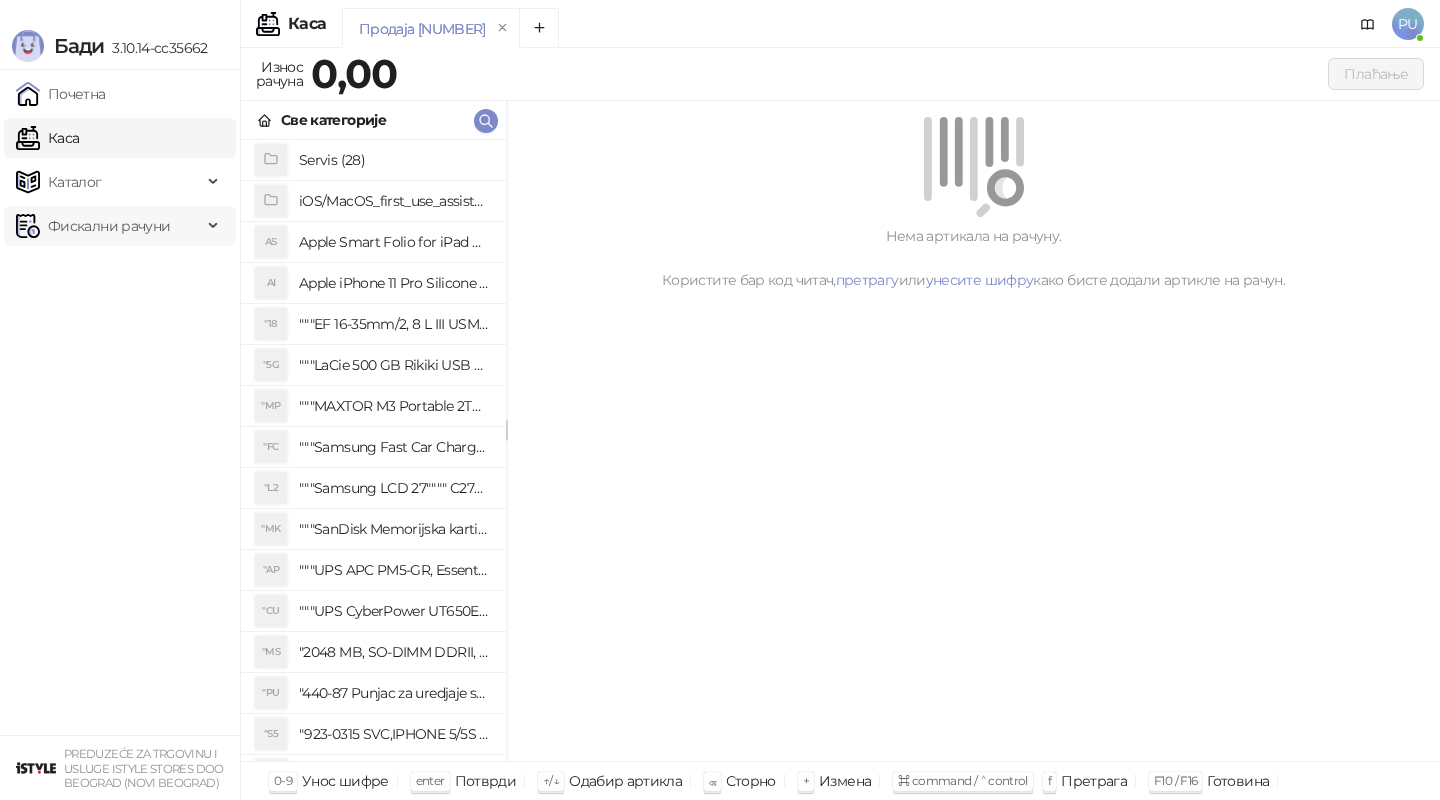 click on "Фискални рачуни" at bounding box center [109, 226] 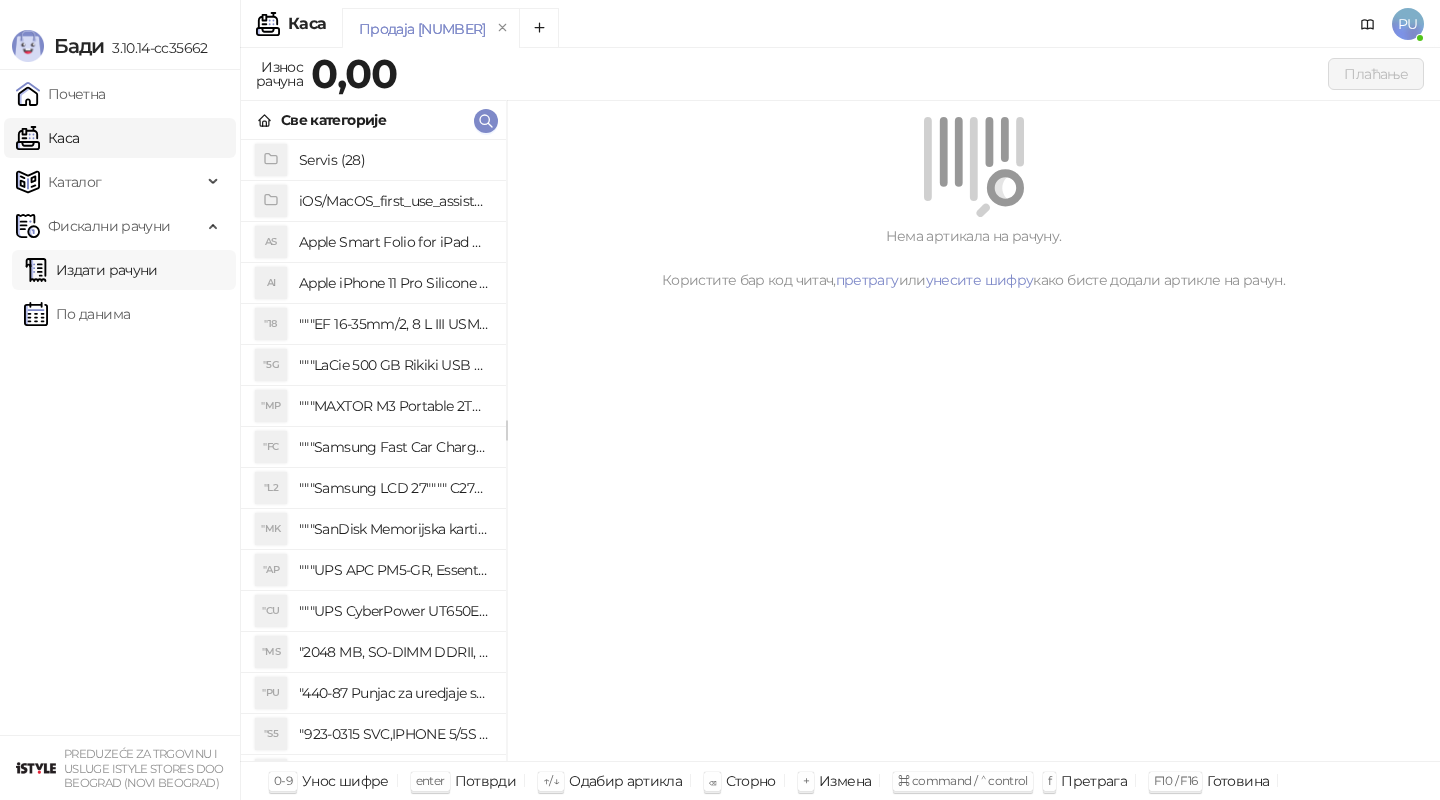 click on "Издати рачуни" at bounding box center [91, 270] 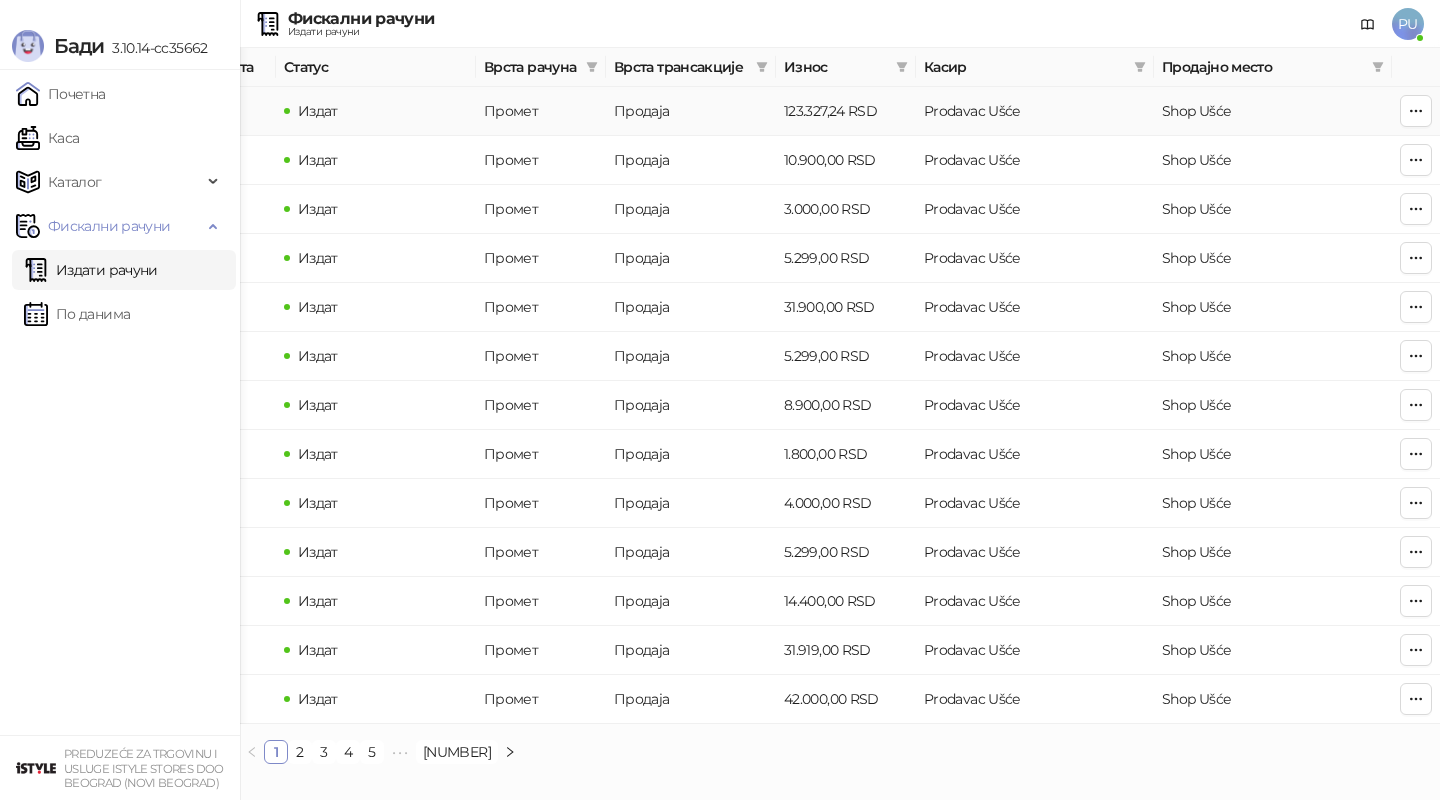 scroll, scrollTop: 0, scrollLeft: 0, axis: both 